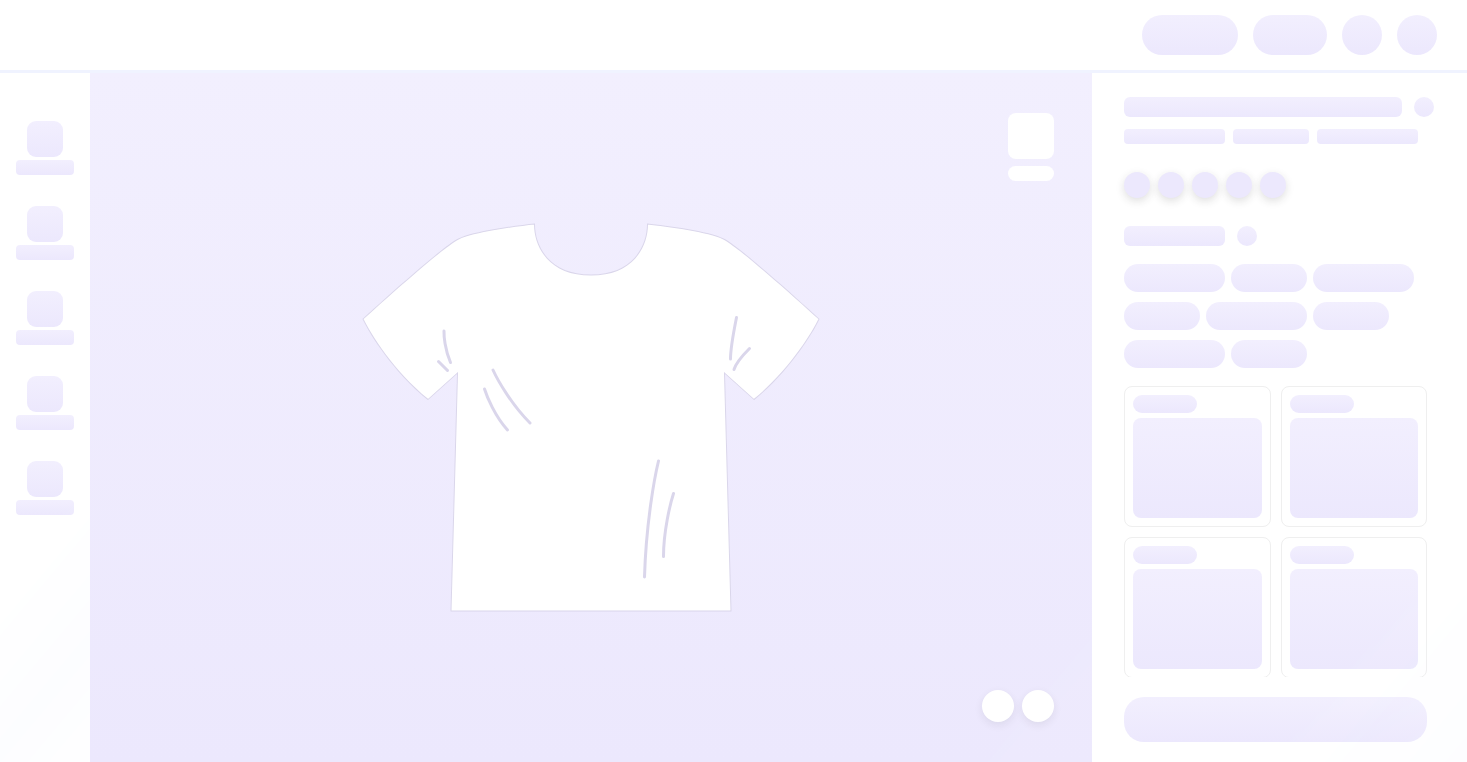 scroll, scrollTop: 0, scrollLeft: 0, axis: both 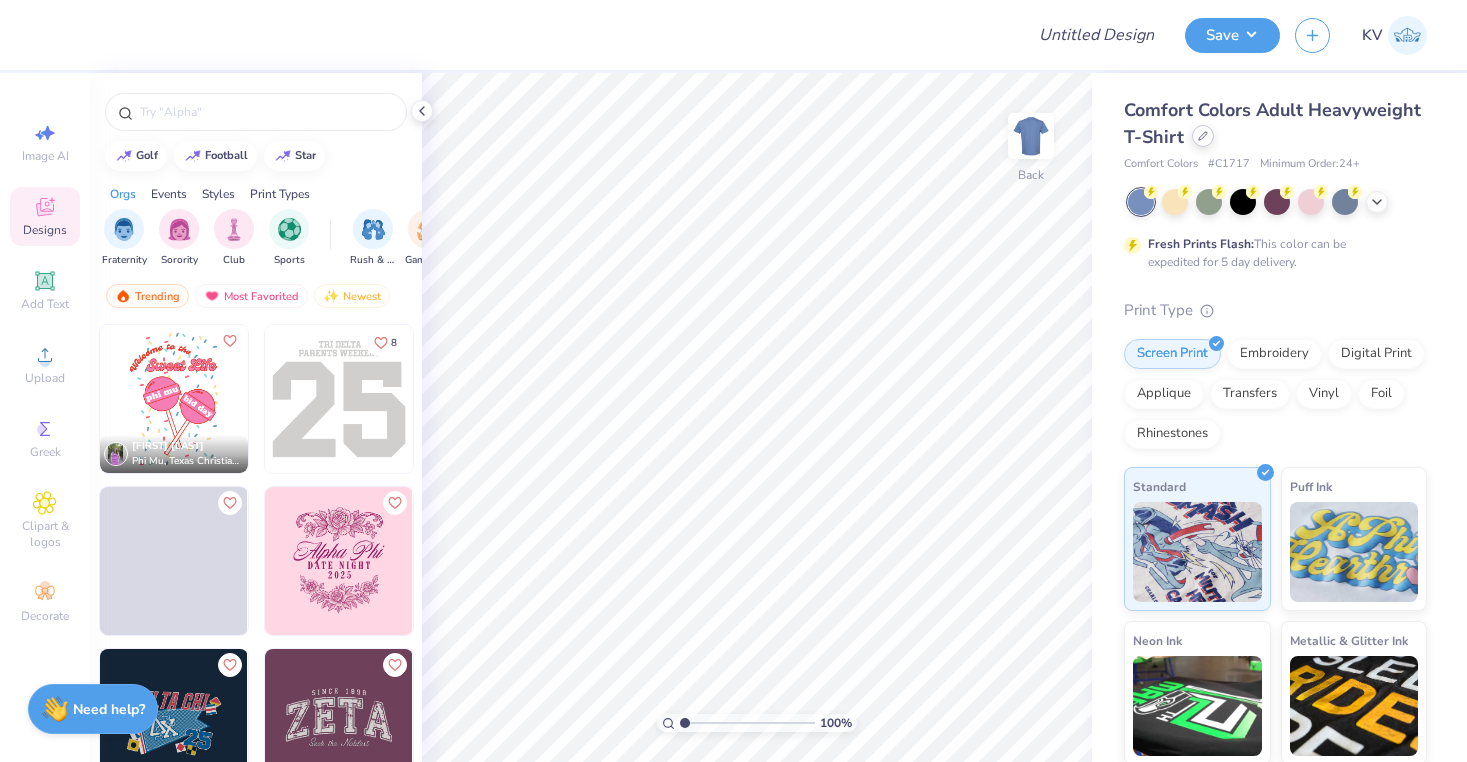click at bounding box center [1203, 136] 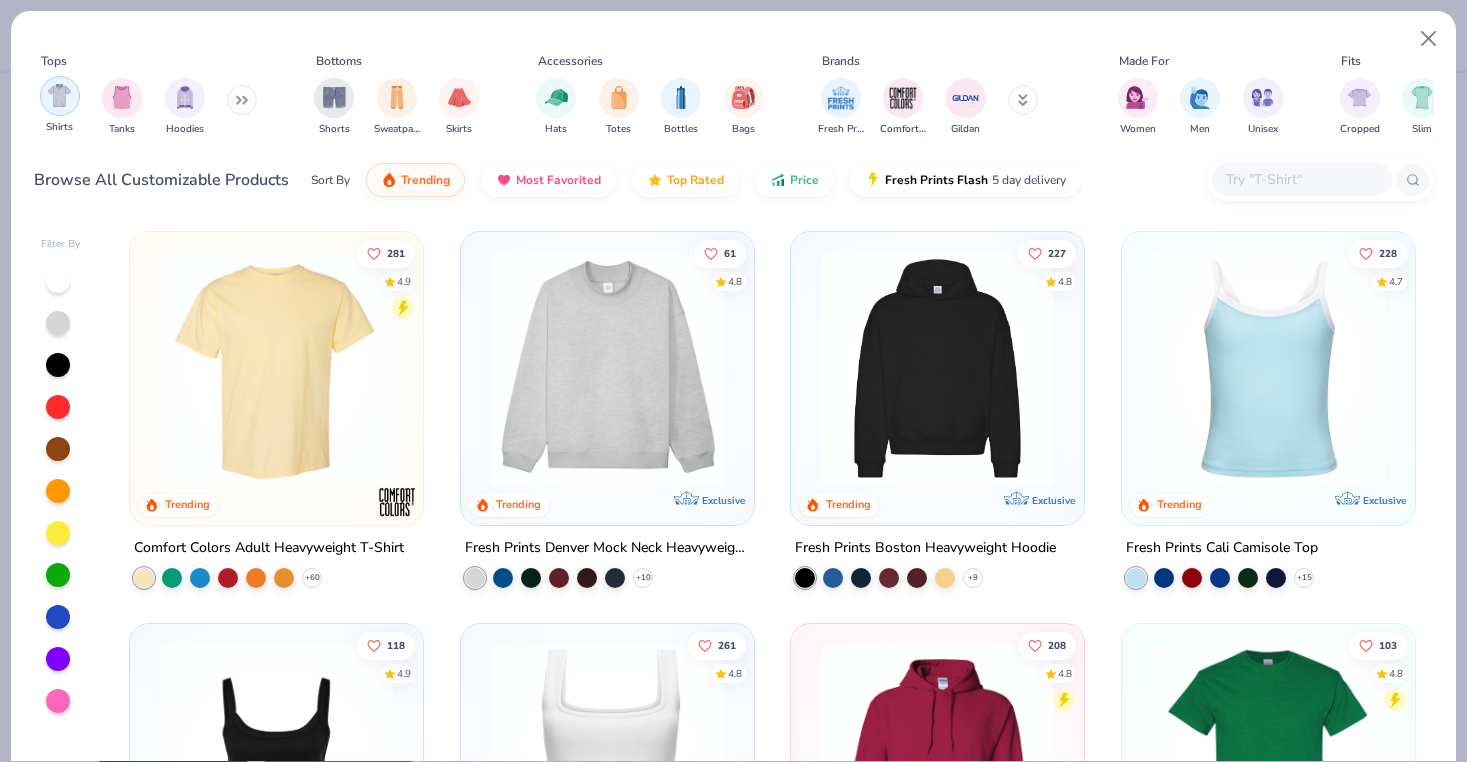 click at bounding box center (59, 95) 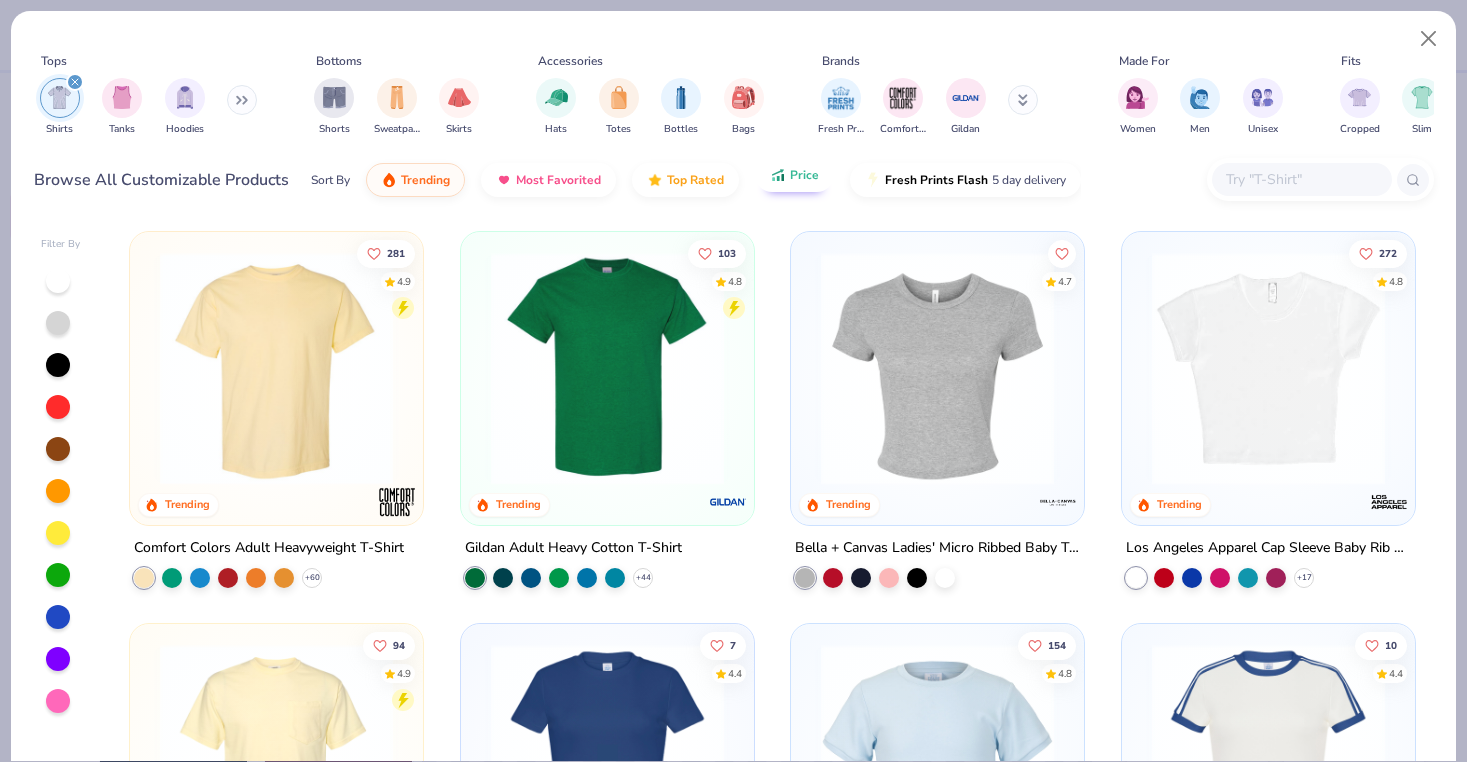 click on "Price" at bounding box center [794, 175] 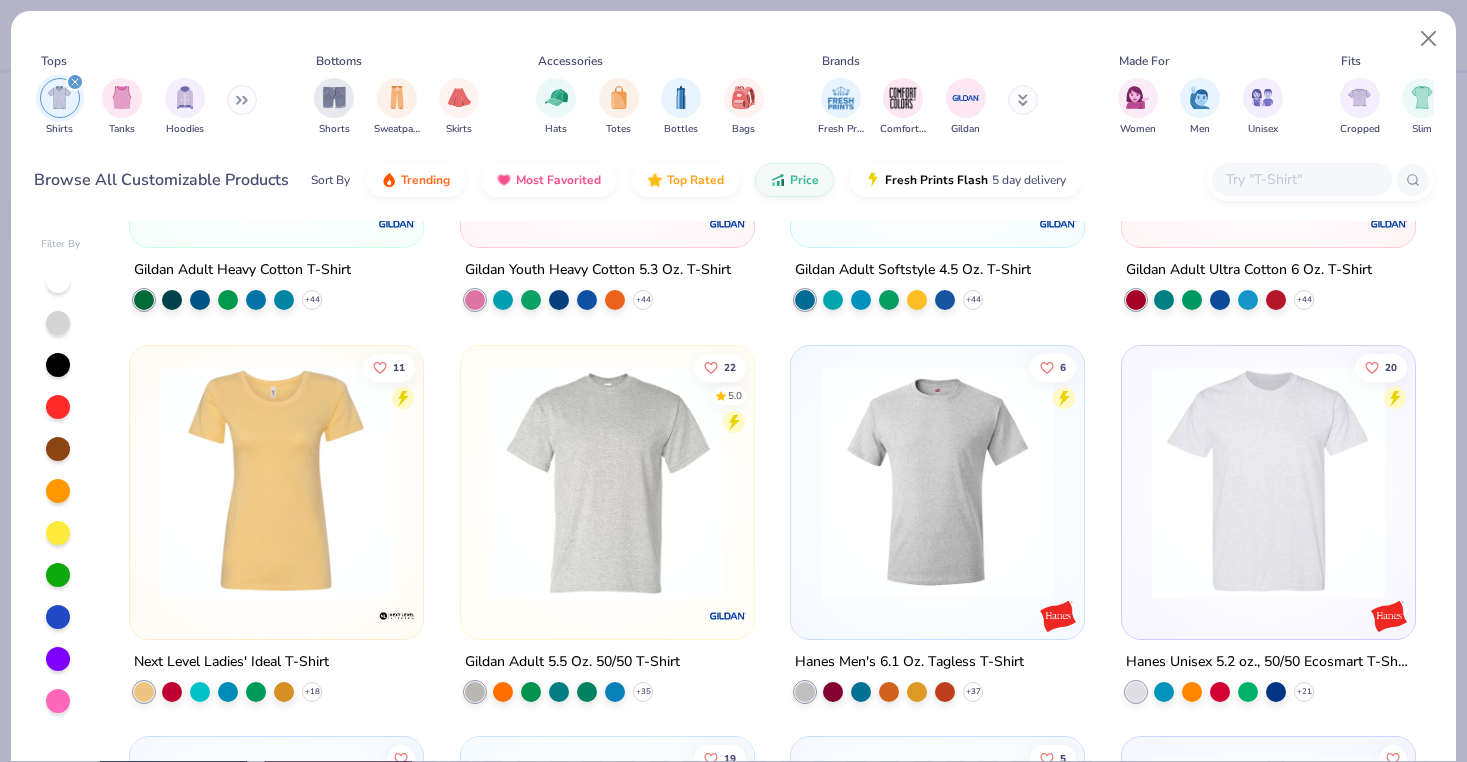 scroll, scrollTop: 287, scrollLeft: 0, axis: vertical 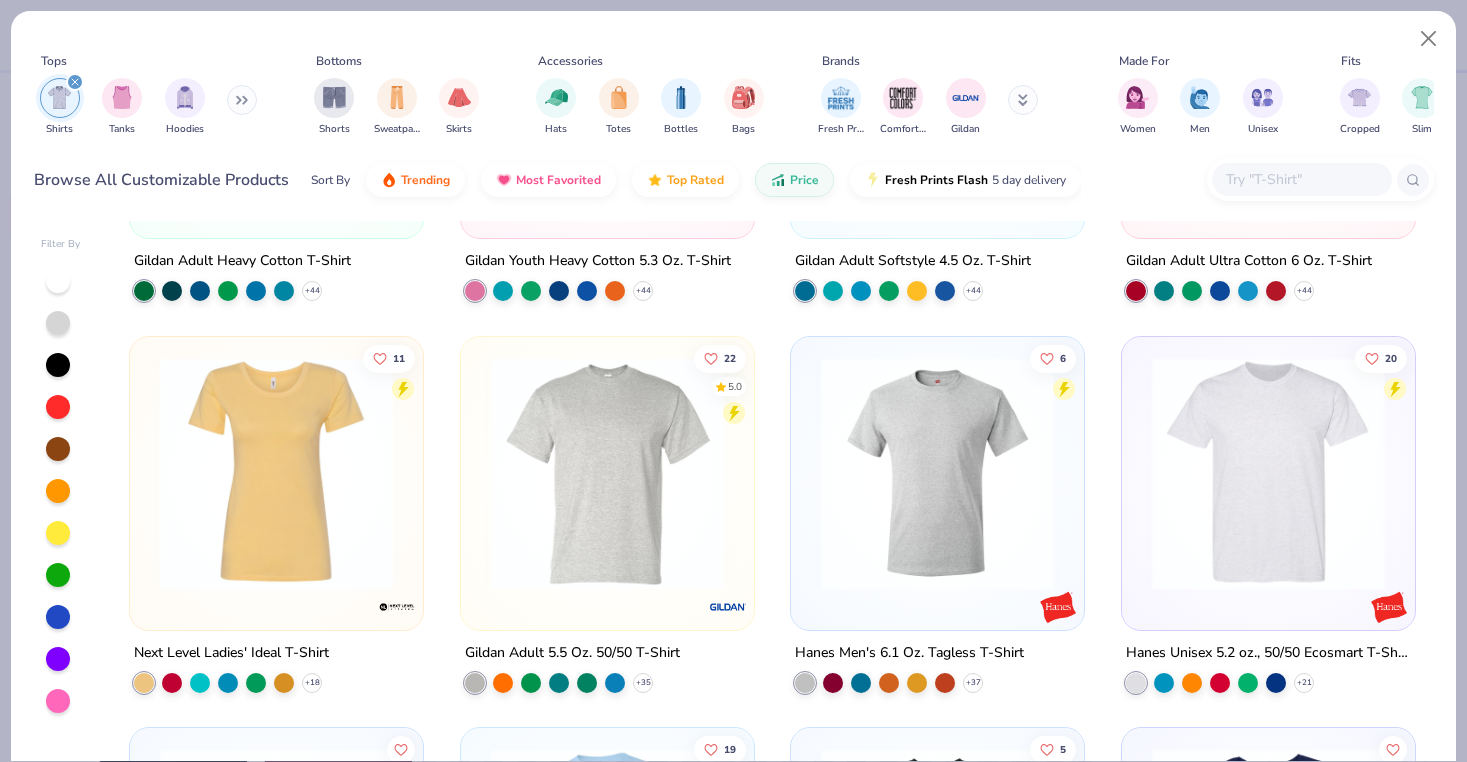 click at bounding box center (607, 472) 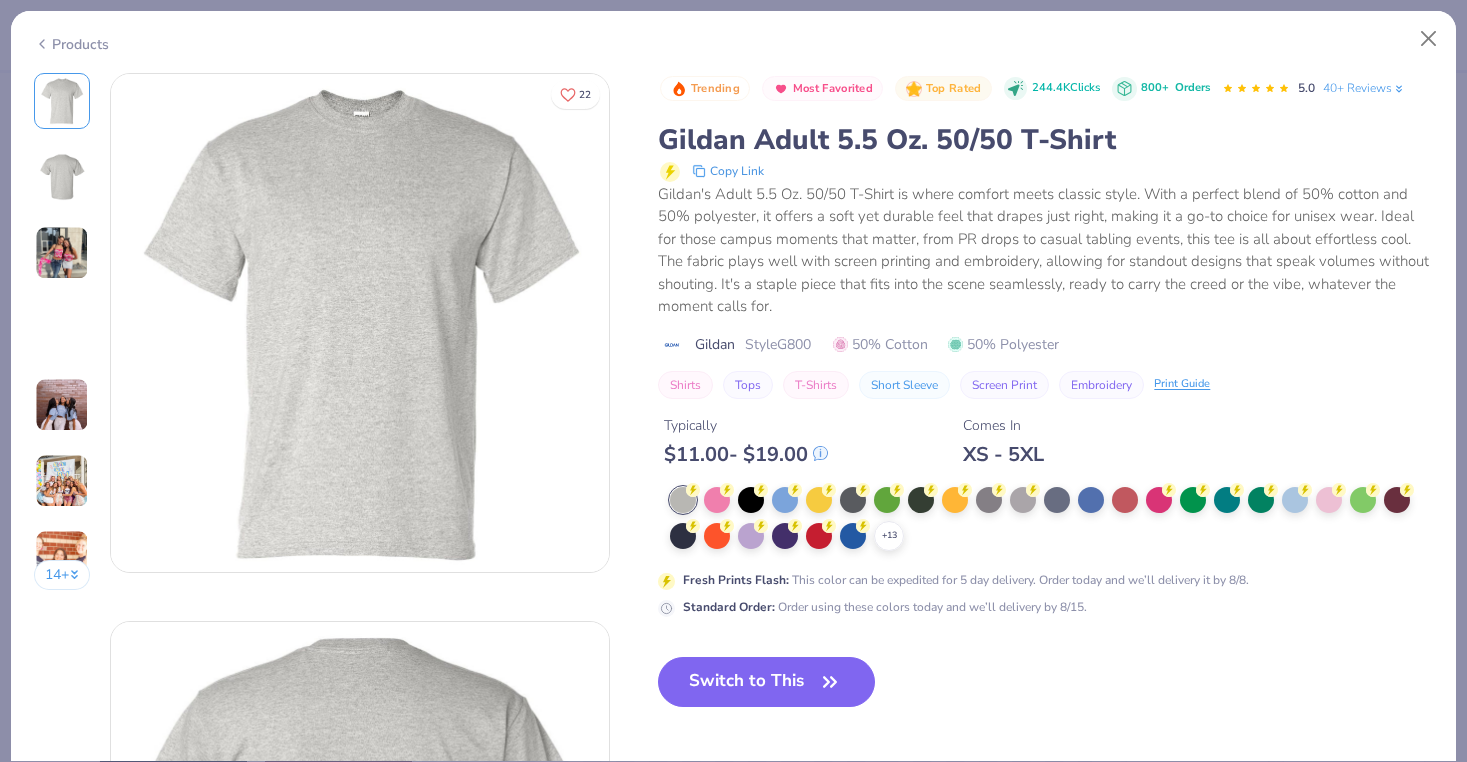 scroll, scrollTop: 46, scrollLeft: 0, axis: vertical 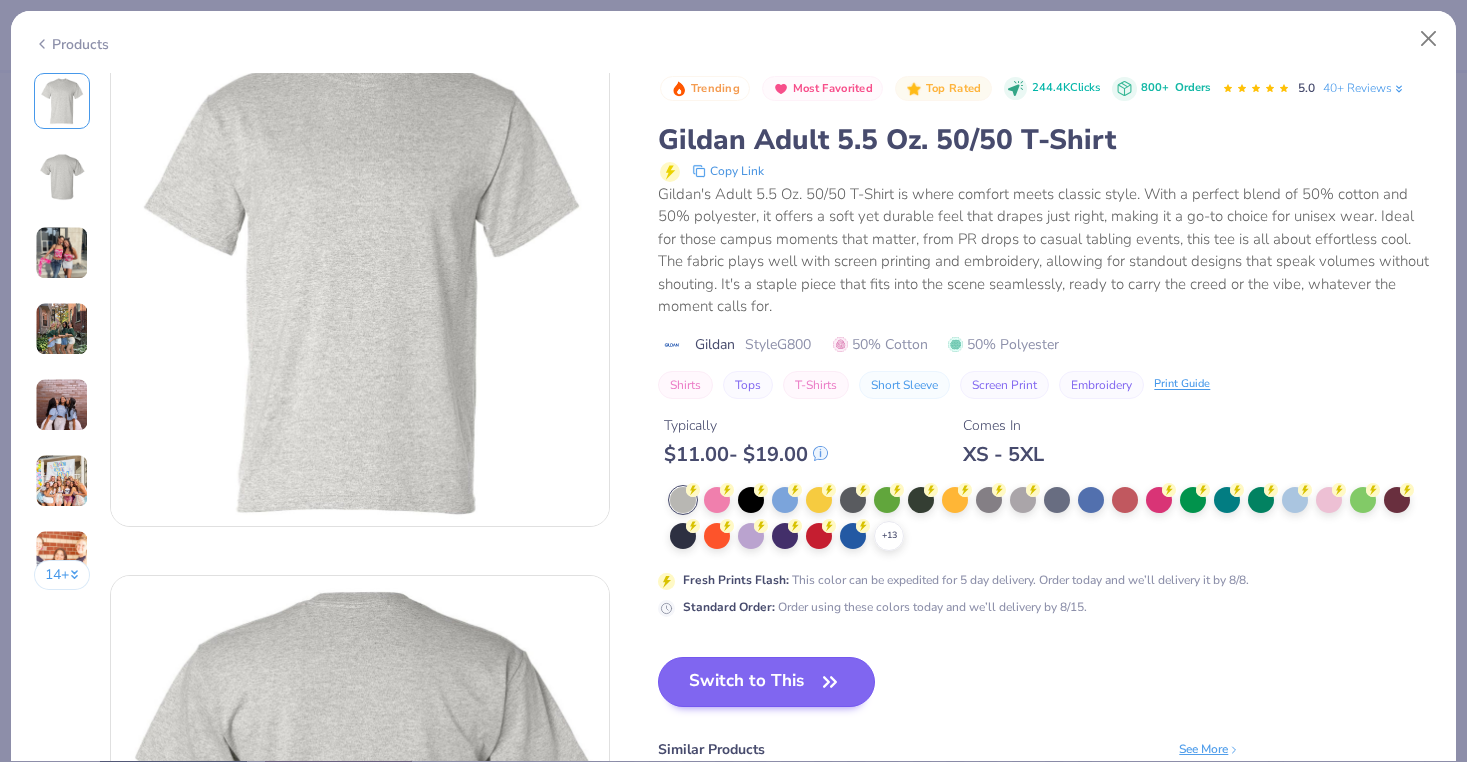 click on "Switch to This" at bounding box center (766, 682) 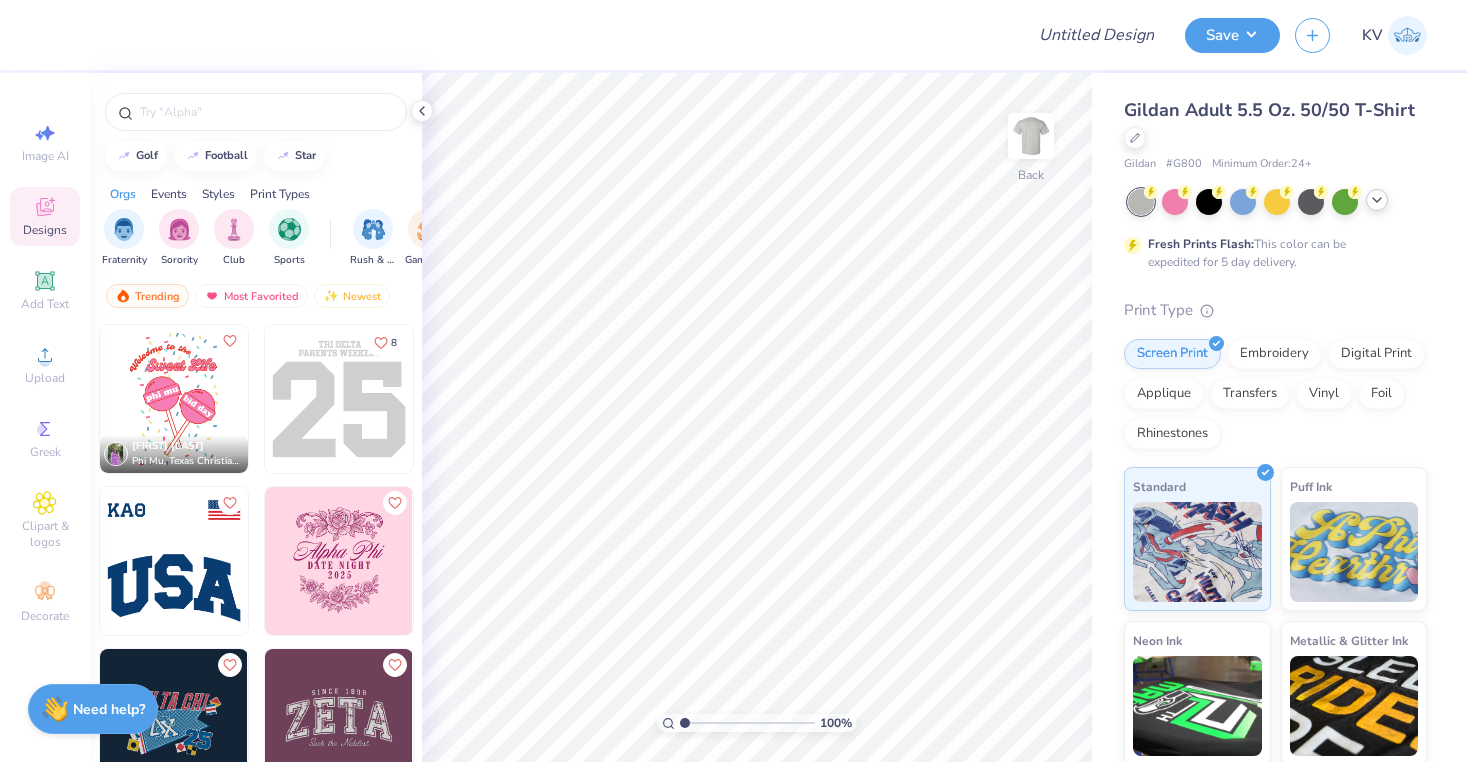 click 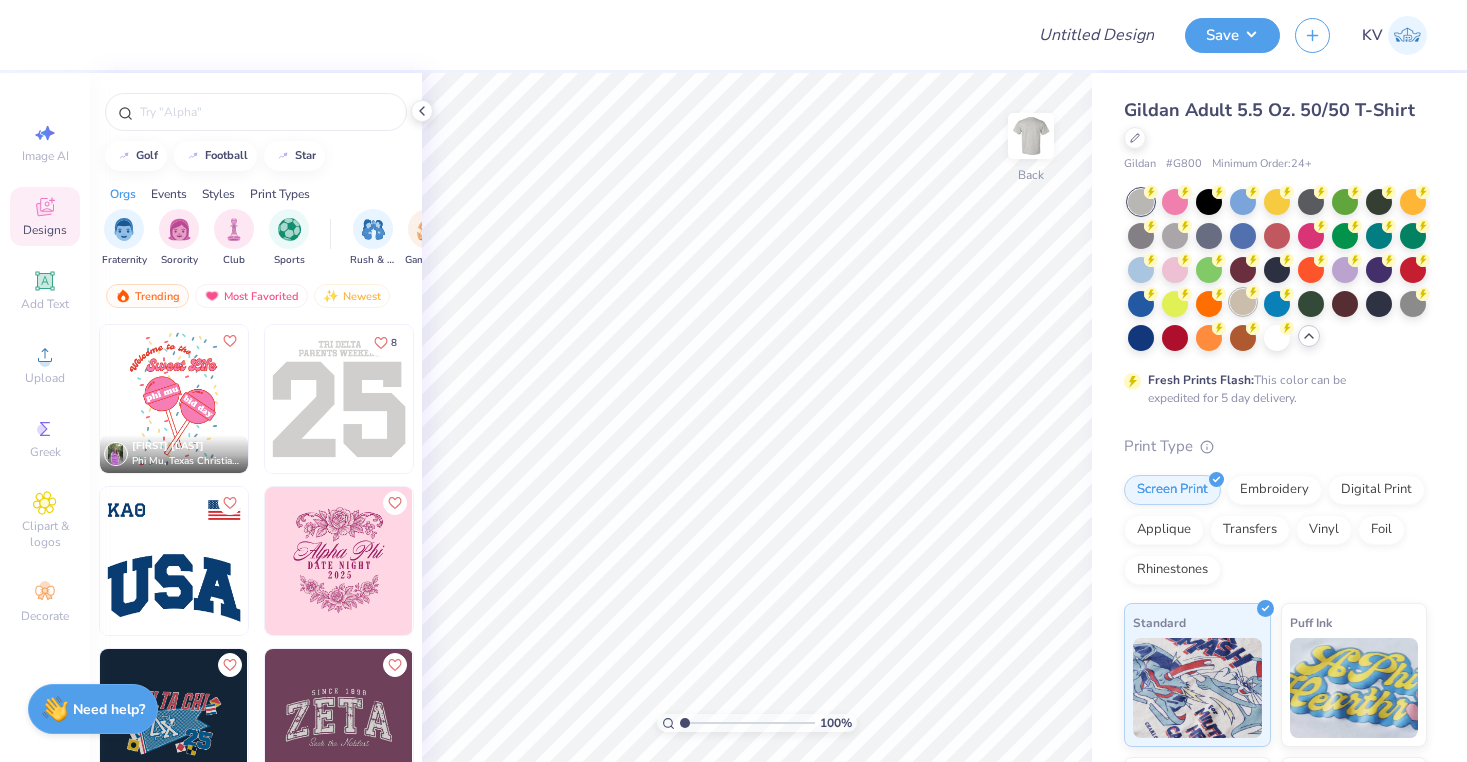 click at bounding box center [1243, 302] 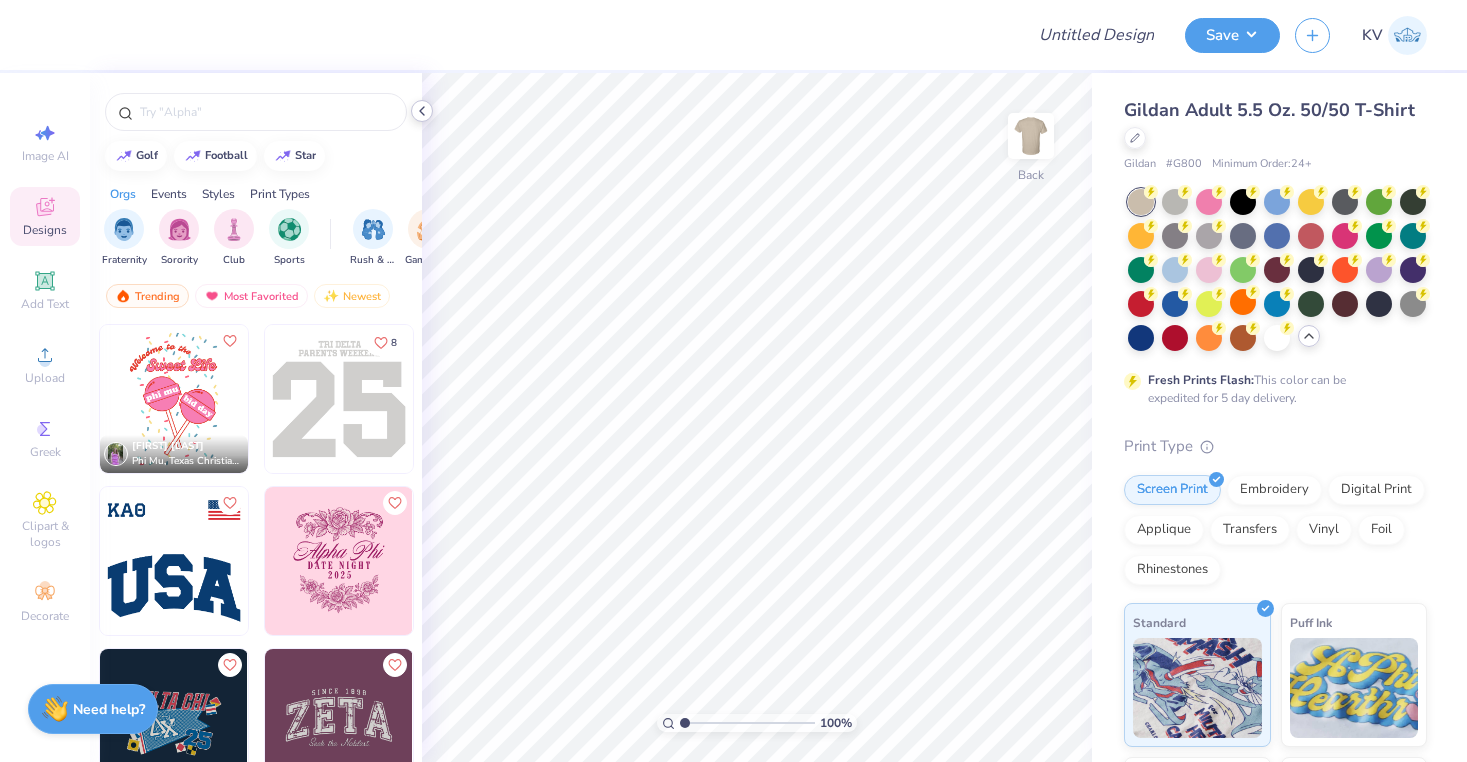 click 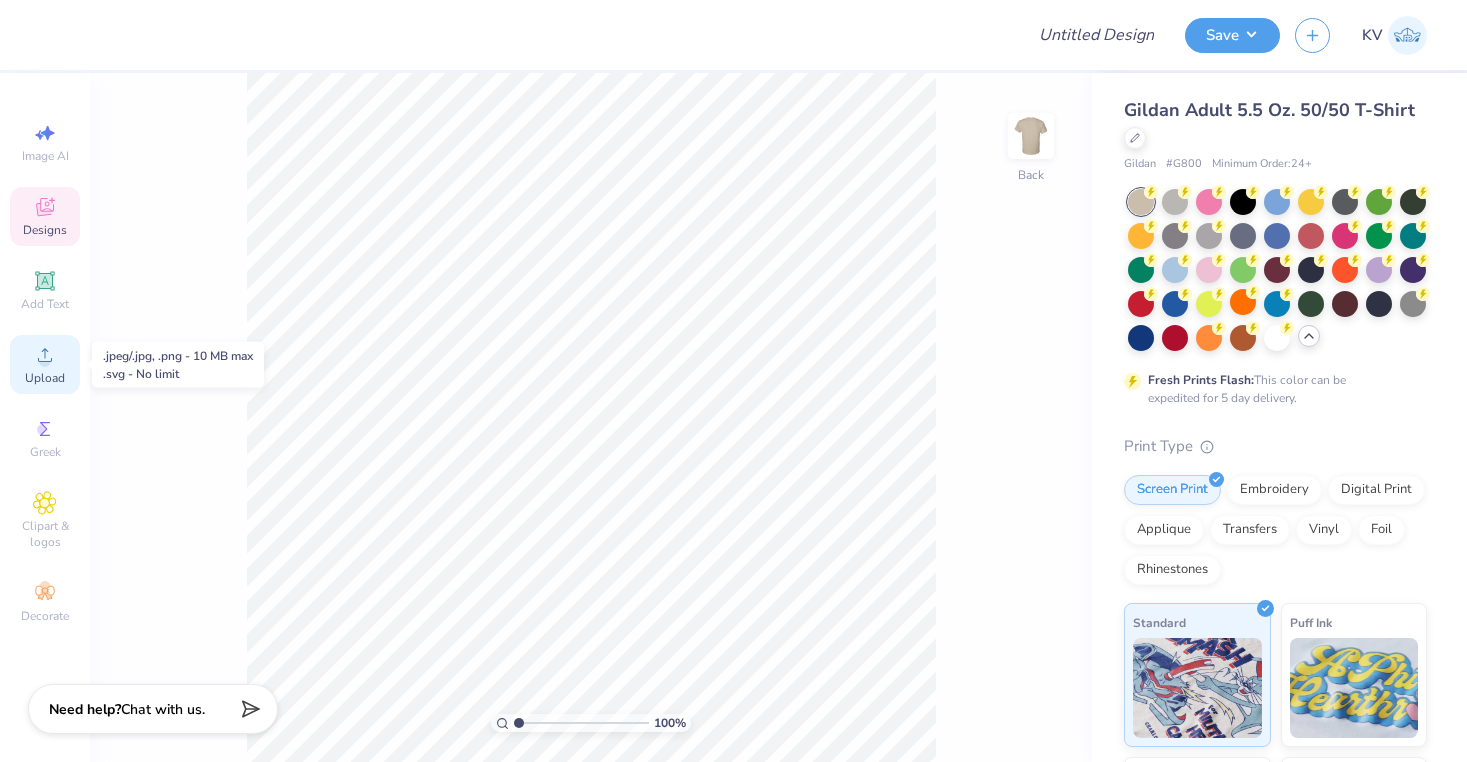 click on "Upload" at bounding box center (45, 378) 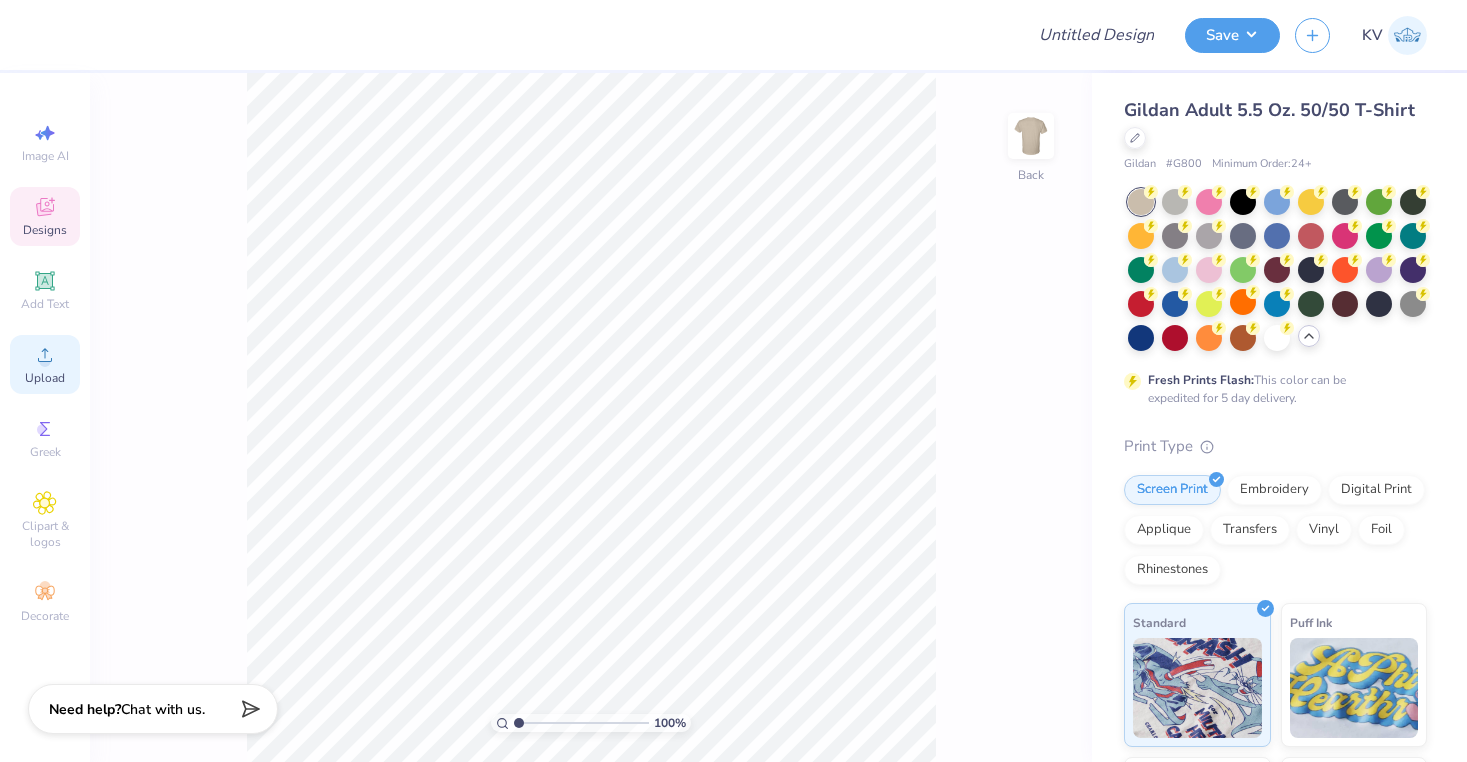 click on "Upload" at bounding box center (45, 378) 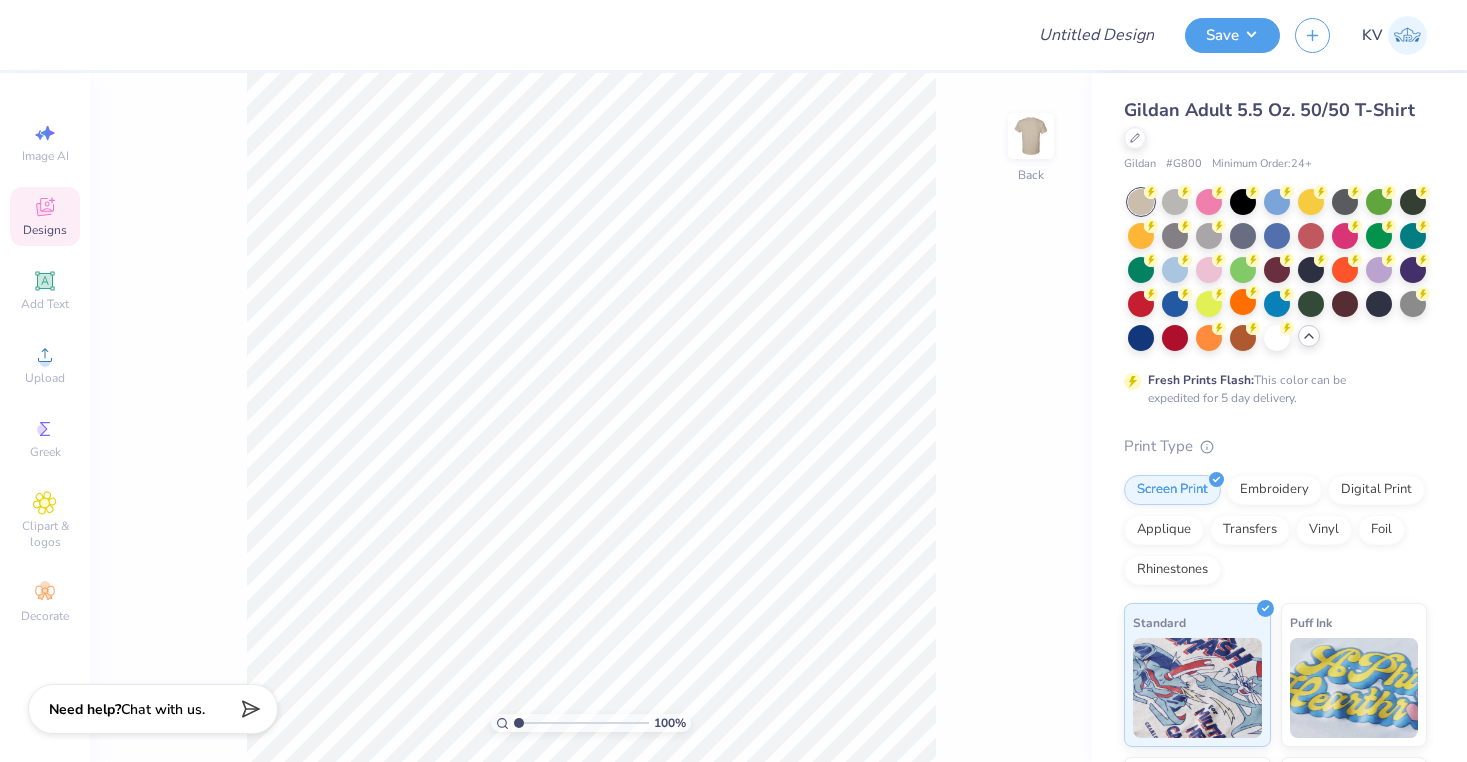 click on "Designs" at bounding box center (45, 230) 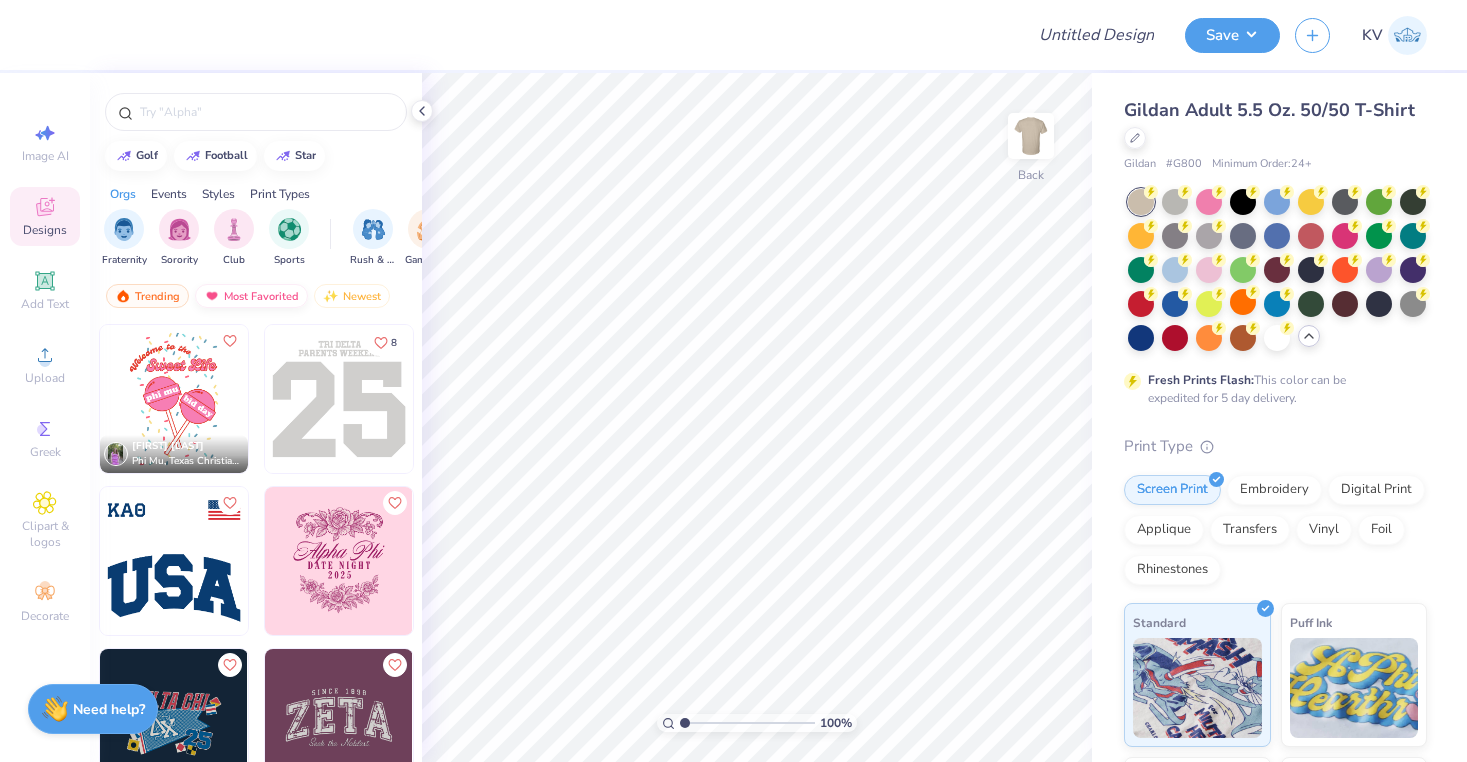 scroll, scrollTop: 0, scrollLeft: 0, axis: both 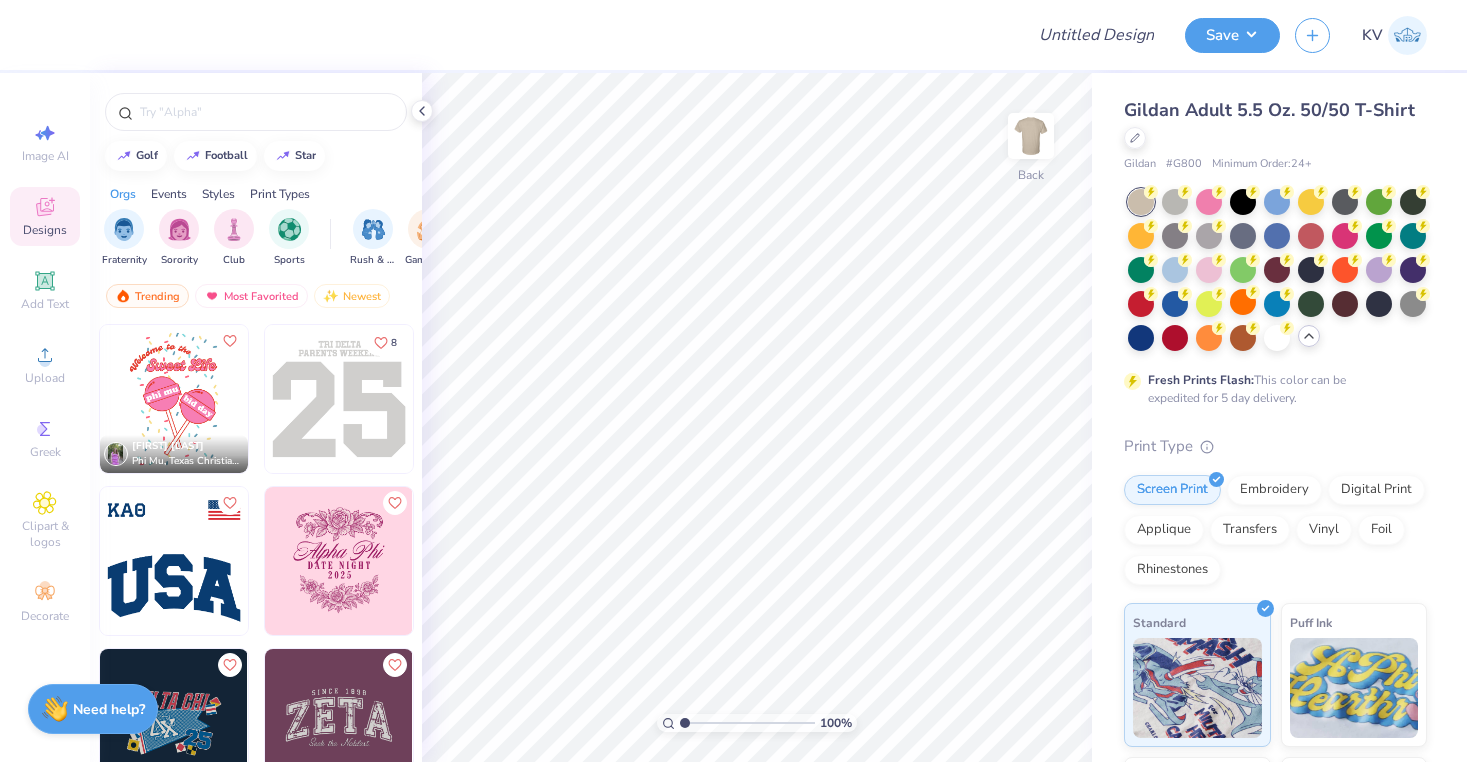 click at bounding box center [339, 561] 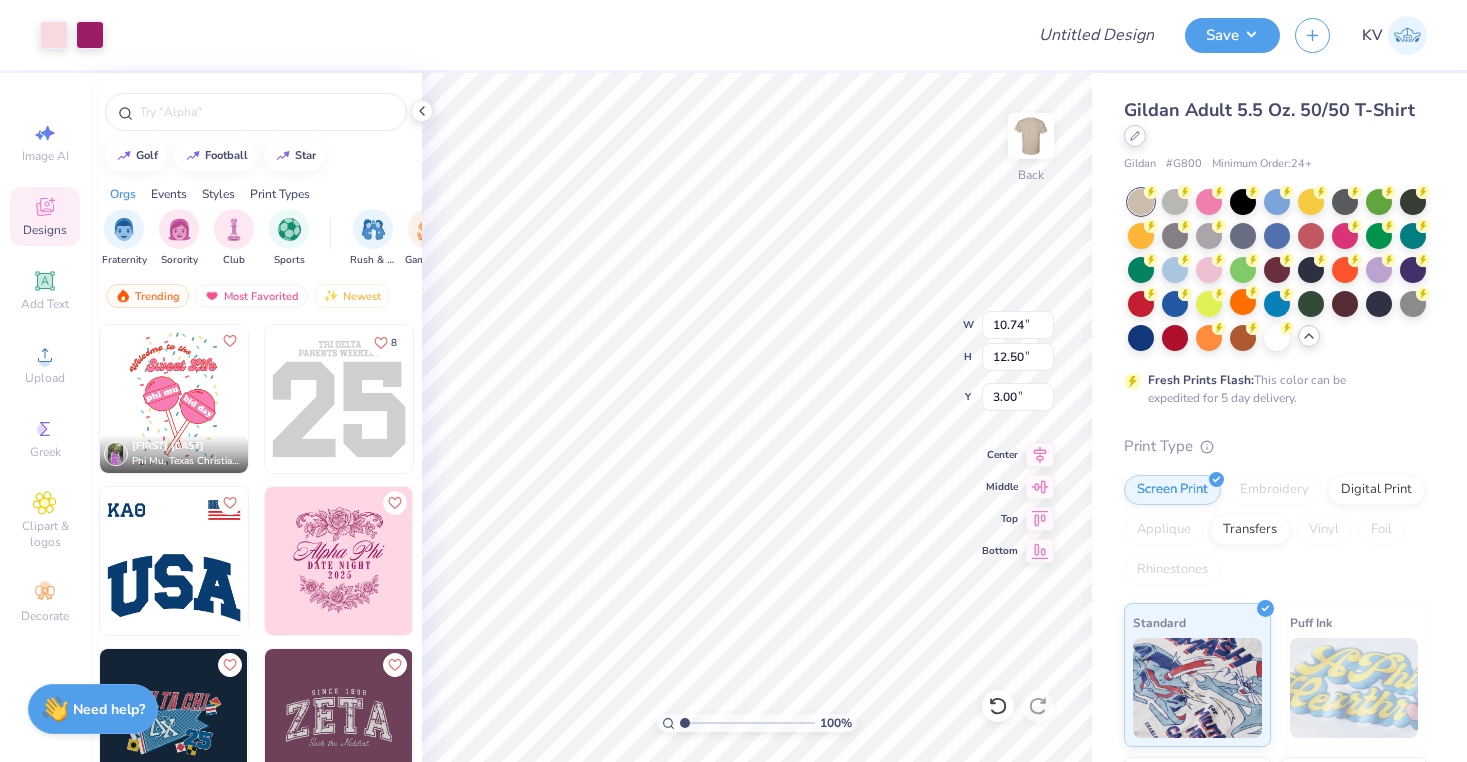 click at bounding box center [1135, 136] 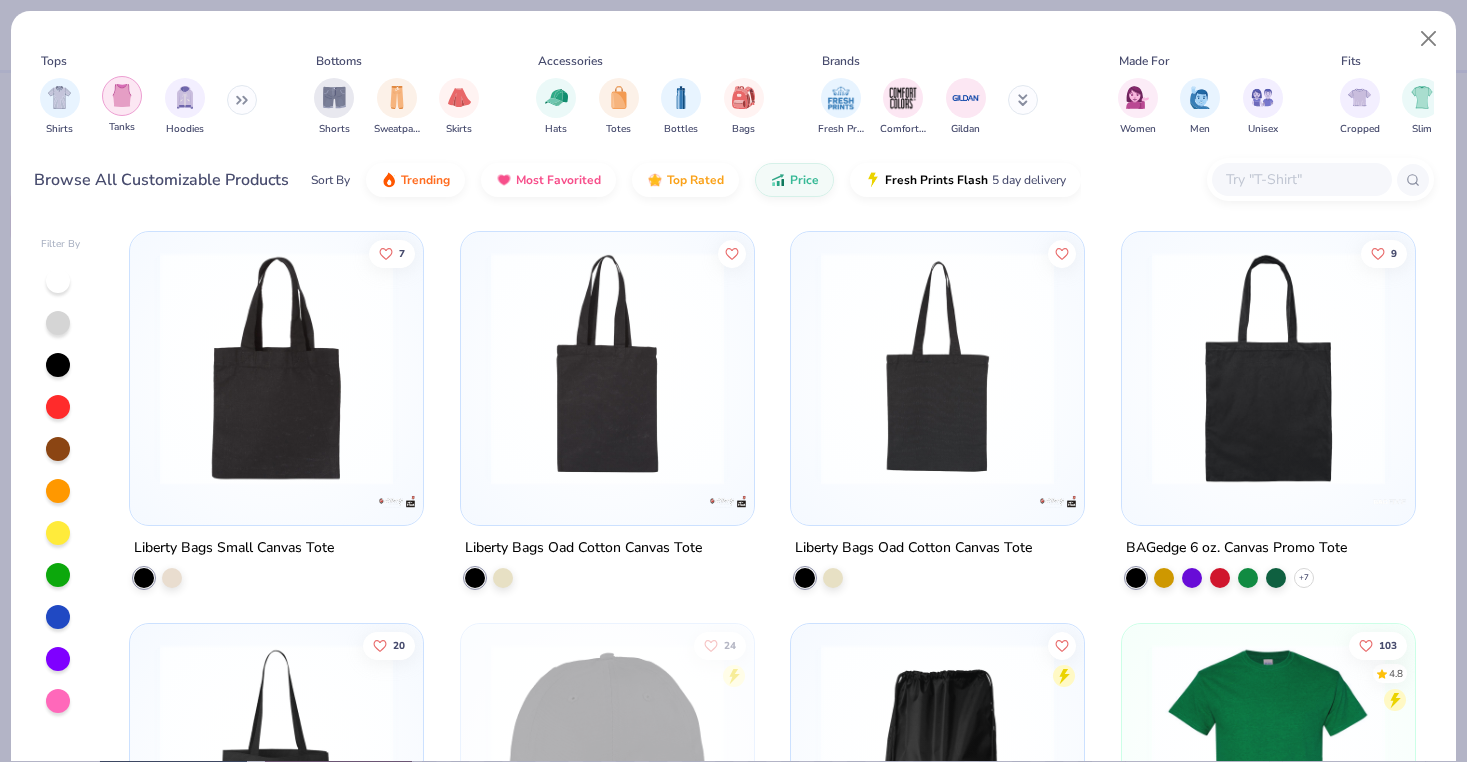 click at bounding box center [122, 95] 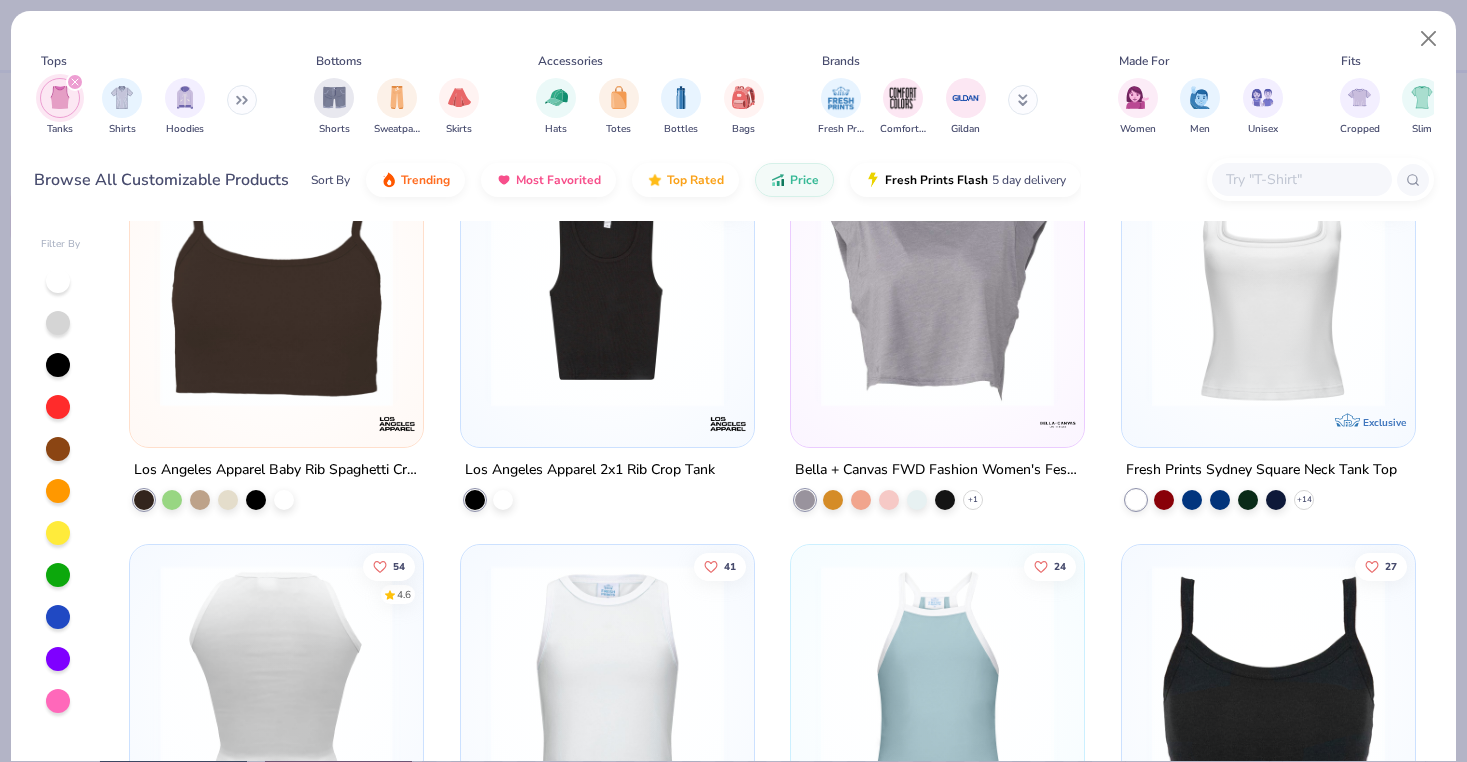 scroll, scrollTop: 2035, scrollLeft: 0, axis: vertical 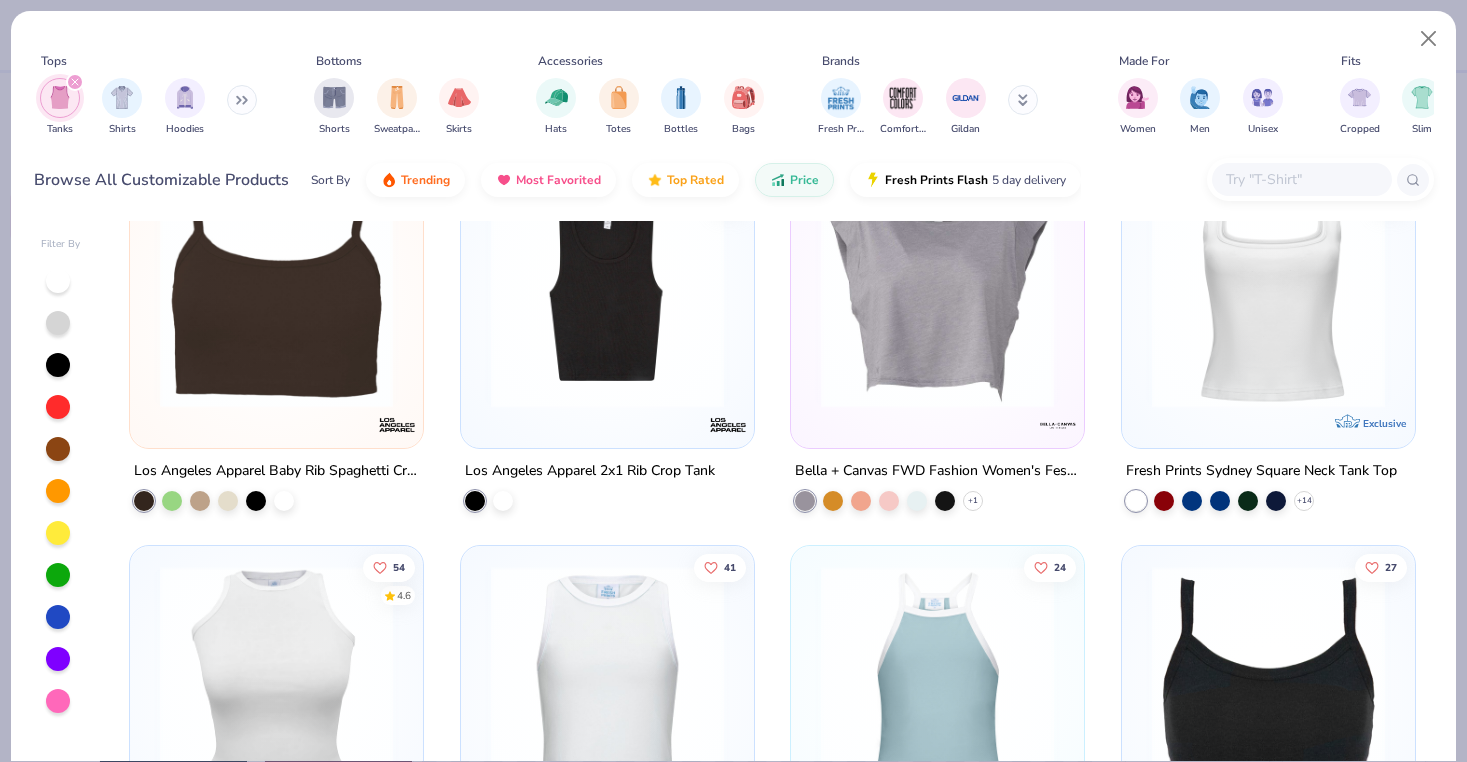 click at bounding box center [276, 682] 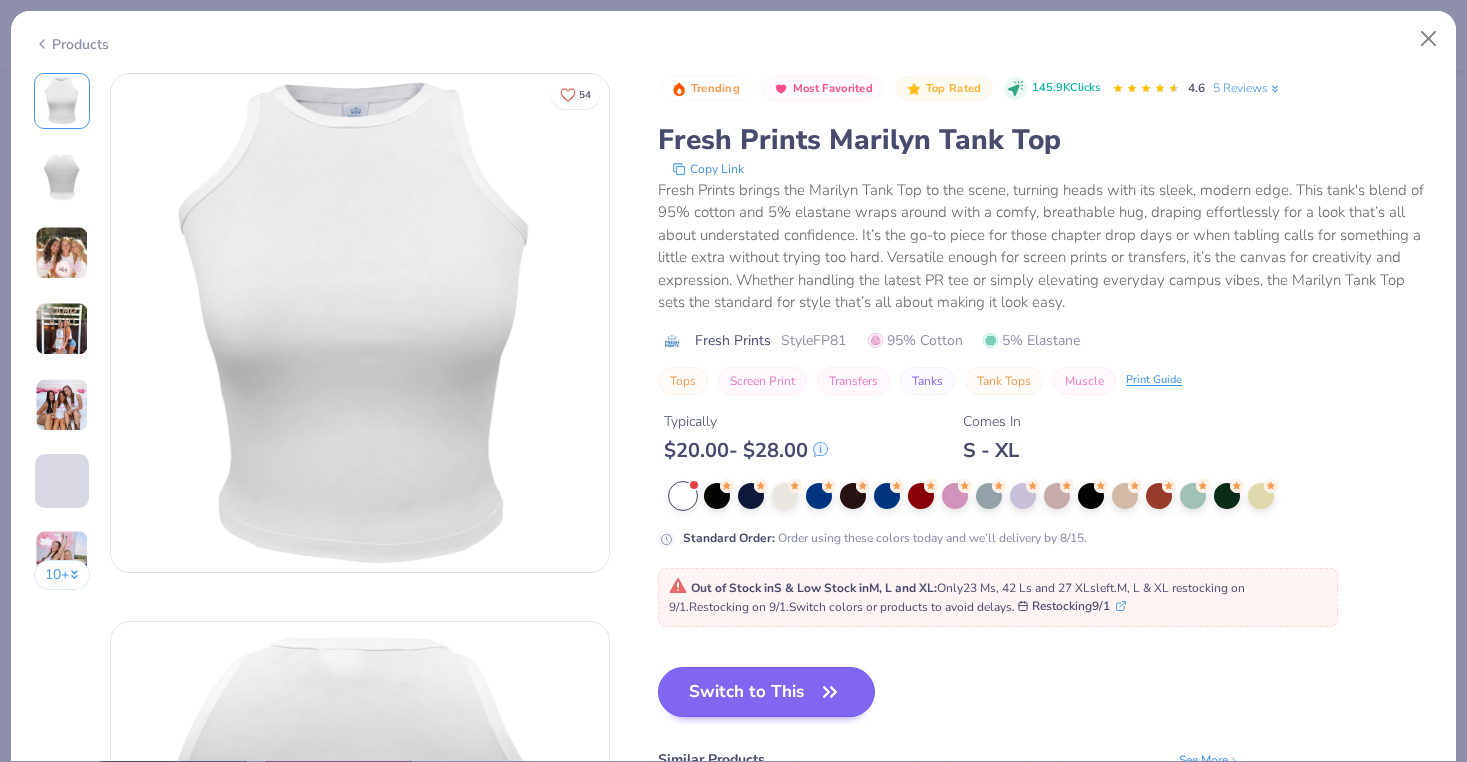 click 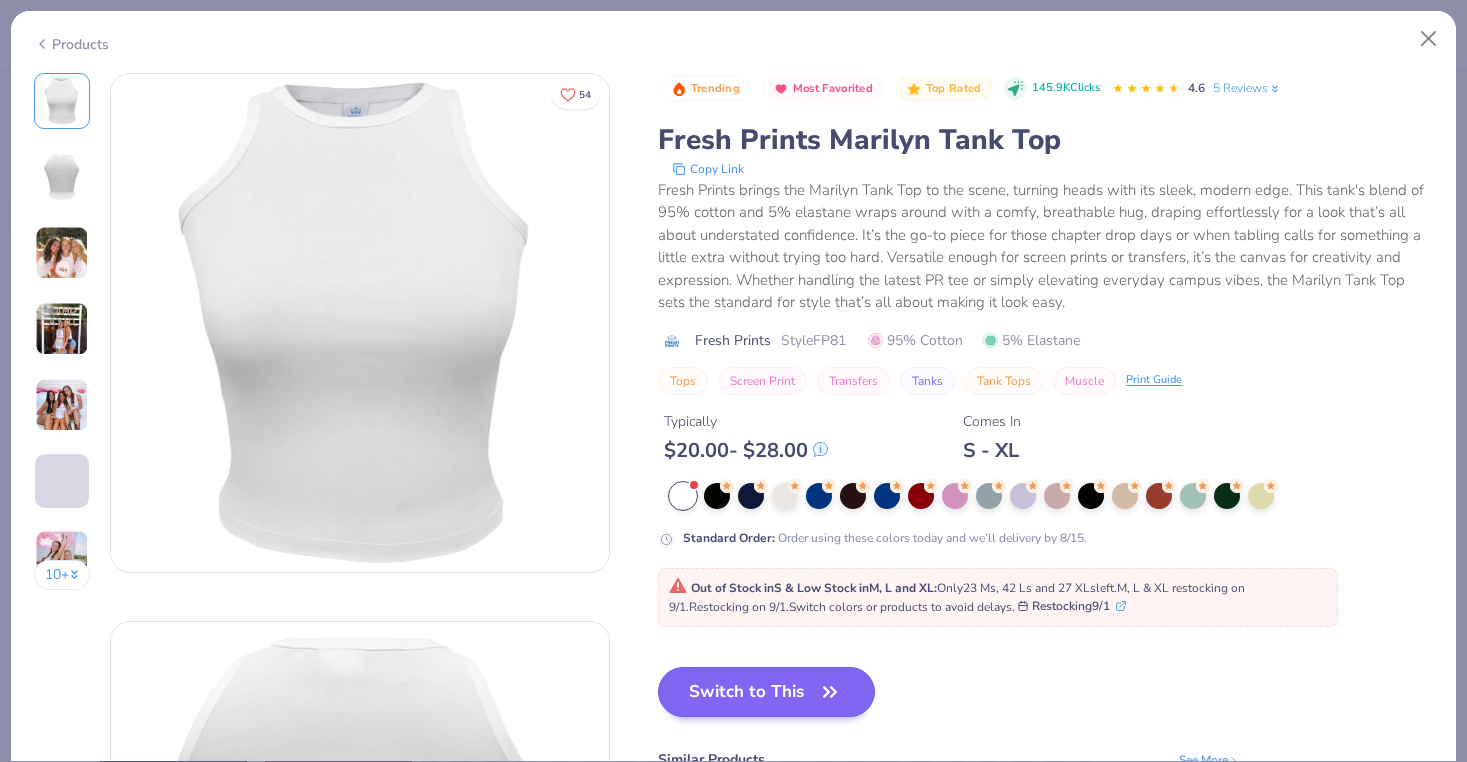 click on "Switch to This" at bounding box center (766, 692) 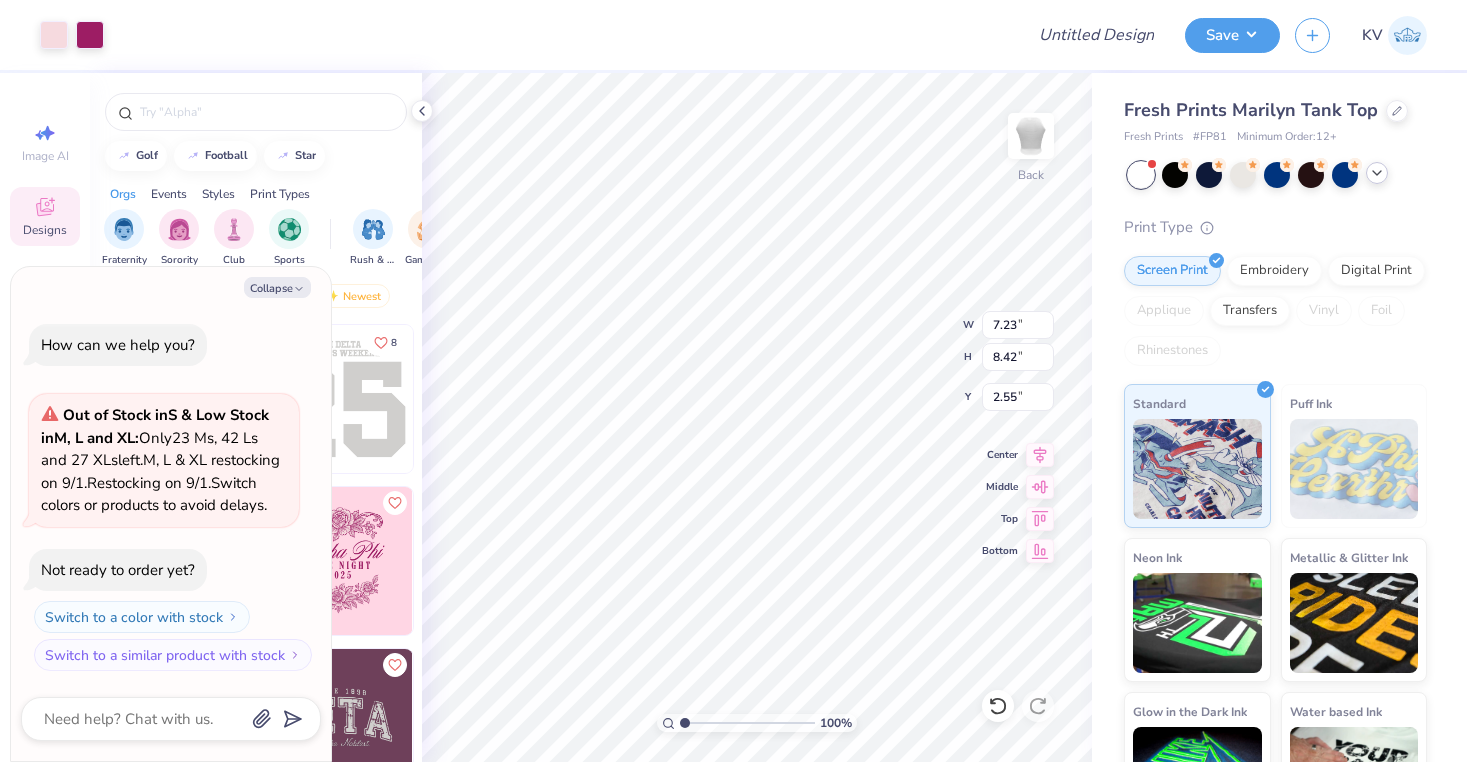 type on "x" 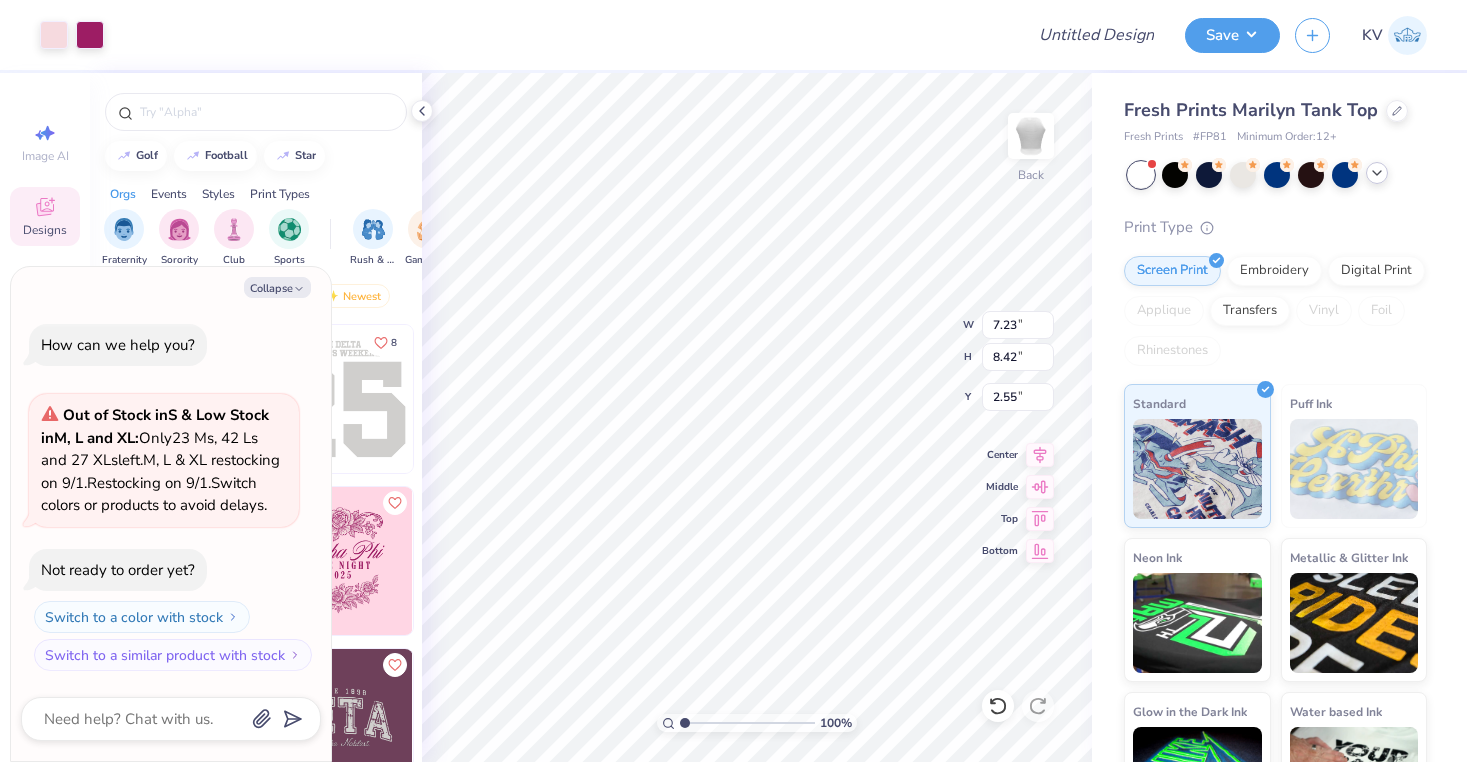 type on "4.92" 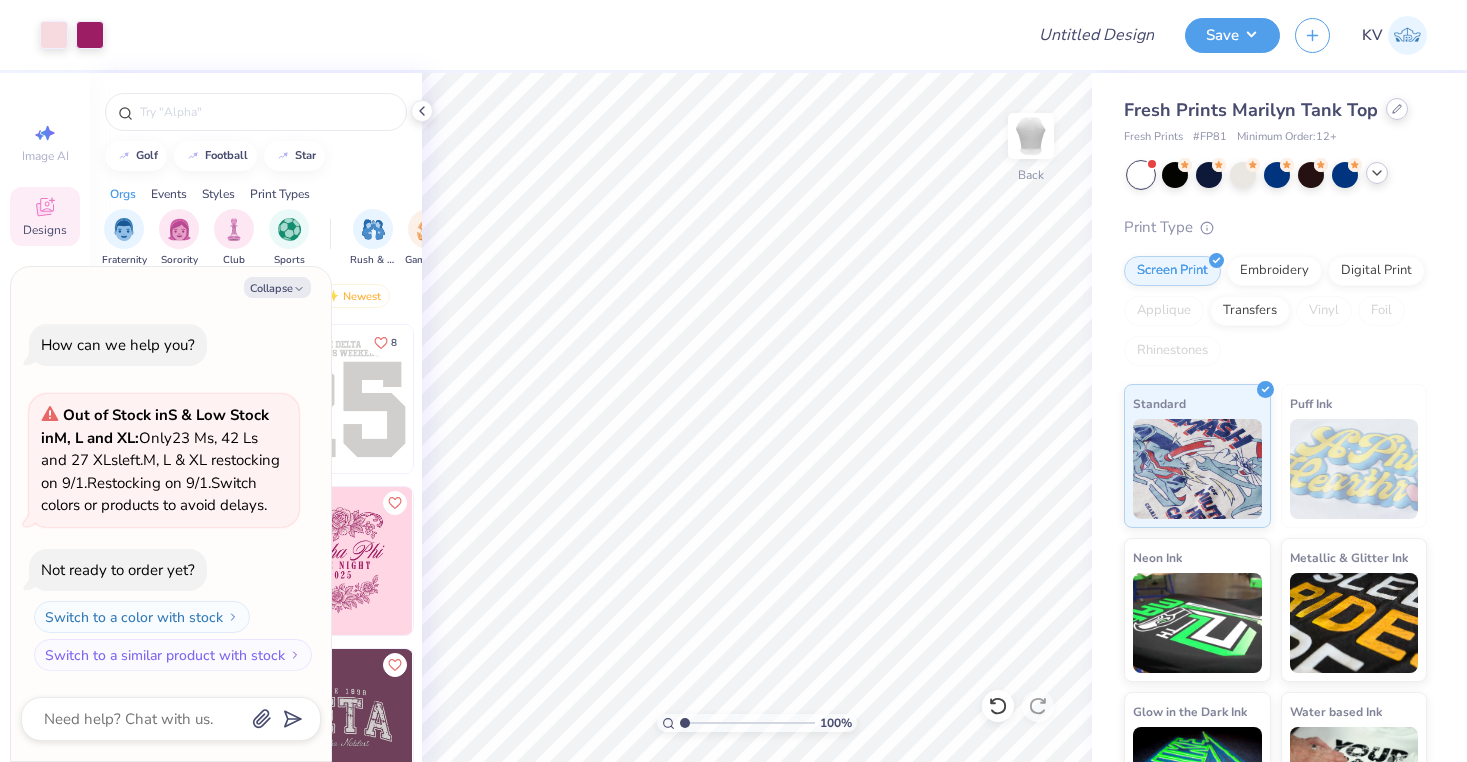 click 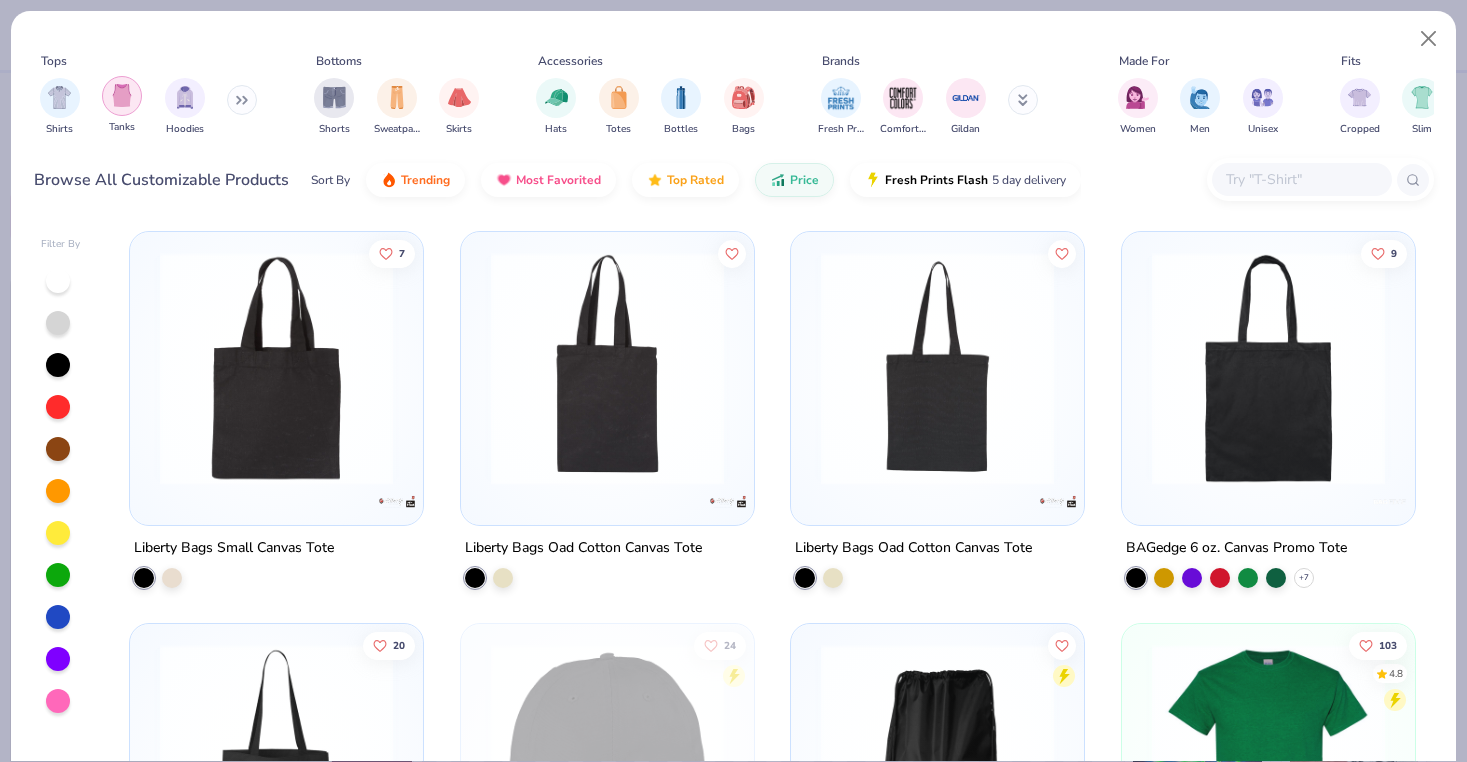 click at bounding box center [122, 95] 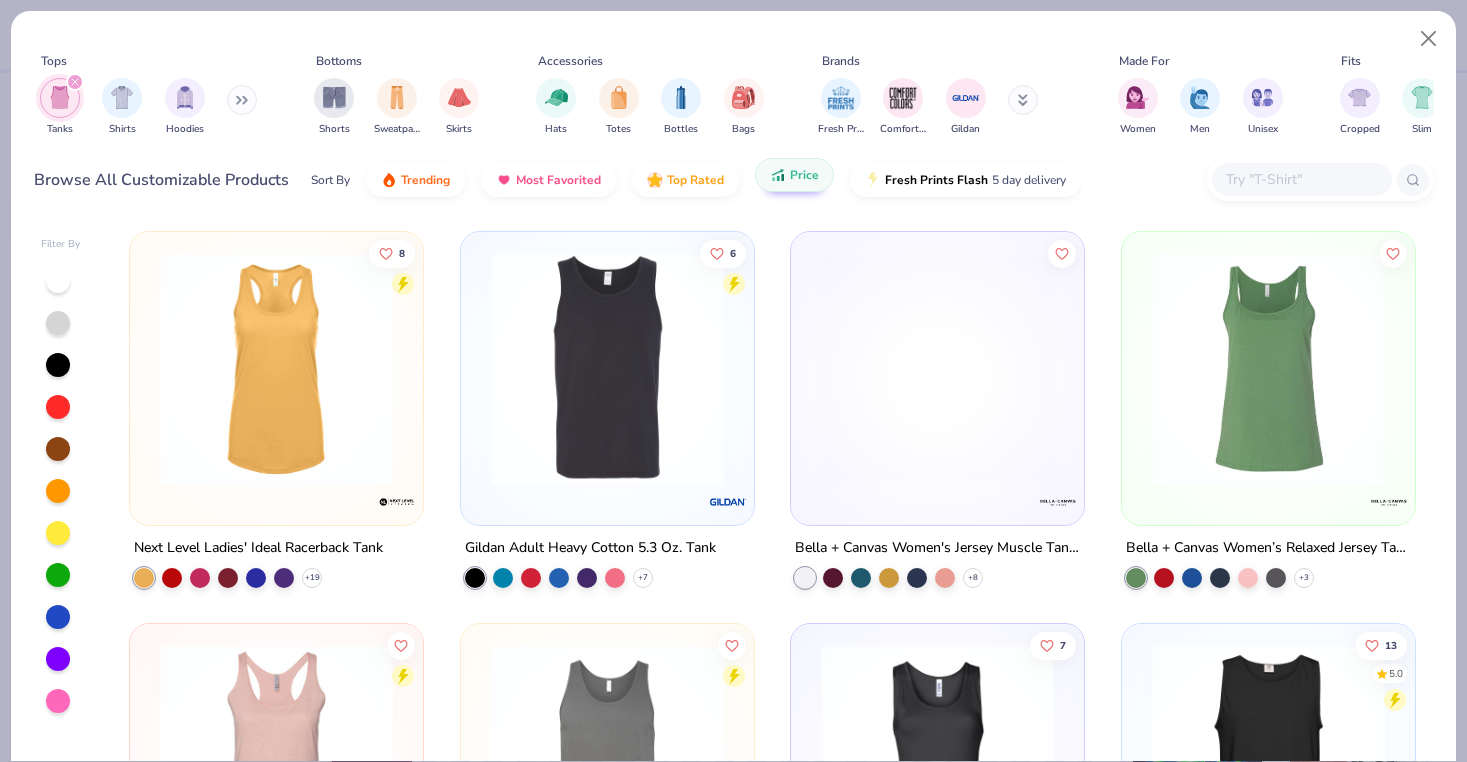 scroll, scrollTop: 0, scrollLeft: 0, axis: both 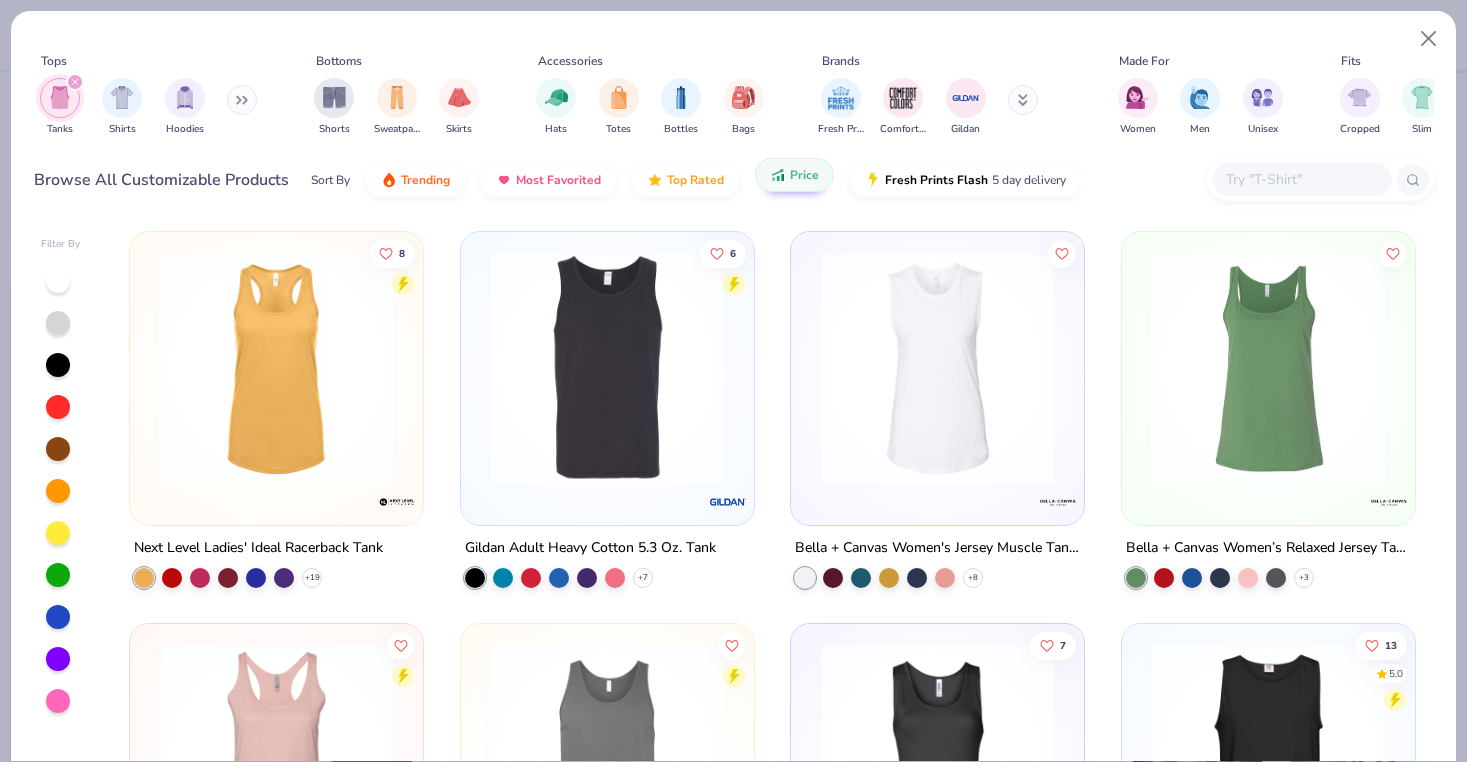 click on "Price" at bounding box center (804, 175) 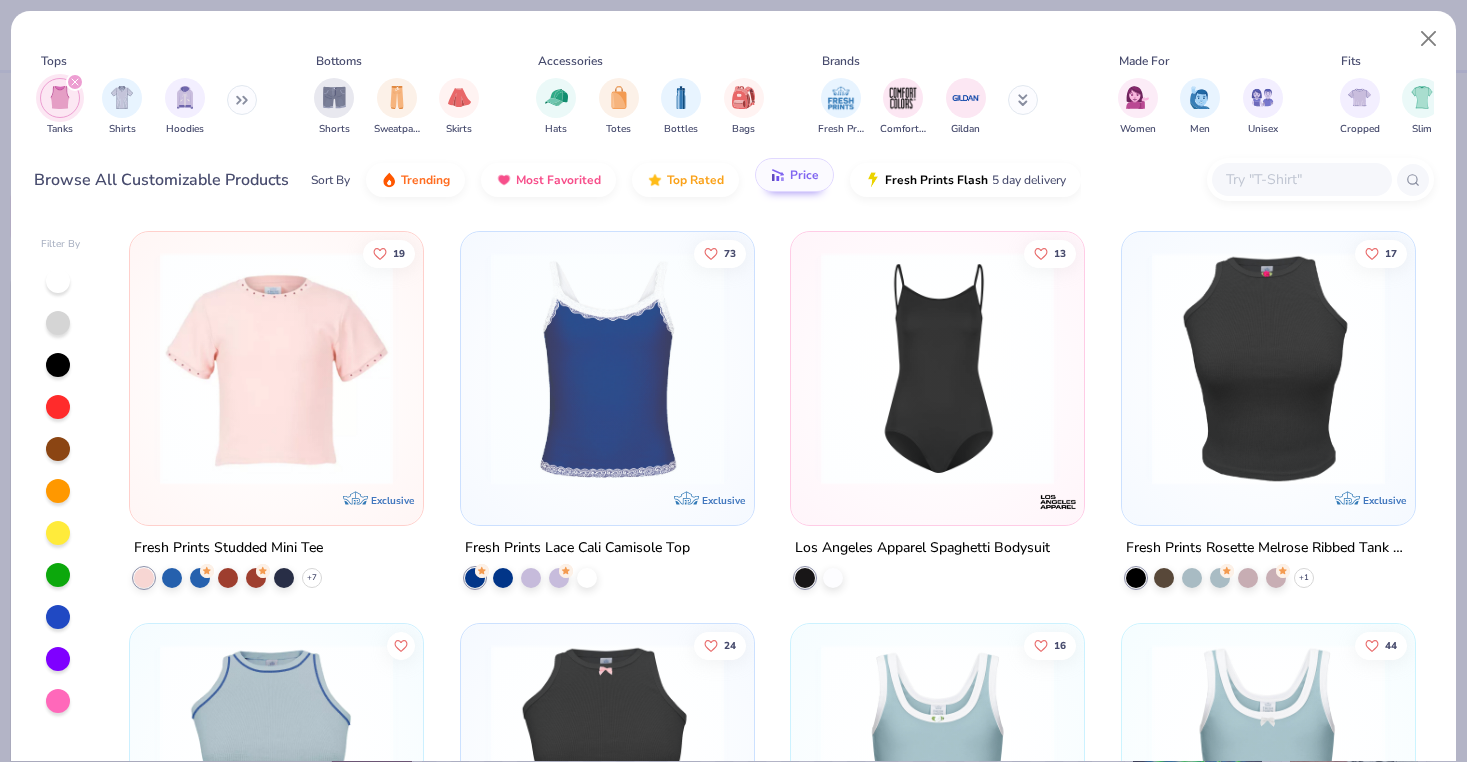 click on "Price" at bounding box center [804, 175] 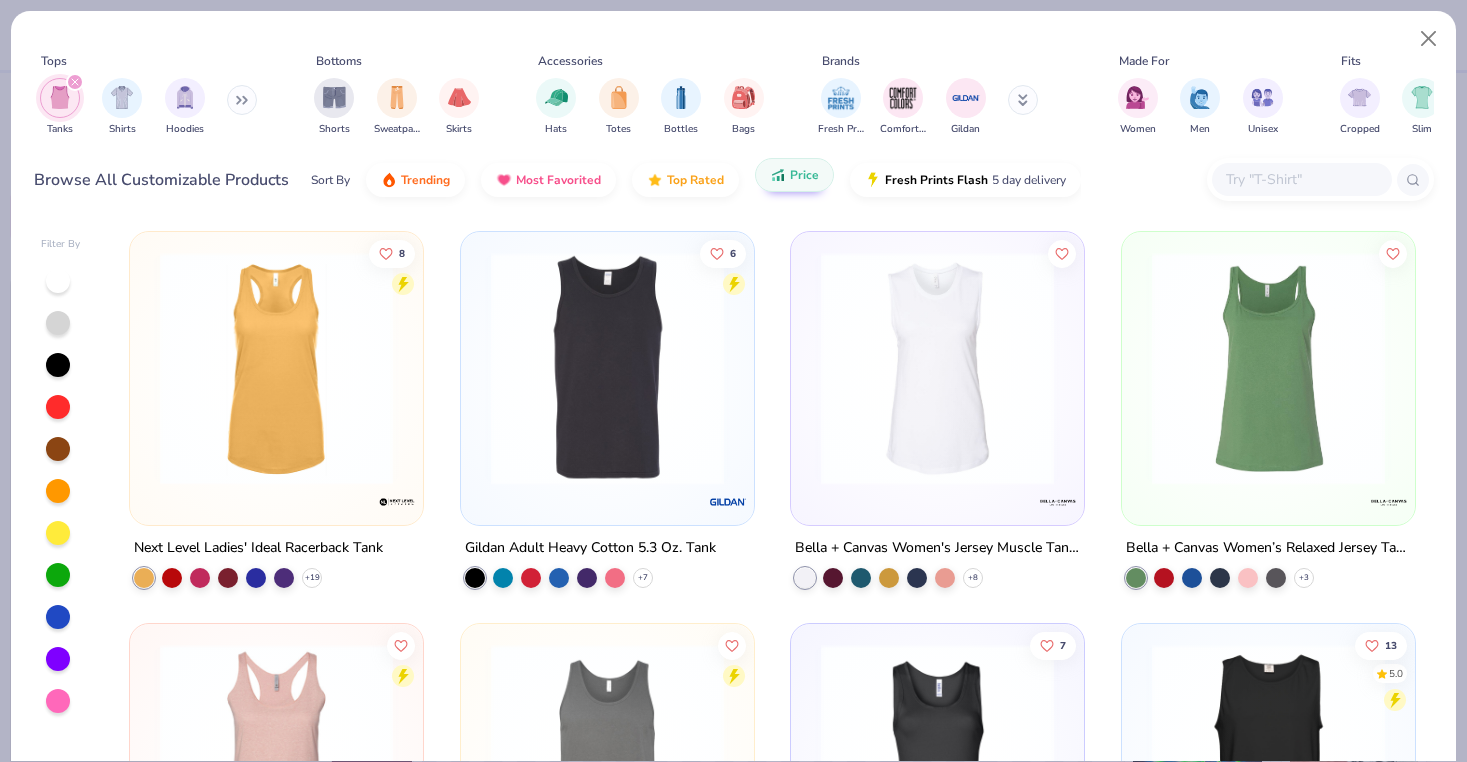 click on "Price" at bounding box center (804, 175) 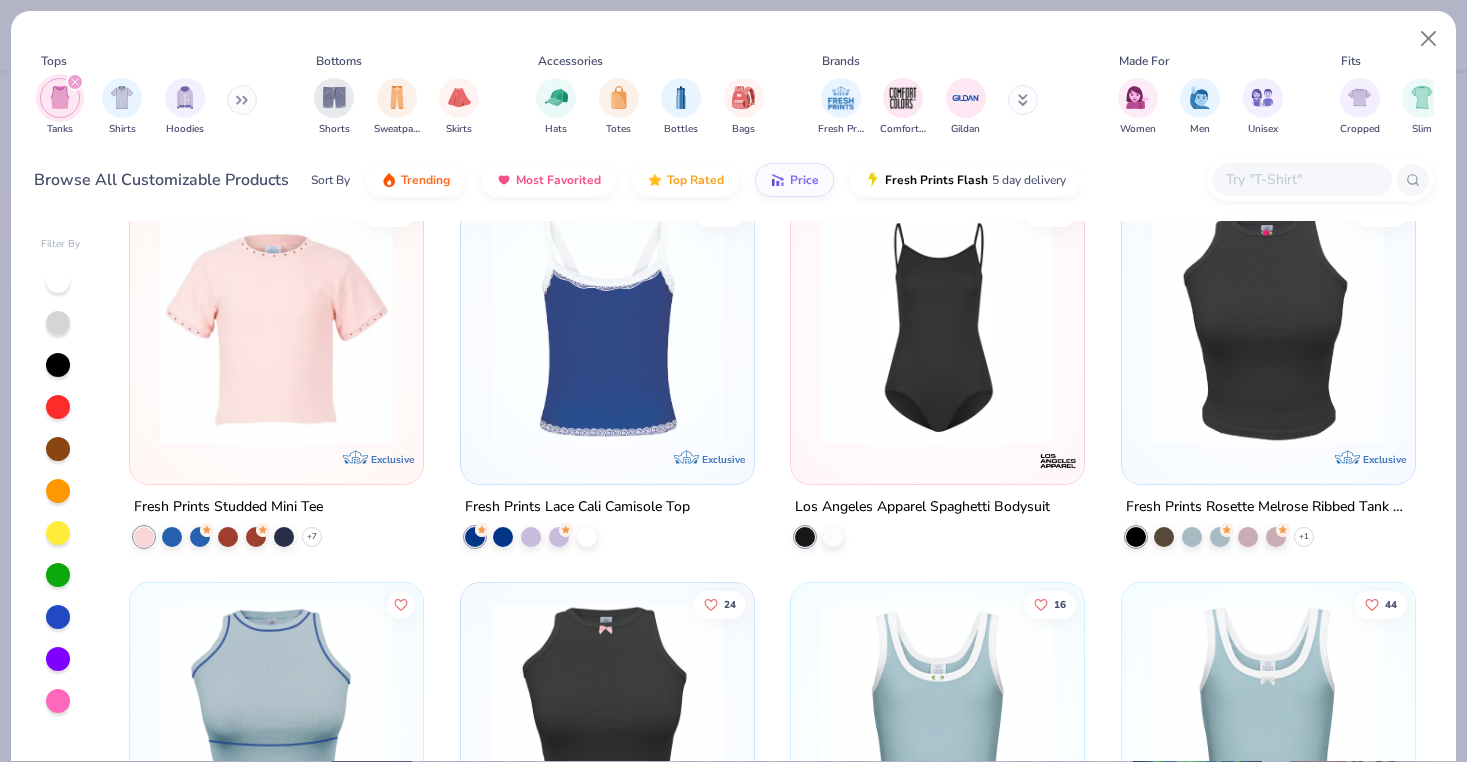 scroll, scrollTop: 8, scrollLeft: 0, axis: vertical 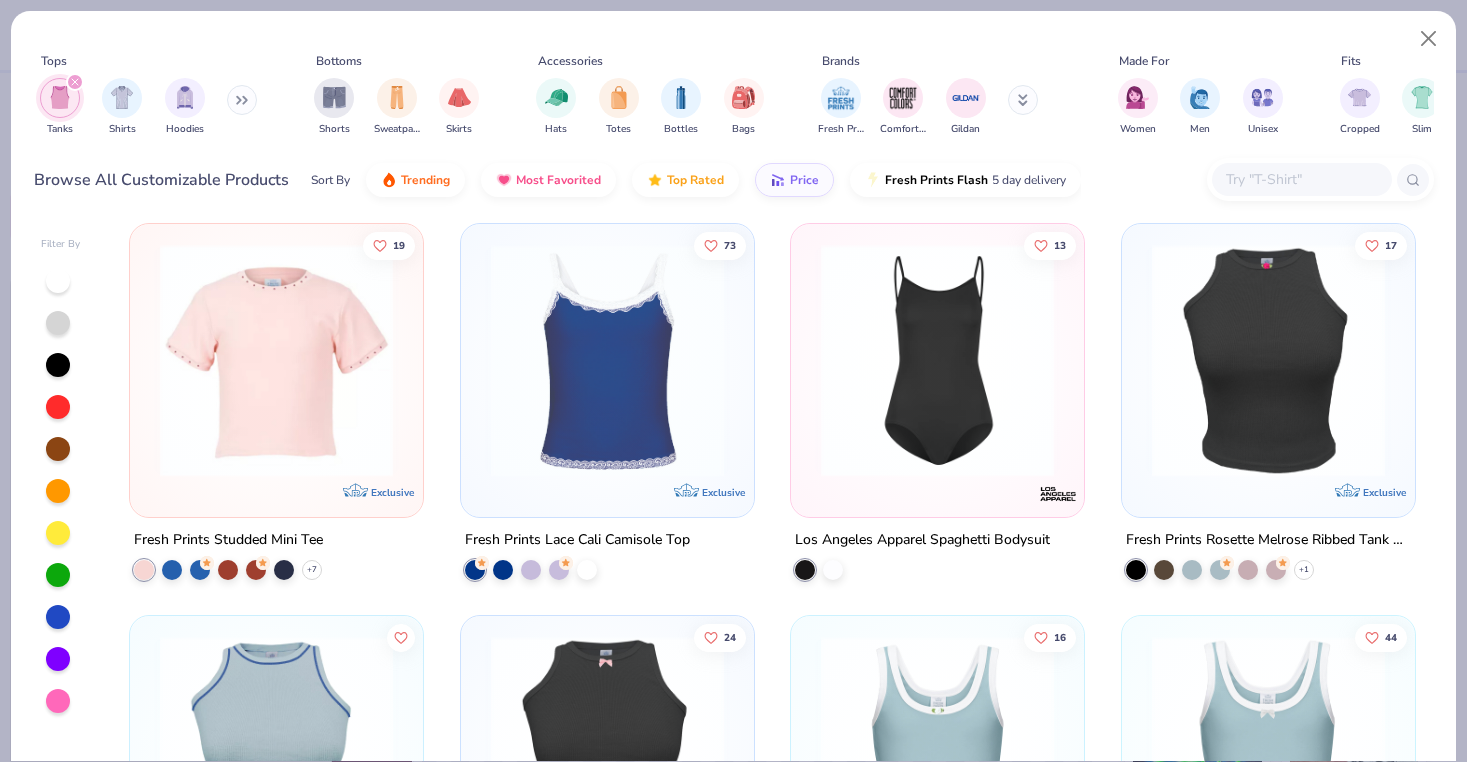 click at bounding box center (355, 360) 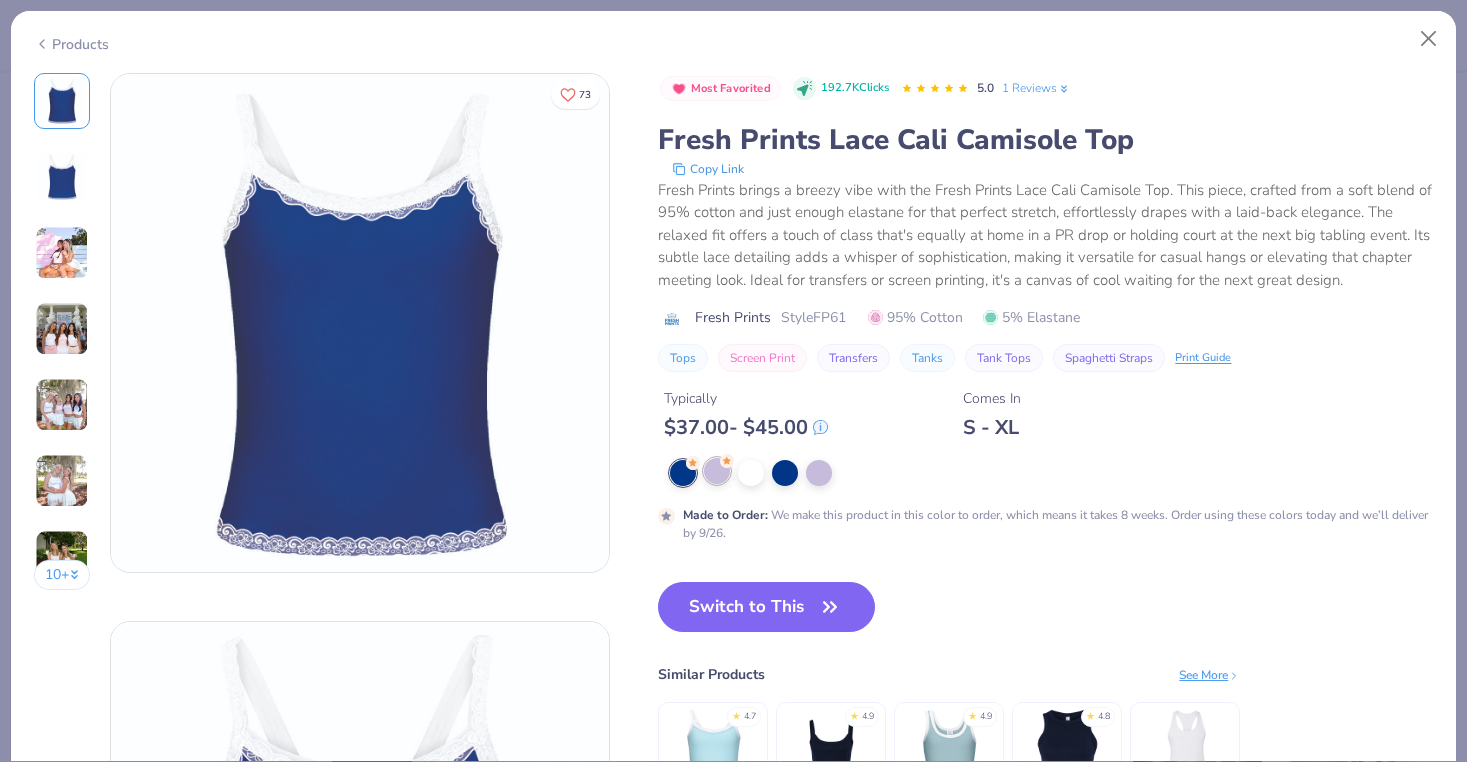 click at bounding box center [717, 471] 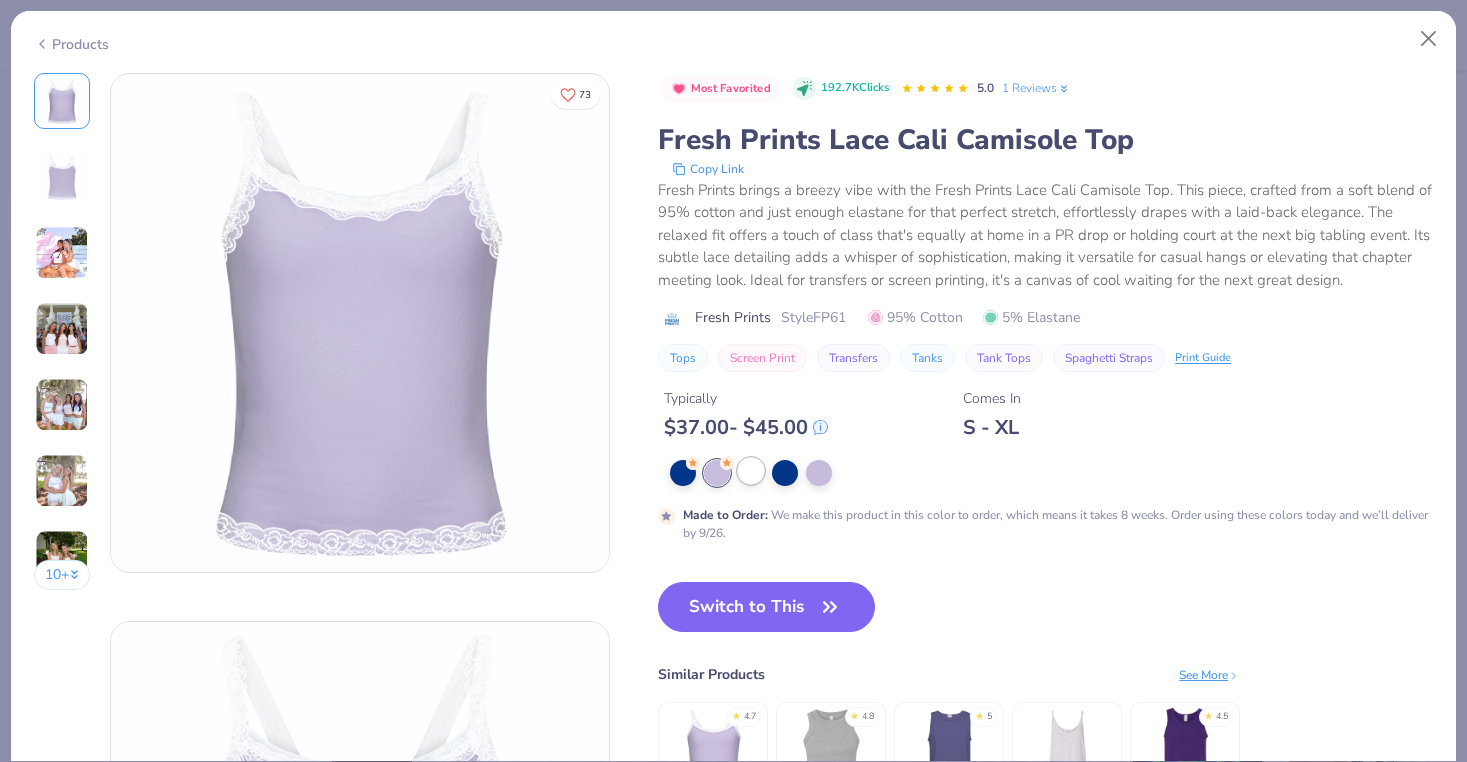 click at bounding box center (751, 471) 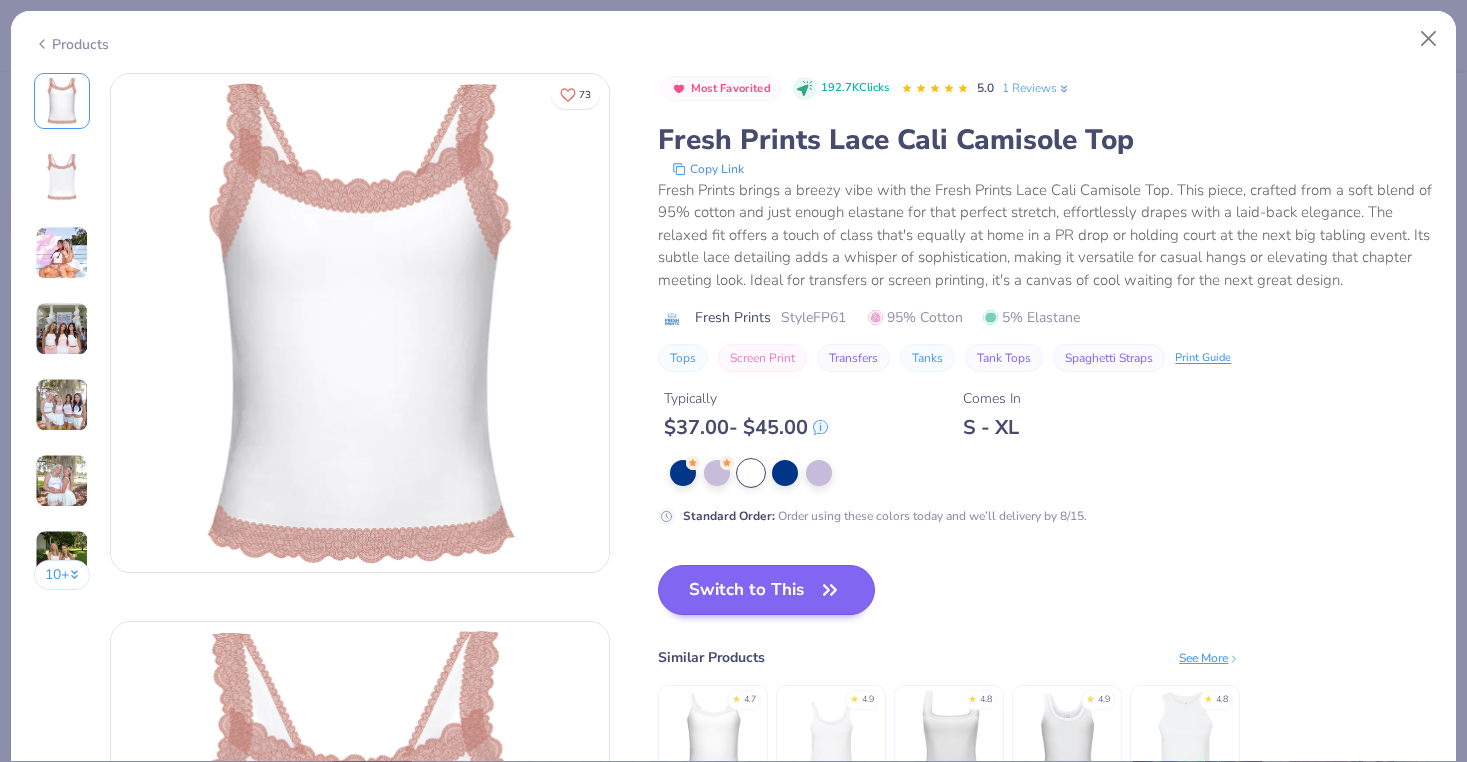 click on "Switch to This" at bounding box center (766, 590) 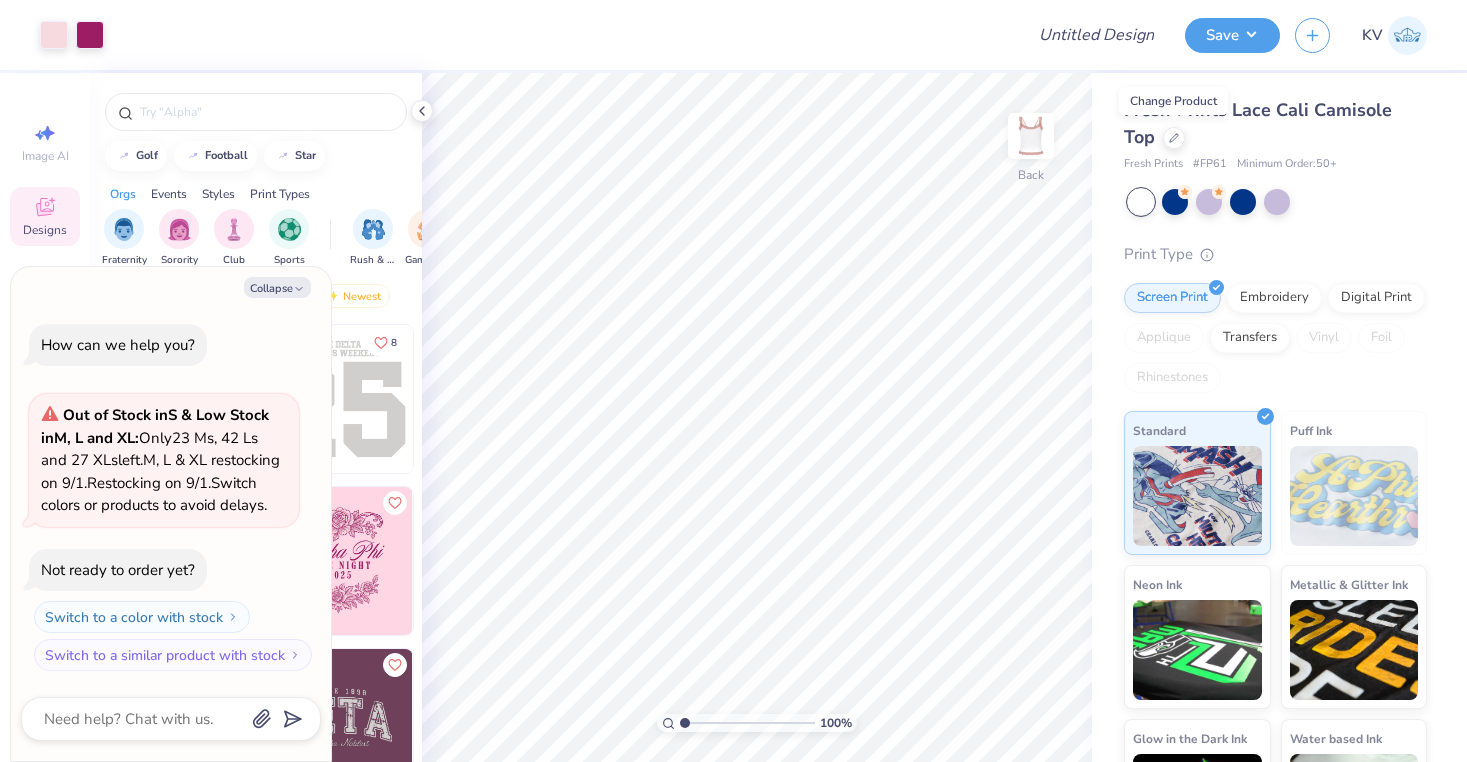 click on "Fresh Prints Lace Cali Camisole Top" at bounding box center (1275, 124) 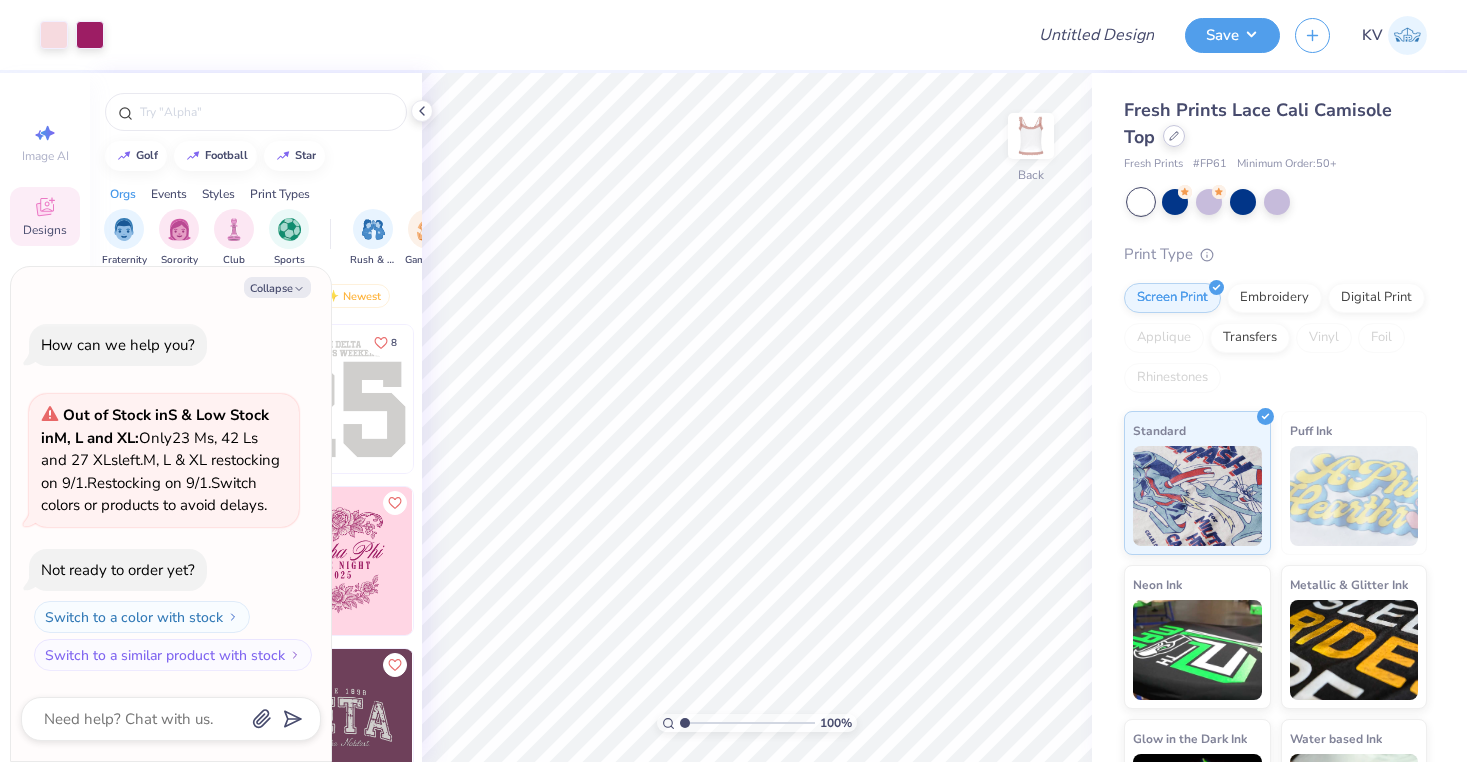 click 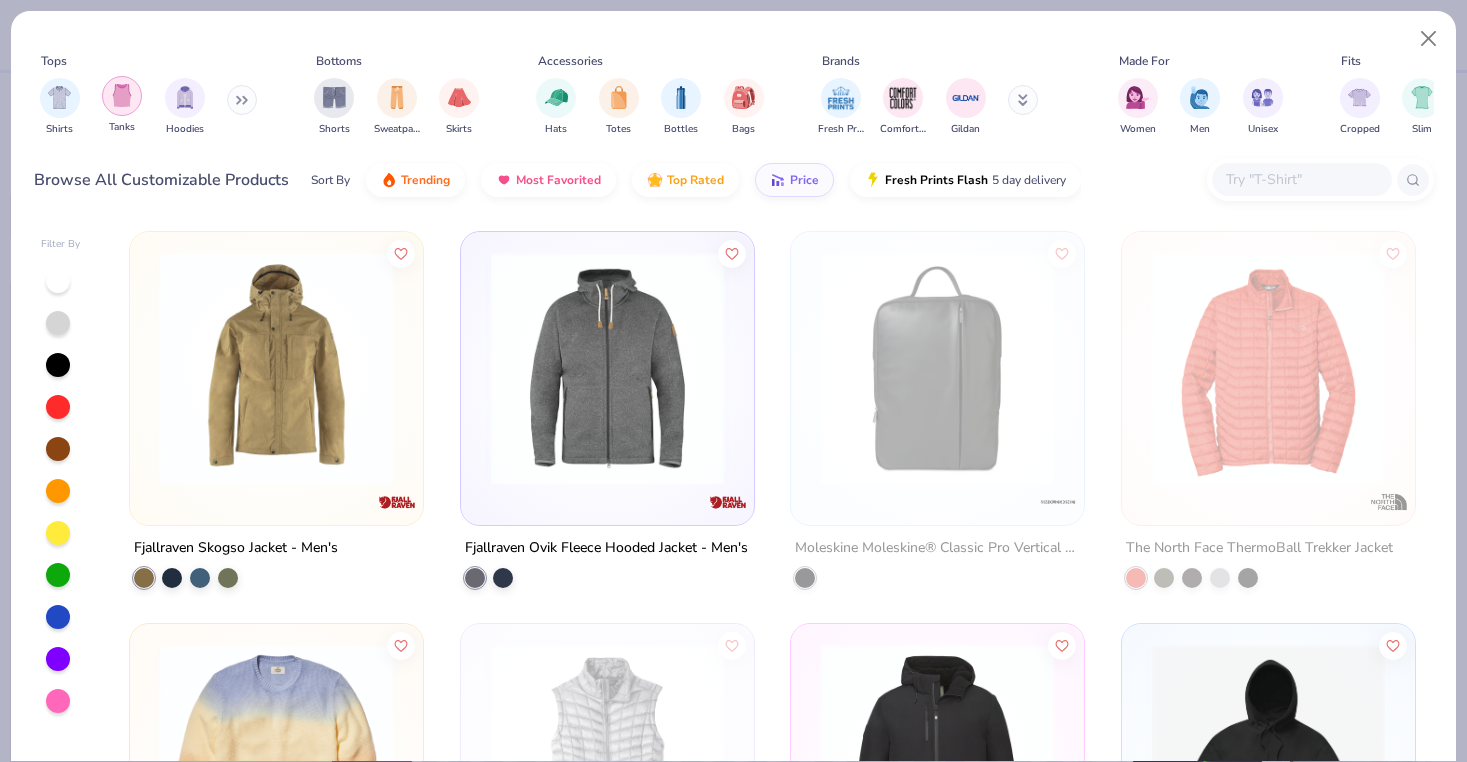 click at bounding box center (122, 95) 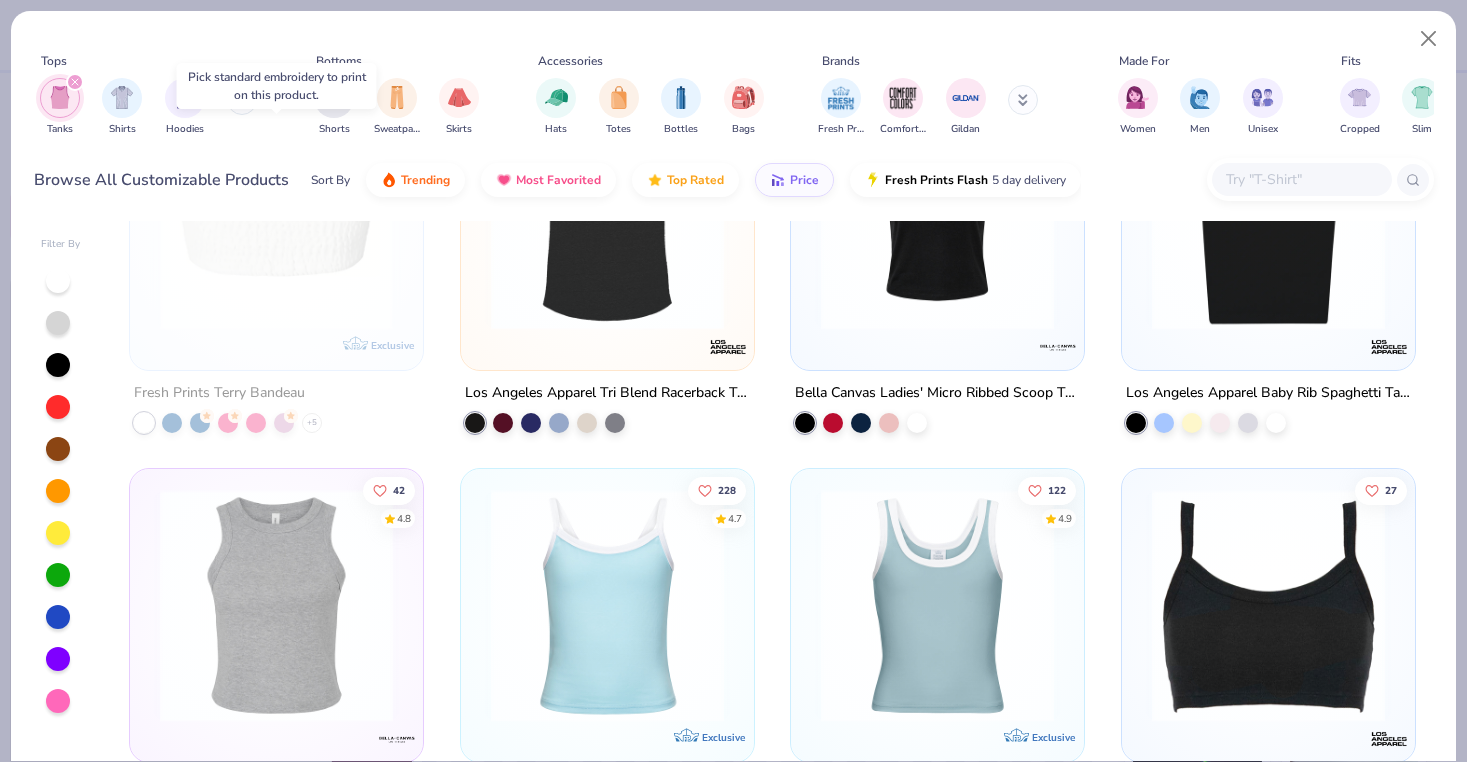 scroll, scrollTop: 1787, scrollLeft: 0, axis: vertical 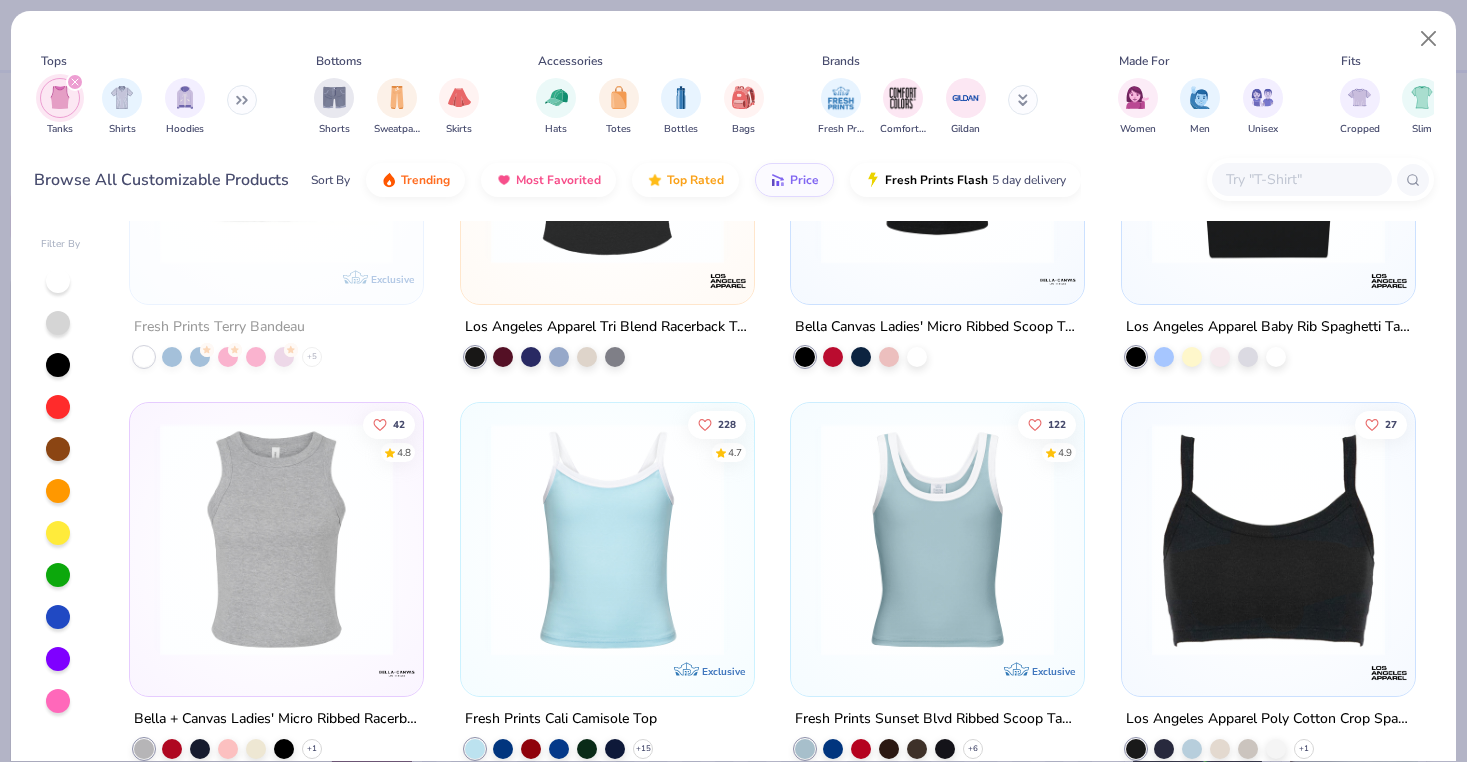 click at bounding box center (607, 538) 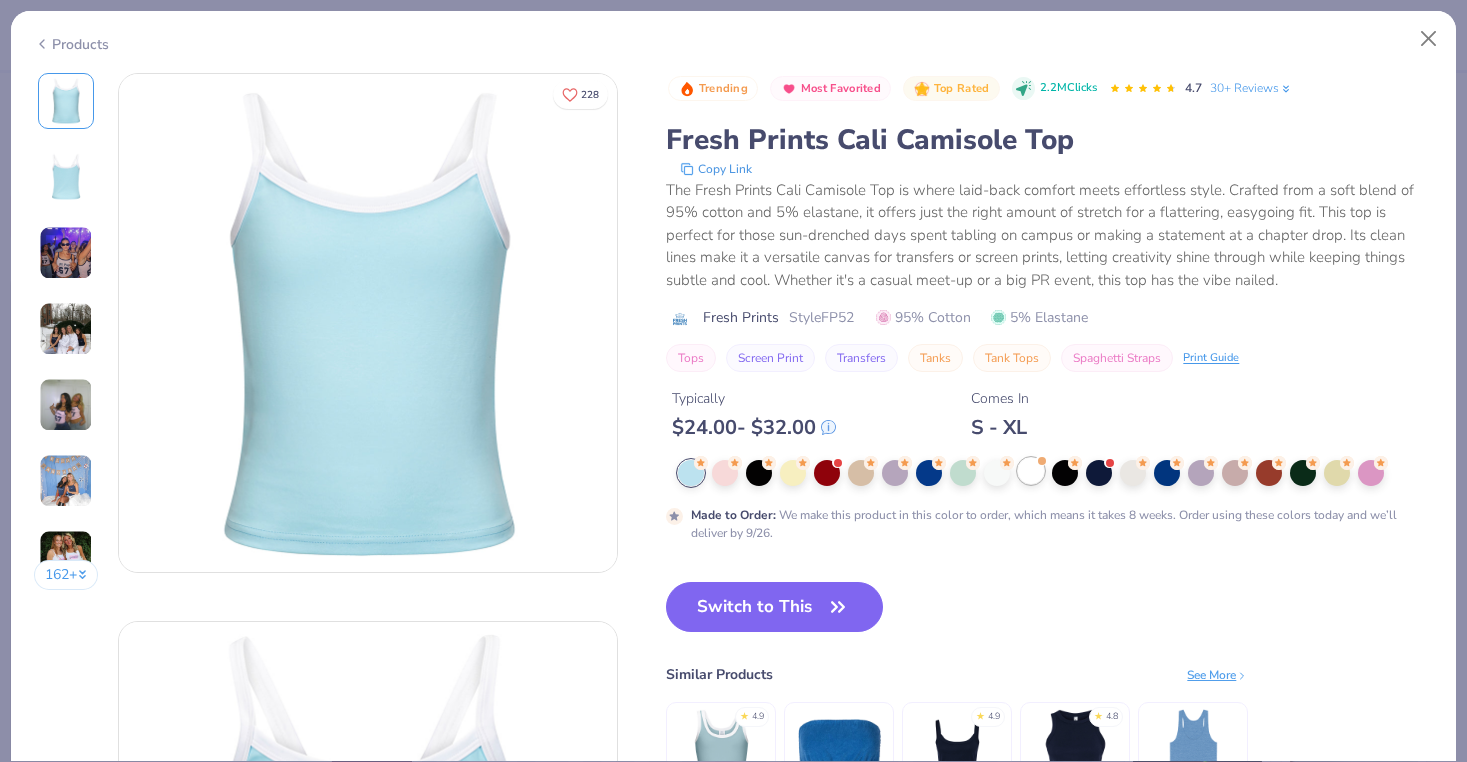 click at bounding box center (1031, 471) 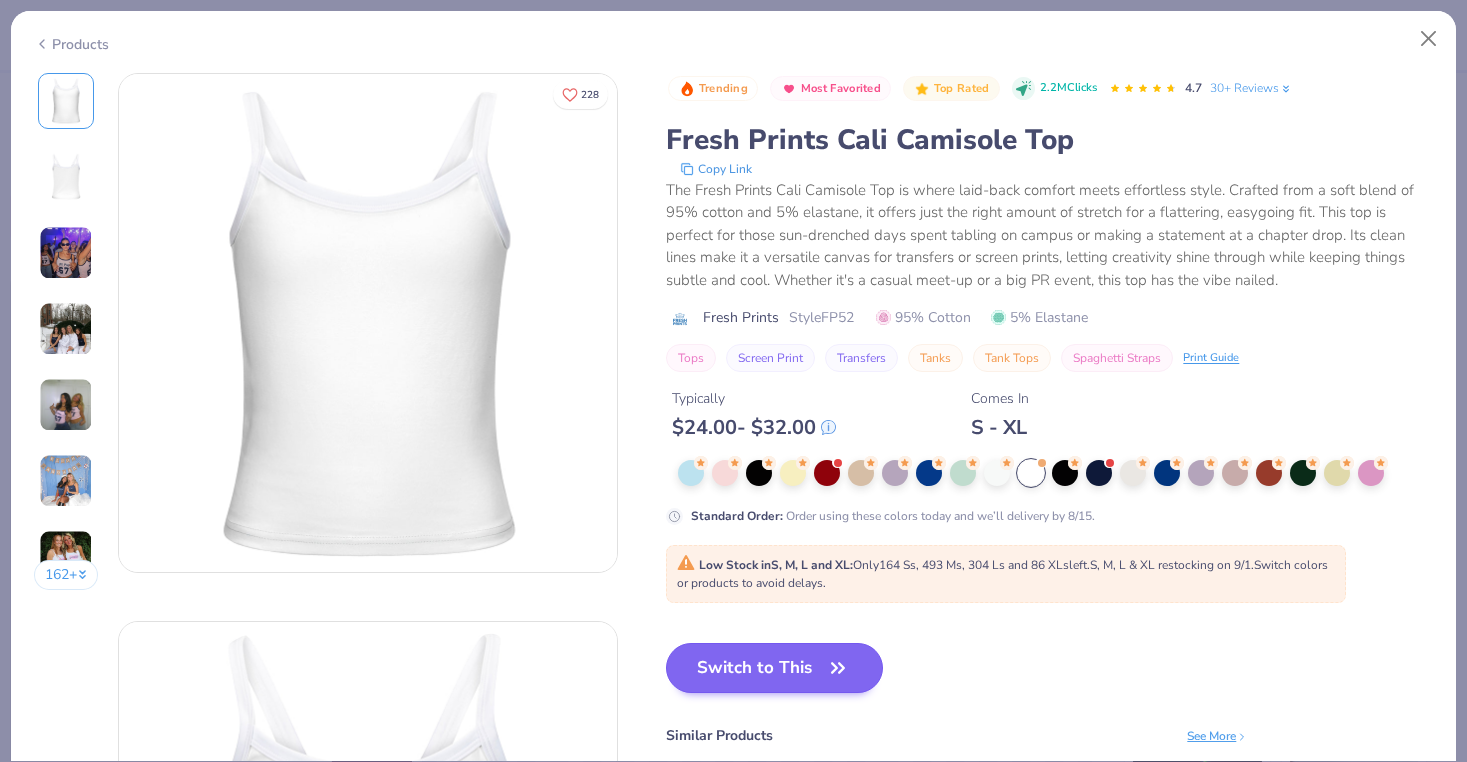 click on "Switch to This" at bounding box center [774, 668] 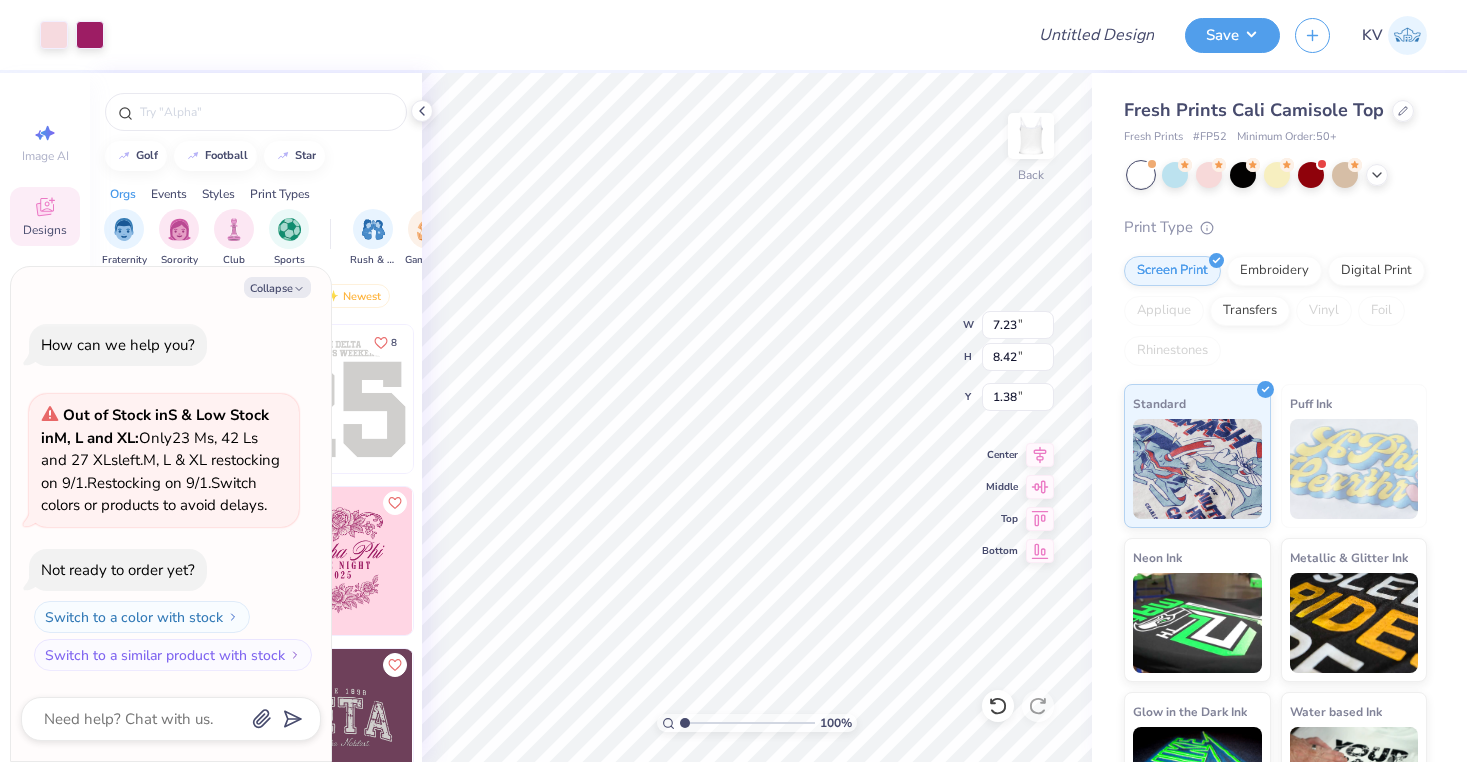 type on "x" 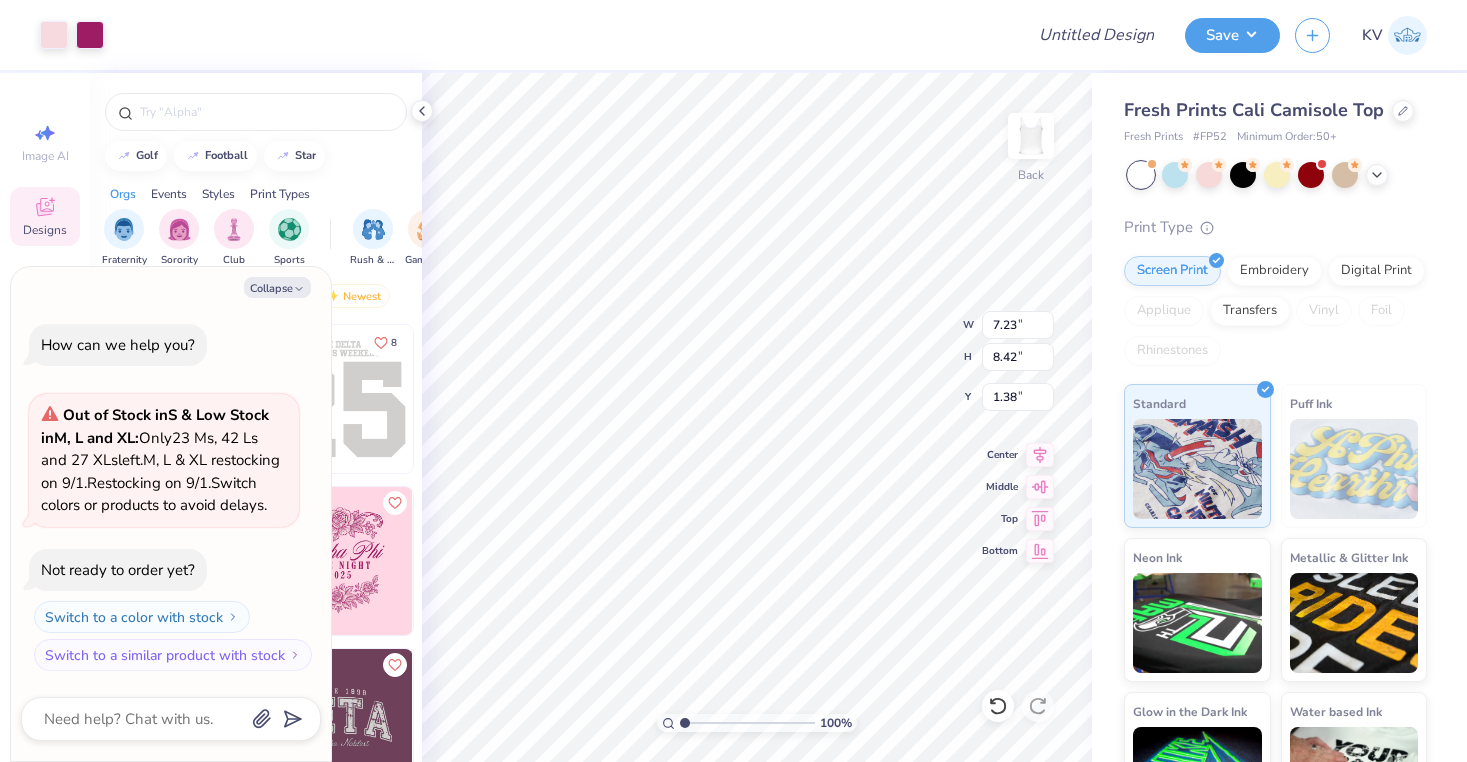type on "3.32" 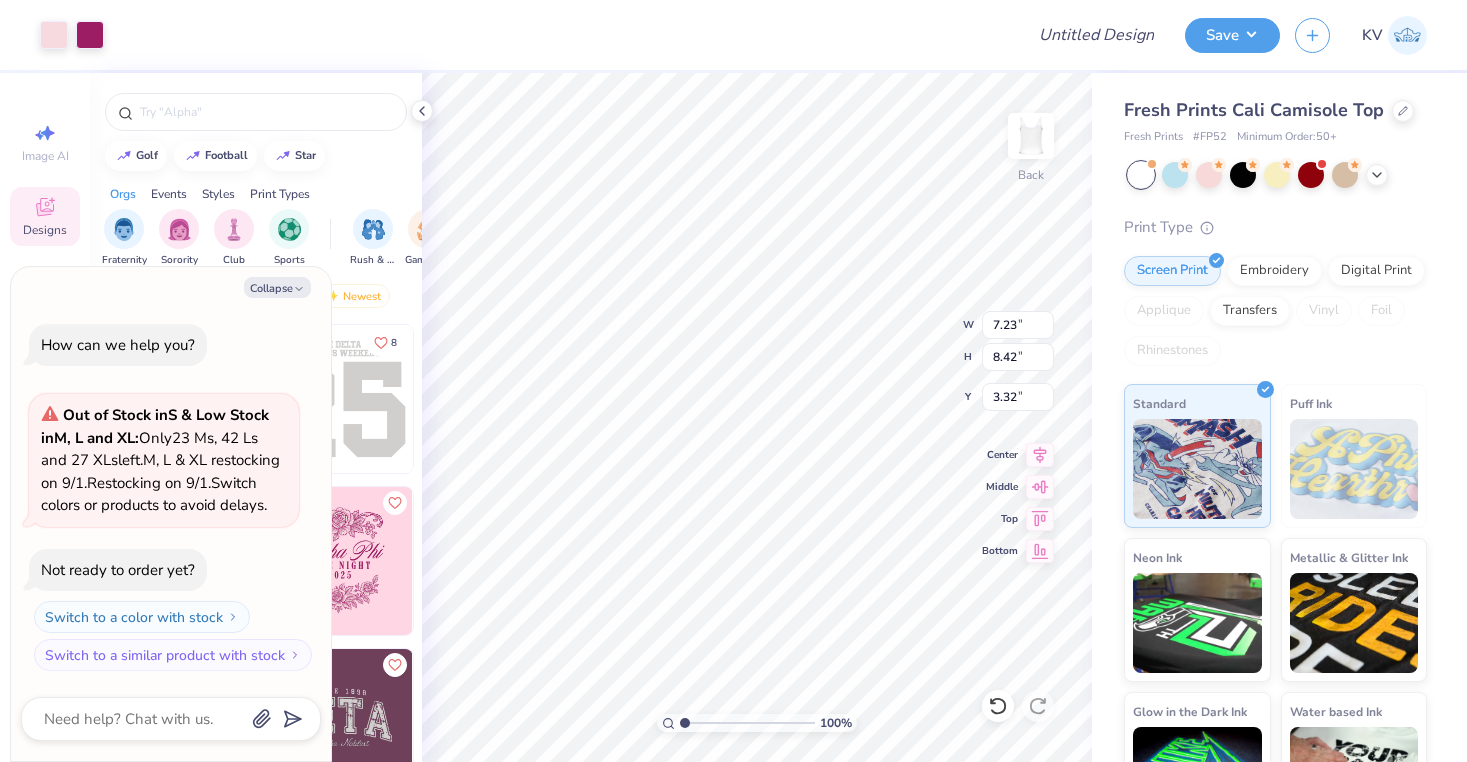 type on "x" 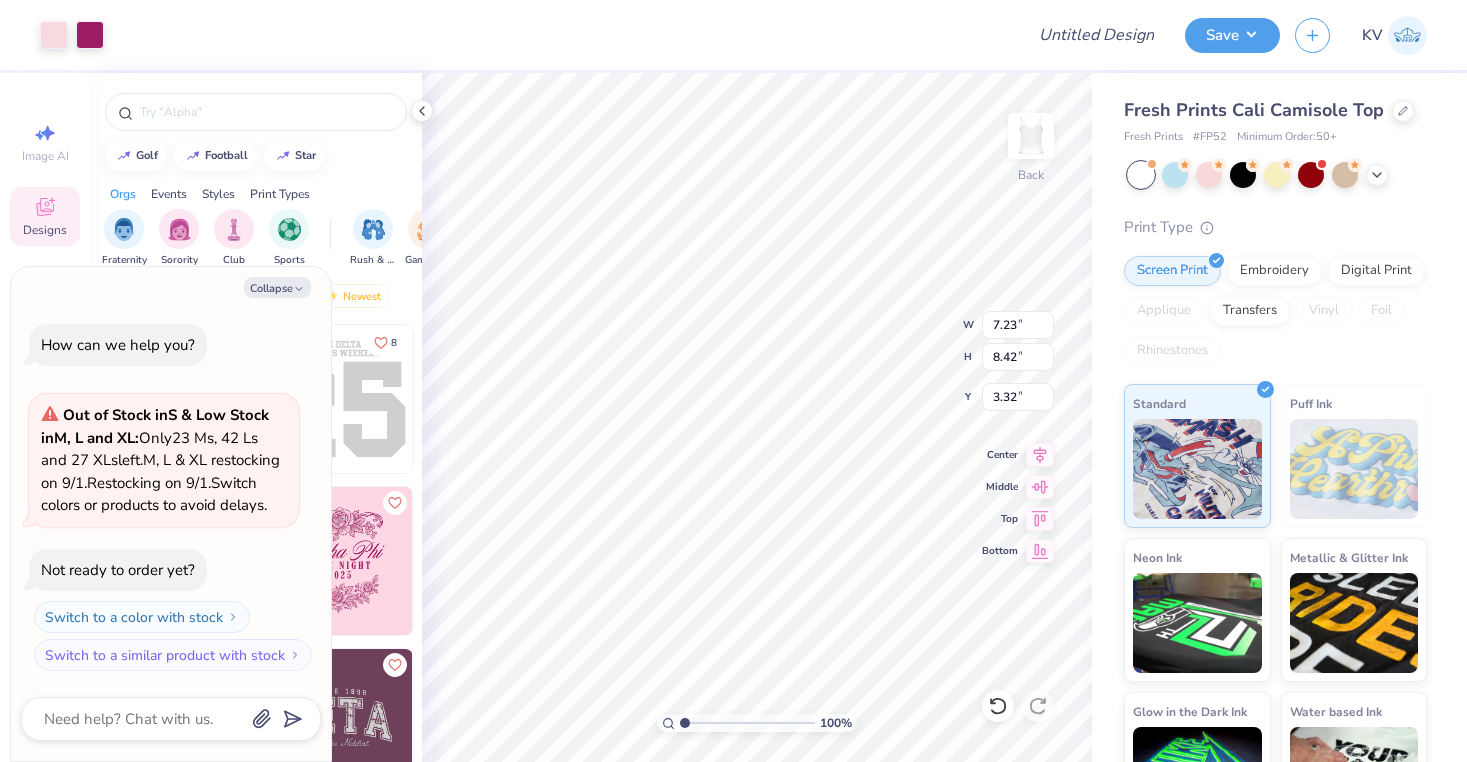 type on "6.21" 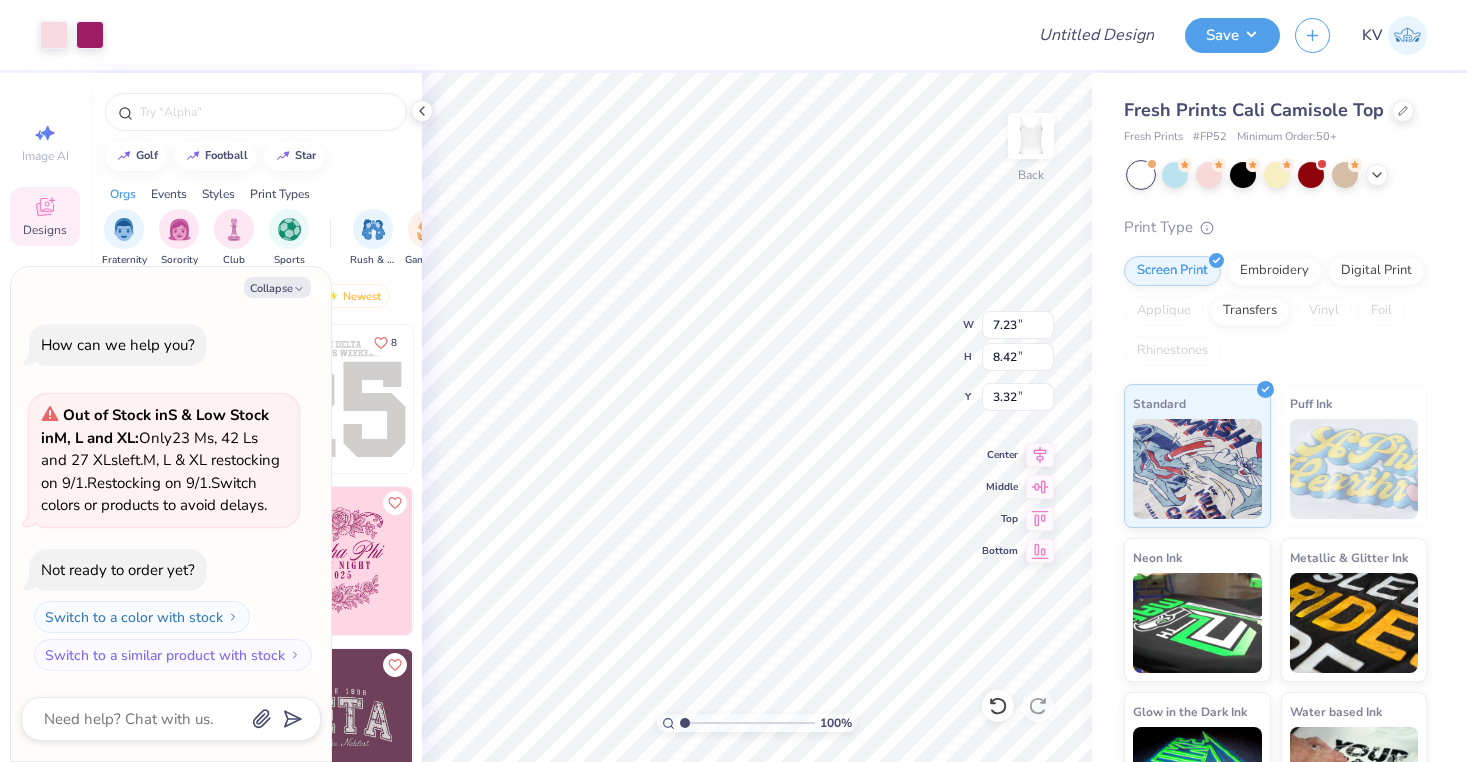 type on "7.22" 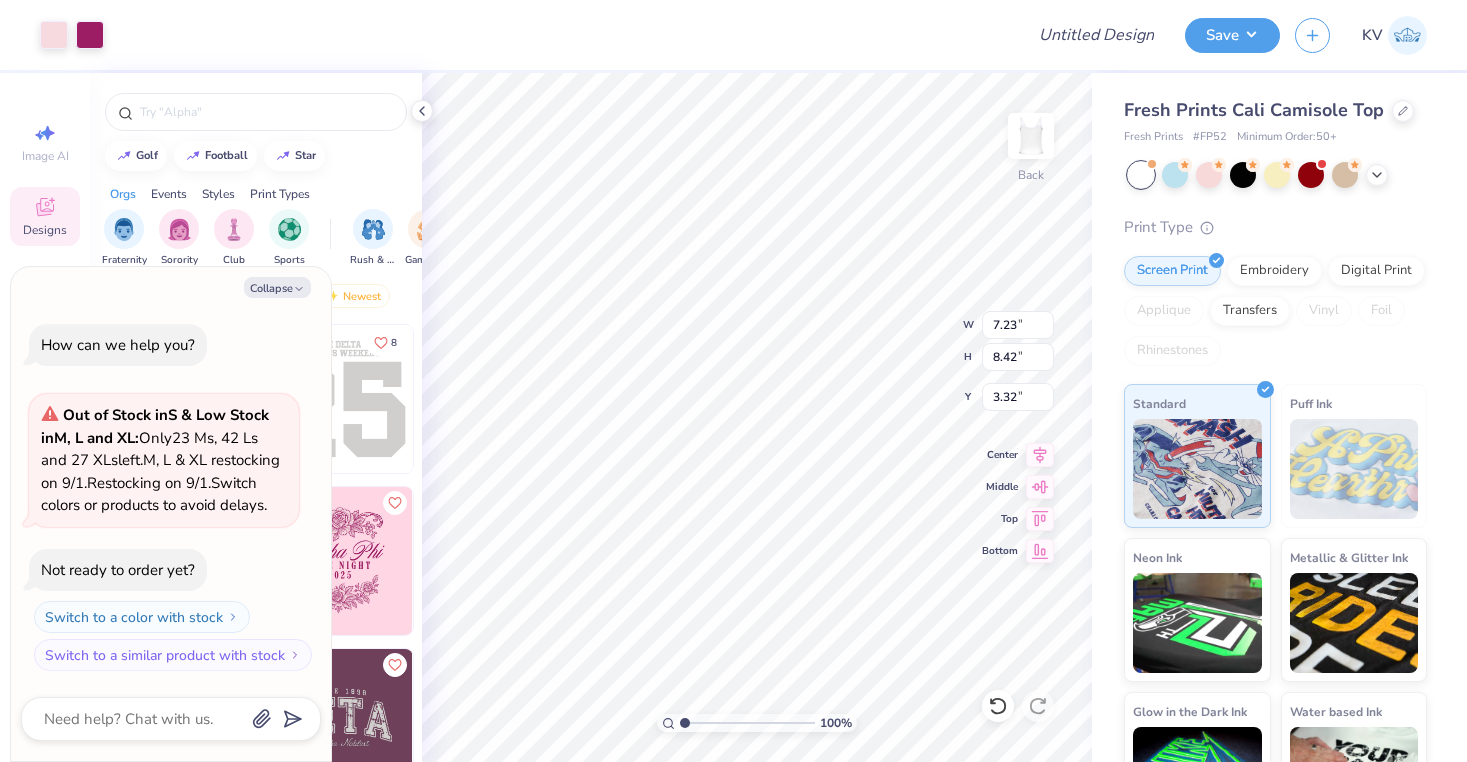 type on "4.51" 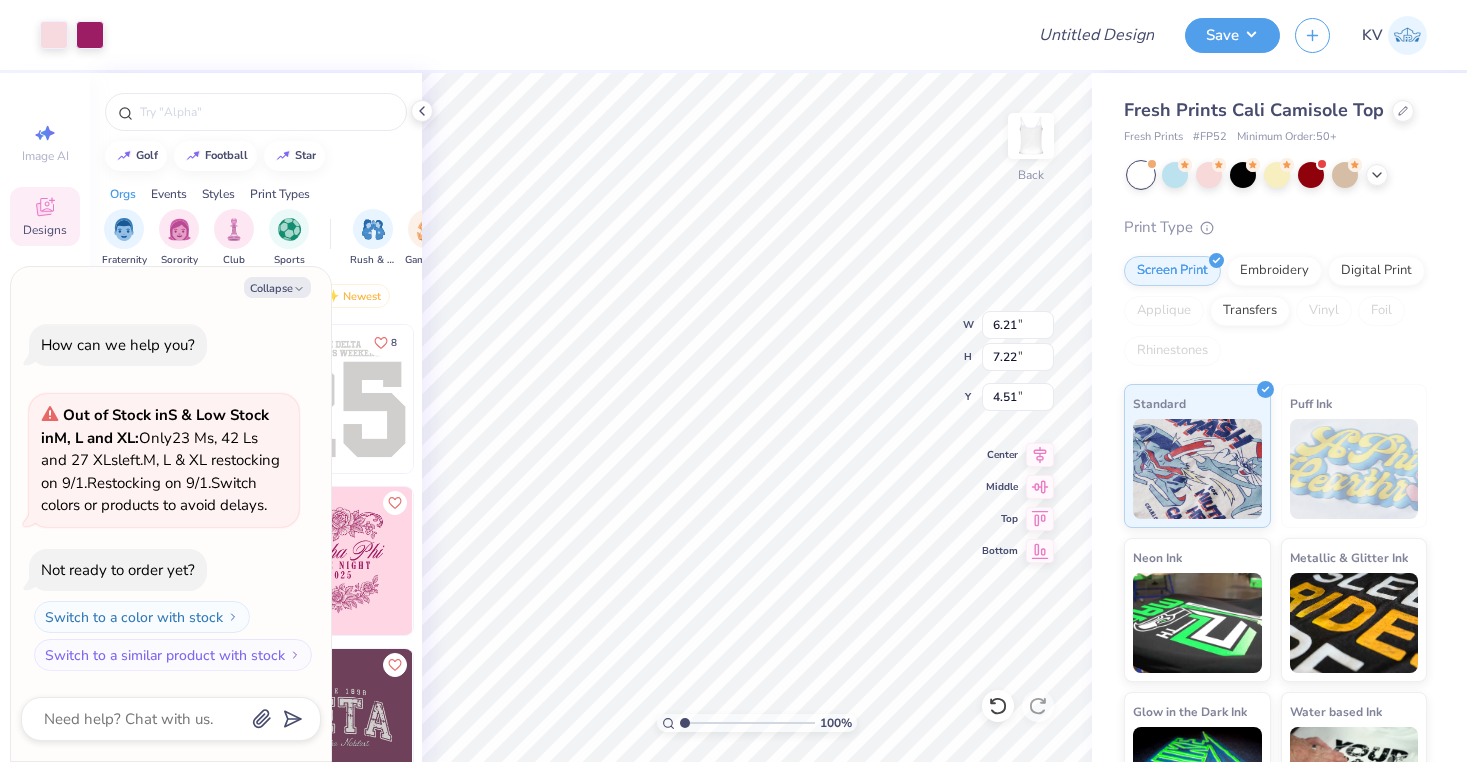 type on "x" 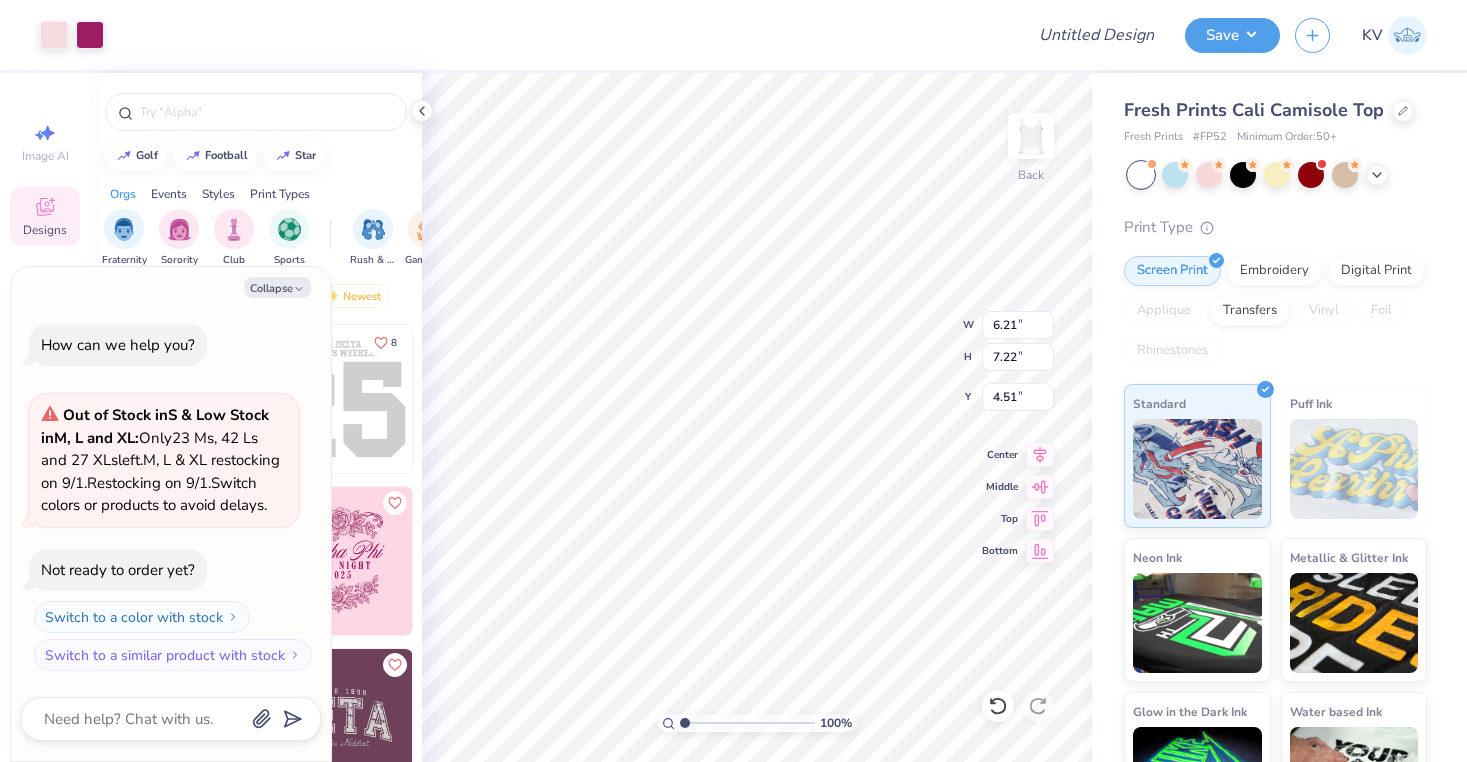 type on "3.64" 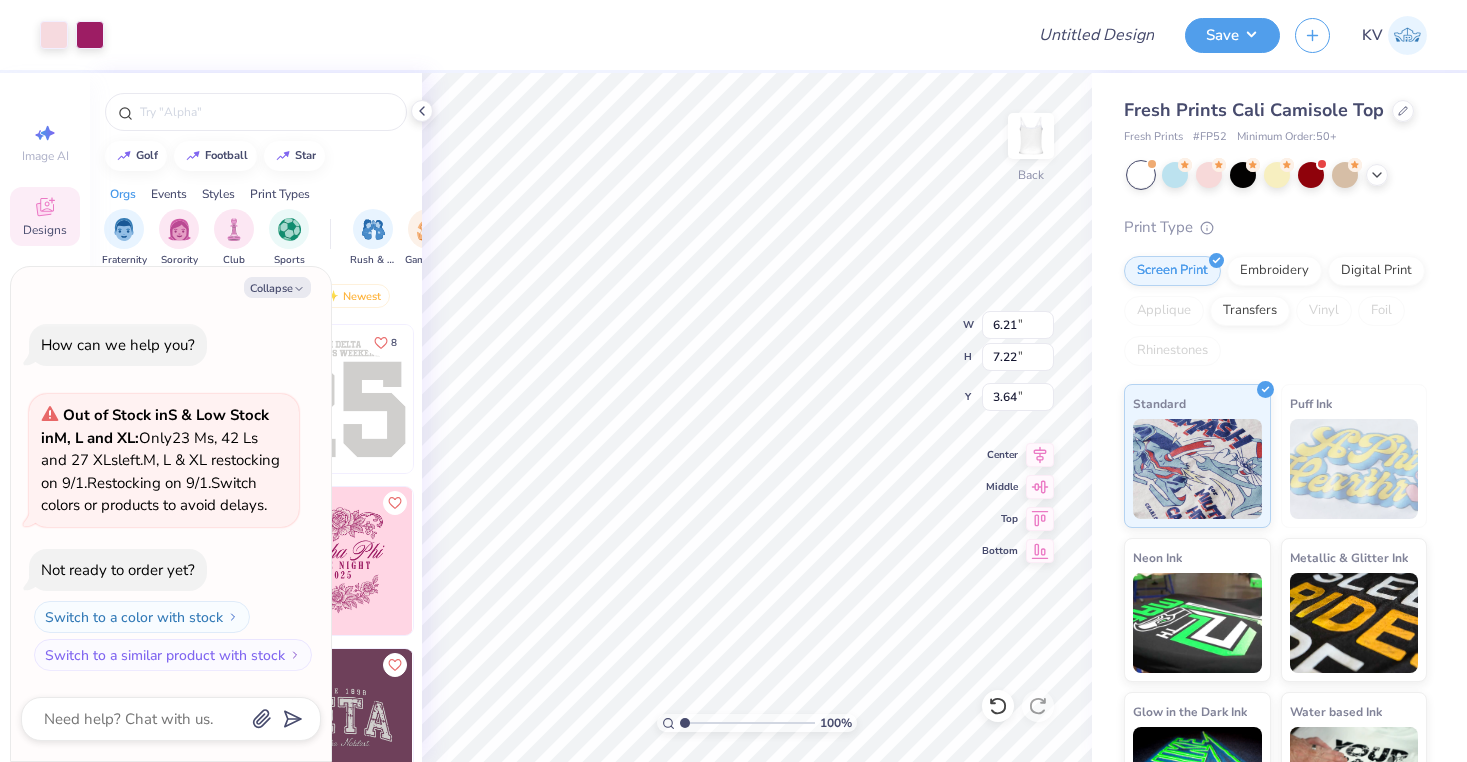 type on "x" 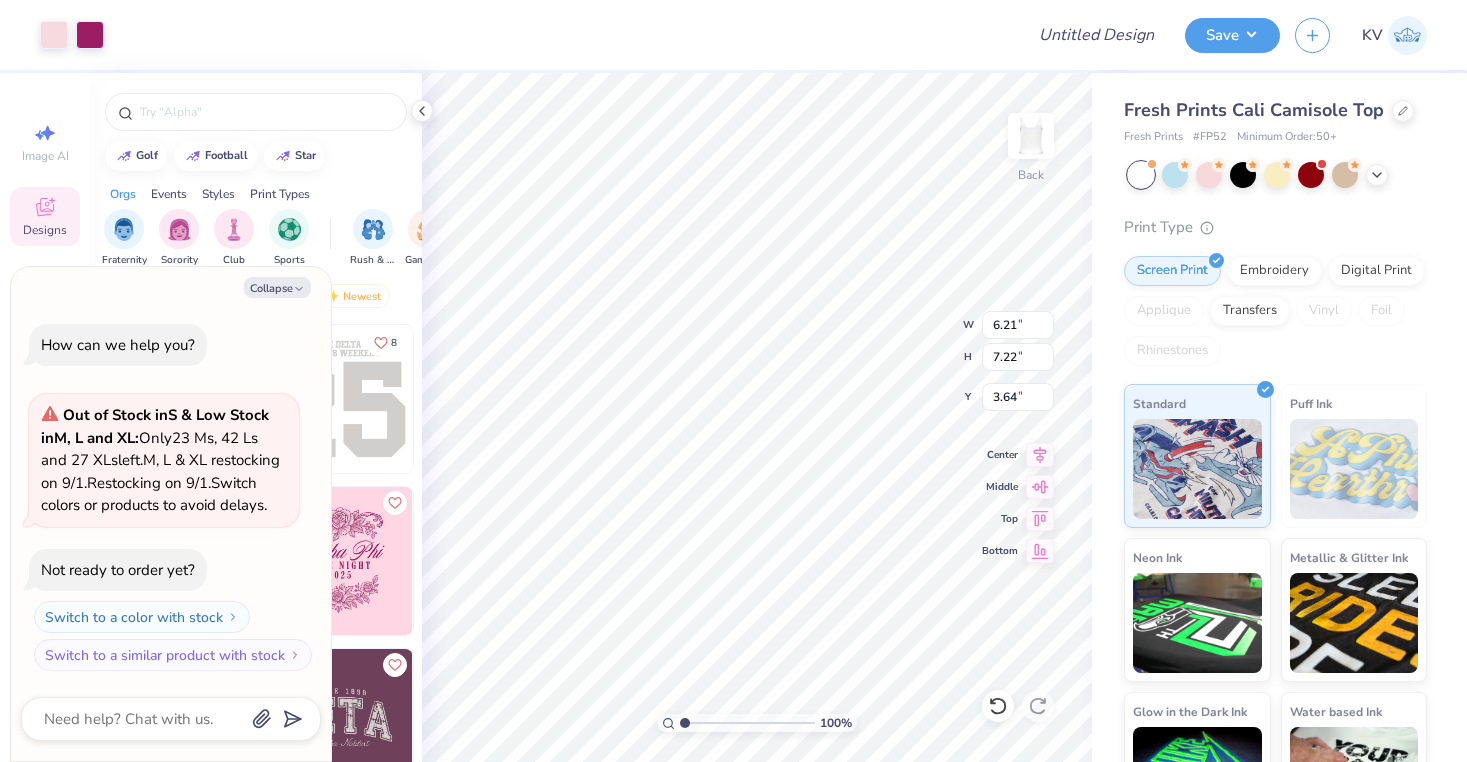 type on "5.63" 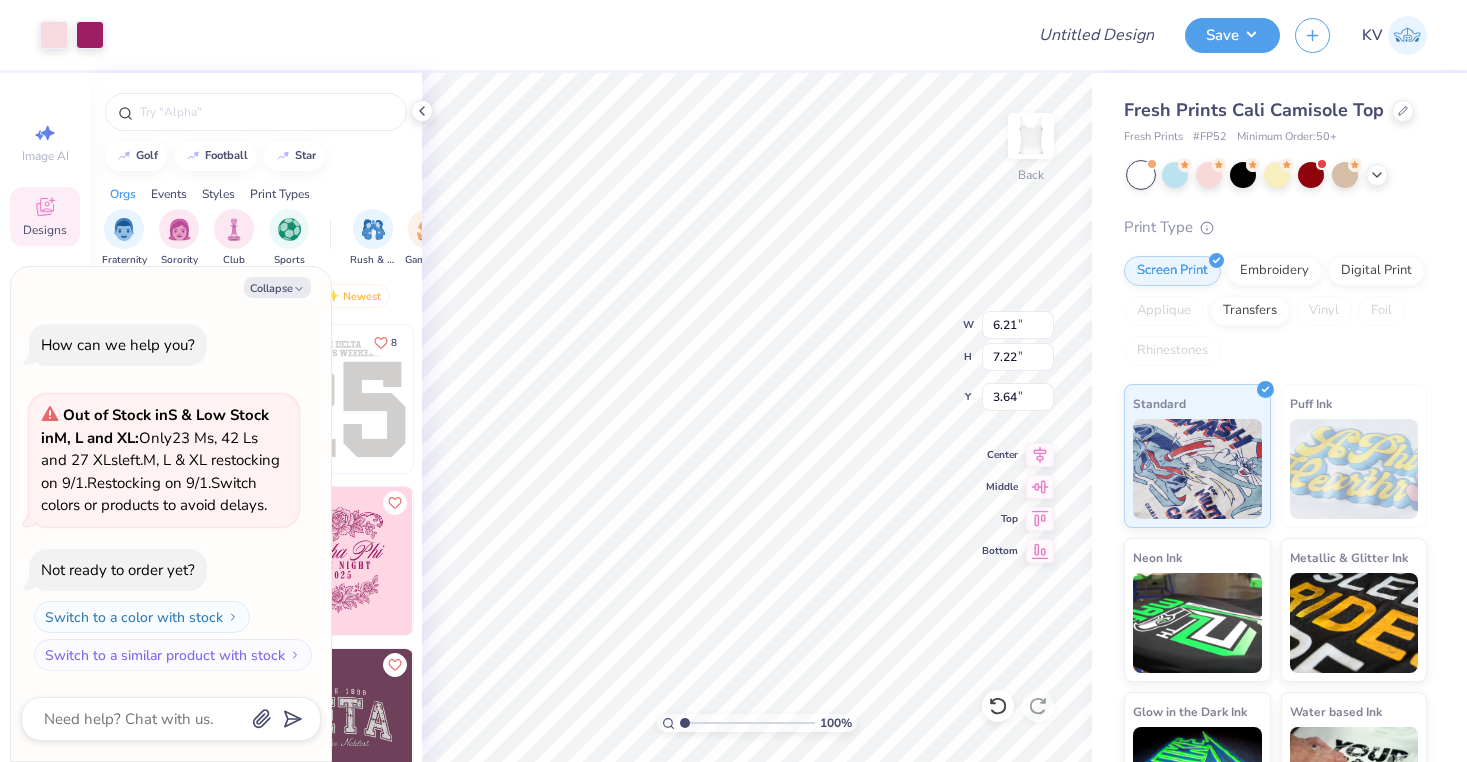 type on "6.55" 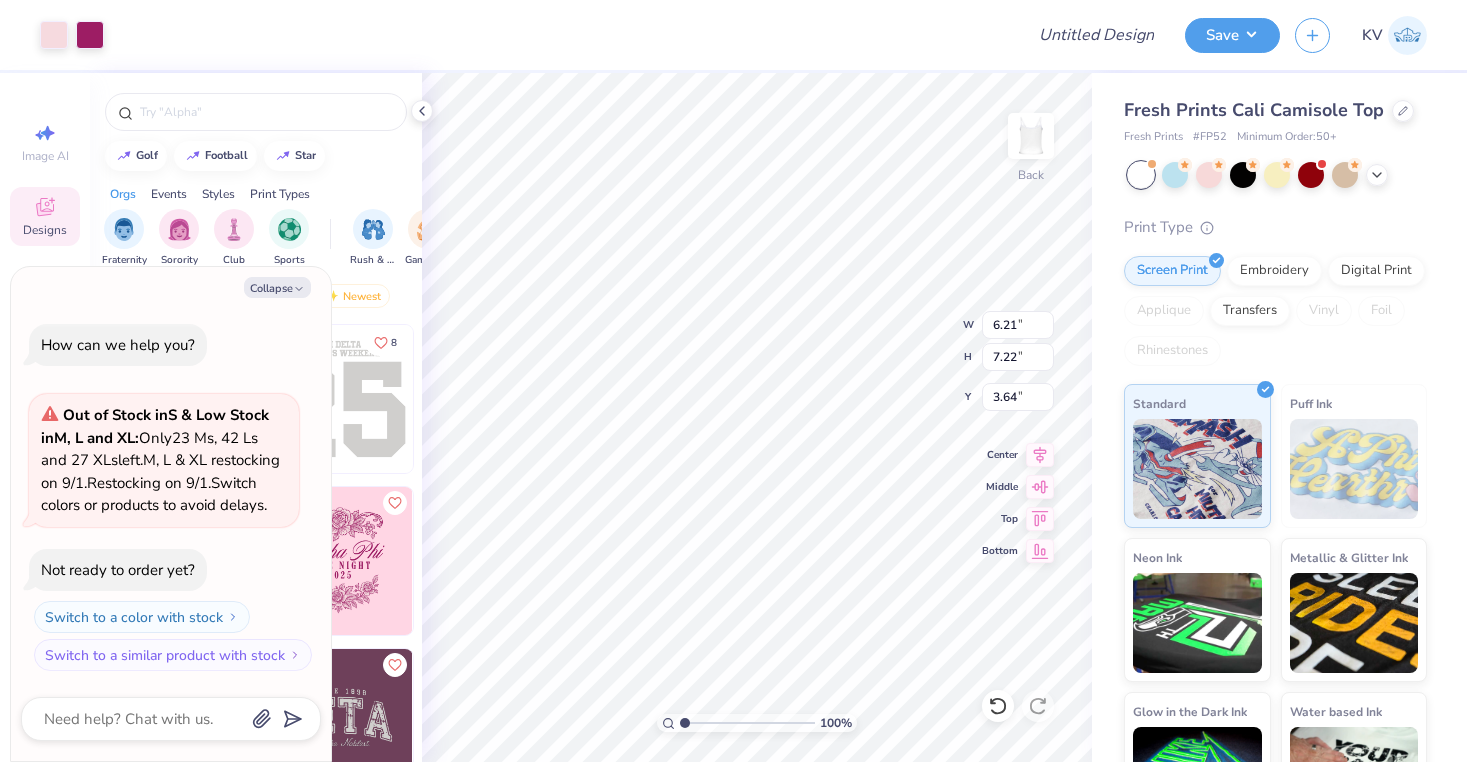 type on "4.31" 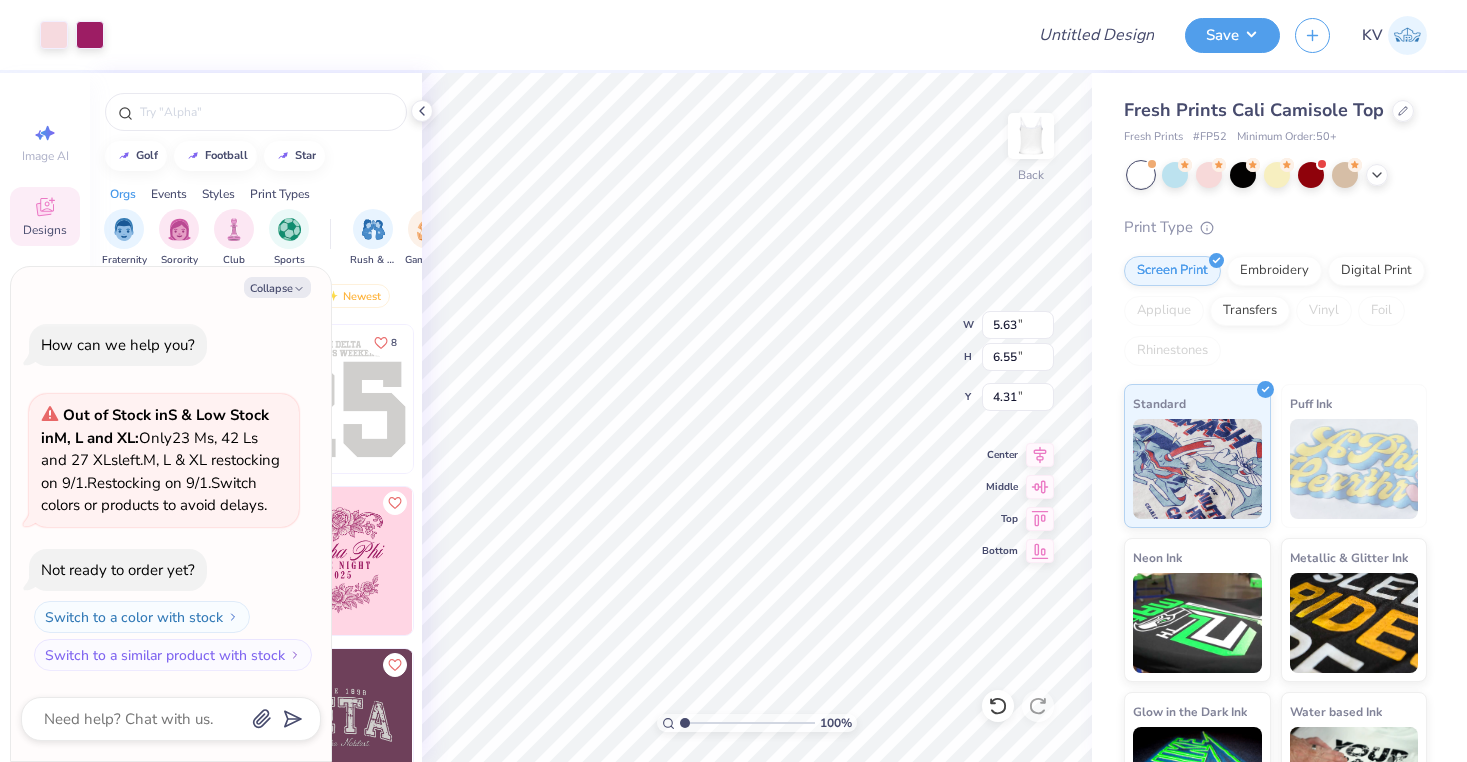 type on "x" 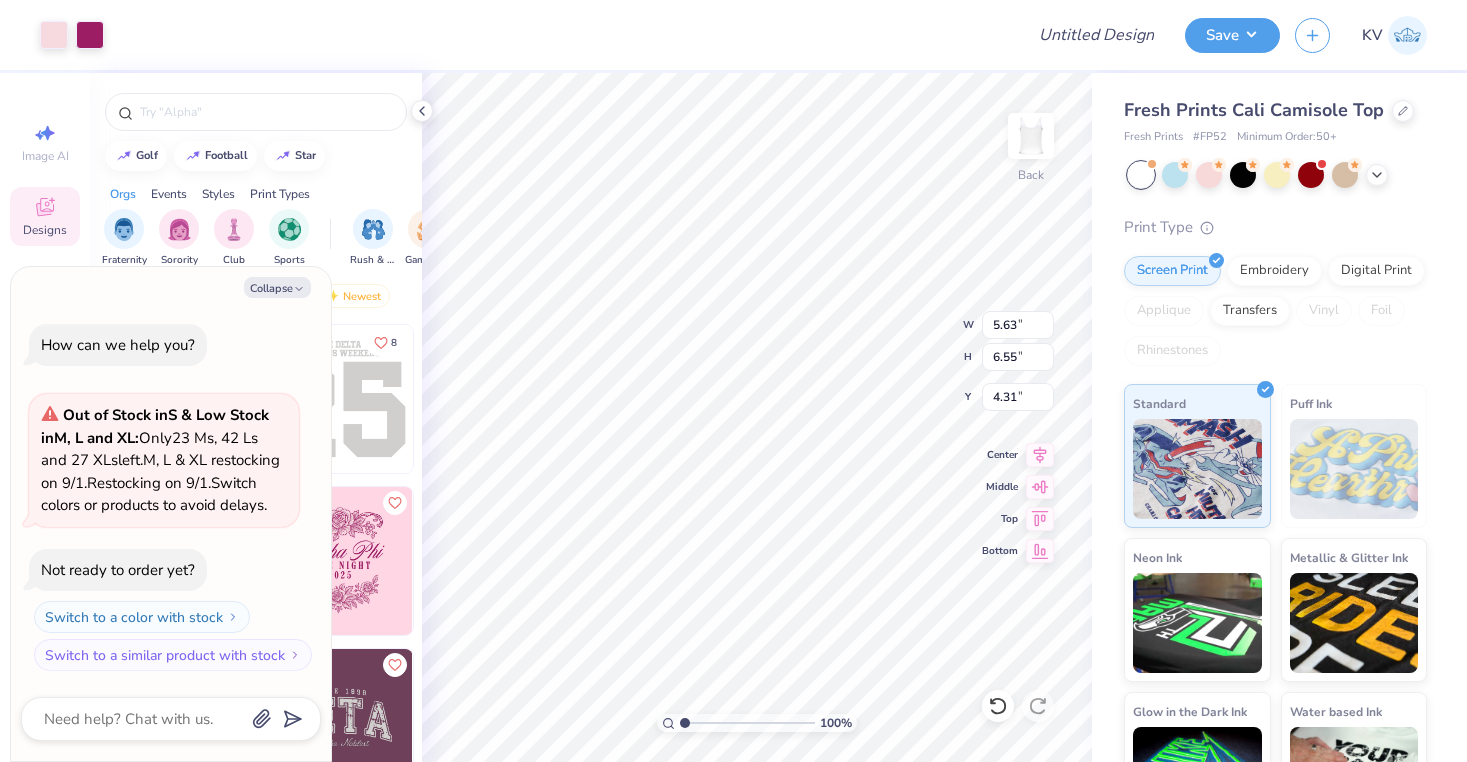 type on "3.90" 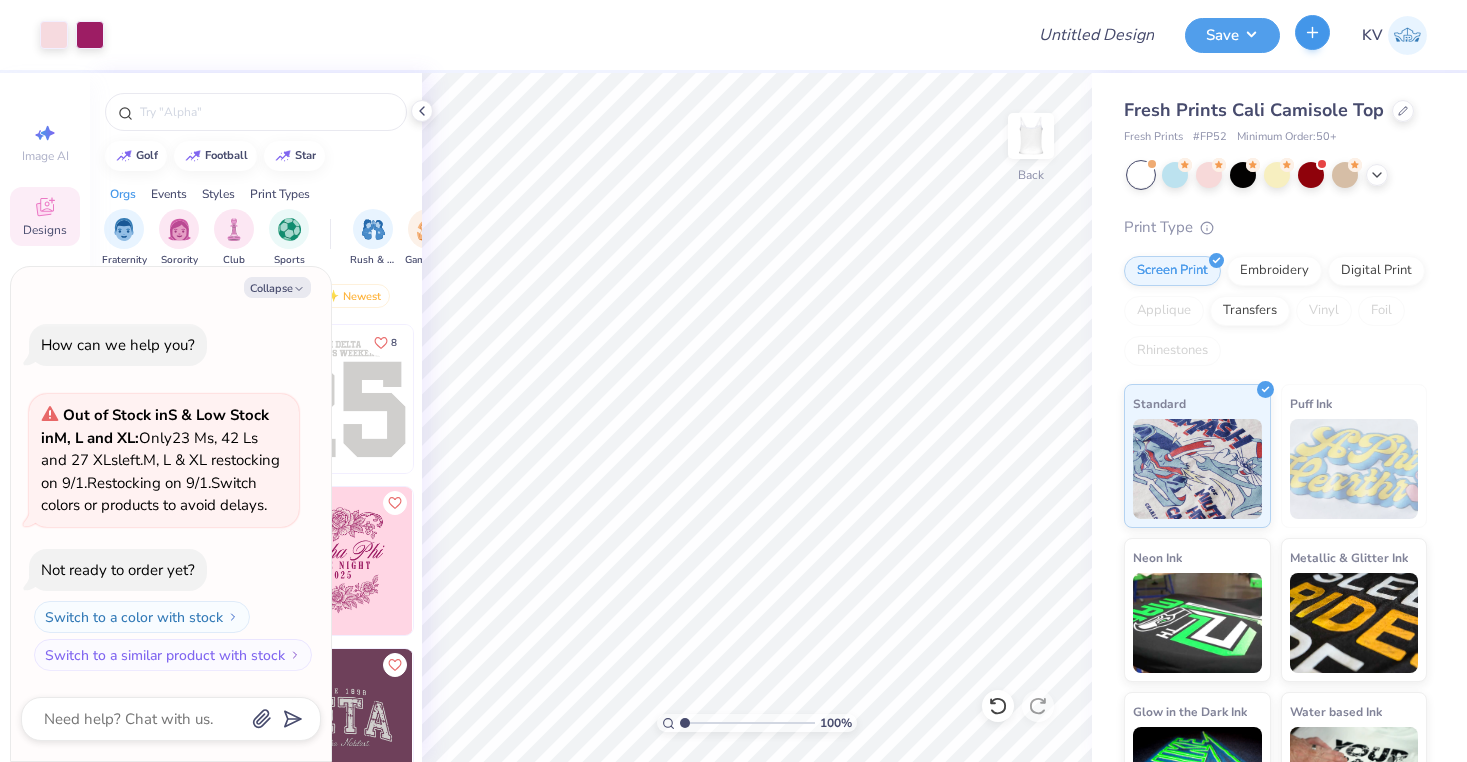 click at bounding box center [1312, 32] 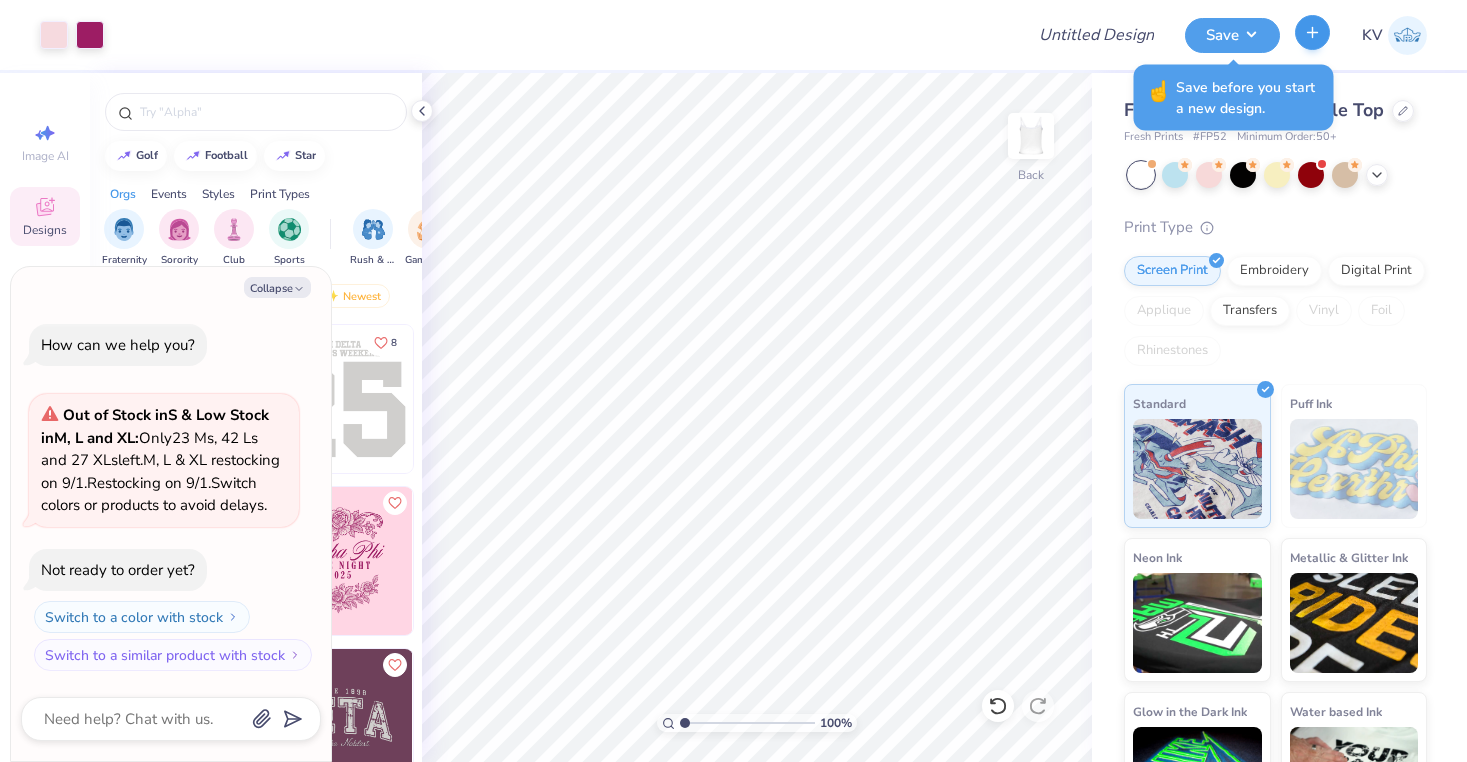 click 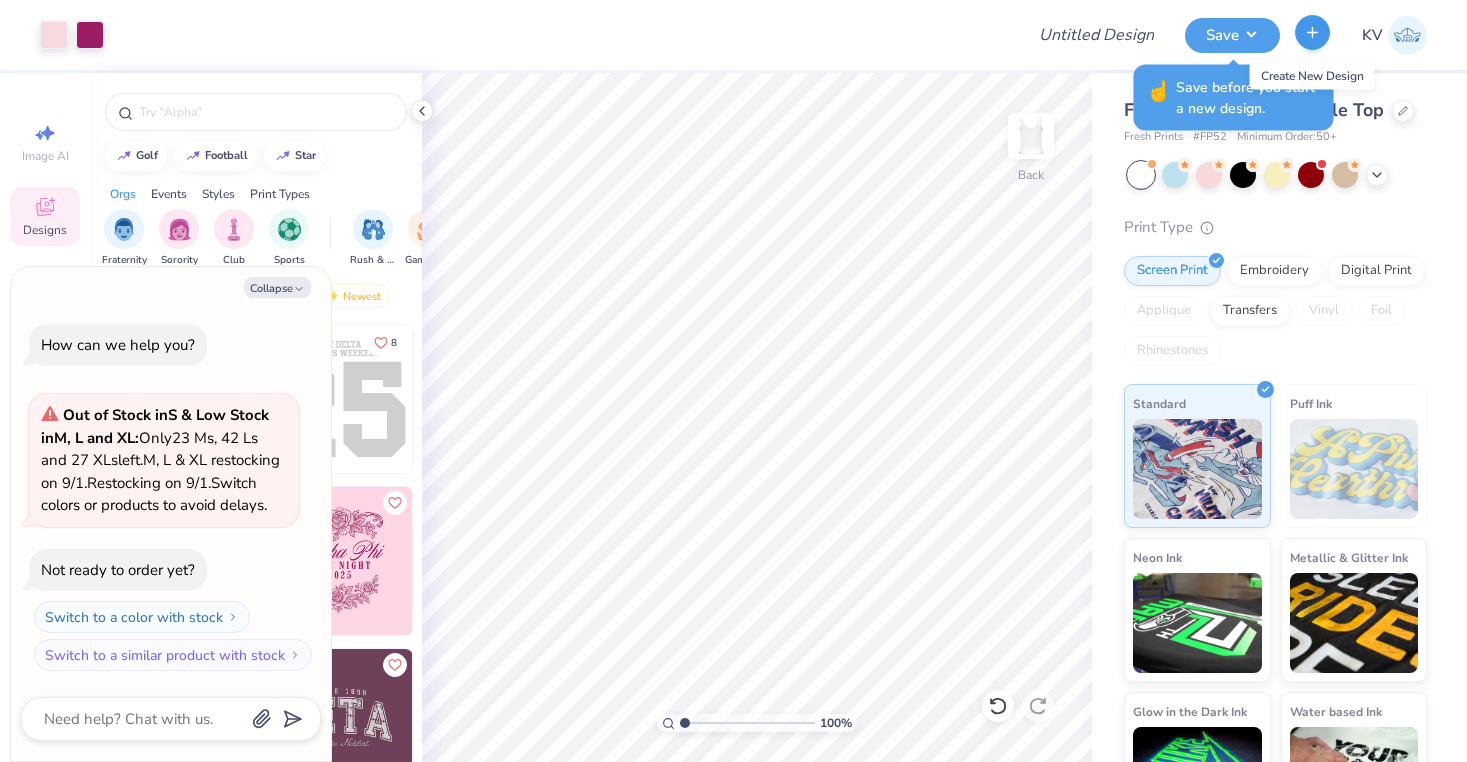 click at bounding box center (1312, 32) 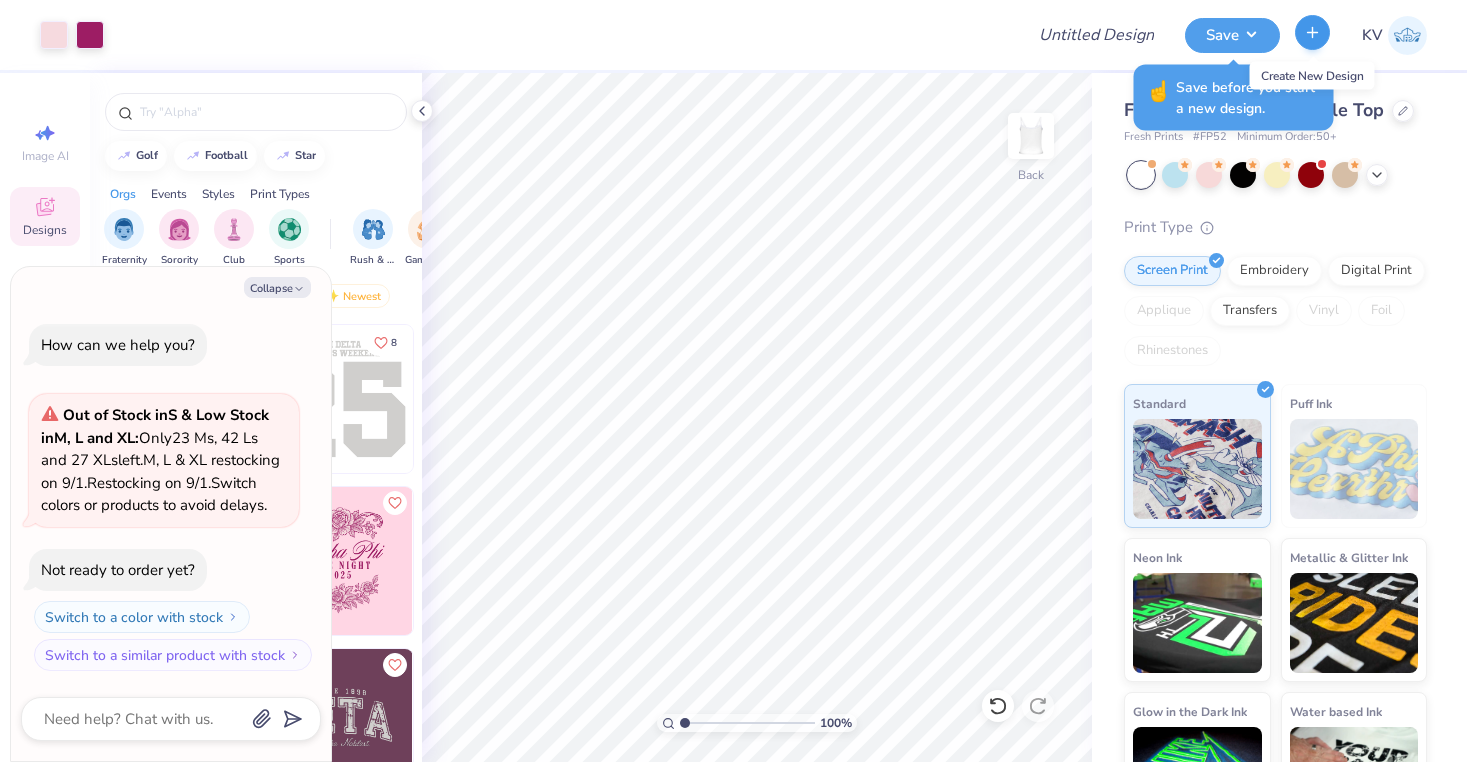 click 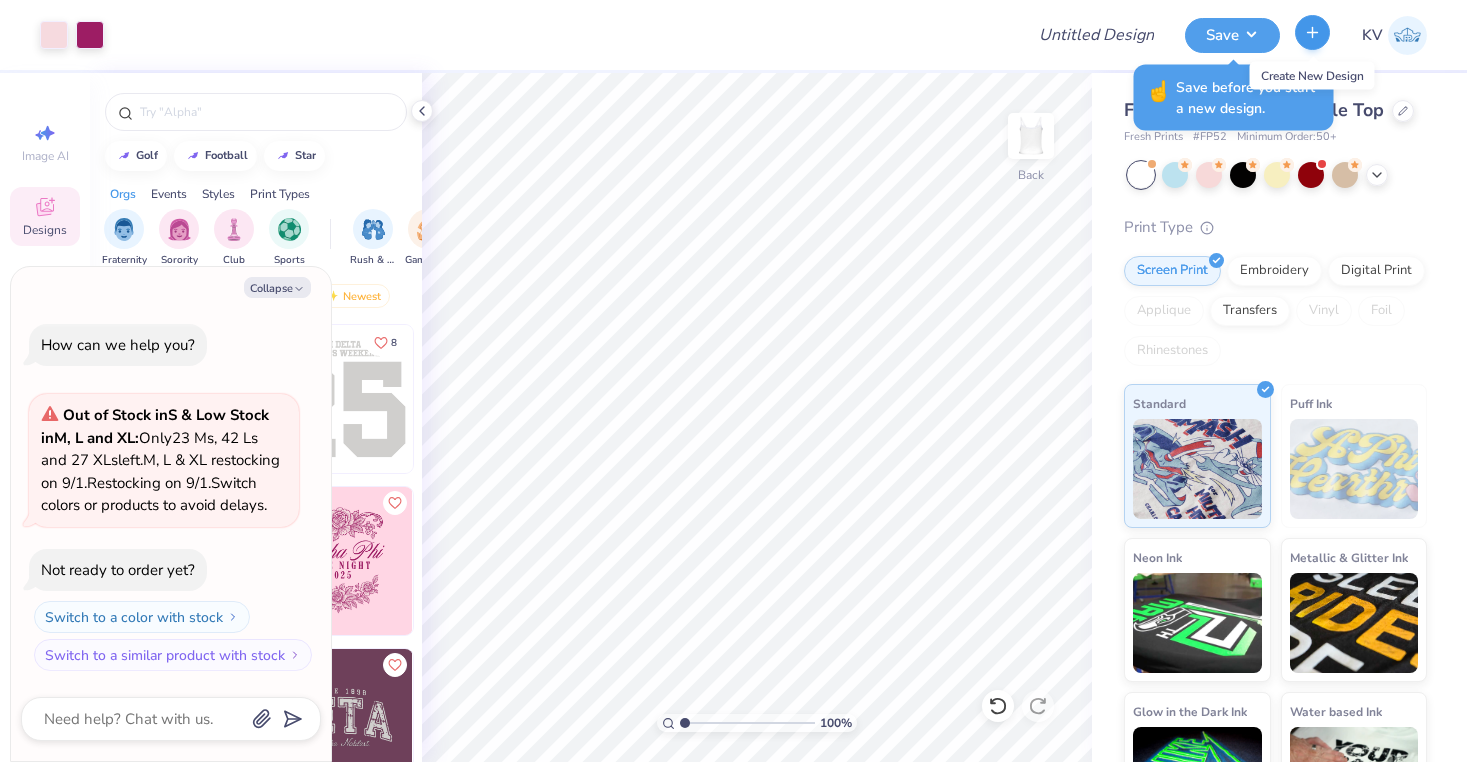 click 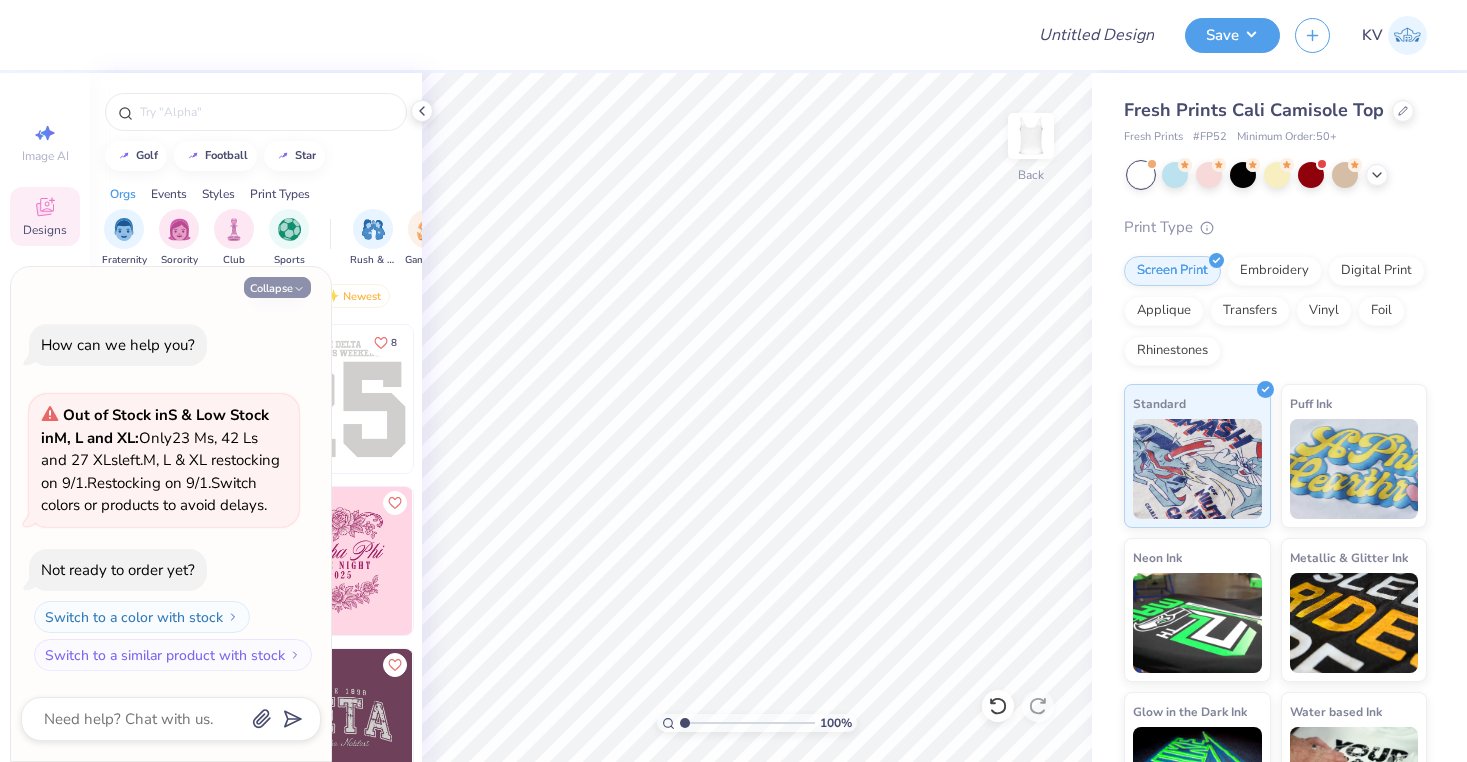 click on "Collapse" at bounding box center (277, 287) 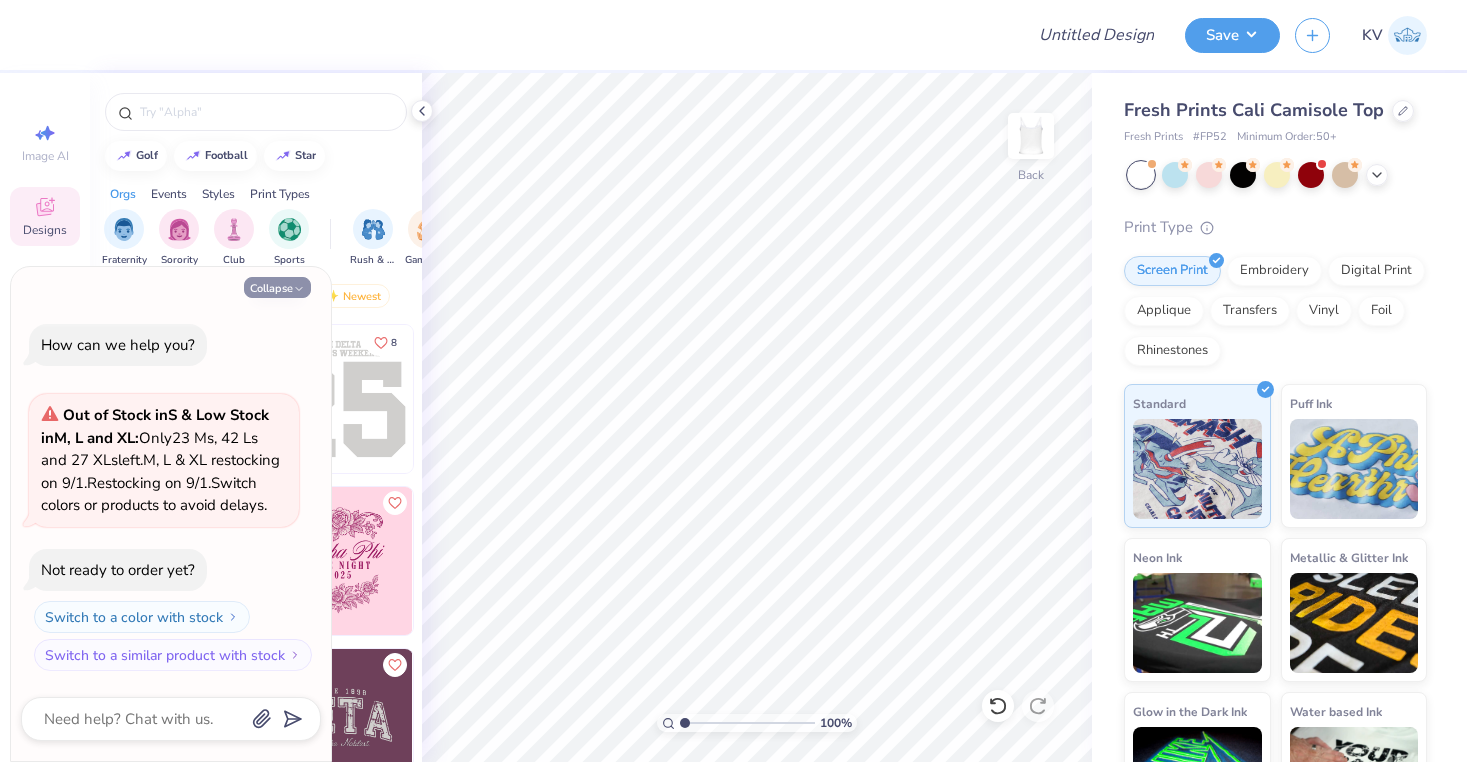 type on "x" 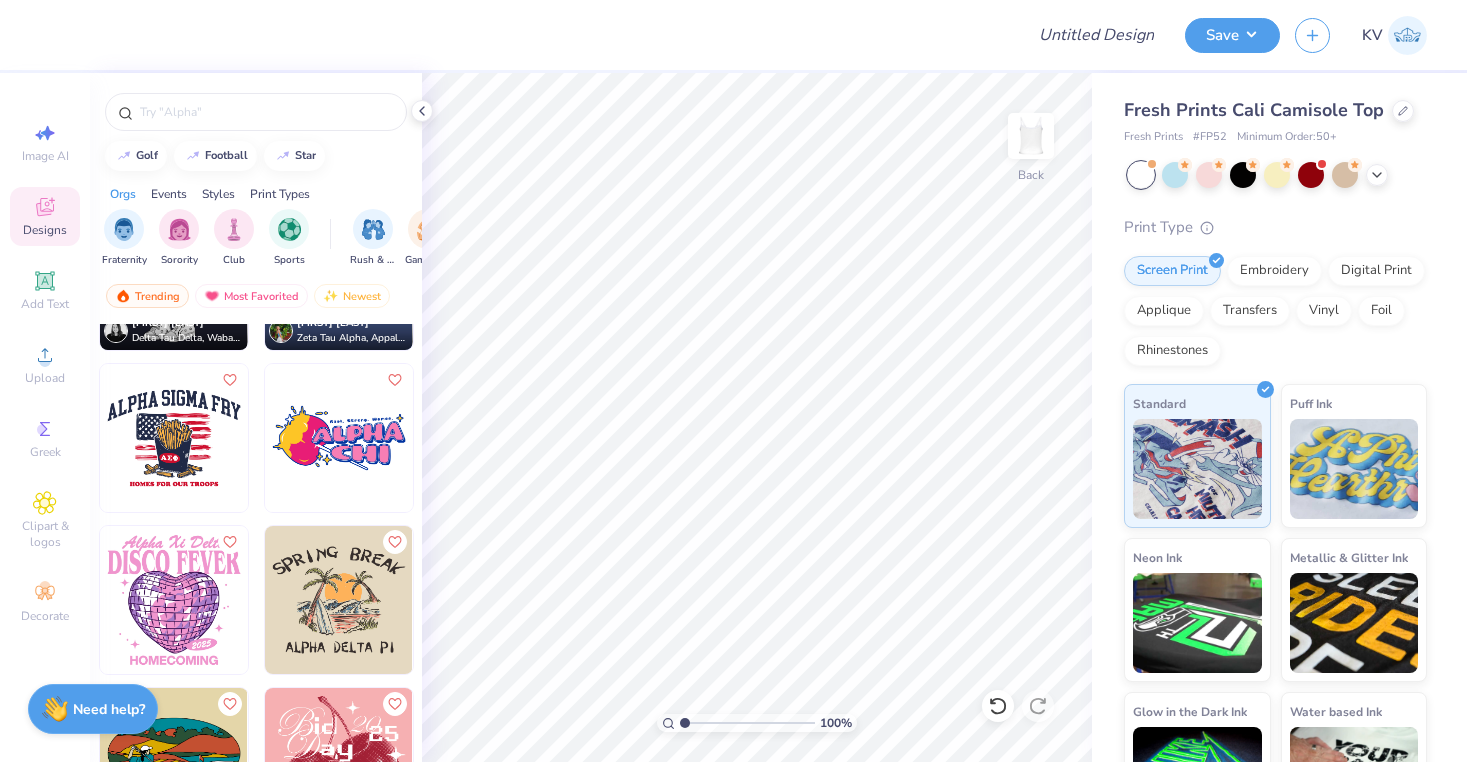 scroll, scrollTop: 1386, scrollLeft: 0, axis: vertical 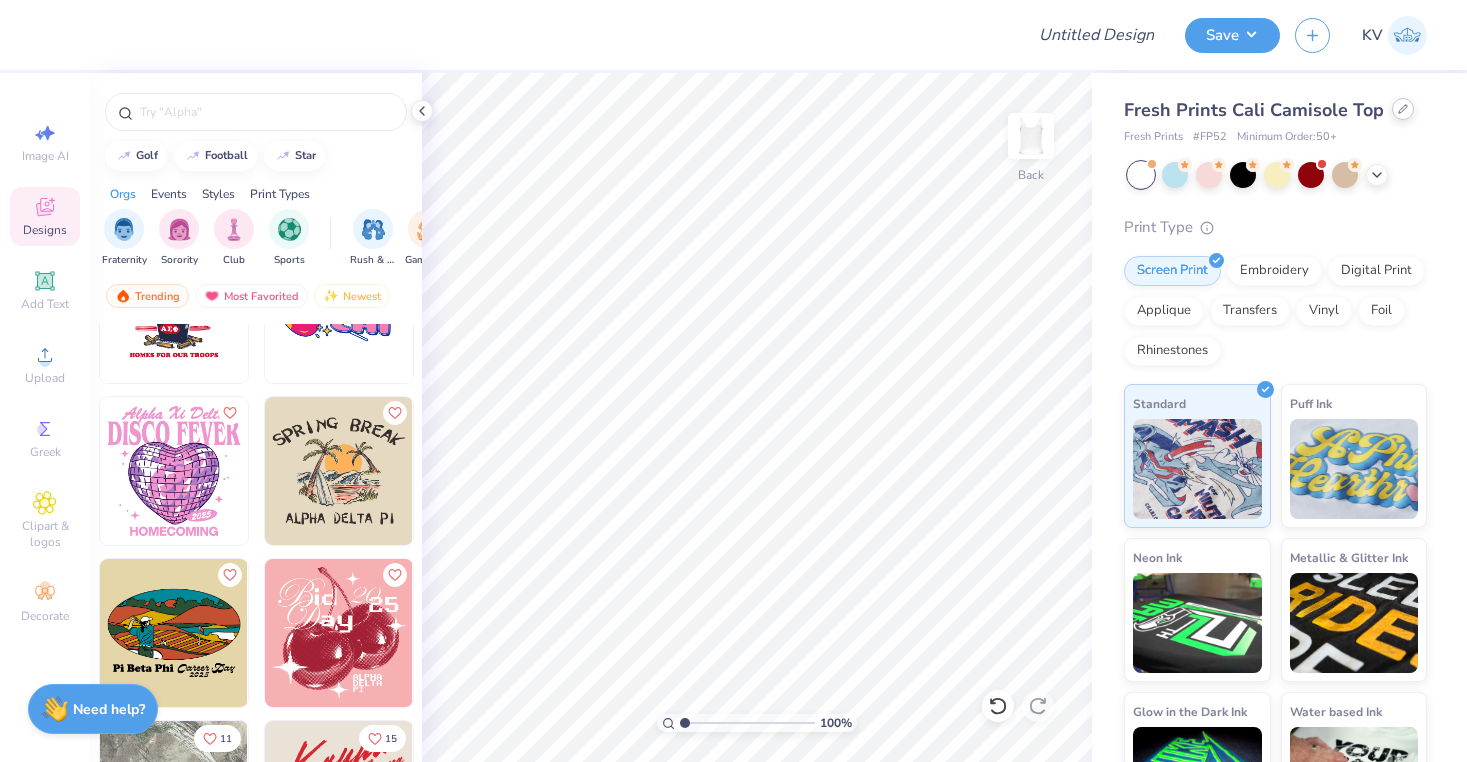 click at bounding box center (1403, 109) 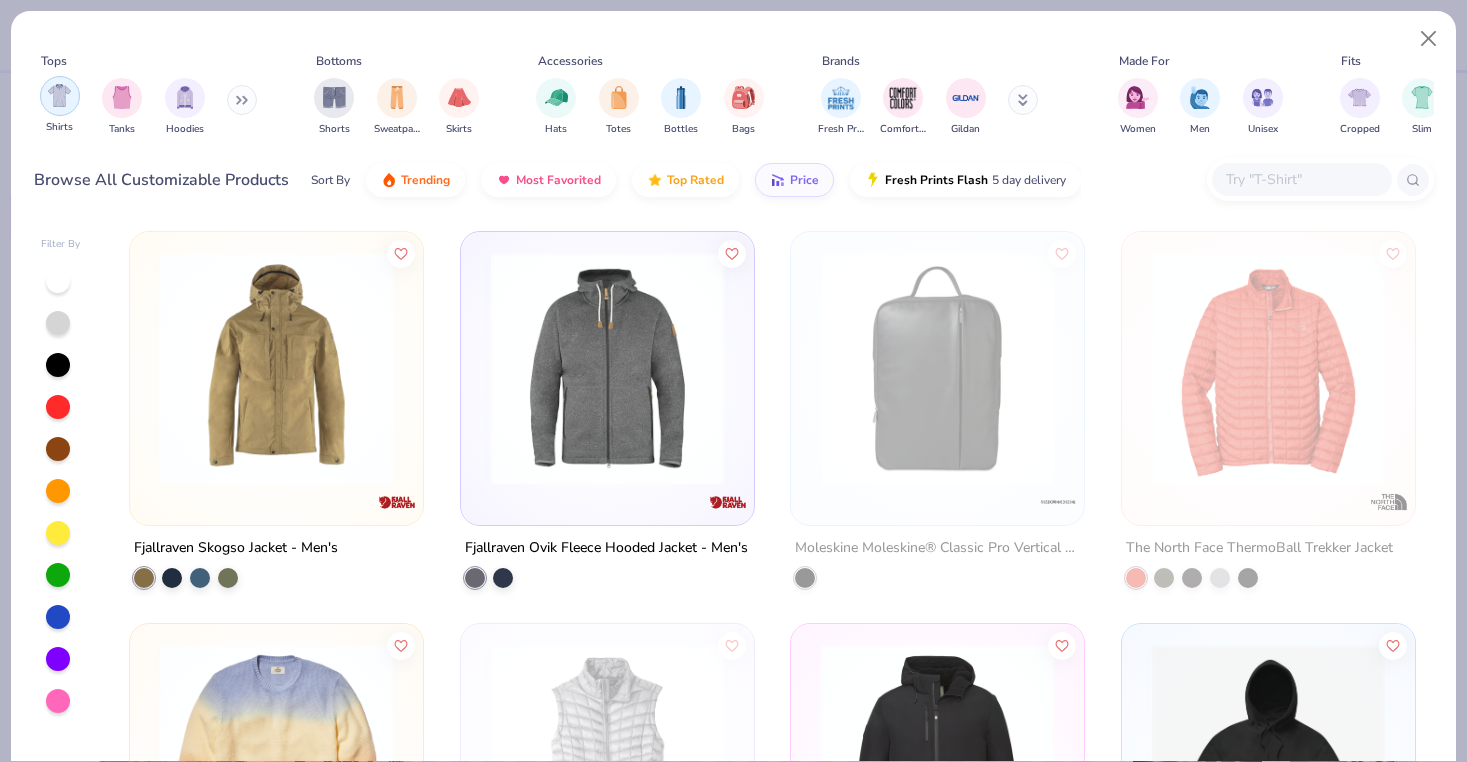 click at bounding box center (59, 95) 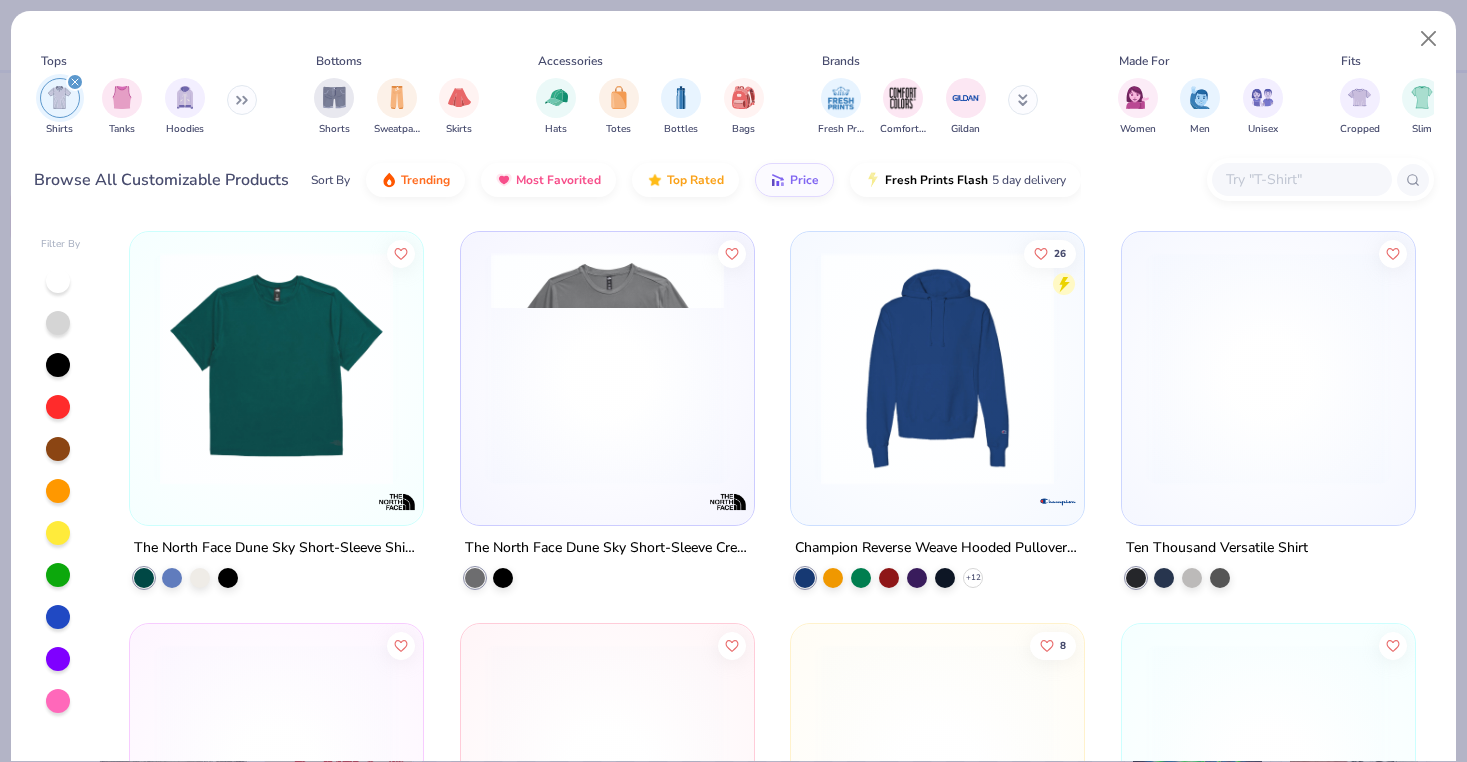 scroll, scrollTop: 0, scrollLeft: 0, axis: both 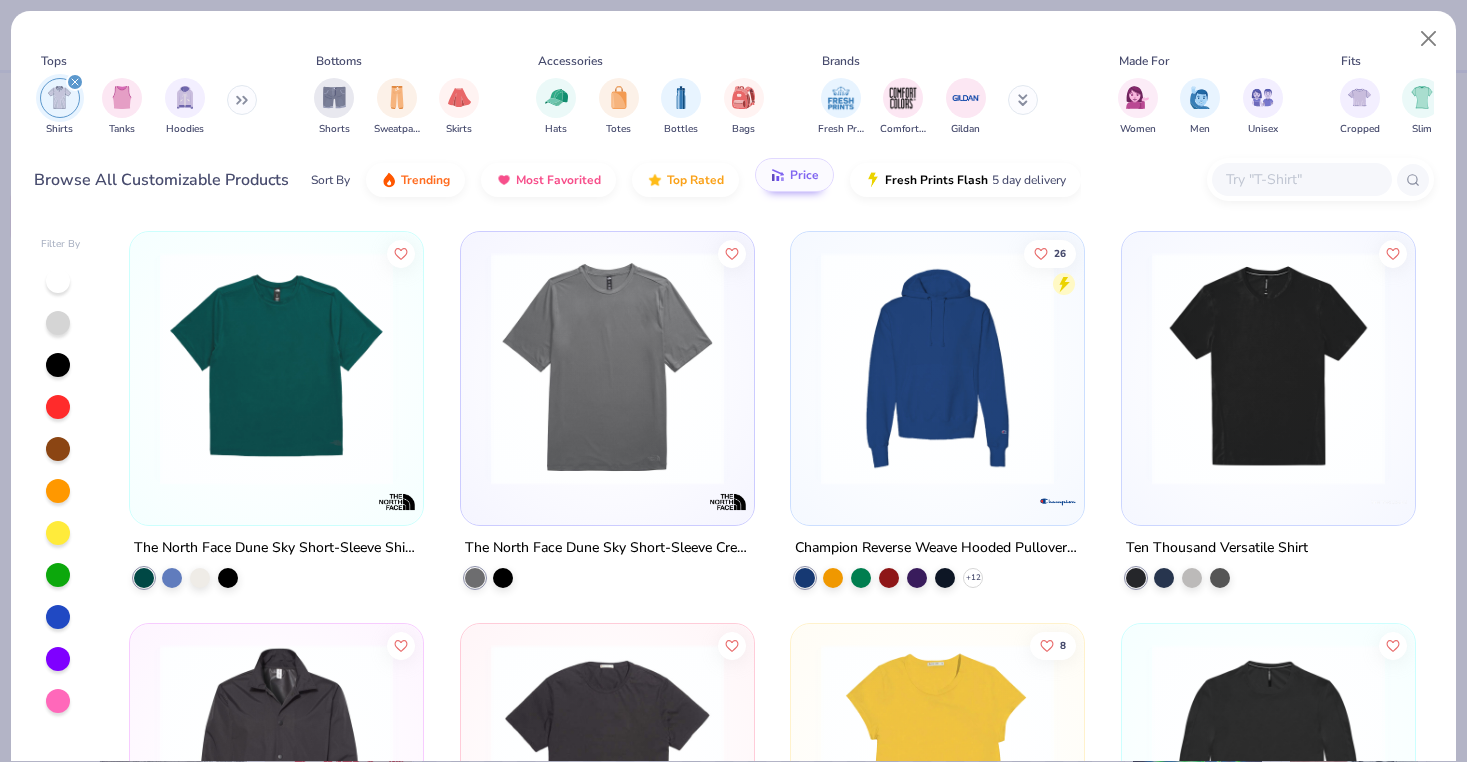 click on "Price" at bounding box center (794, 175) 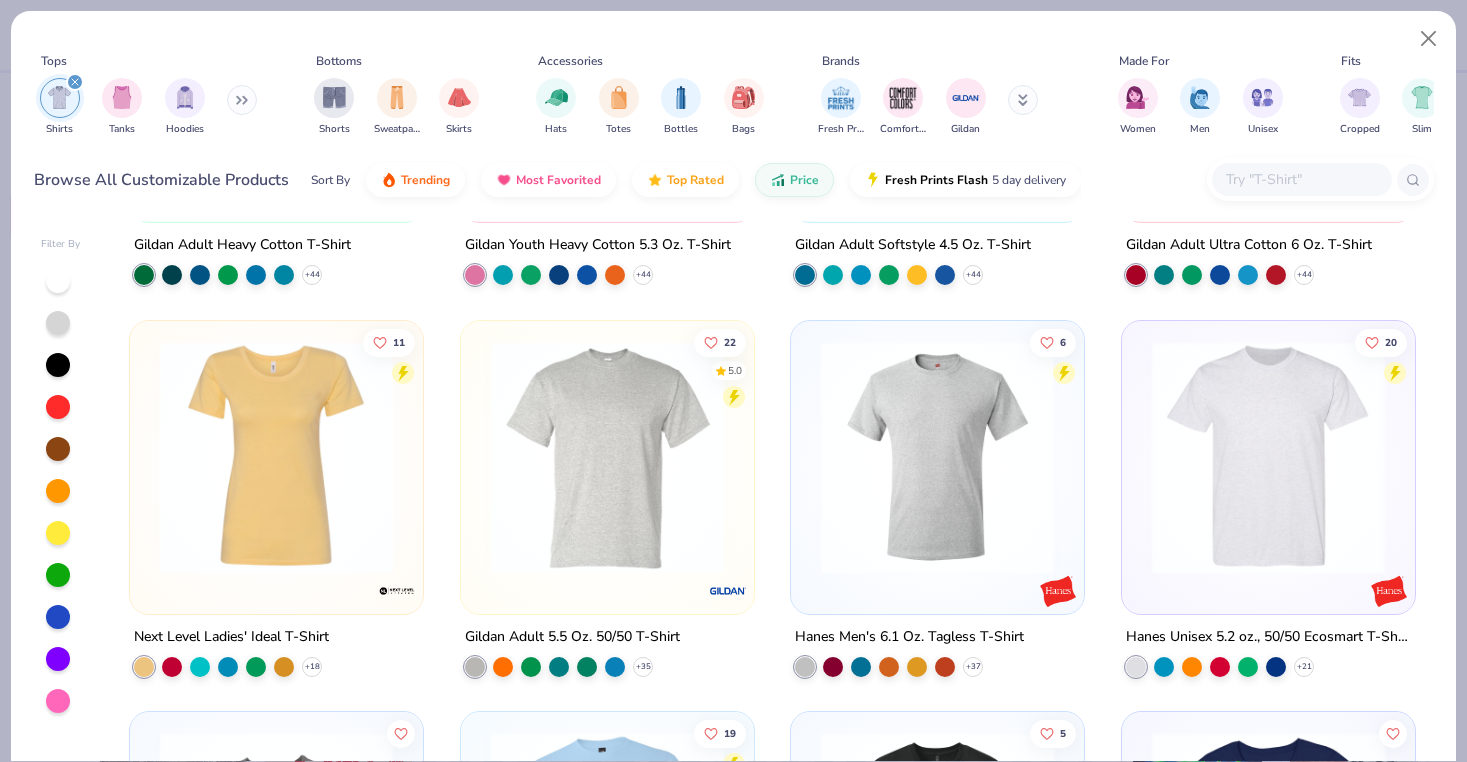 scroll, scrollTop: 307, scrollLeft: 0, axis: vertical 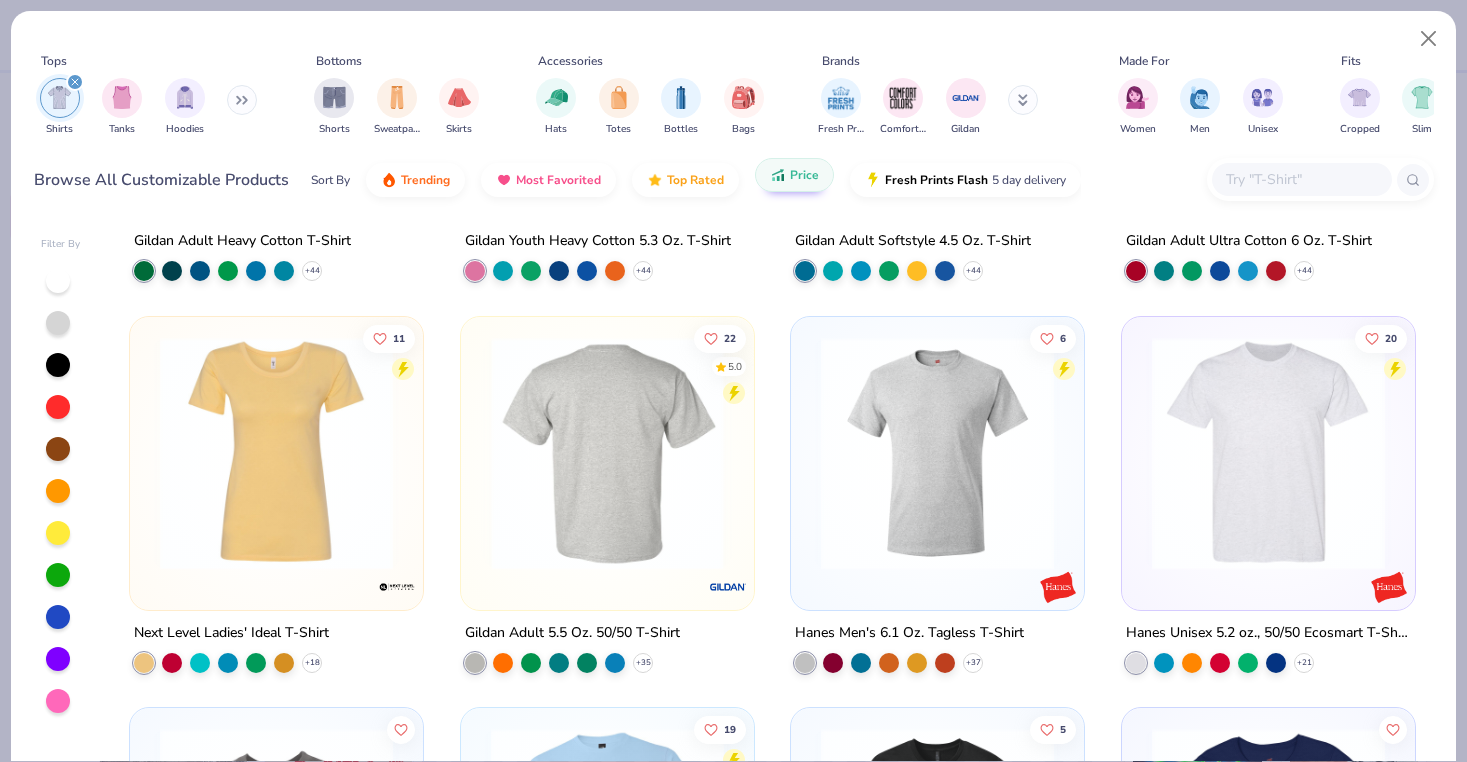 click on "Price" at bounding box center [804, 175] 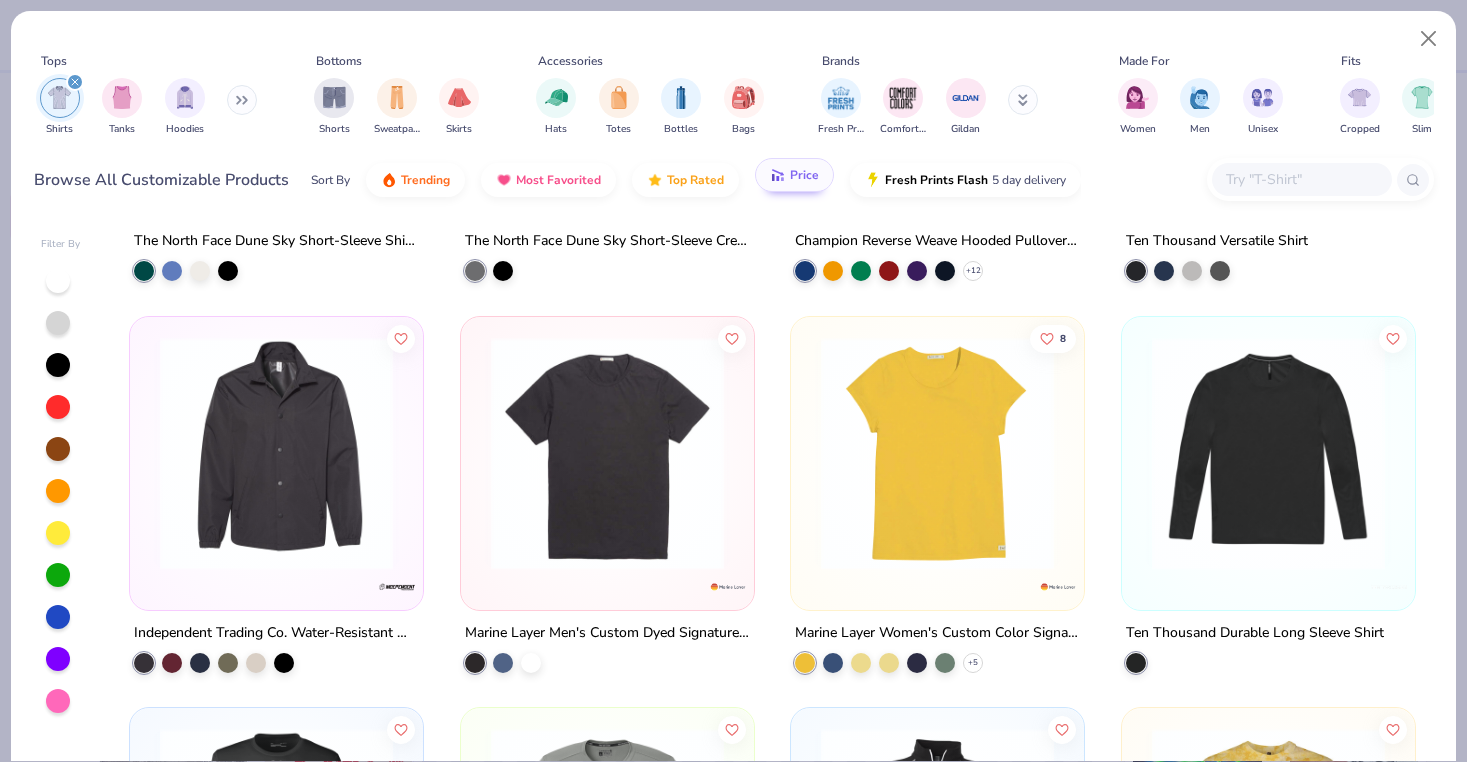 click on "Price" at bounding box center (804, 175) 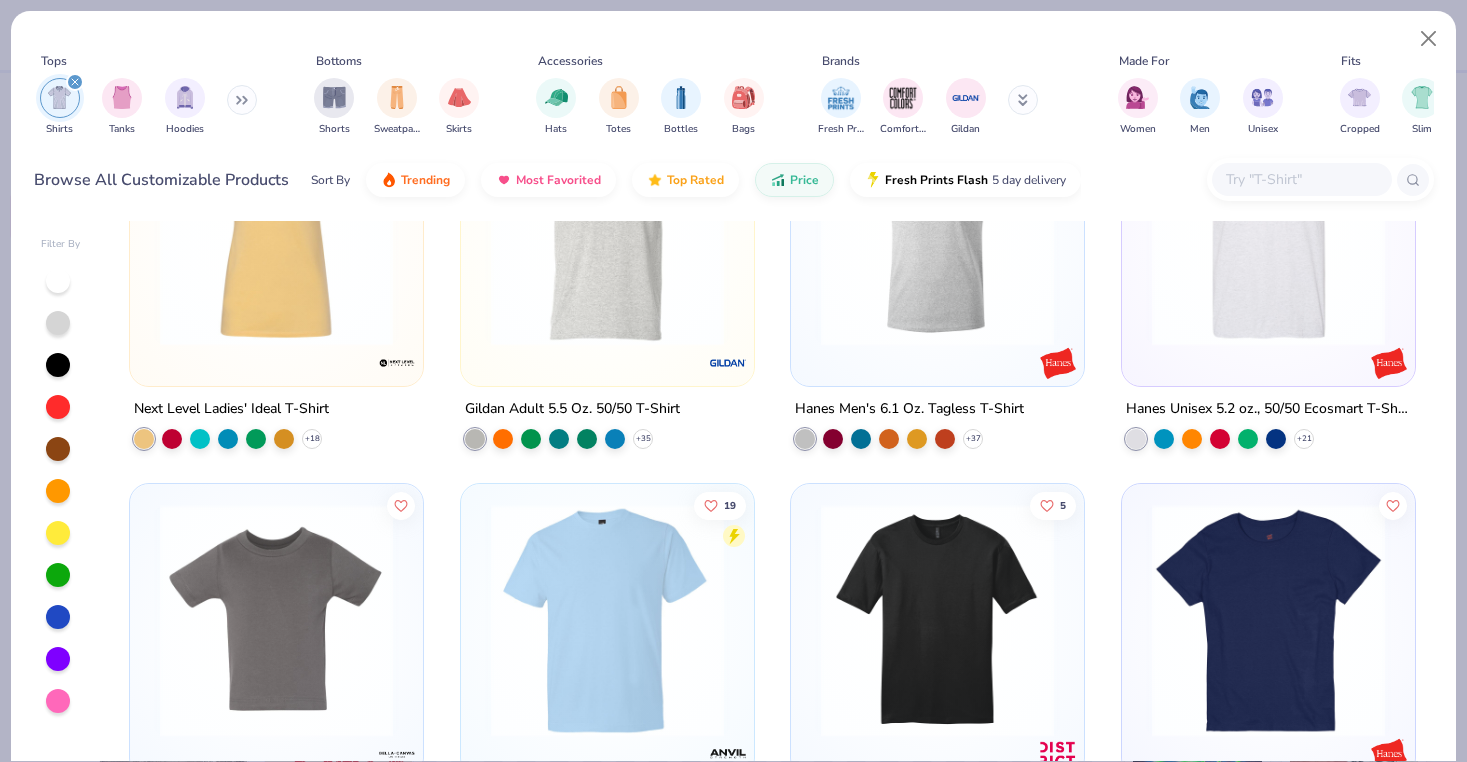 scroll, scrollTop: 499, scrollLeft: 0, axis: vertical 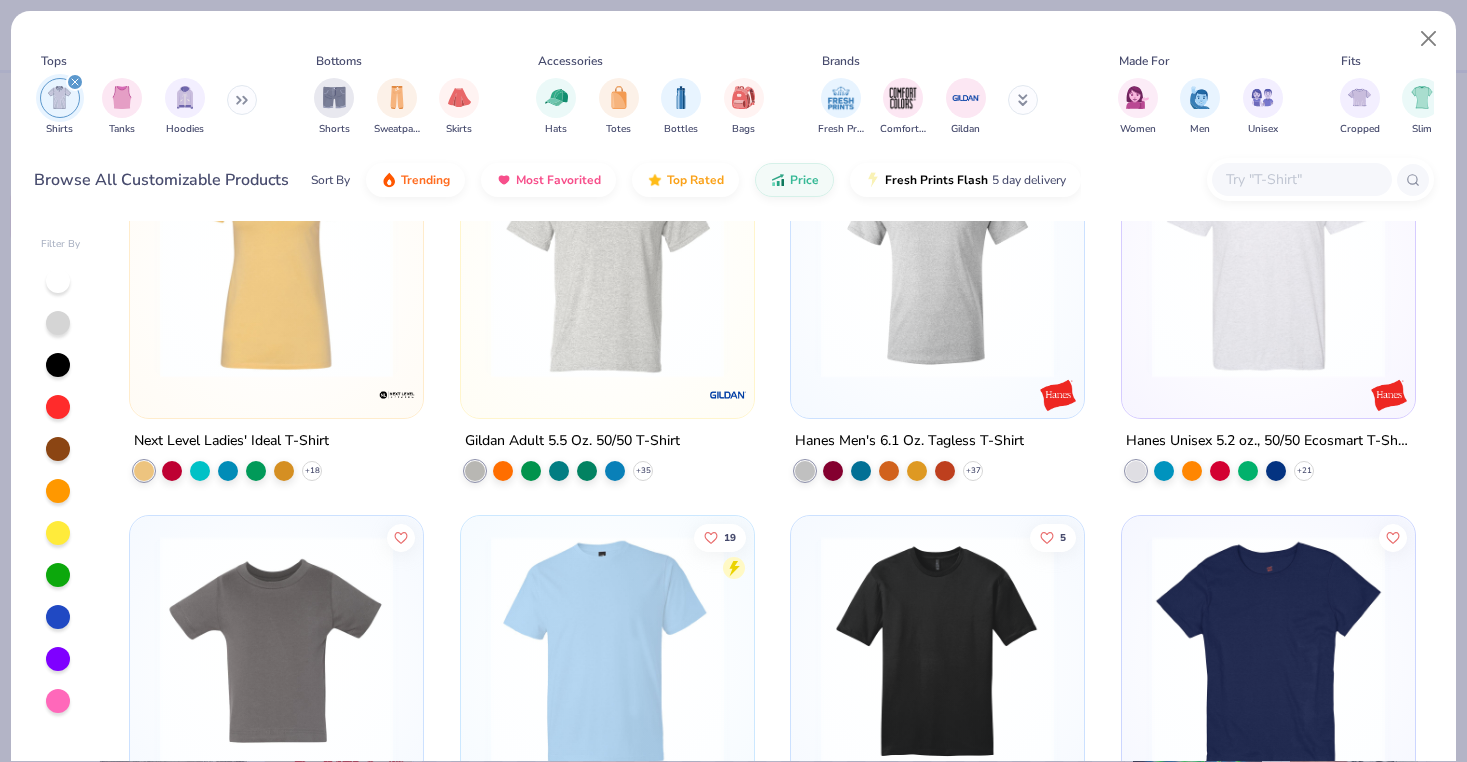 click at bounding box center (1268, 260) 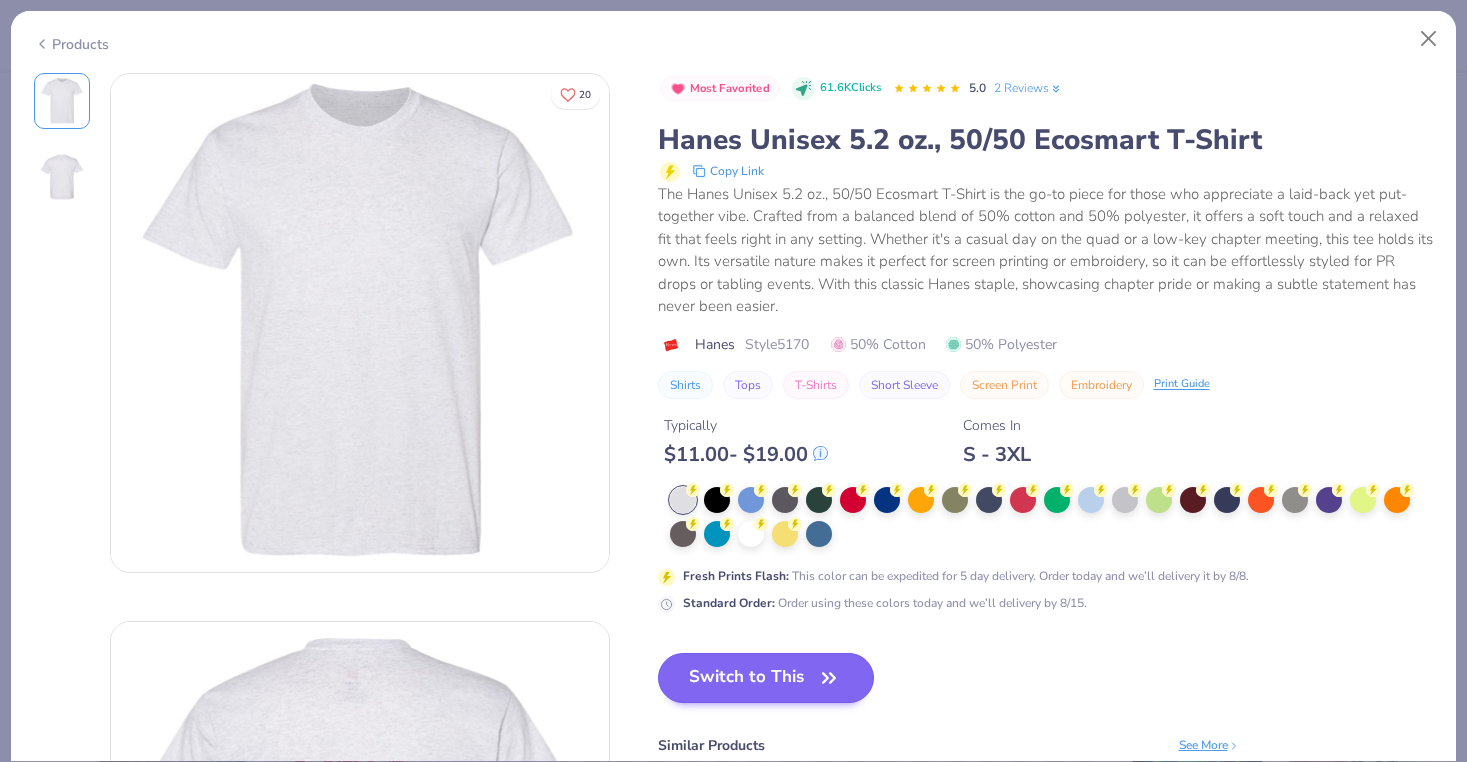 click on "Switch to This" at bounding box center [766, 678] 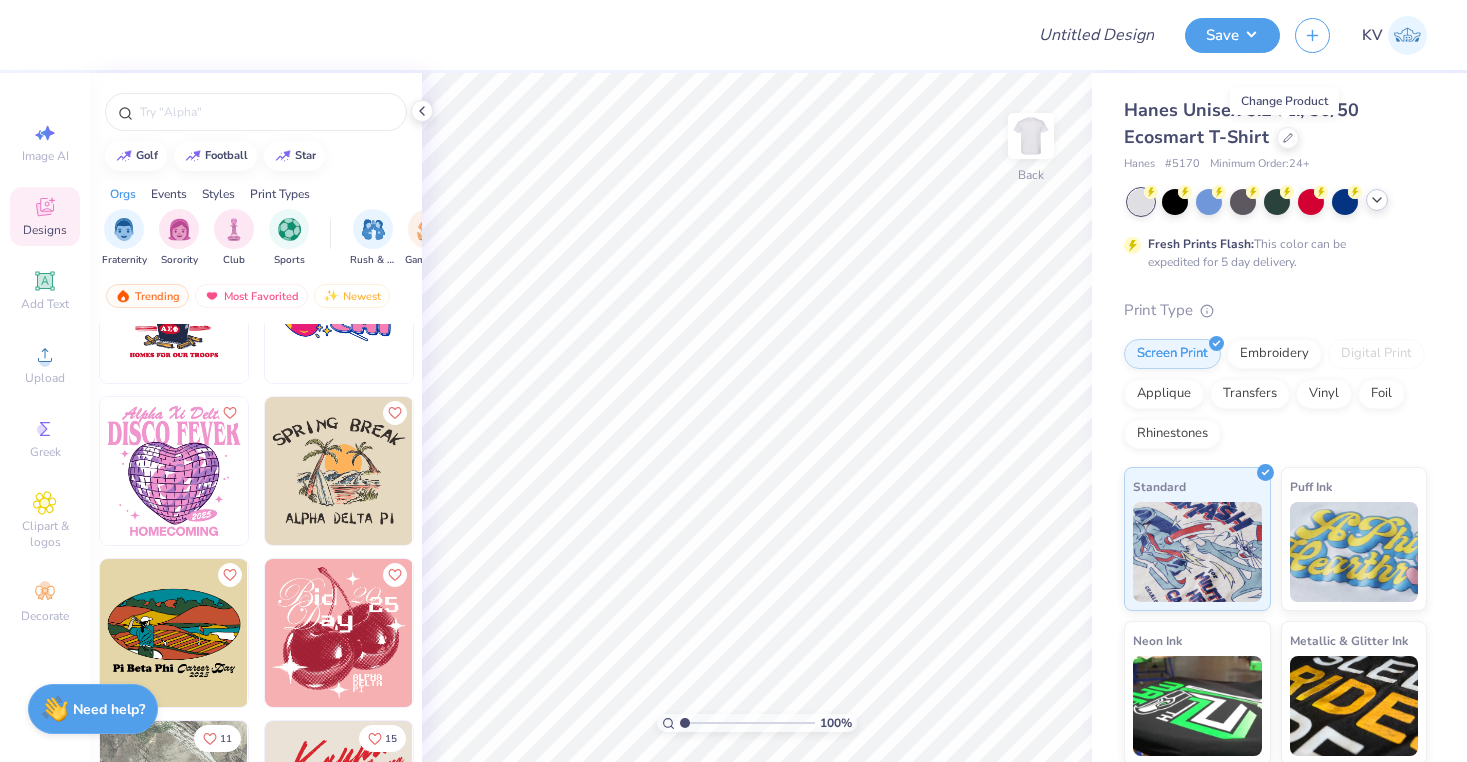 click 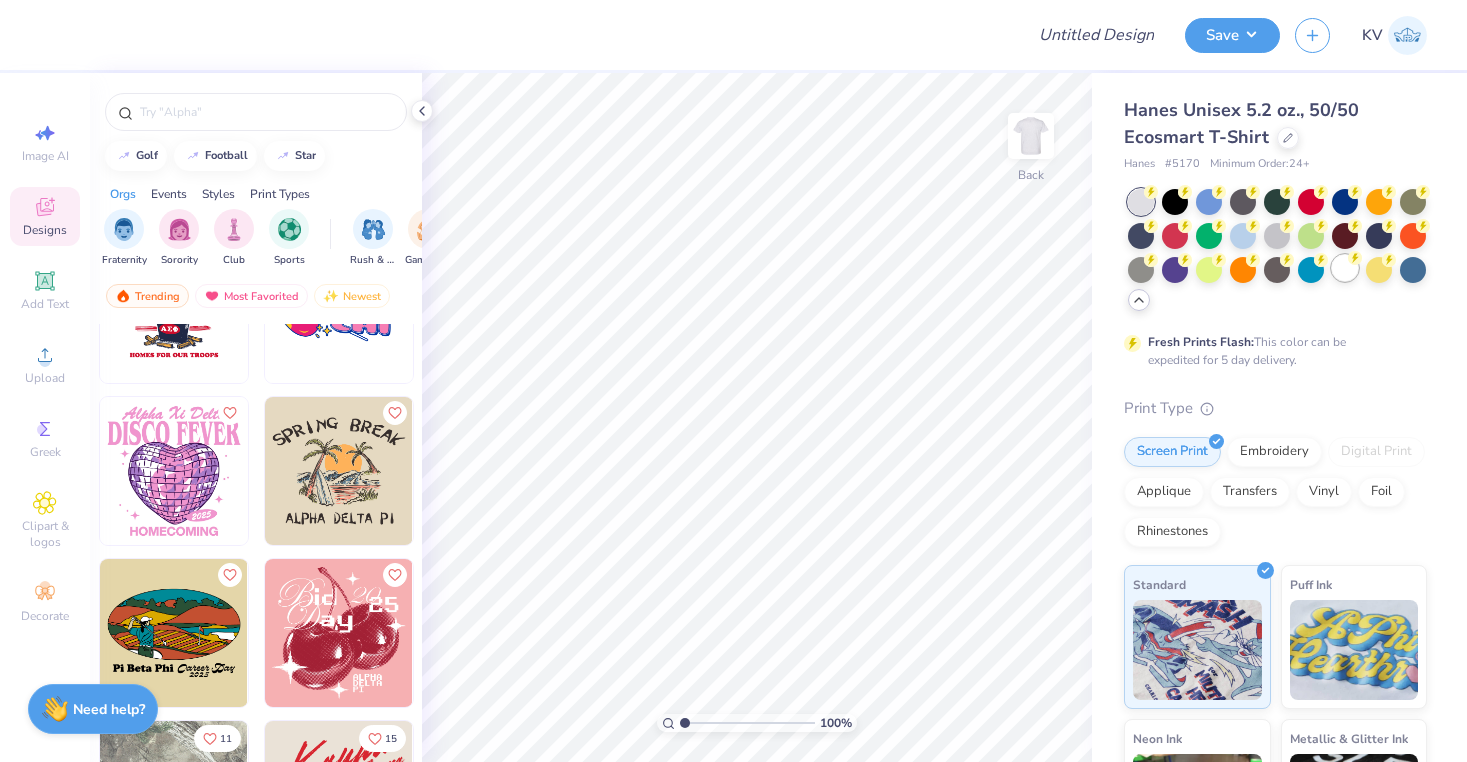 click at bounding box center (1345, 268) 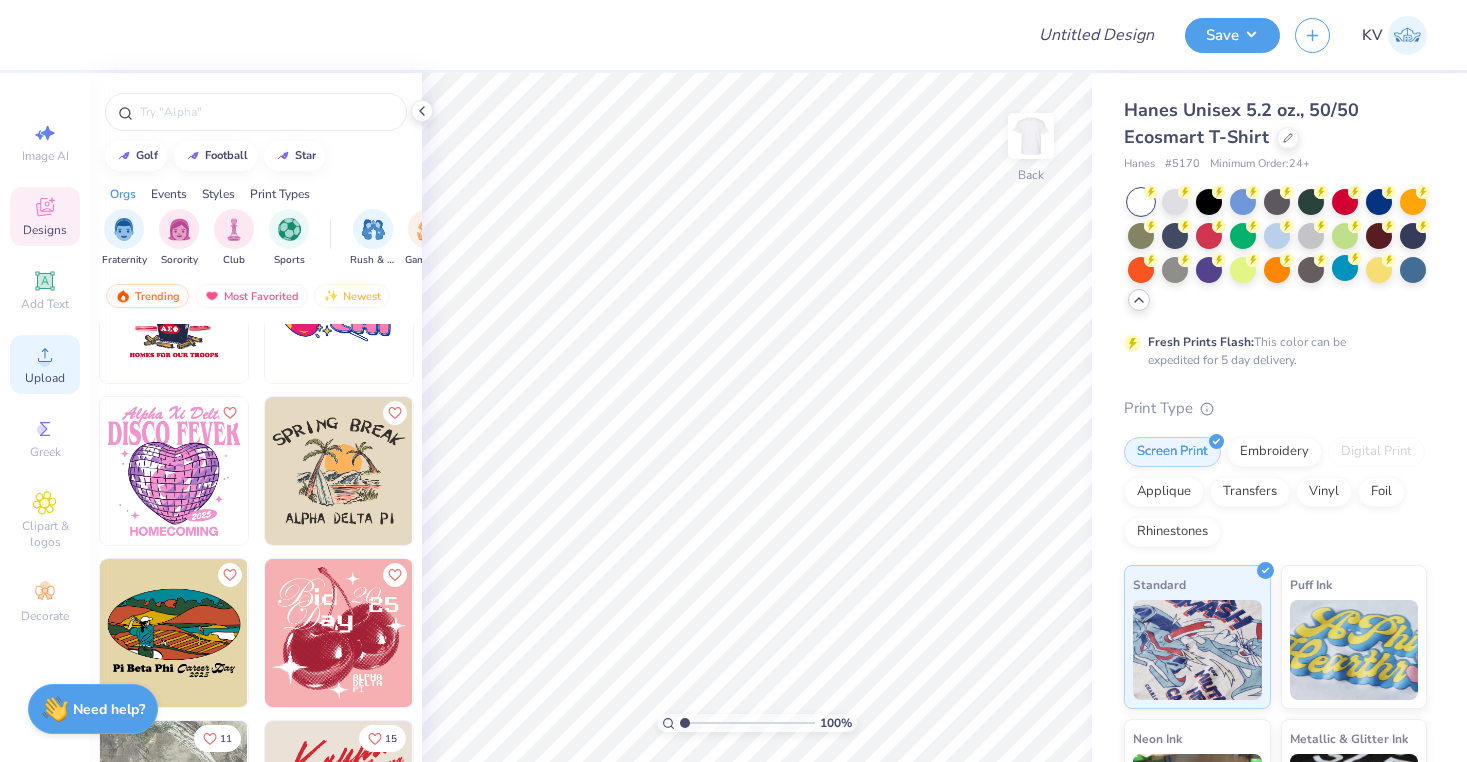 click on "Upload" at bounding box center (45, 378) 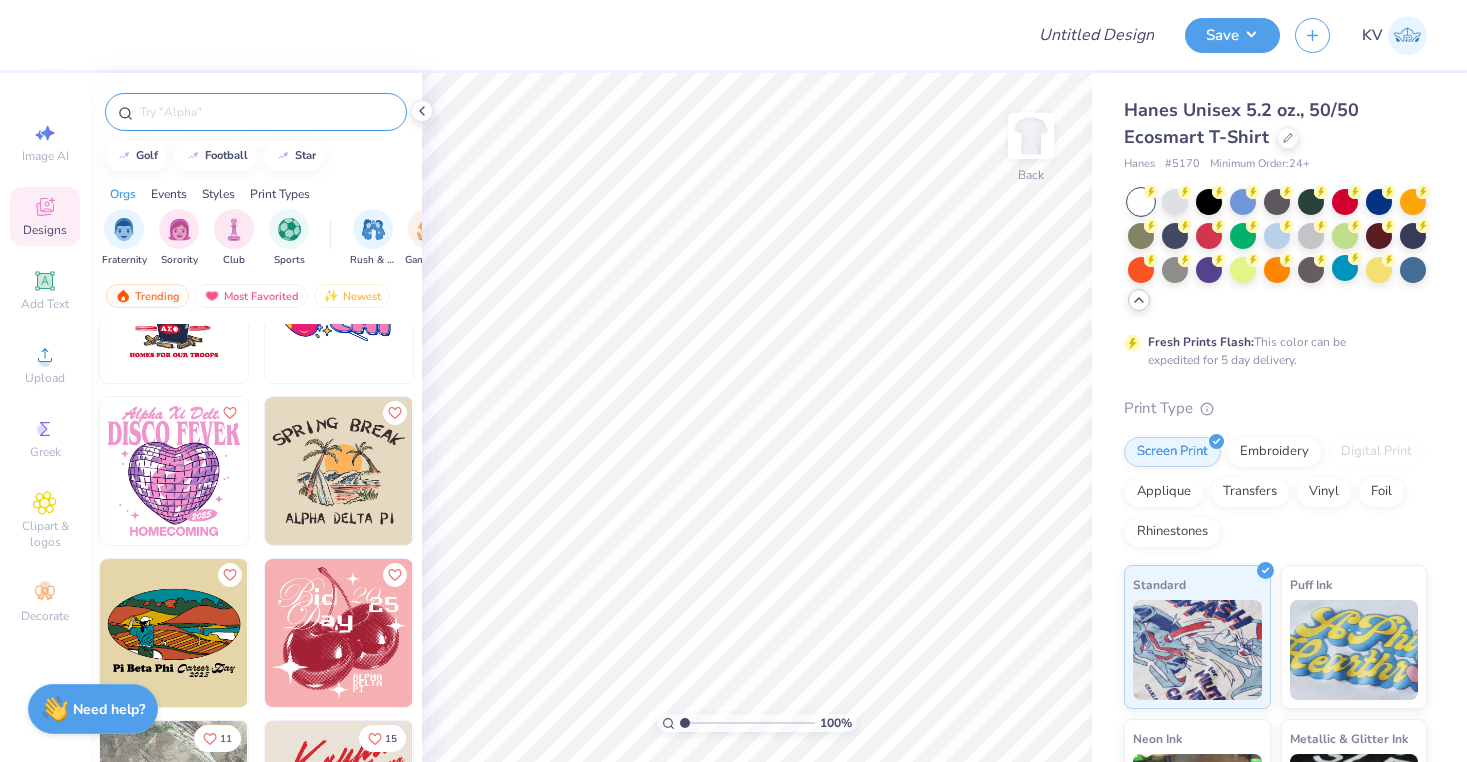 click at bounding box center [266, 112] 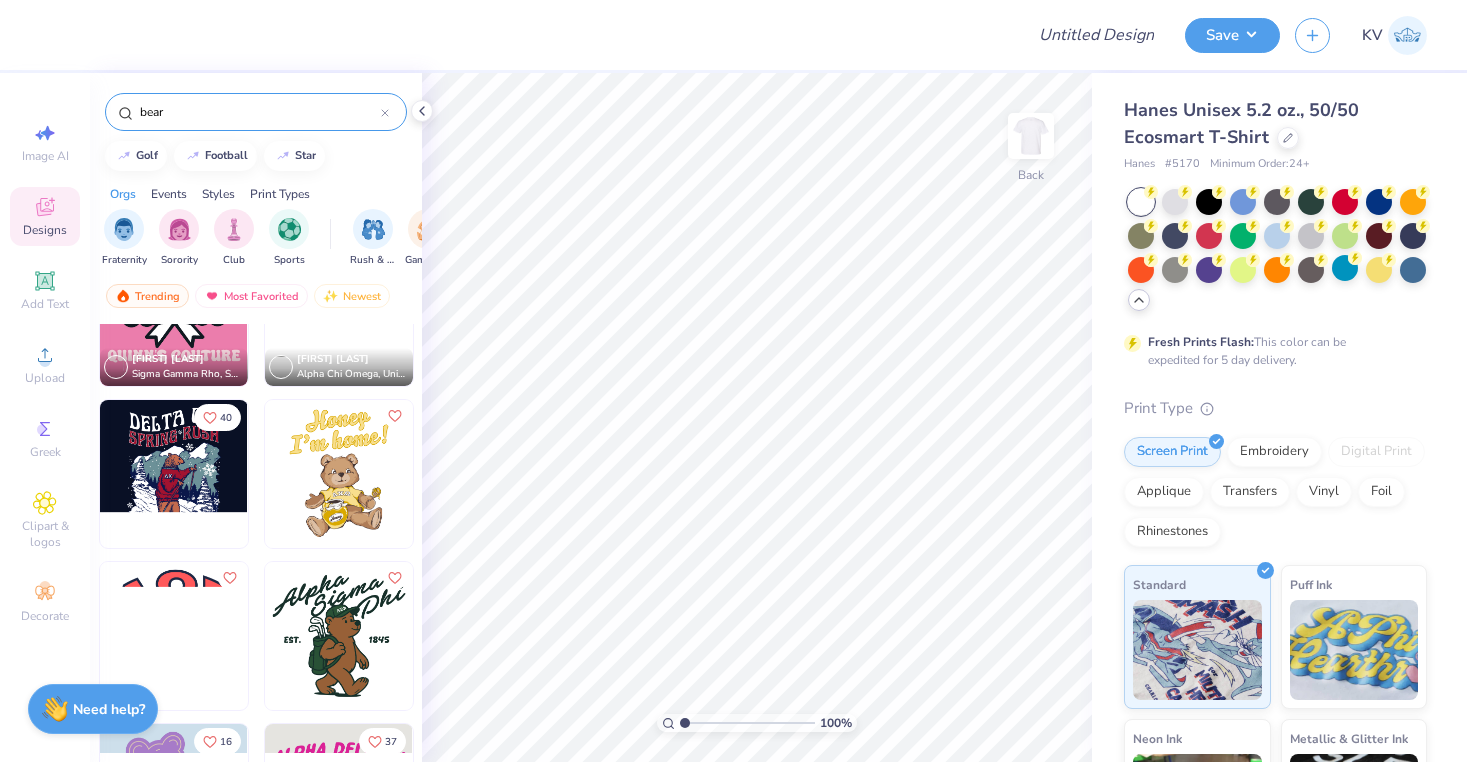 scroll, scrollTop: 252, scrollLeft: 0, axis: vertical 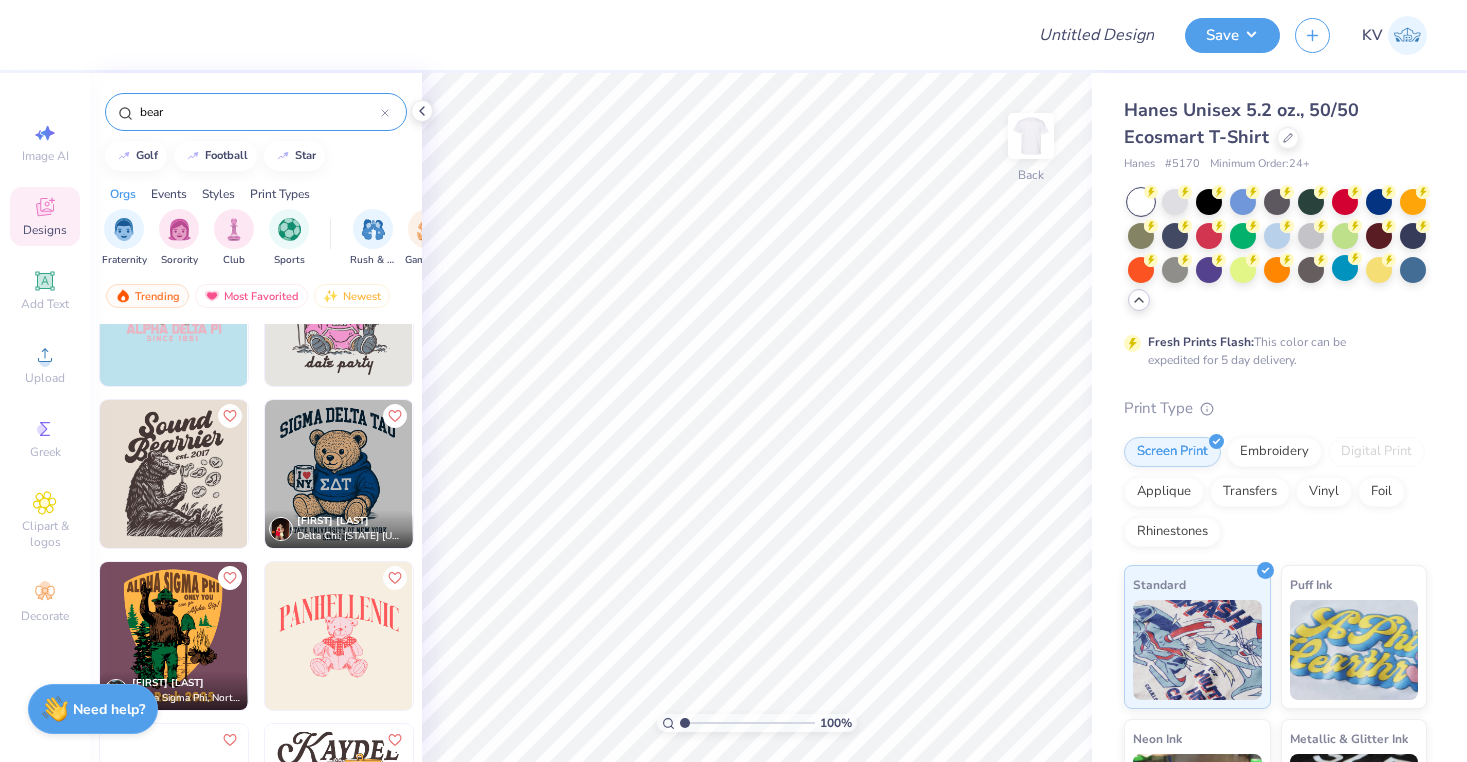 type on "bear" 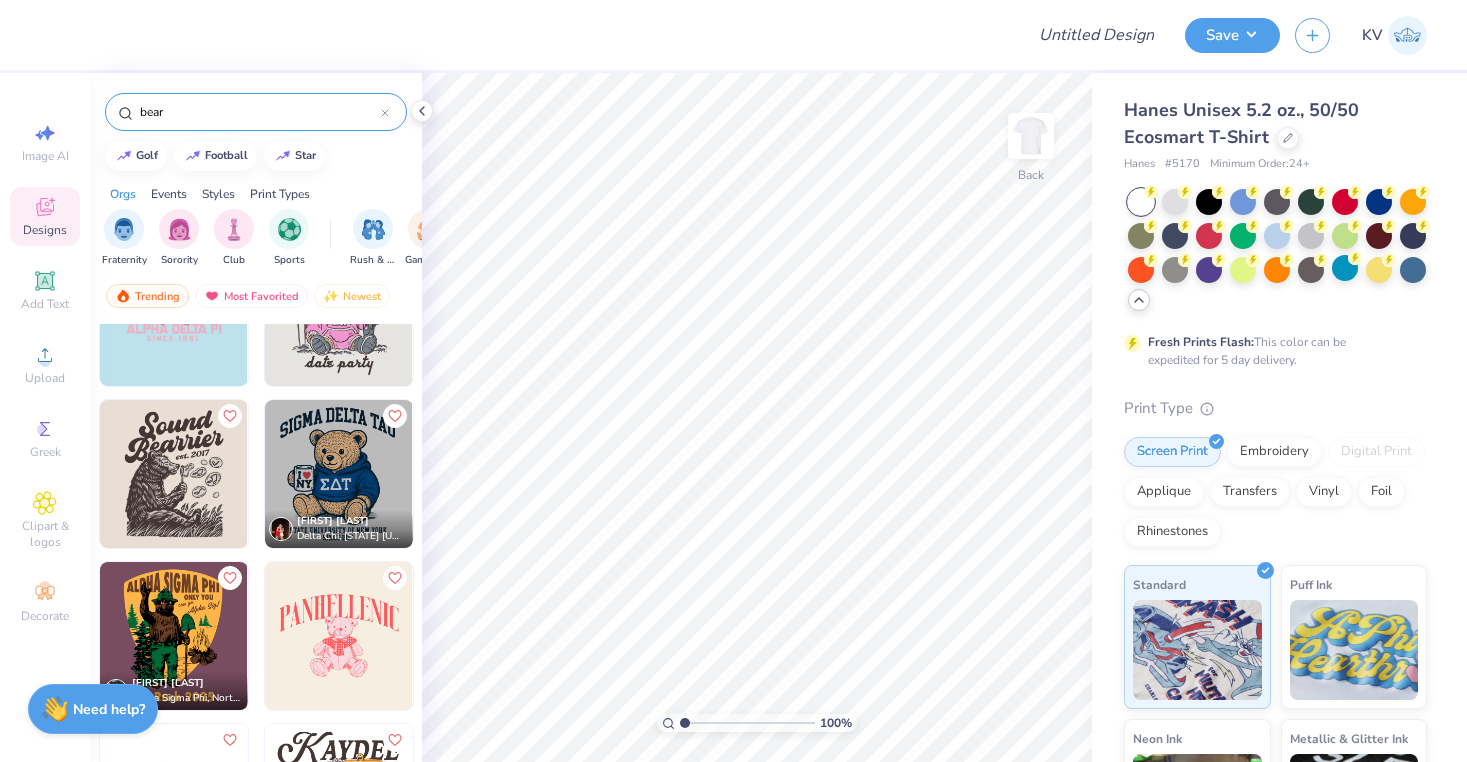 click at bounding box center [339, 474] 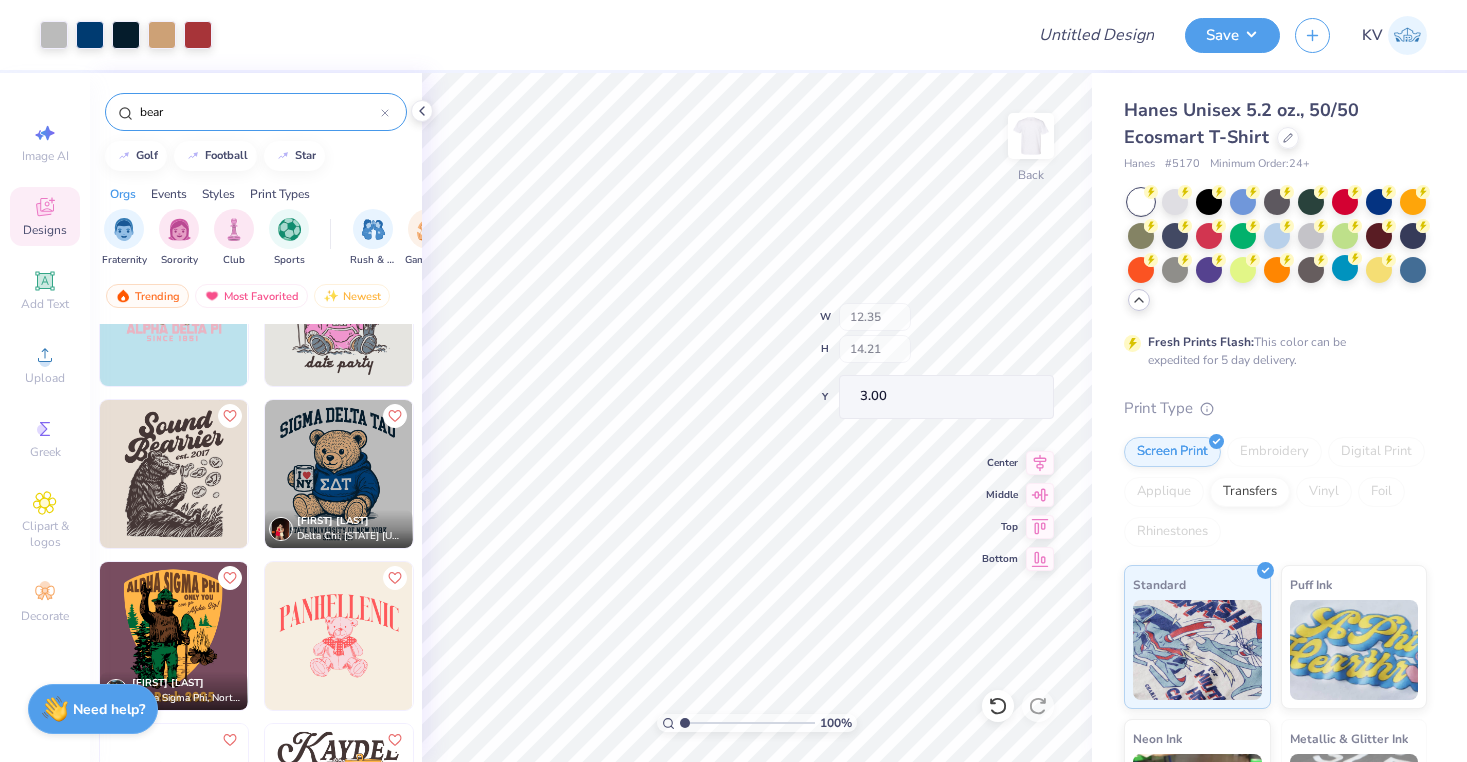 type on "3.27" 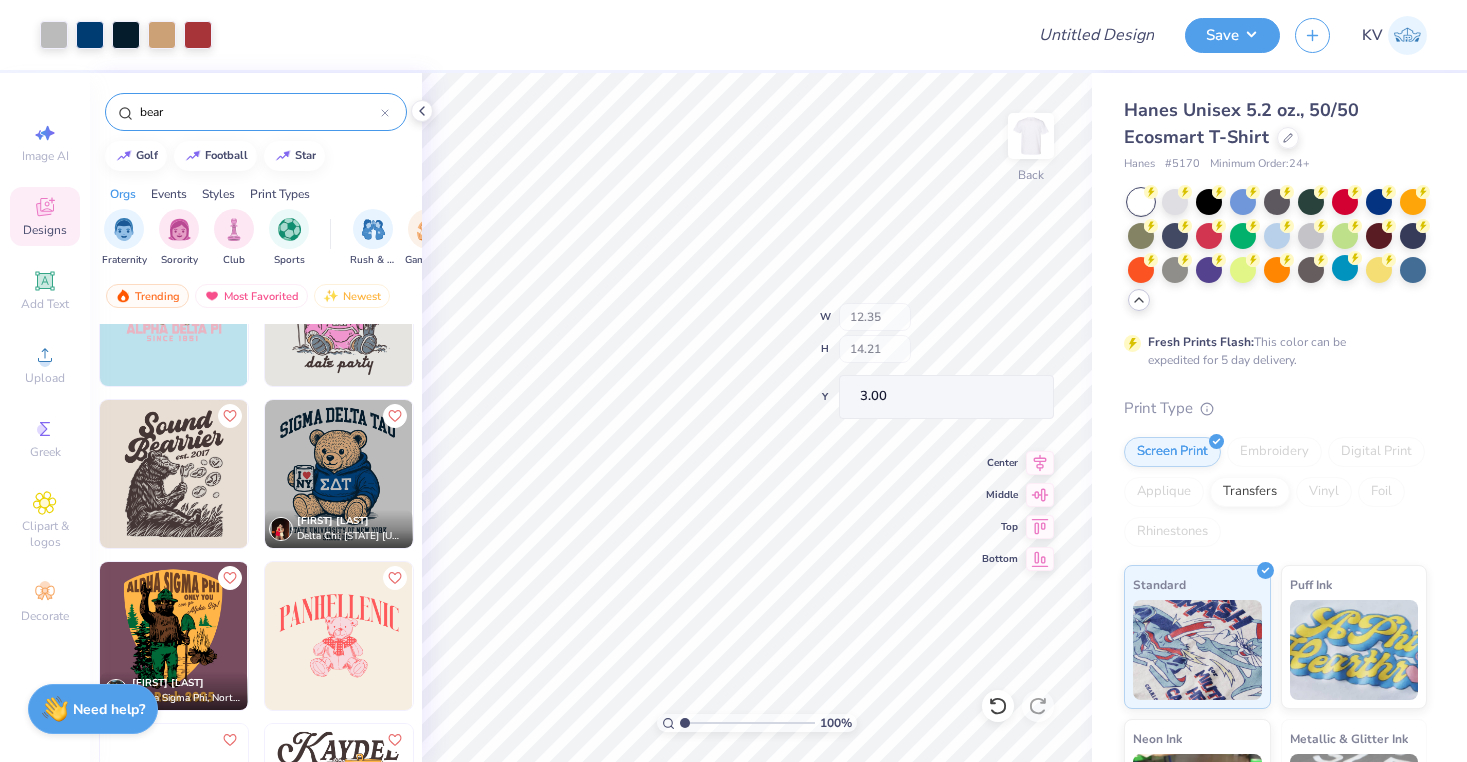 type on "1.26" 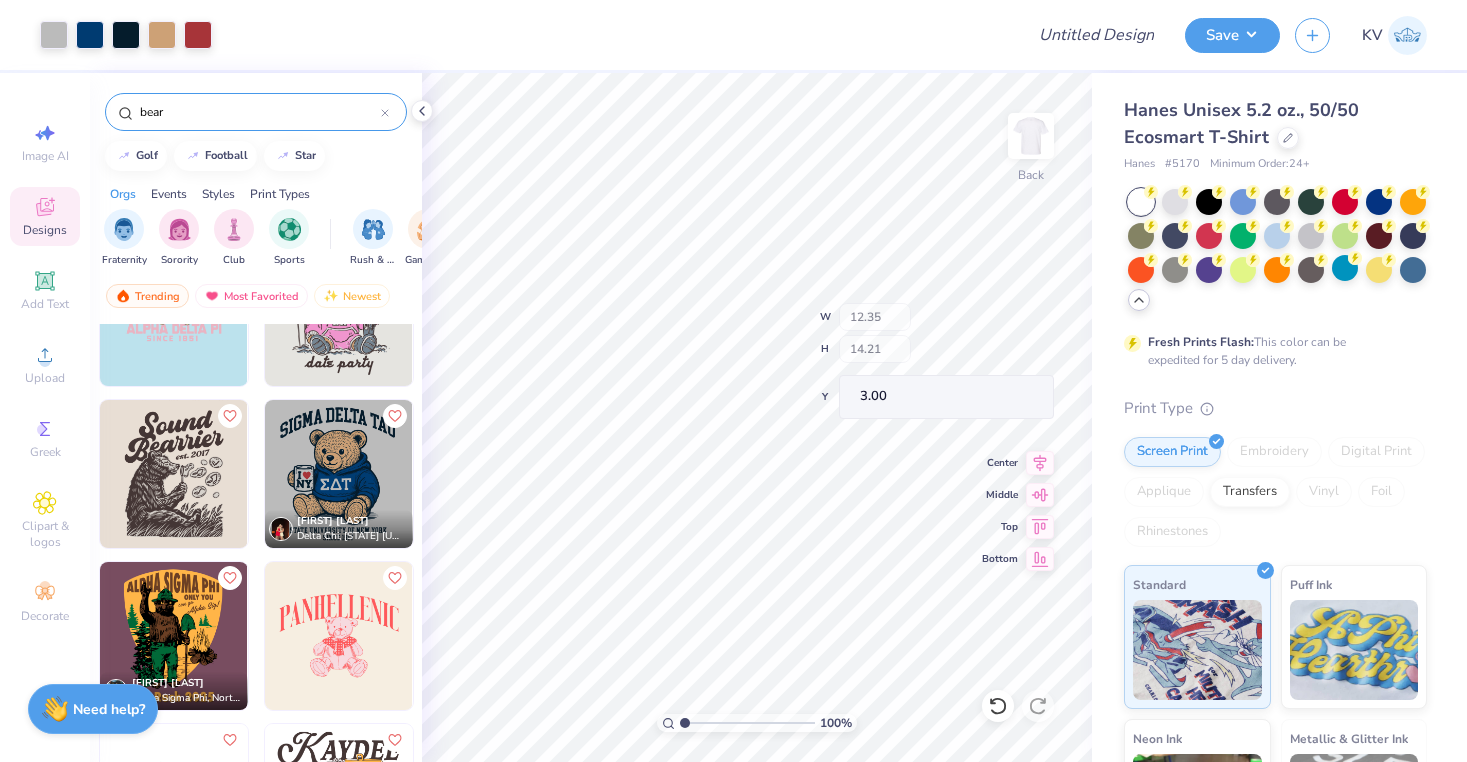 type on "10.58" 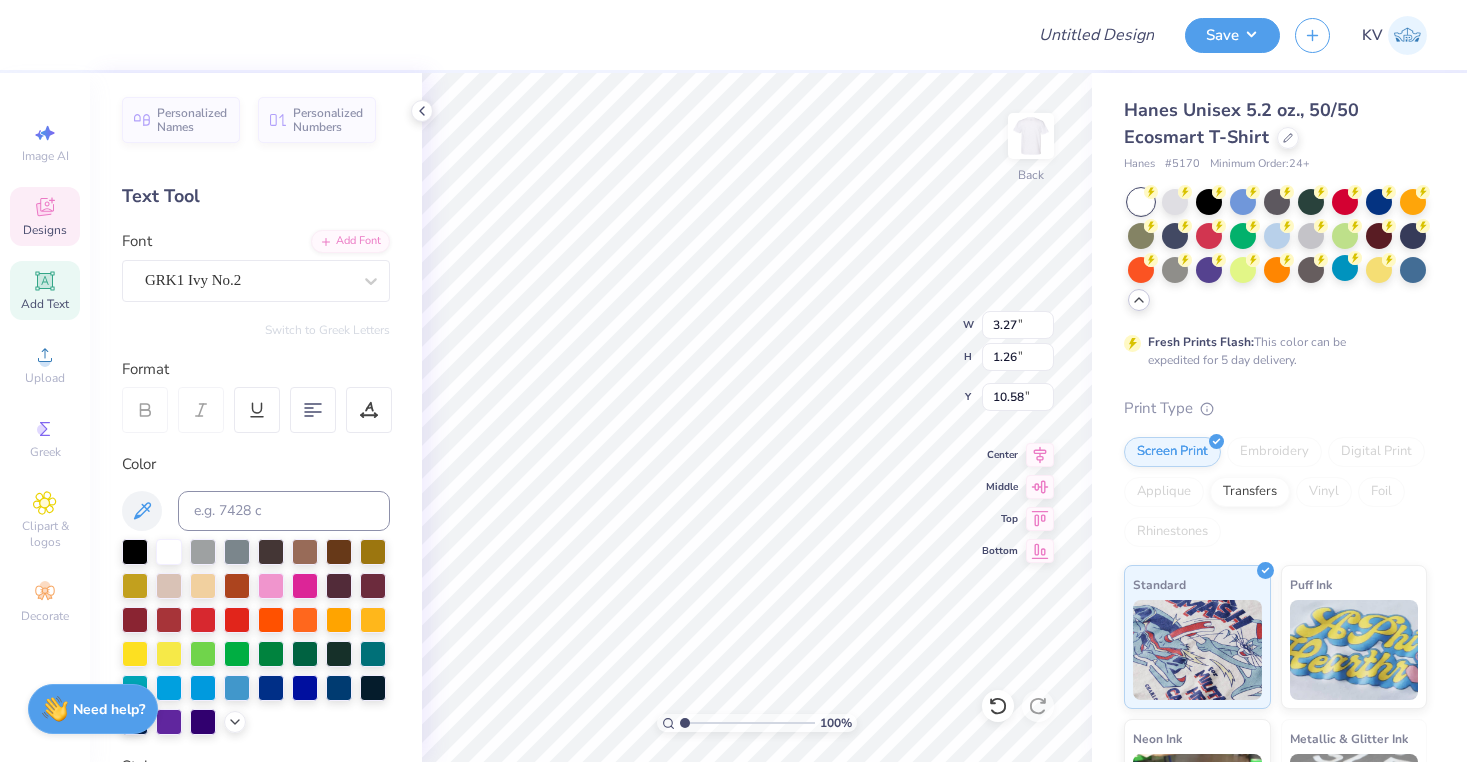 type on "T" 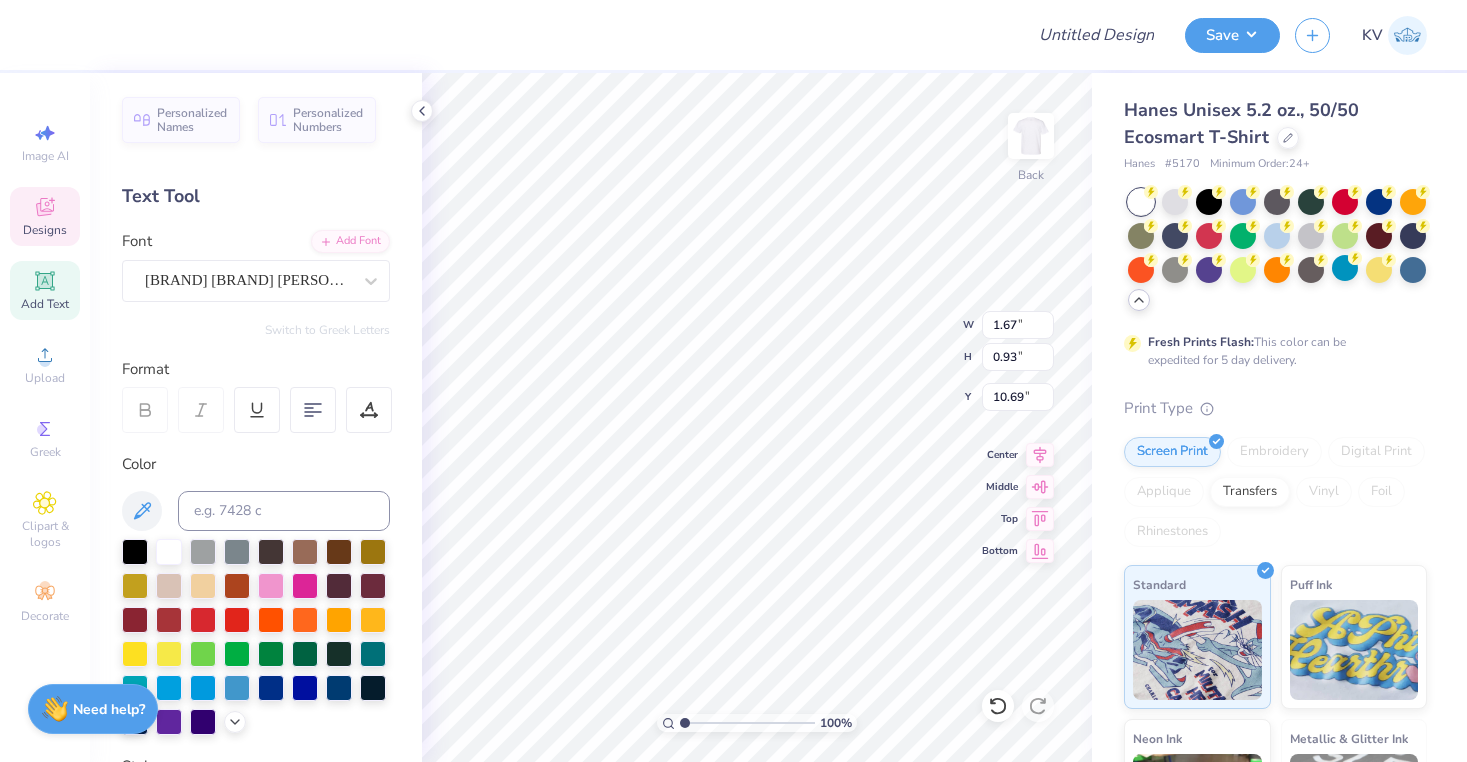 type on "N" 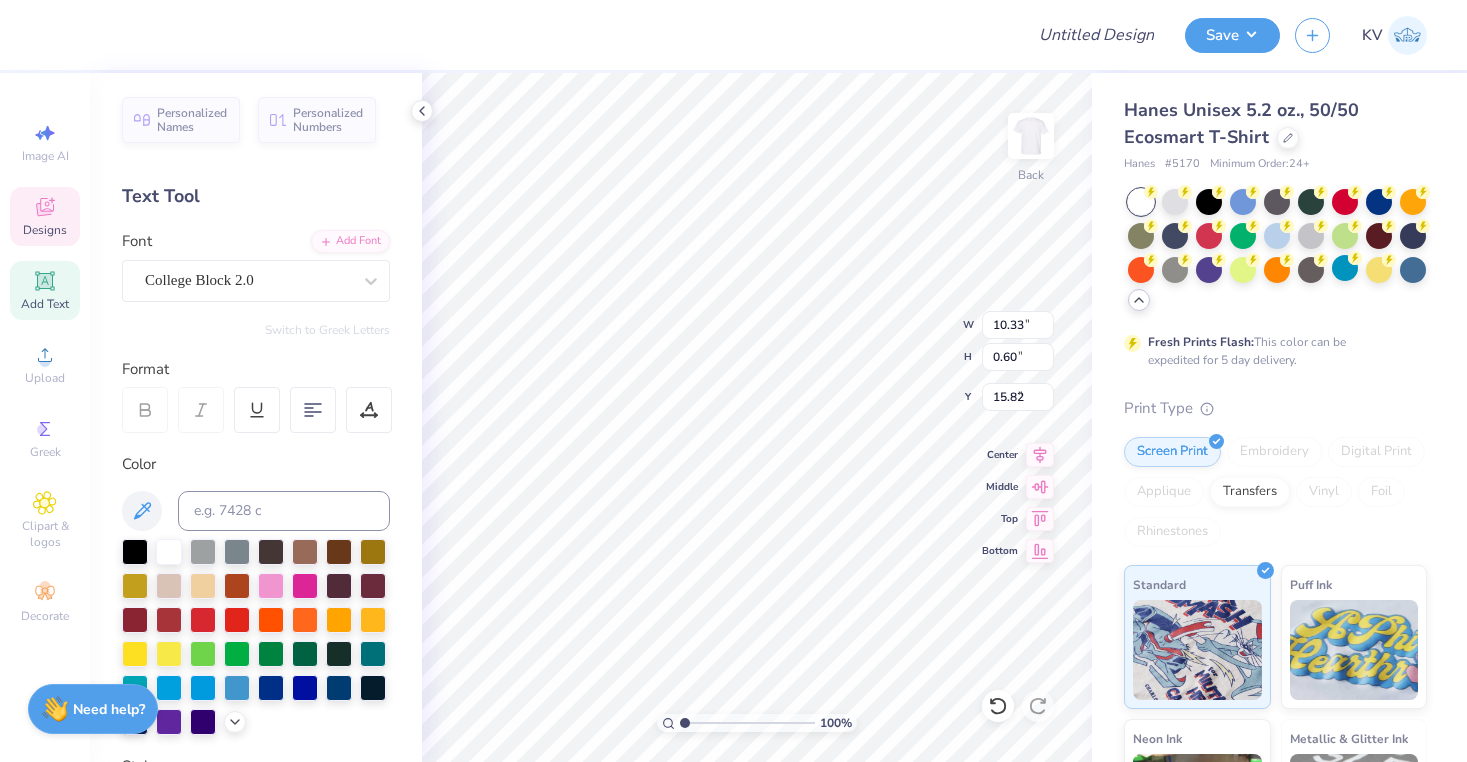 type on "12.35" 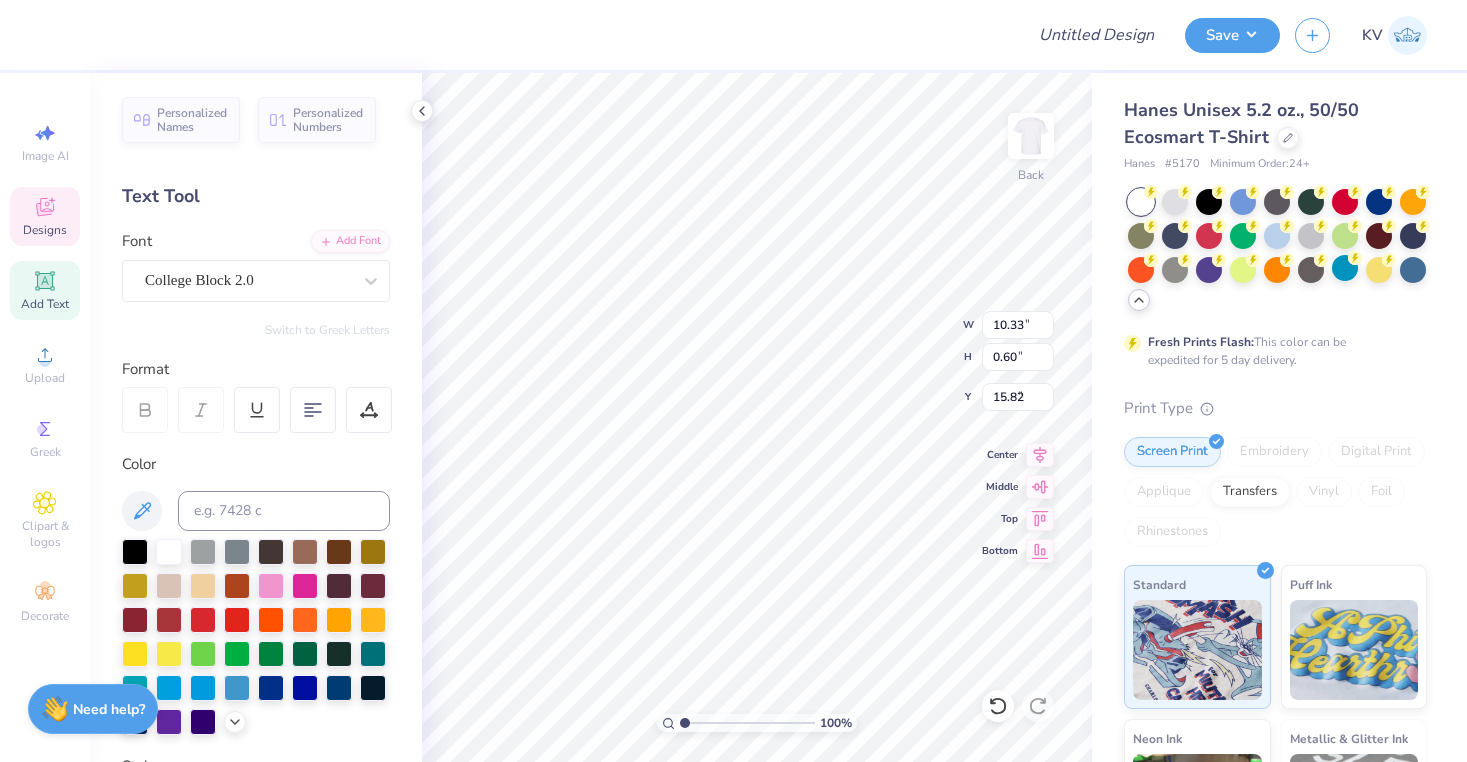 type on "3.29" 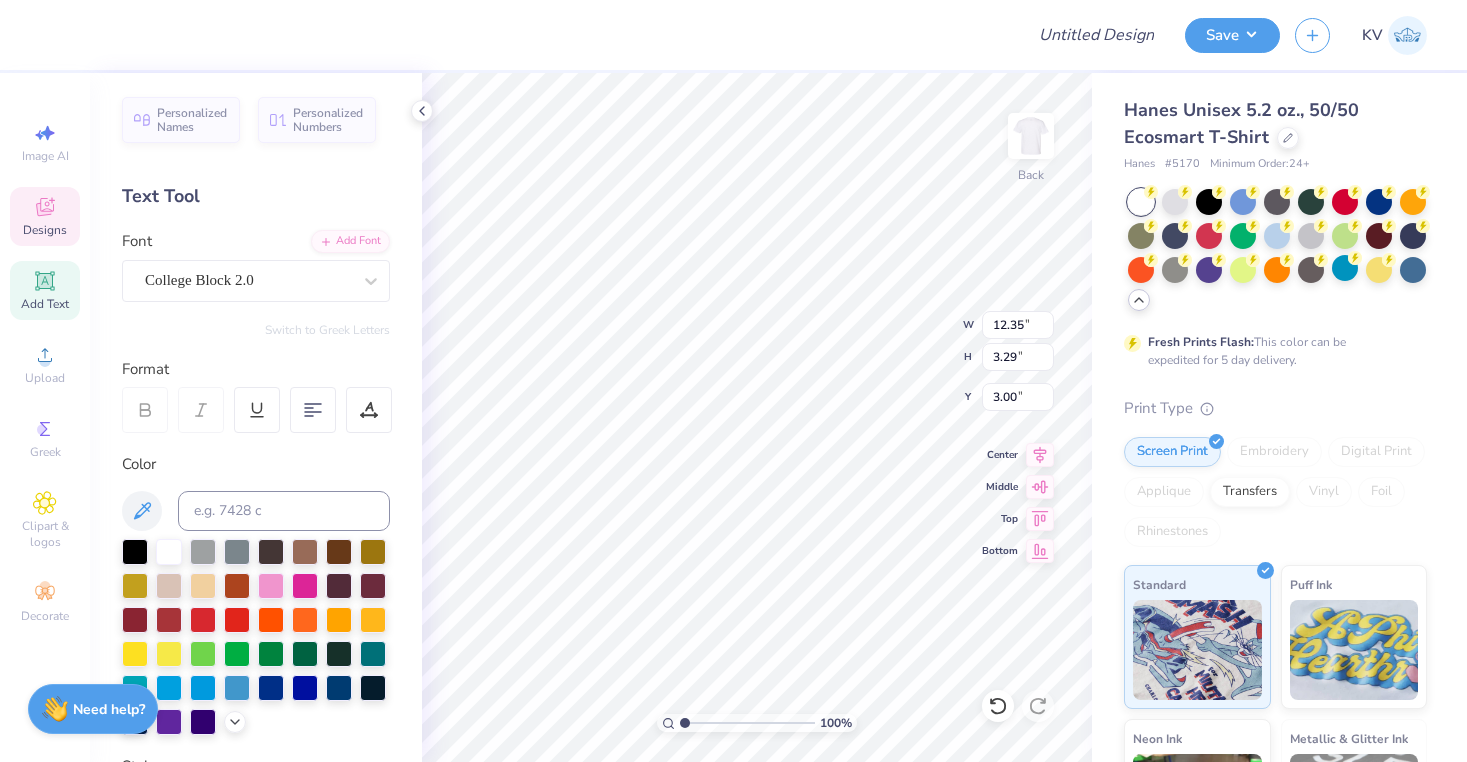 scroll, scrollTop: 0, scrollLeft: 0, axis: both 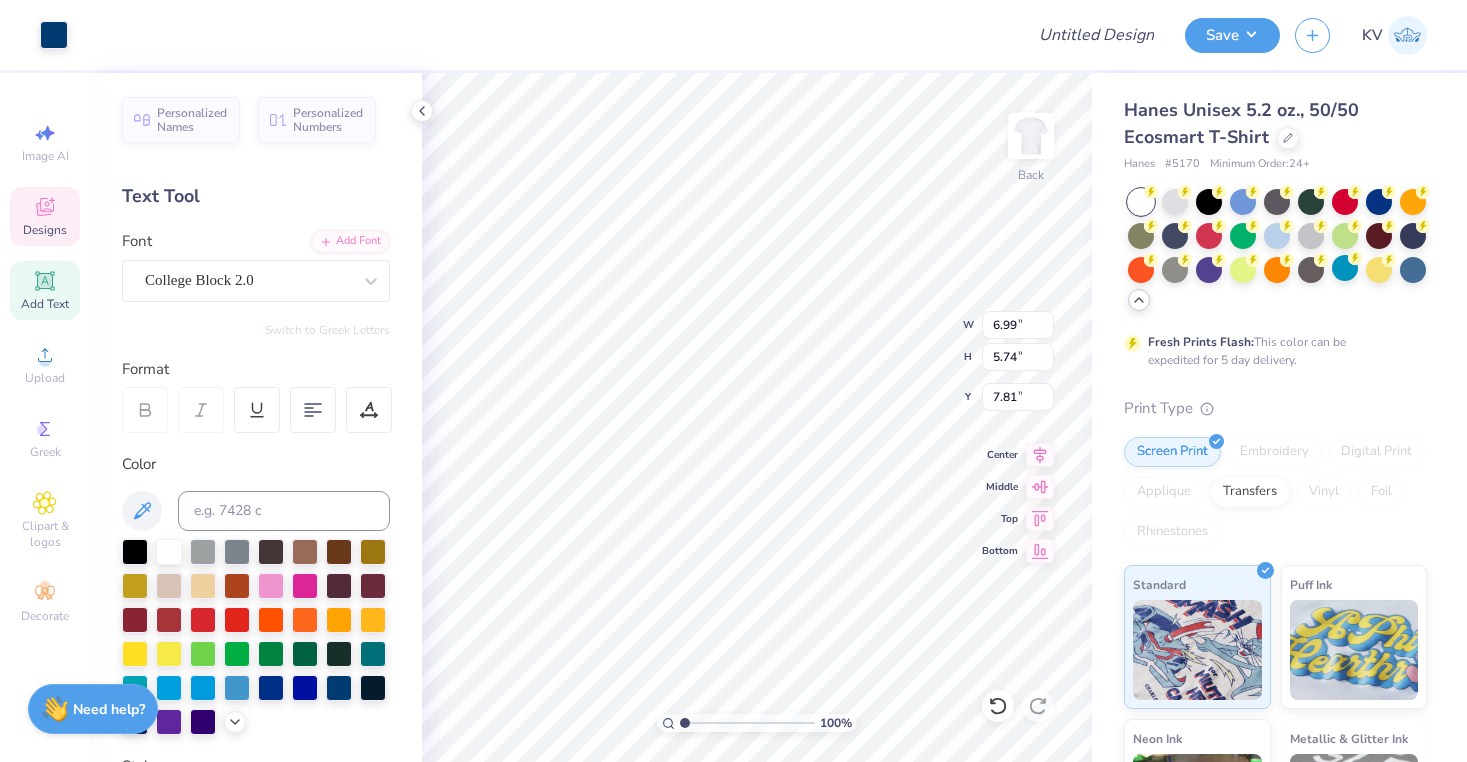 type on "9.88" 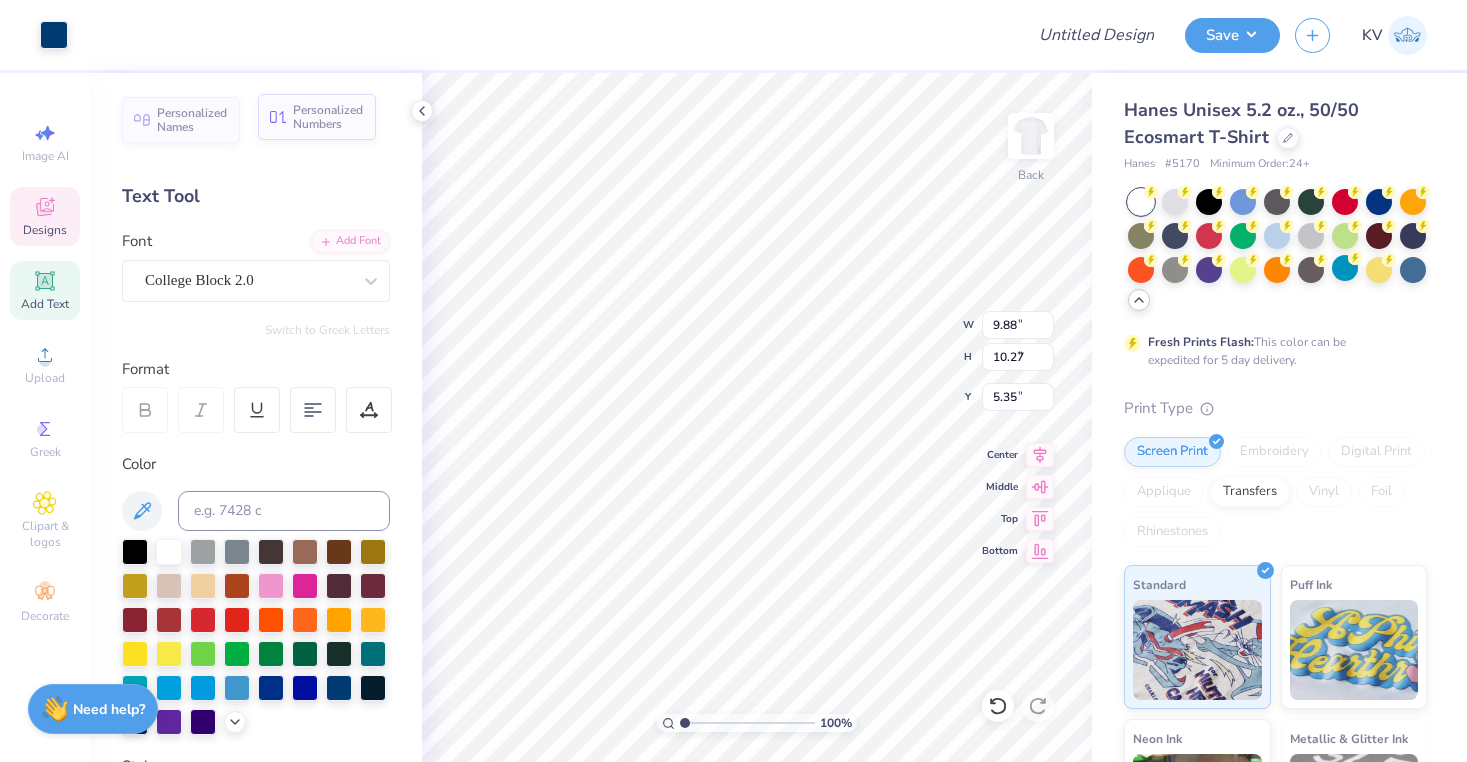type on "6.99" 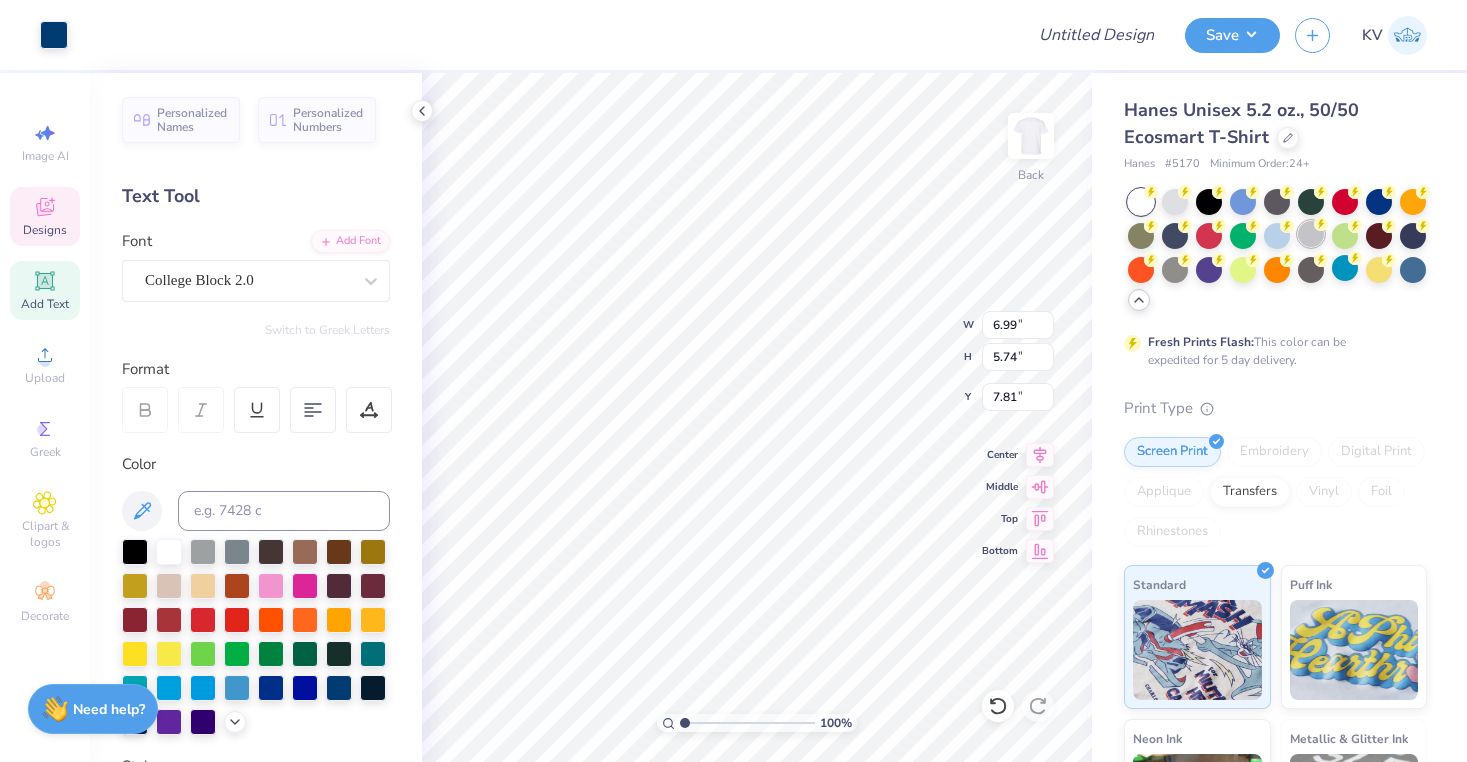 click at bounding box center [1311, 234] 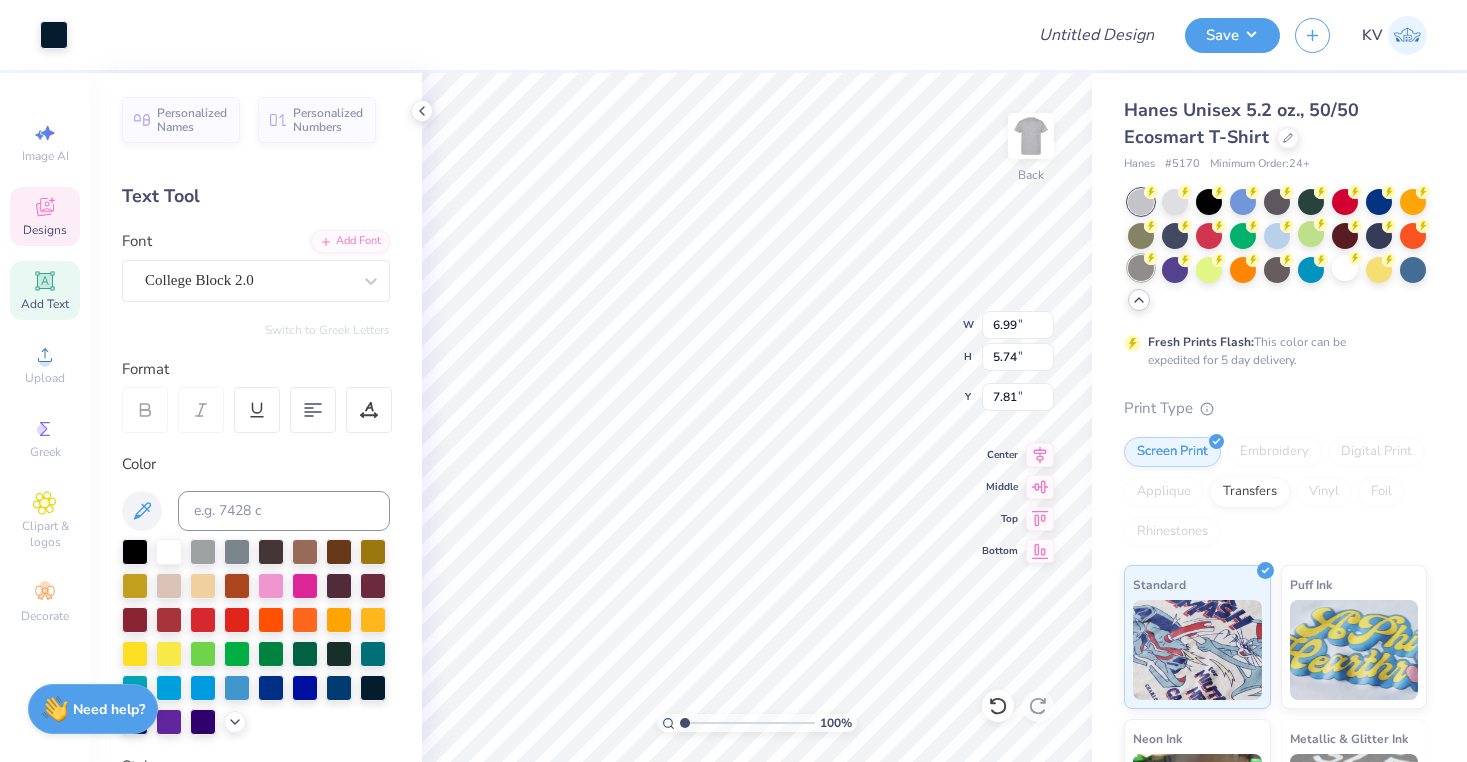 type on "14.78" 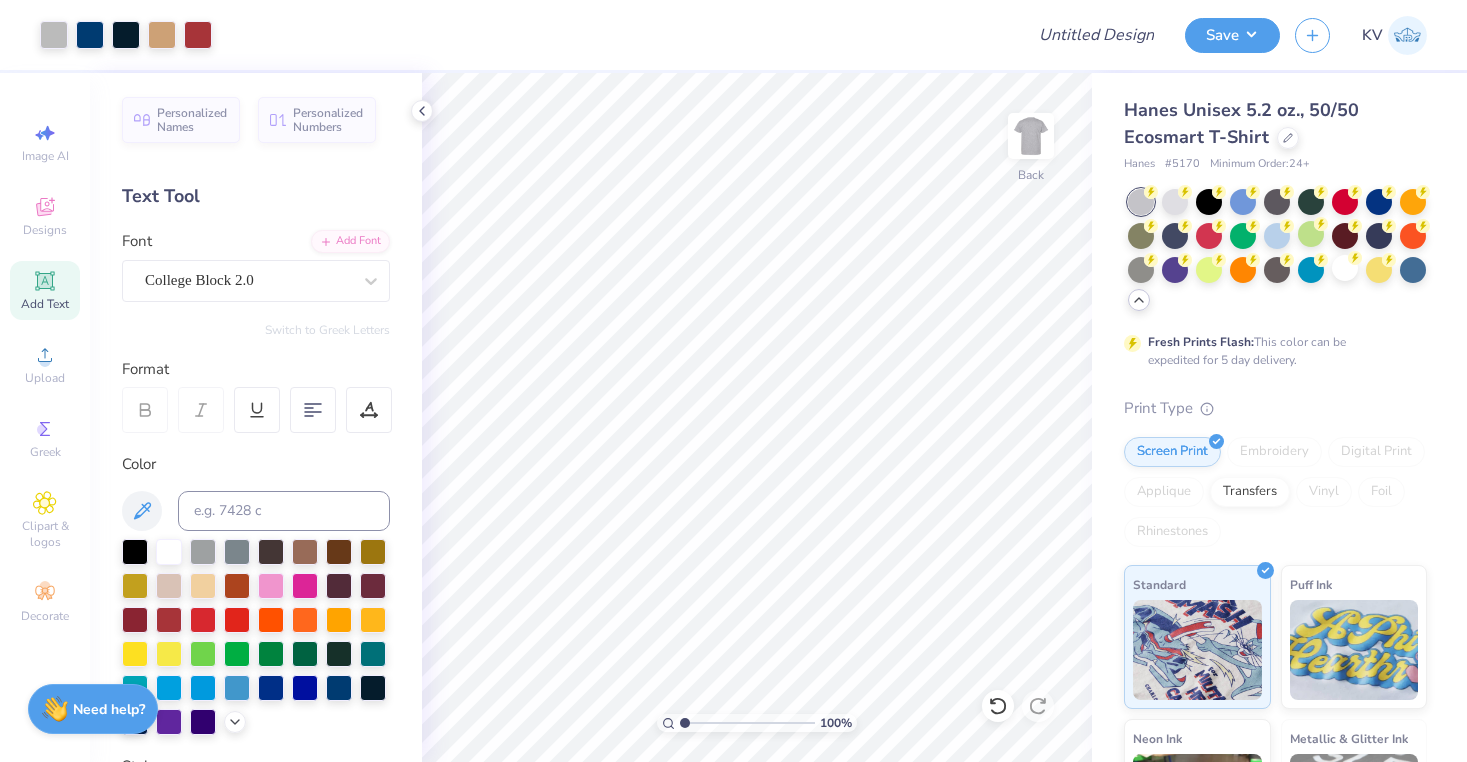 click on "Art colors Design Title Save KV Image AI Designs Add Text Upload Greek Clipart & logos Decorate Personalized Names Personalized Numbers Text Tool Add Font Font College Block 2.0 Switch to Greek Letters Format Color Styles Text Shape 100 % Back Hanes Unisex 5.2 oz., 50/50 Ecosmart T-Shirt Hanes # 5170 Minimum Order: 24 + Fresh Prints Flash: This color can be expedited for 5 day delivery. Print Type Screen Print Embroidery Digital Print Applique Transfers Vinyl Foil Rhinestones Standard Puff Ink Neon Ink Metallic & Glitter Ink Glow in the Dark Ink Water based Ink Need help? Chat with us.
x" at bounding box center [733, 381] 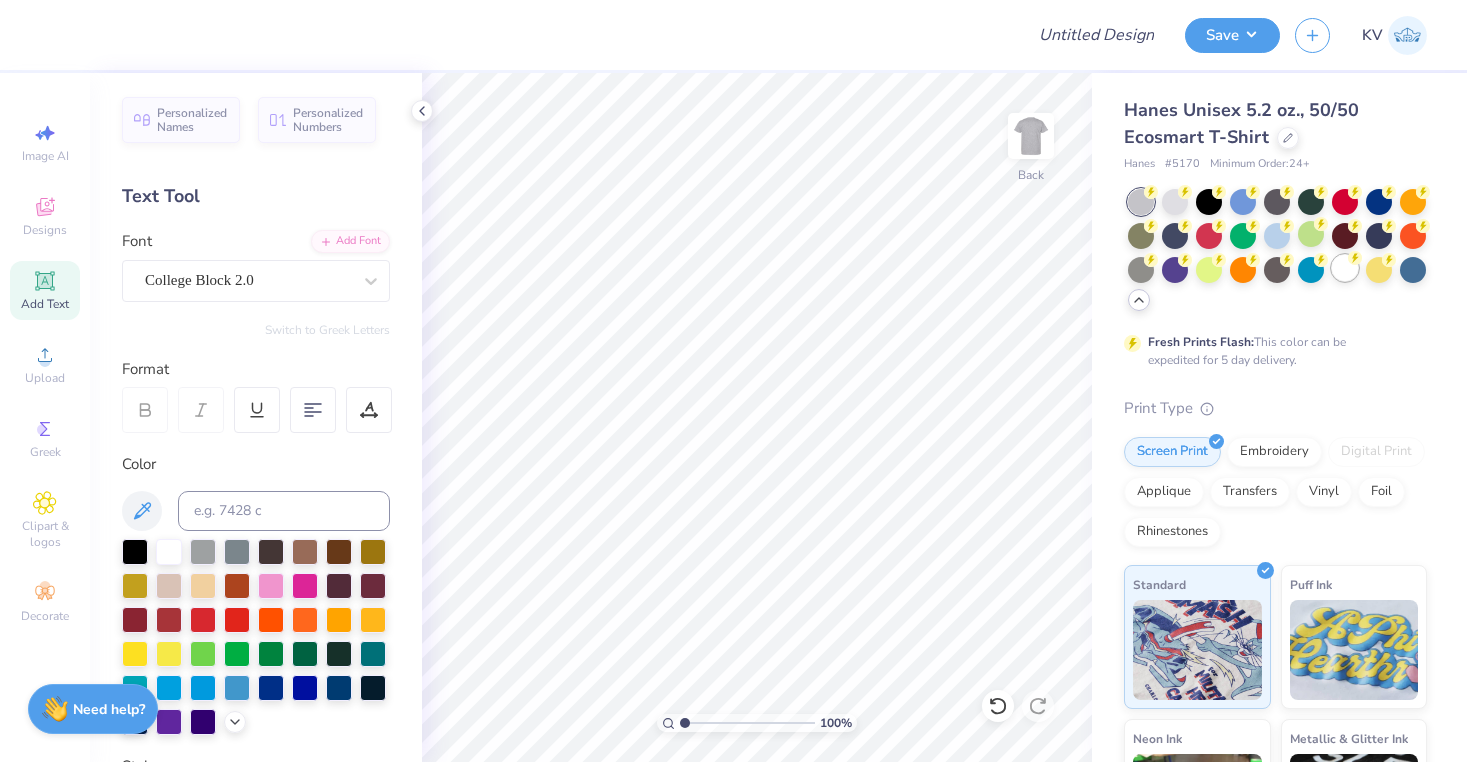 click at bounding box center [1345, 268] 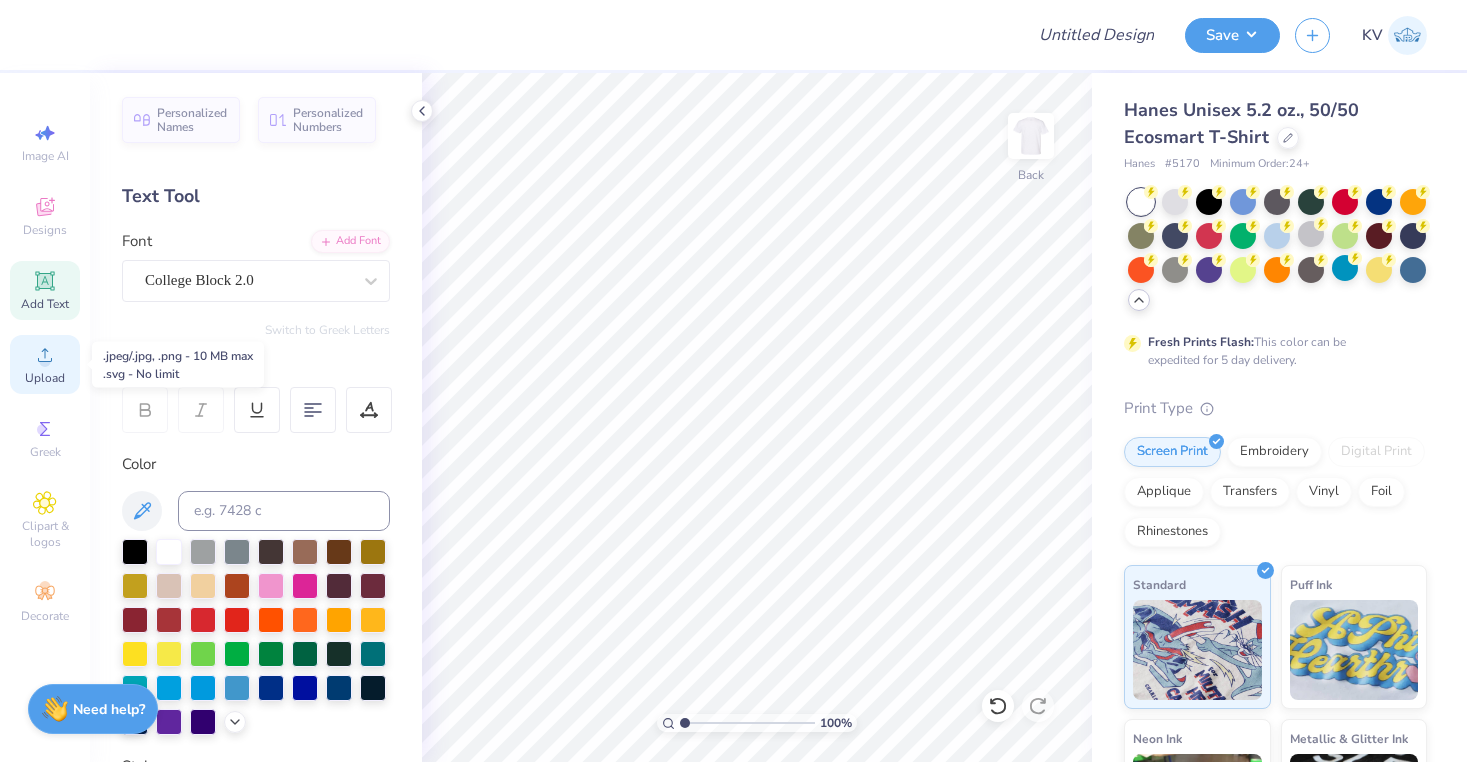 click on "Upload" at bounding box center [45, 364] 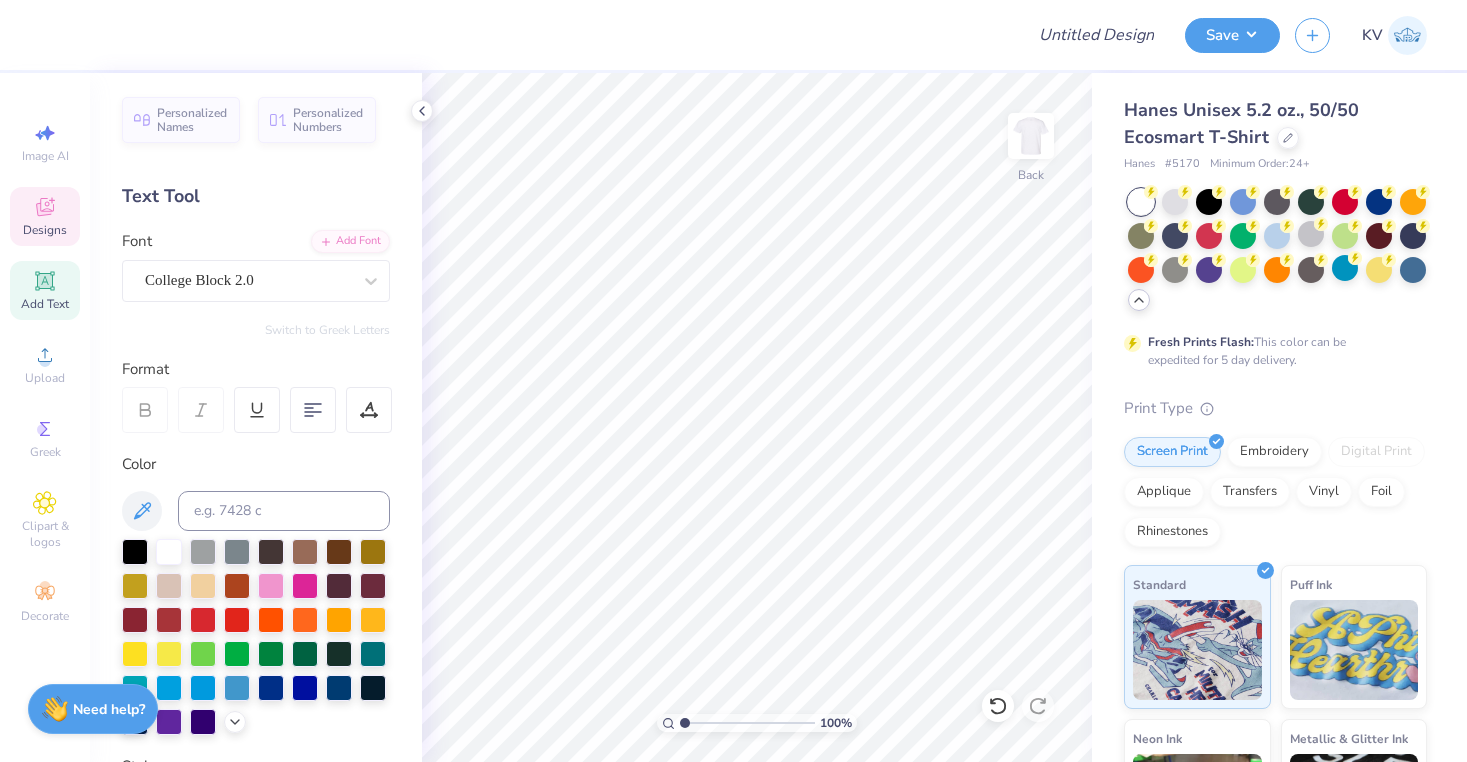 click 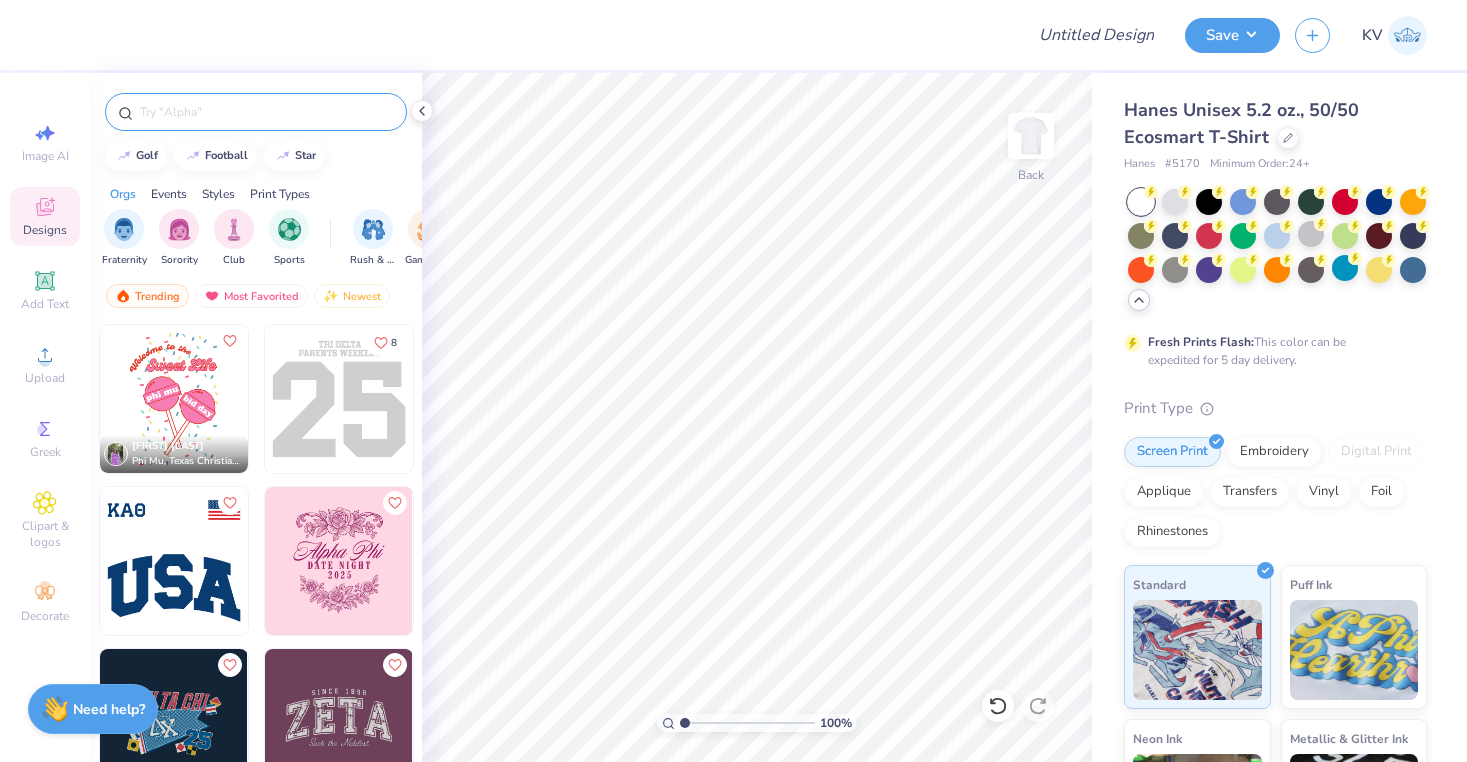 click at bounding box center [266, 112] 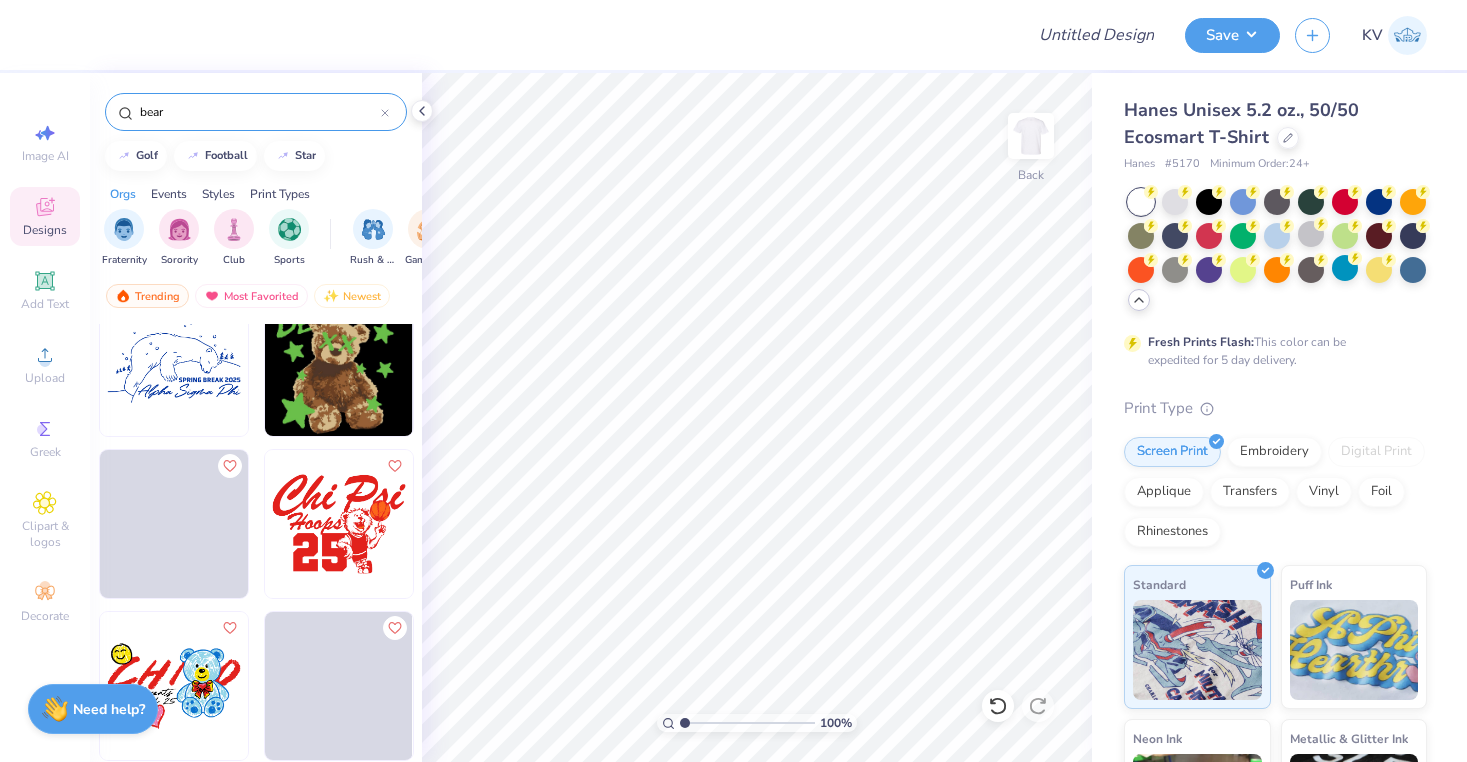 scroll, scrollTop: 3790, scrollLeft: 0, axis: vertical 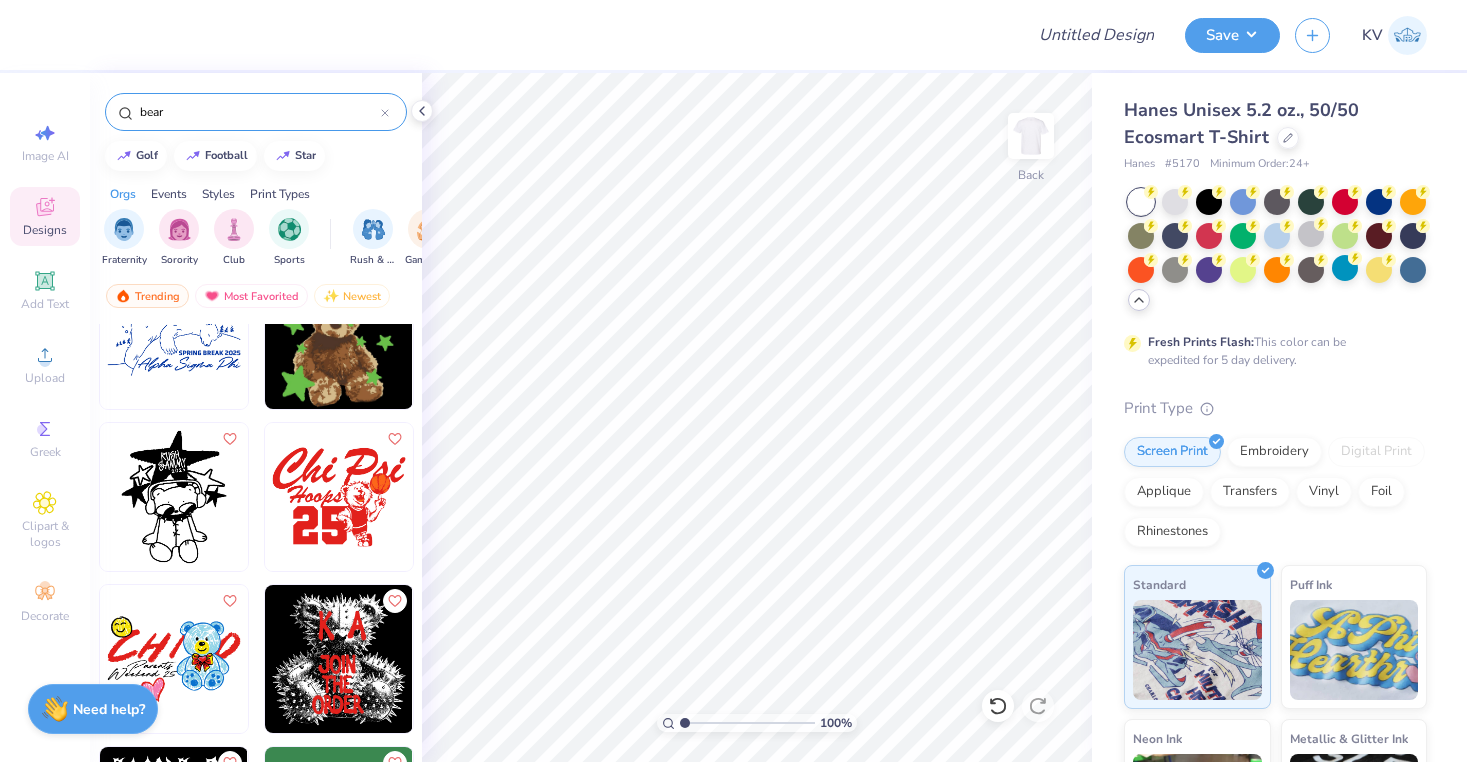click on "bear" at bounding box center [259, 112] 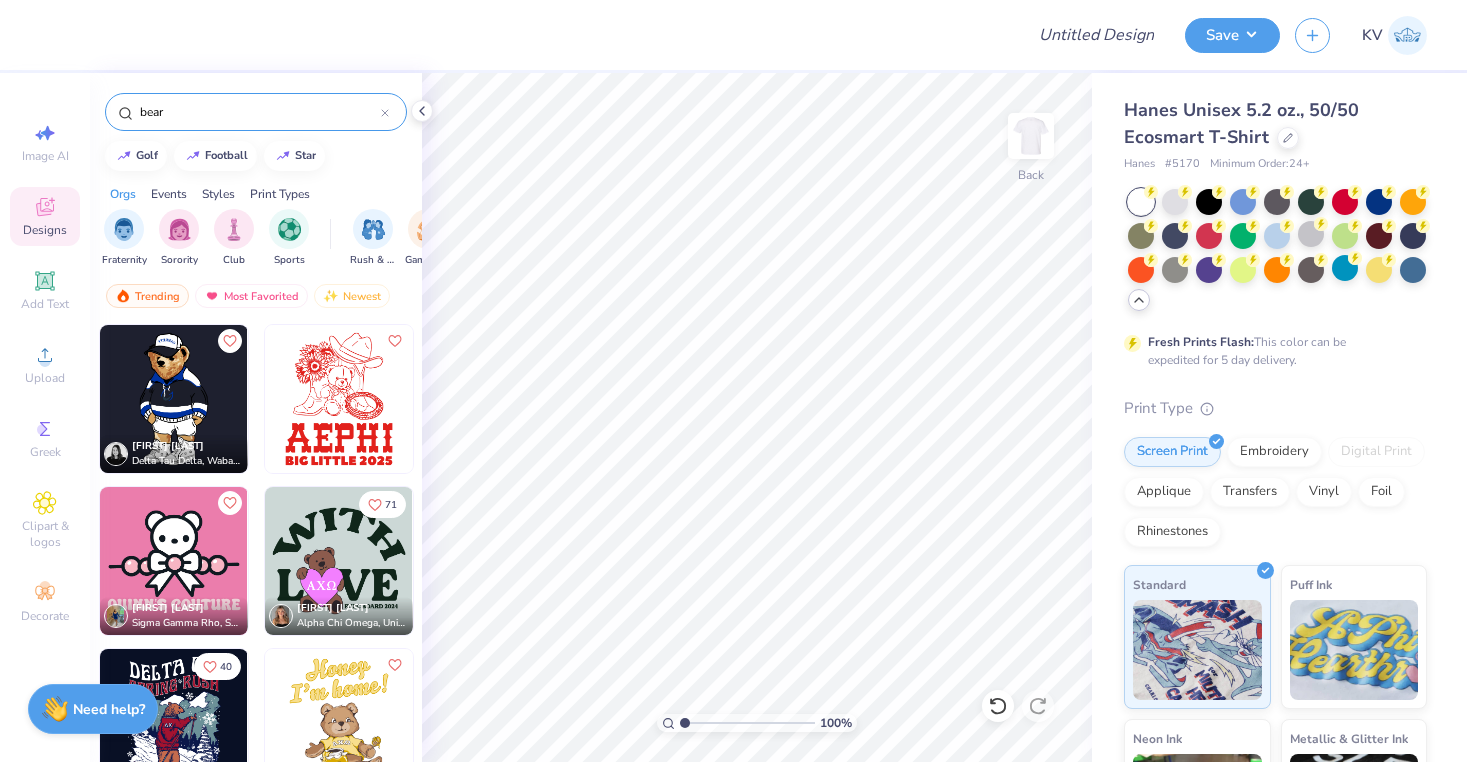 click on "bear" at bounding box center (256, 112) 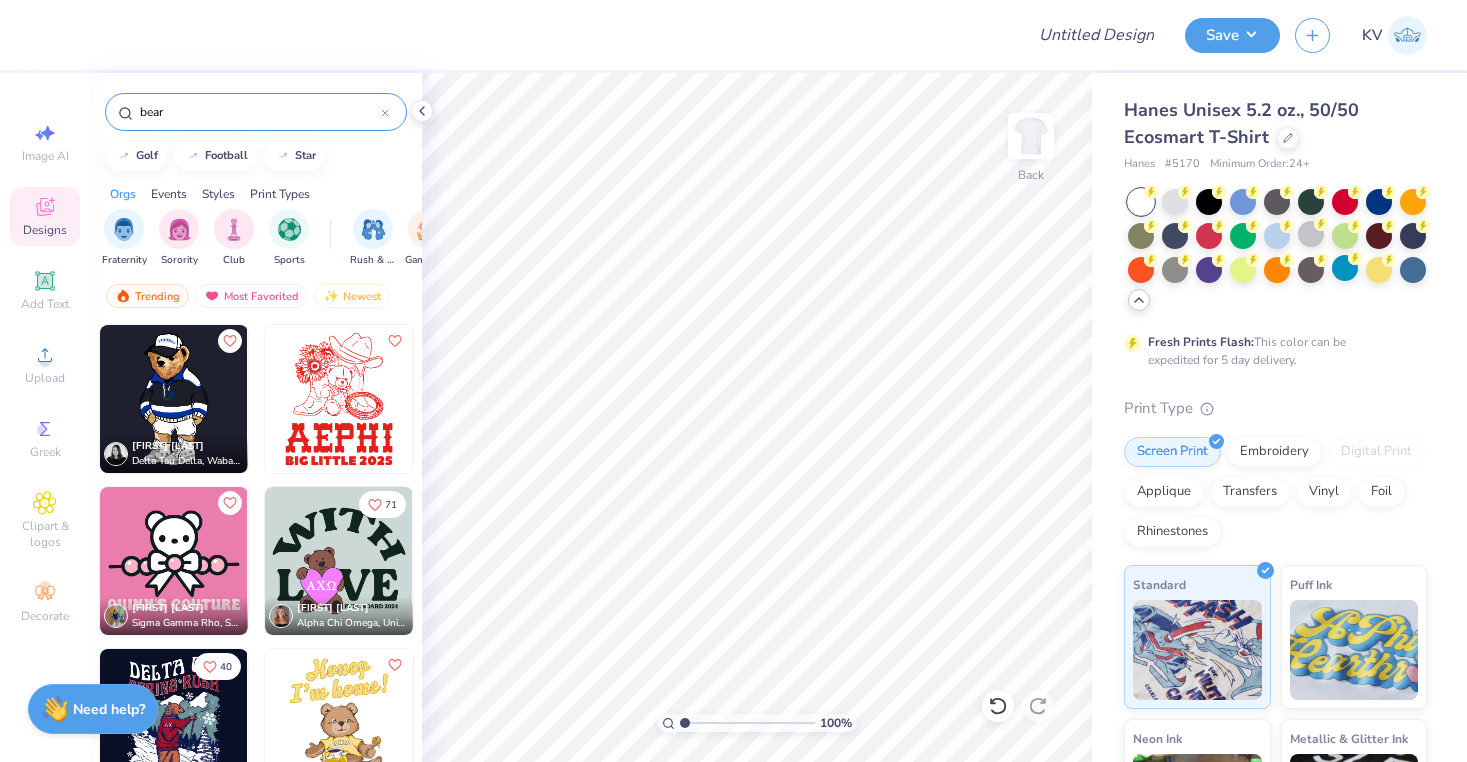 click on "bear" at bounding box center [259, 112] 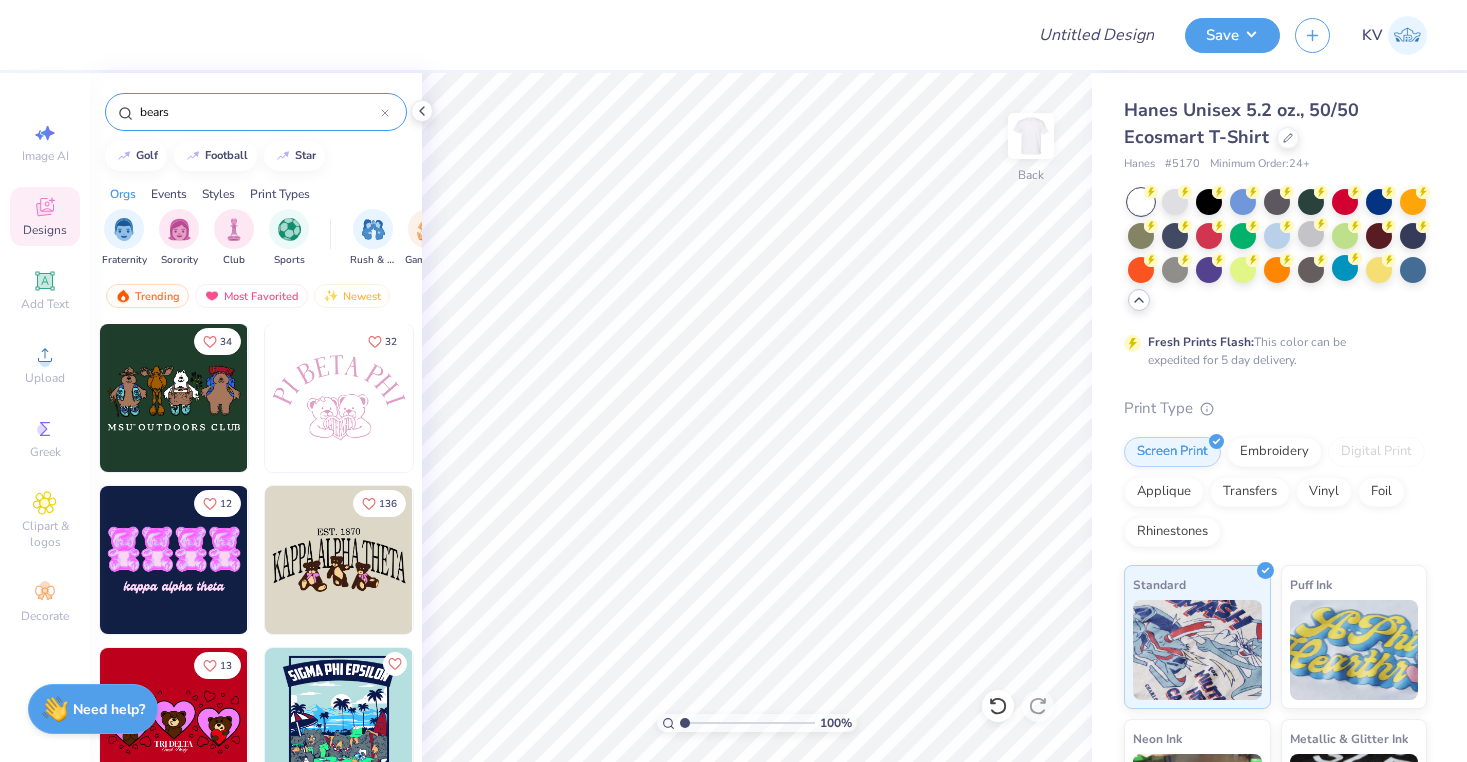 scroll, scrollTop: 1479, scrollLeft: 0, axis: vertical 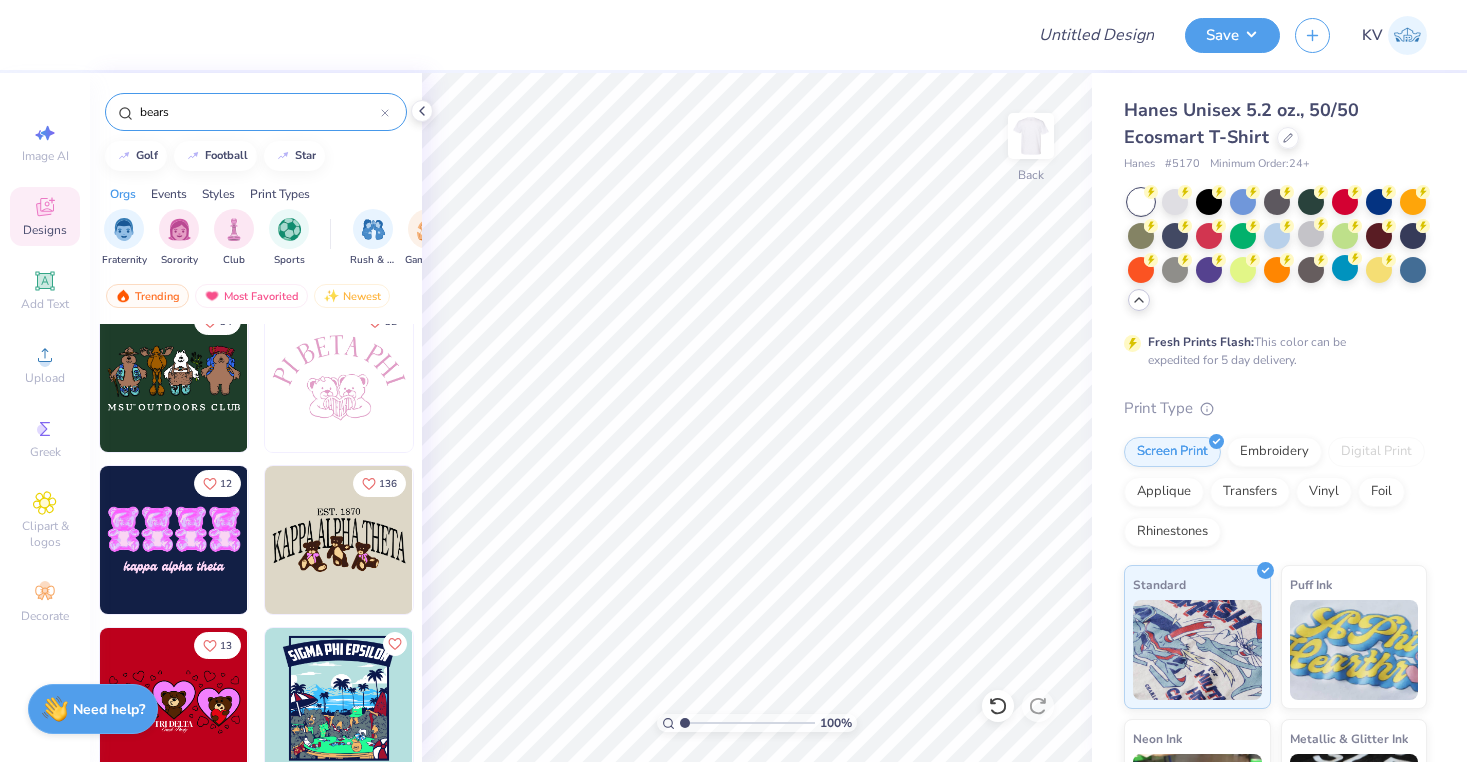 type on "bears" 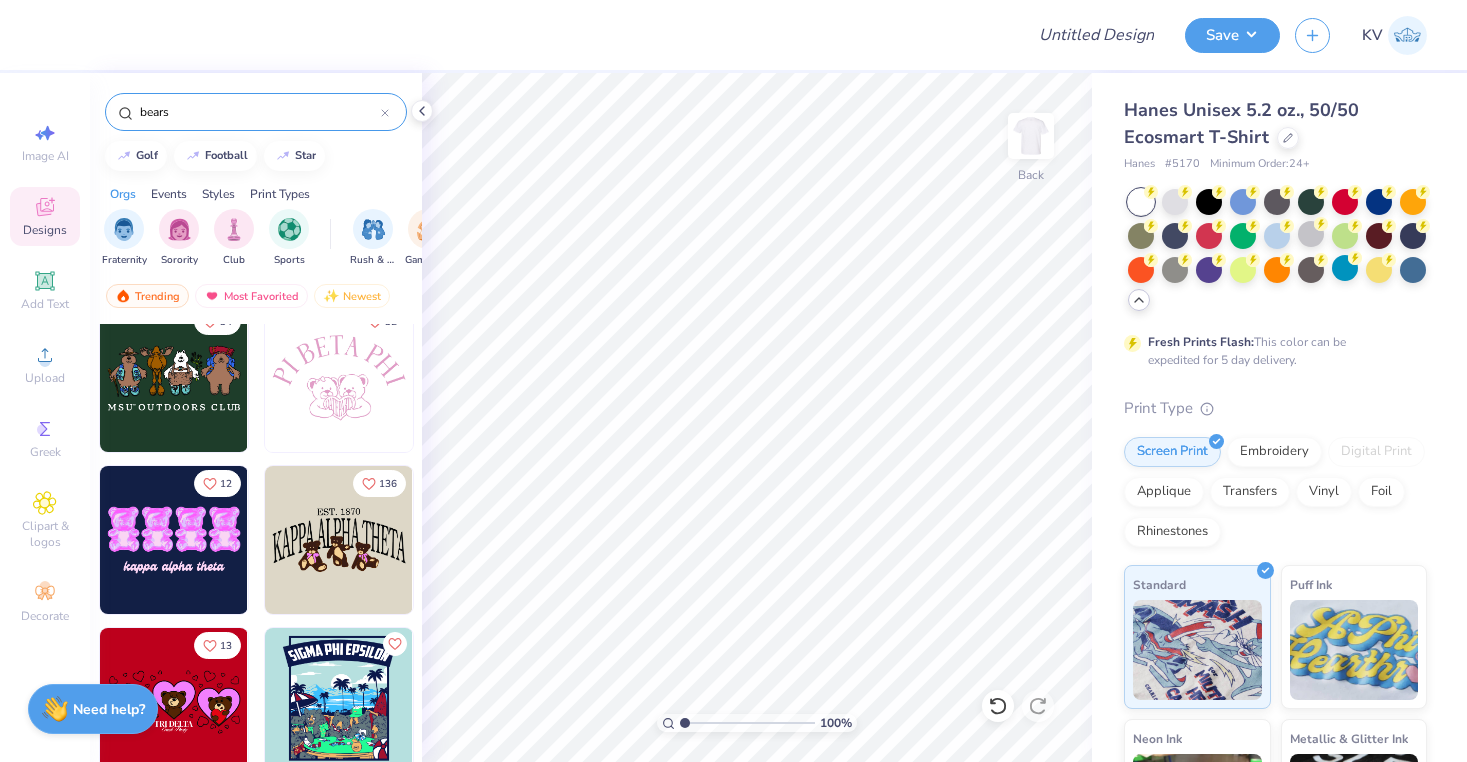 click at bounding box center [339, 540] 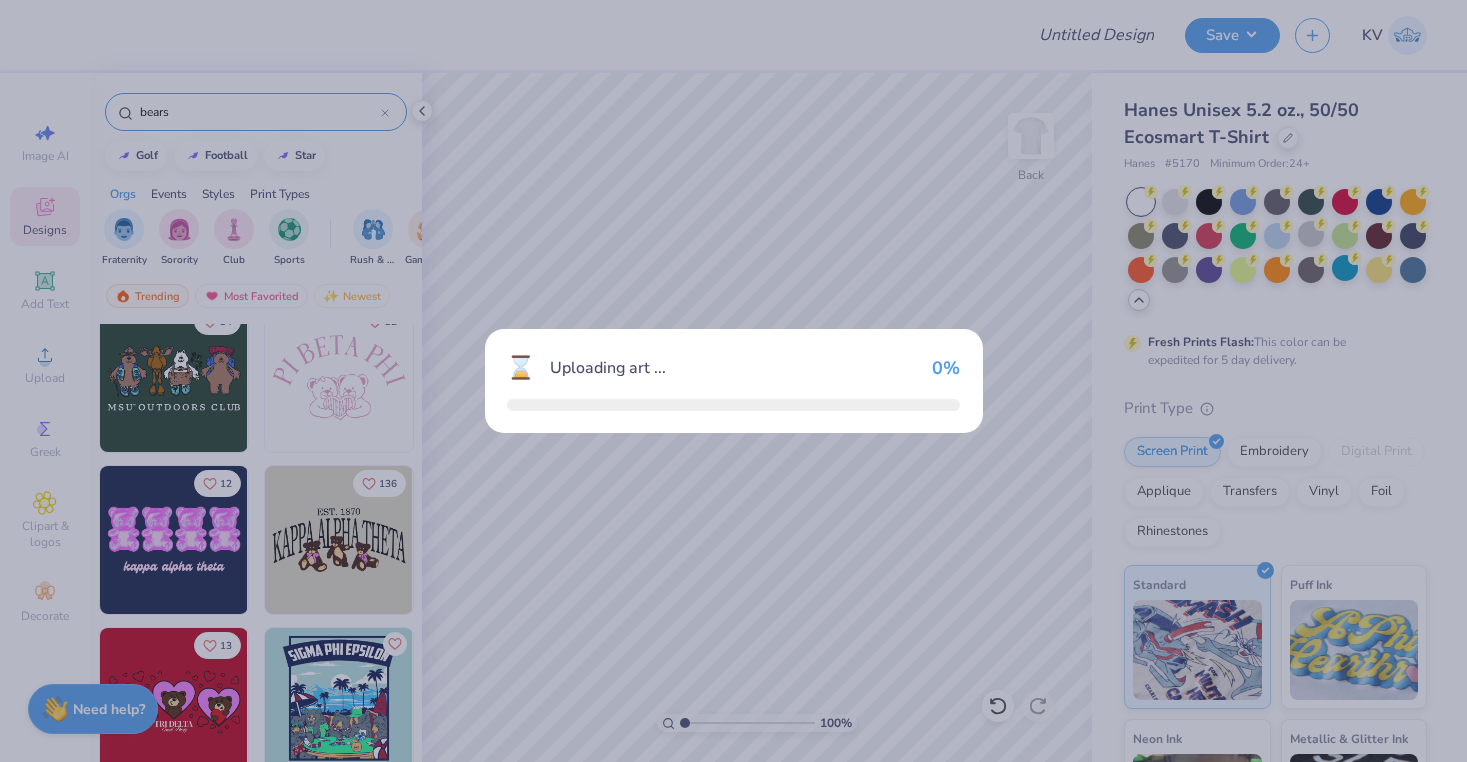 click on "⌛ Uploading art ... 0 %" at bounding box center [733, 381] 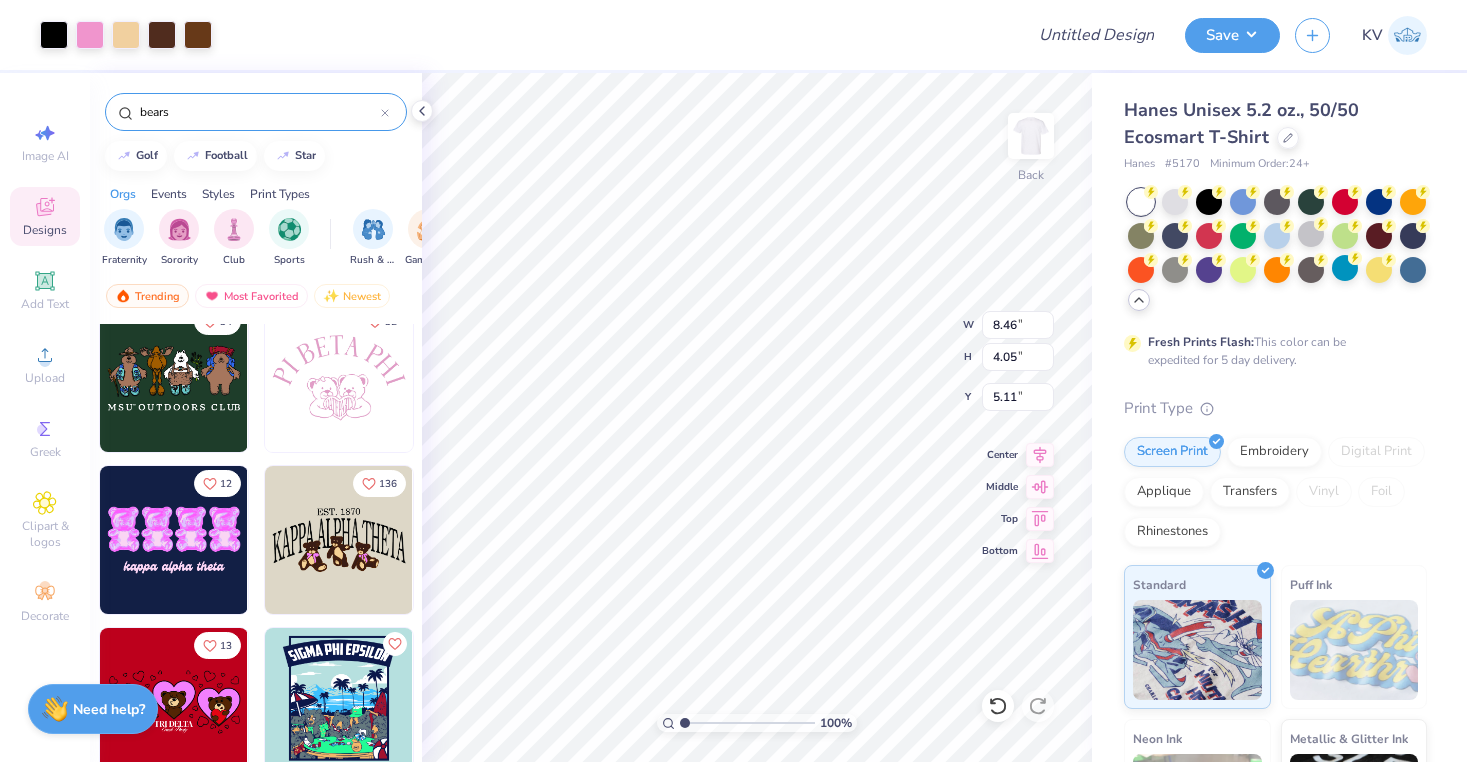 type on "5.74" 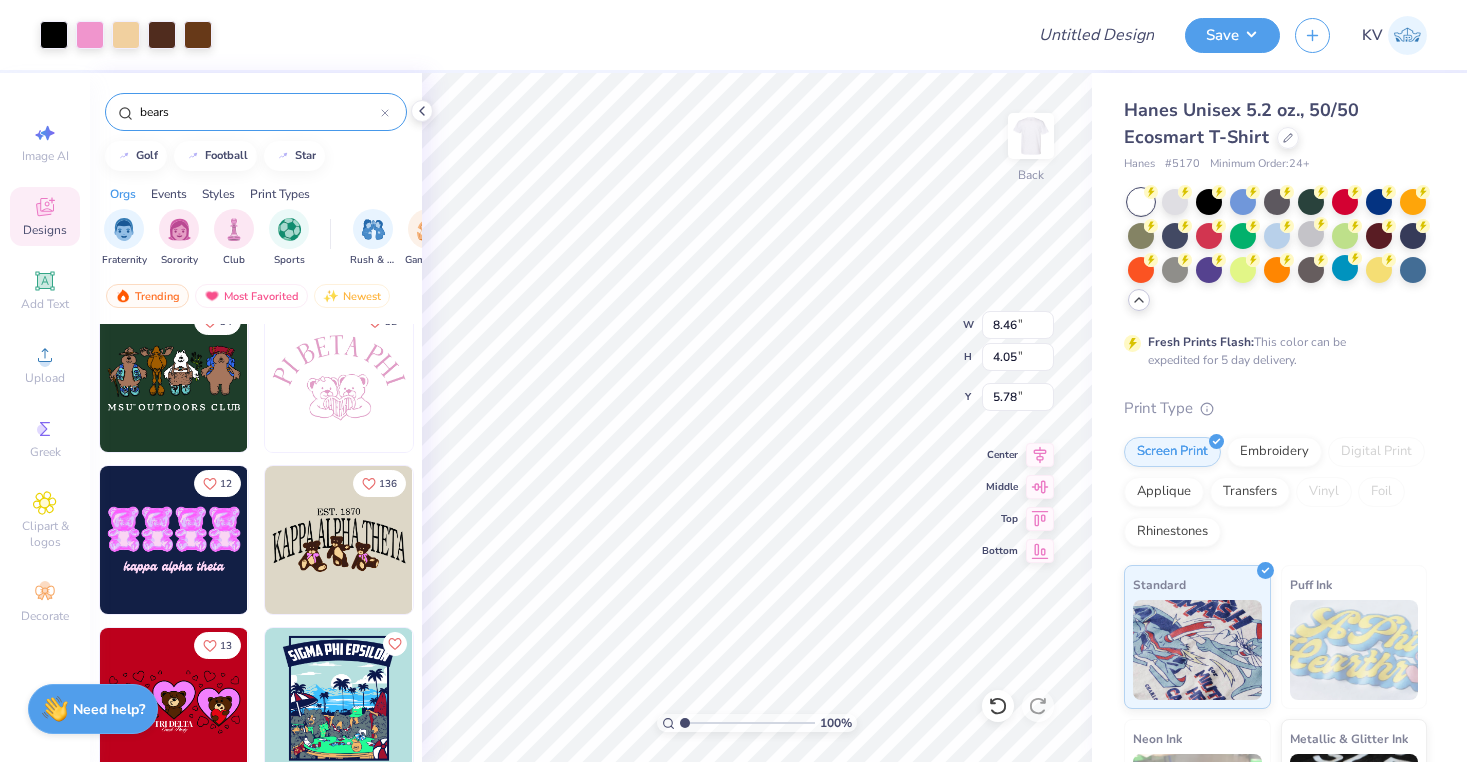 type on "5.78" 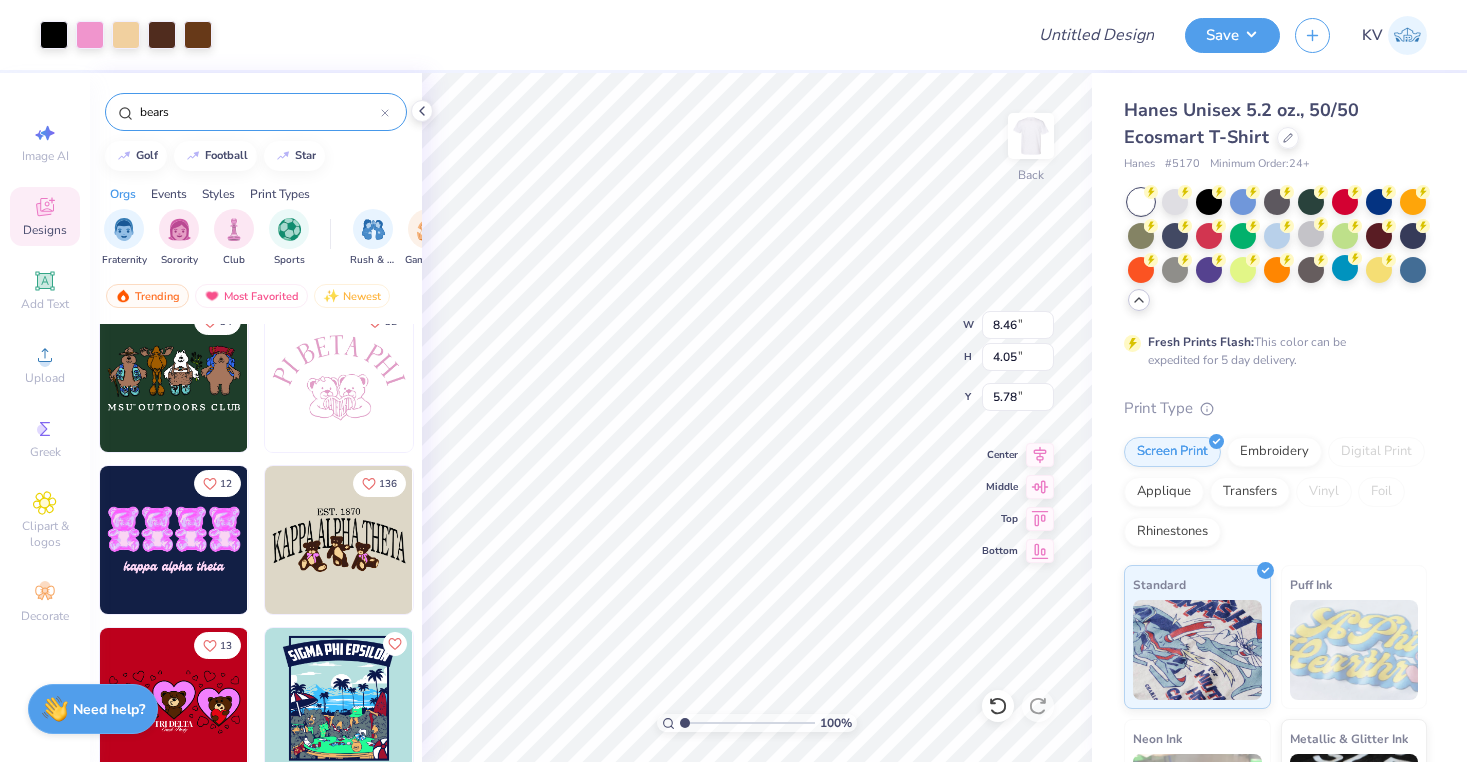 type on "10.33" 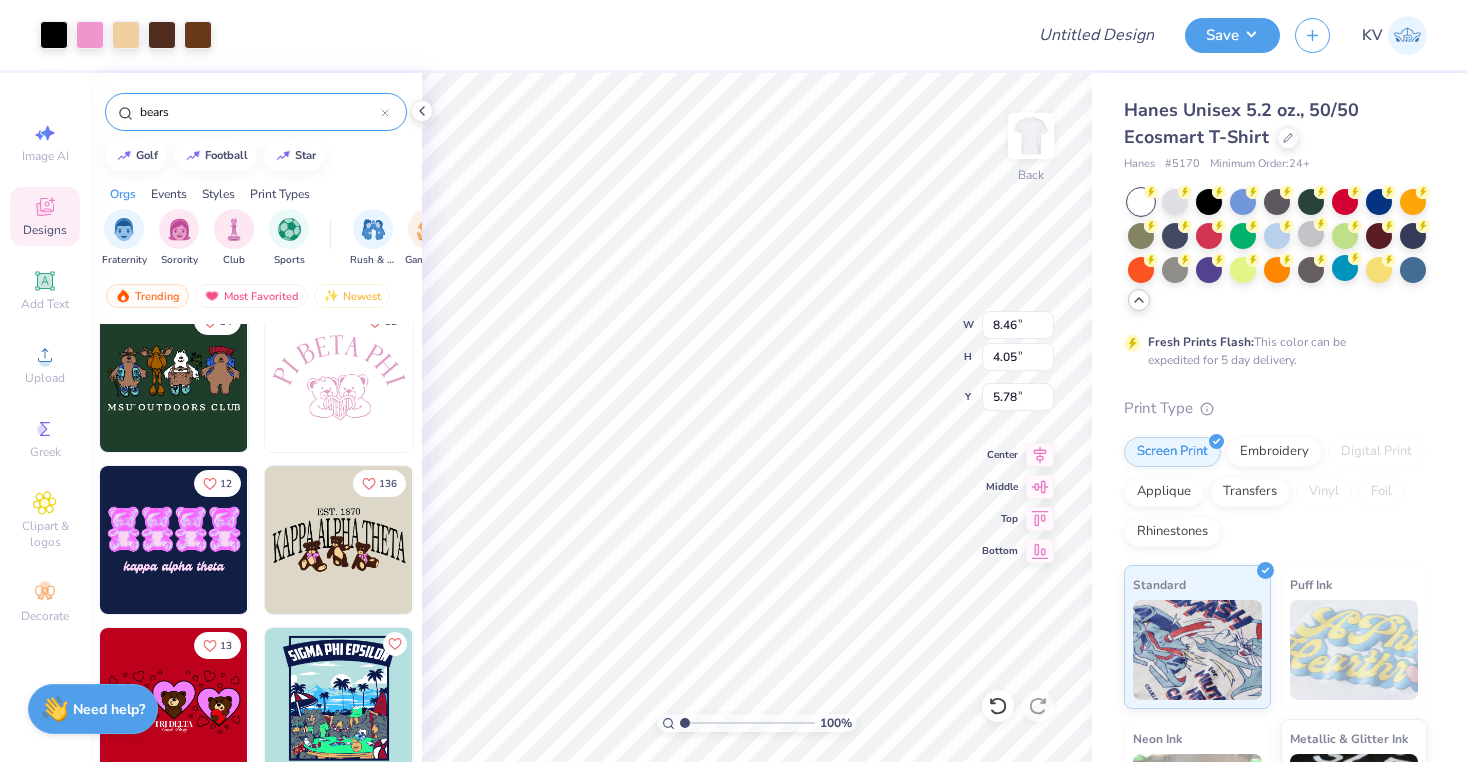 type on "4.95" 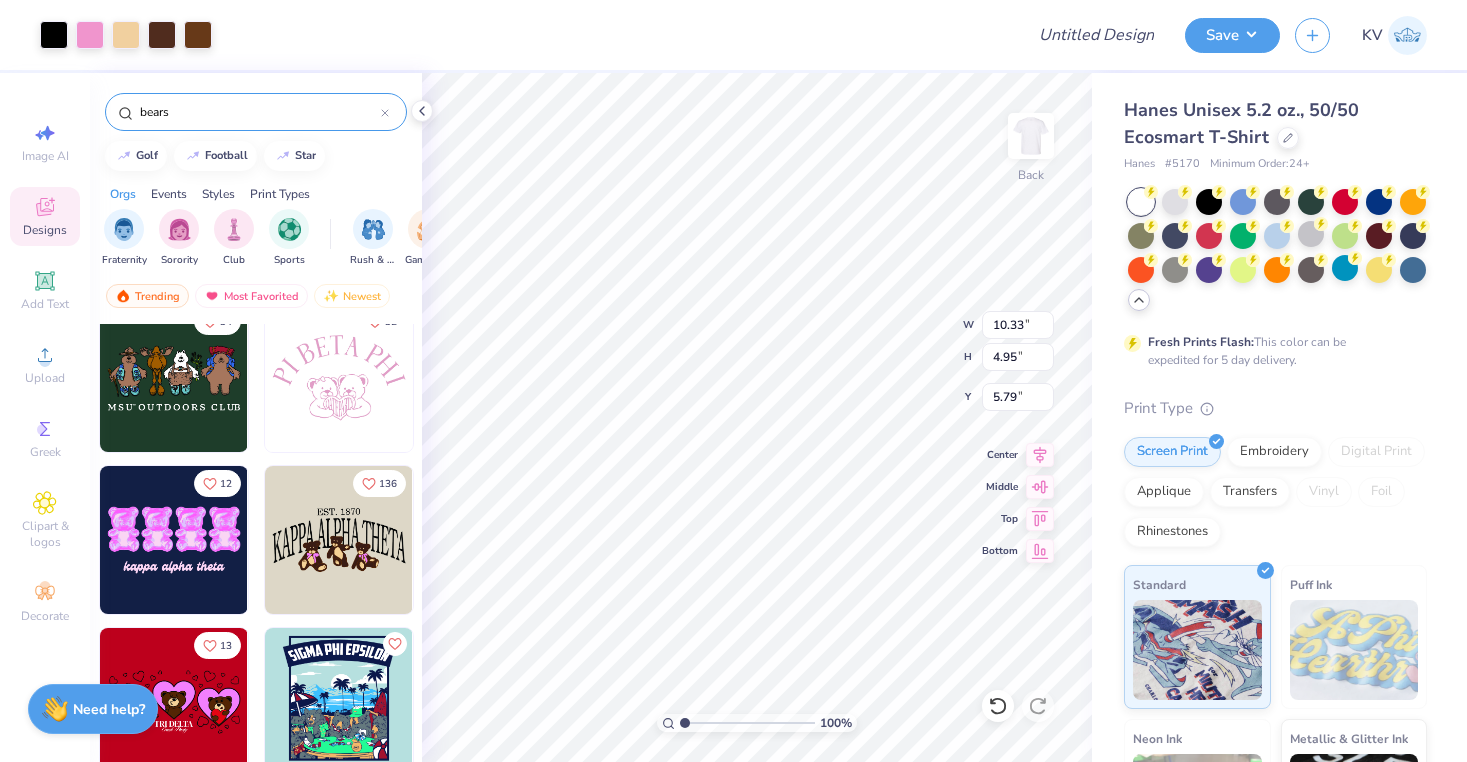 type on "5.34" 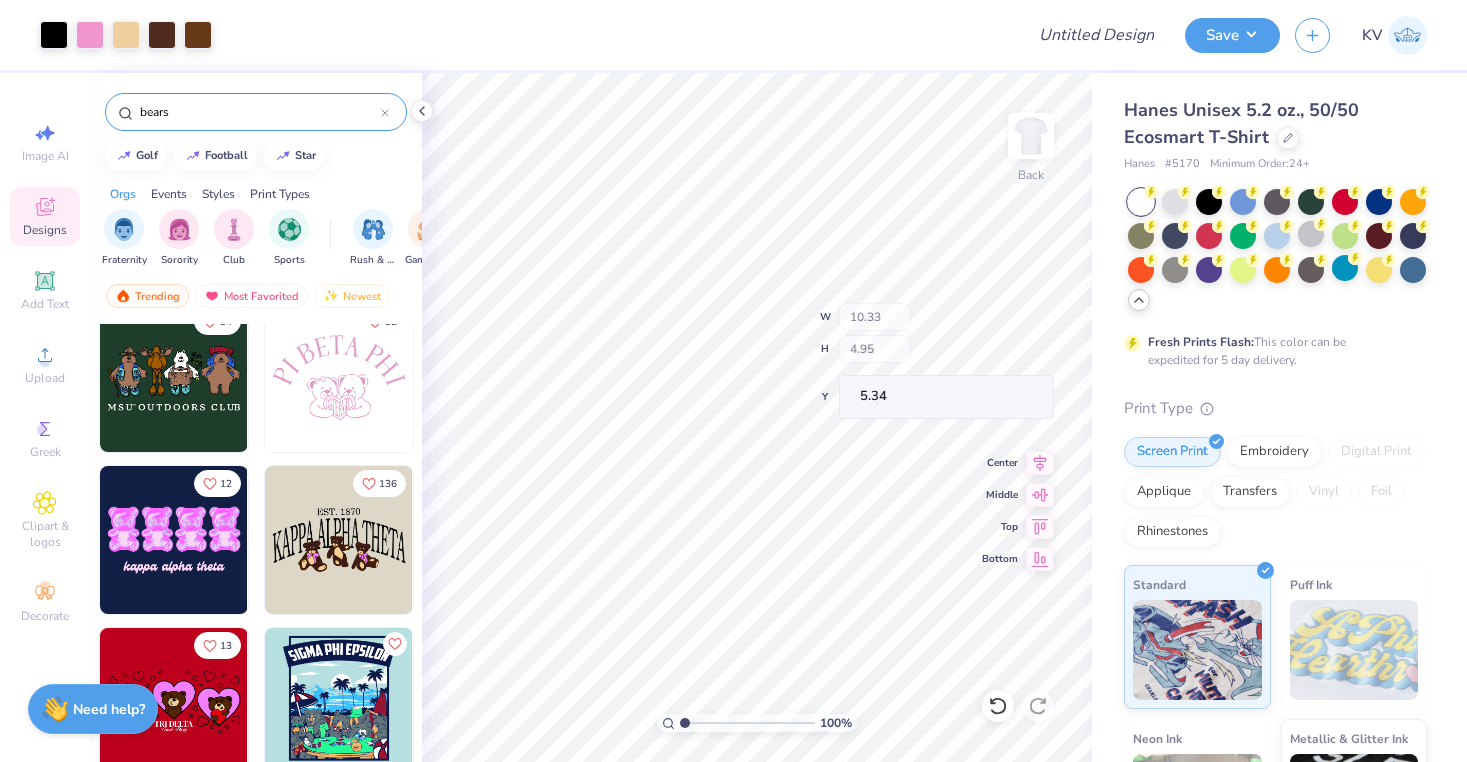 type on "3.53" 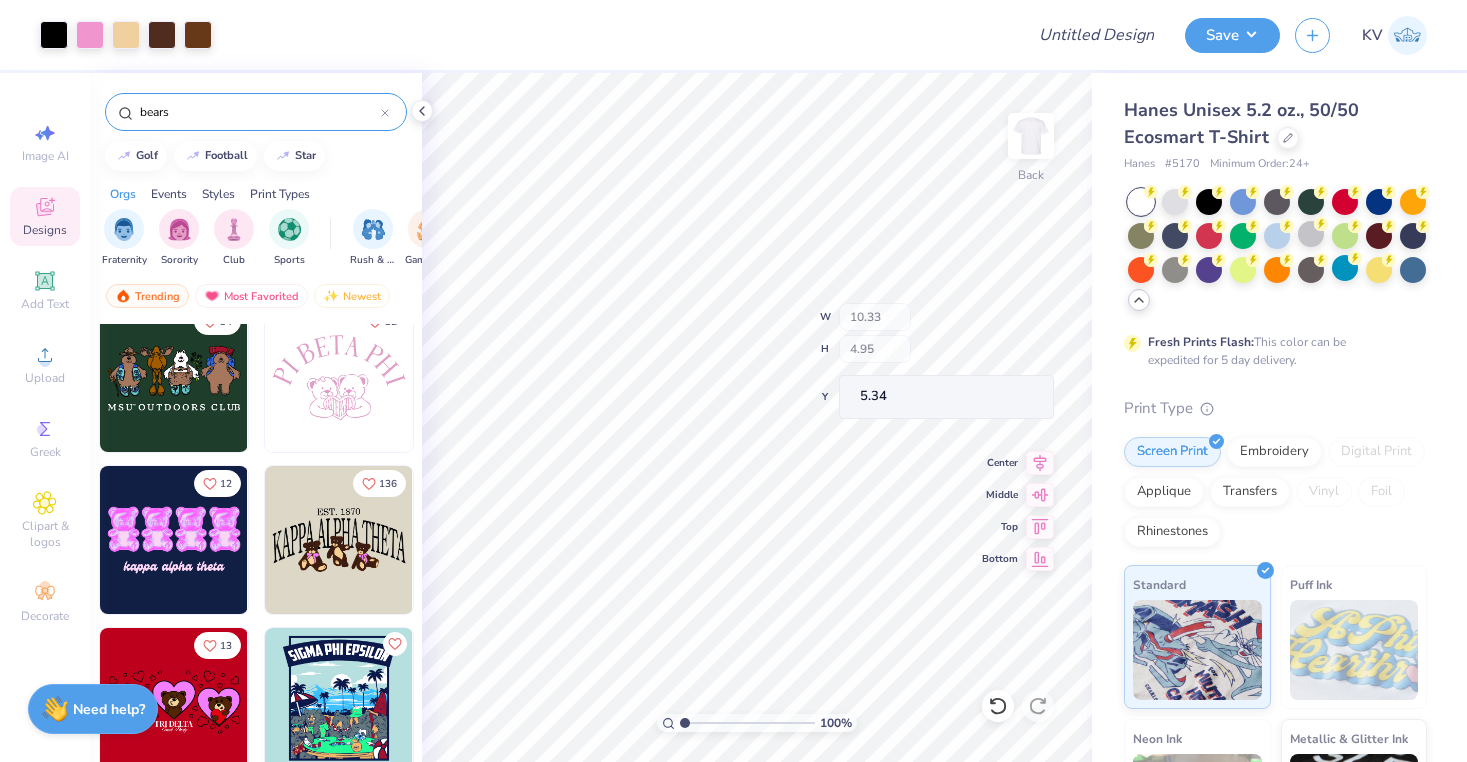 type on "6.12" 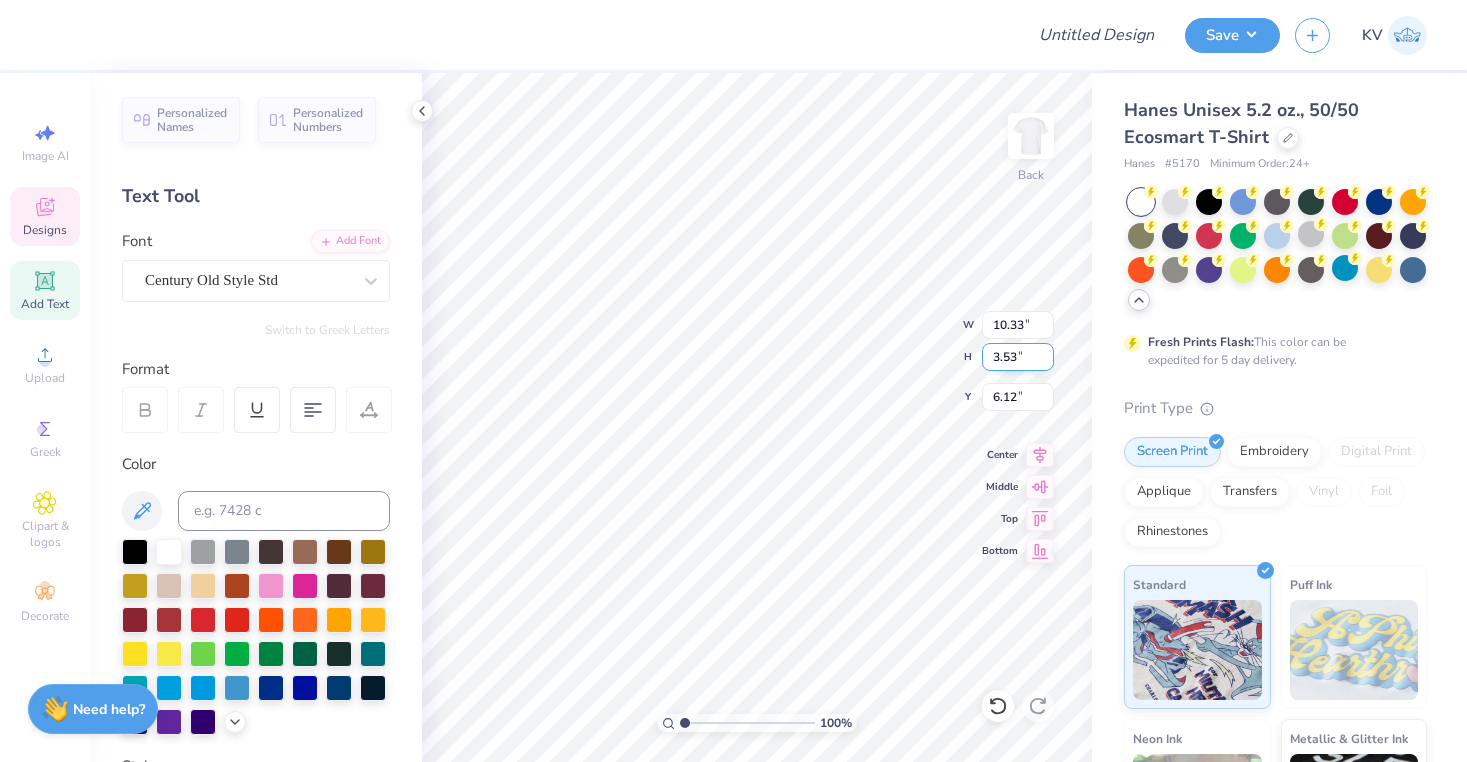 scroll, scrollTop: 0, scrollLeft: 0, axis: both 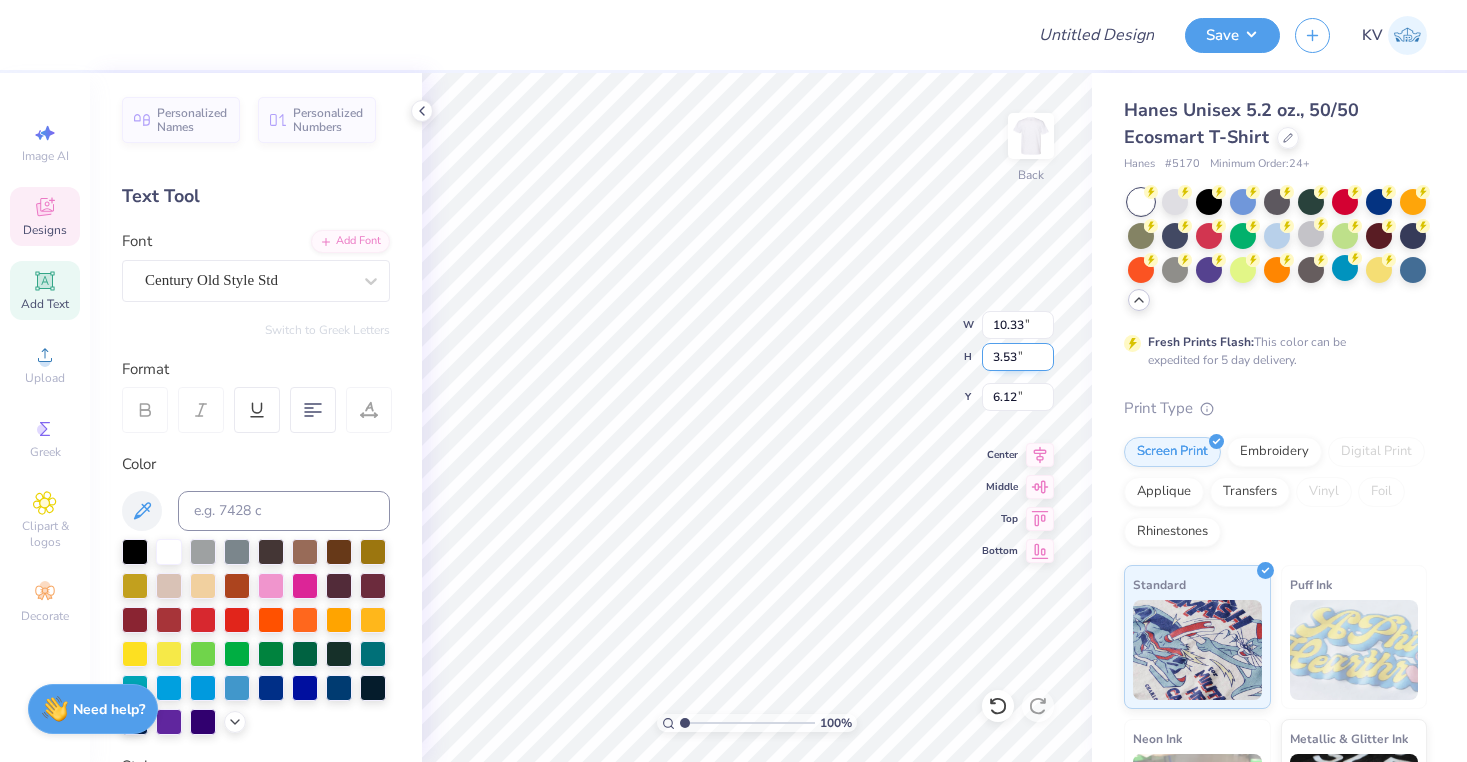 type on "A" 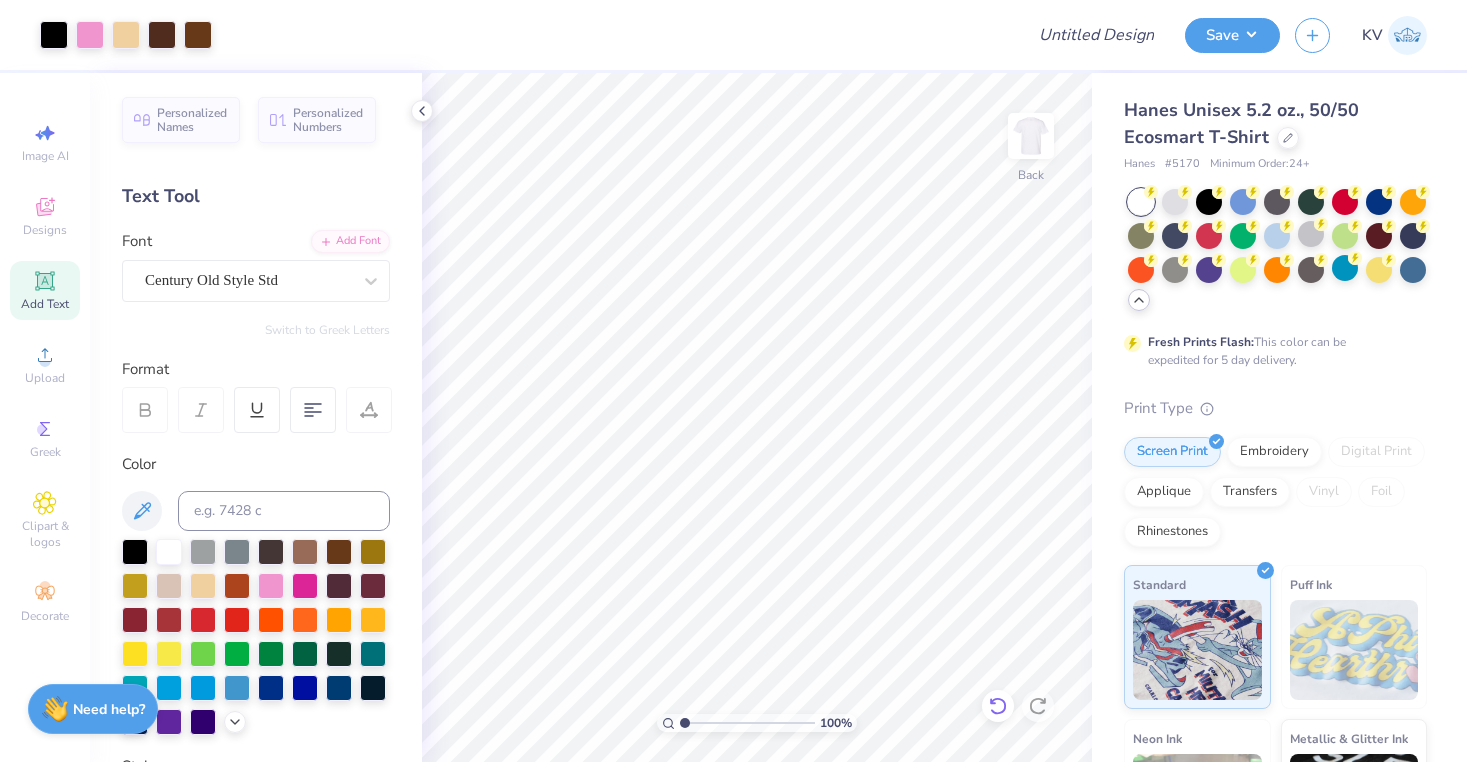 click 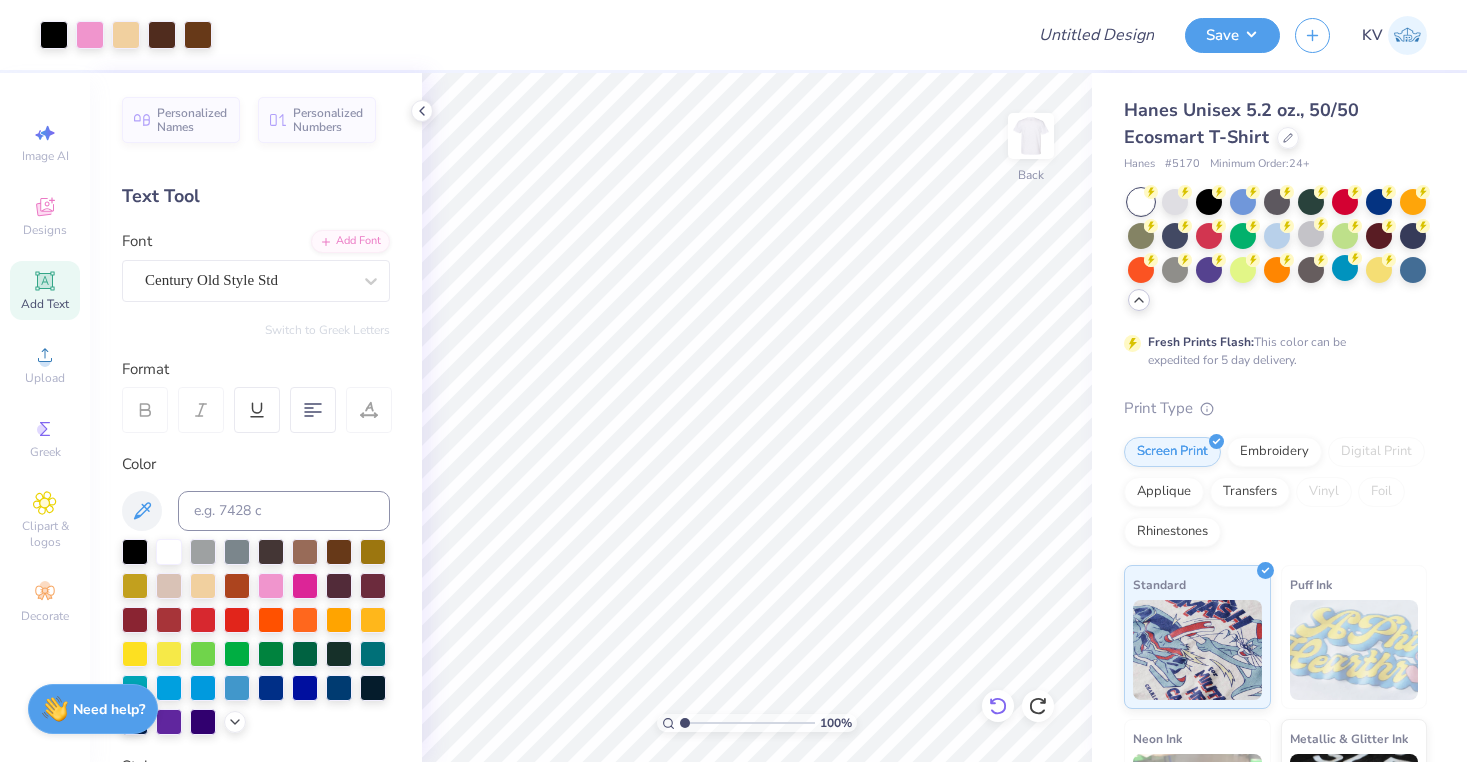 click 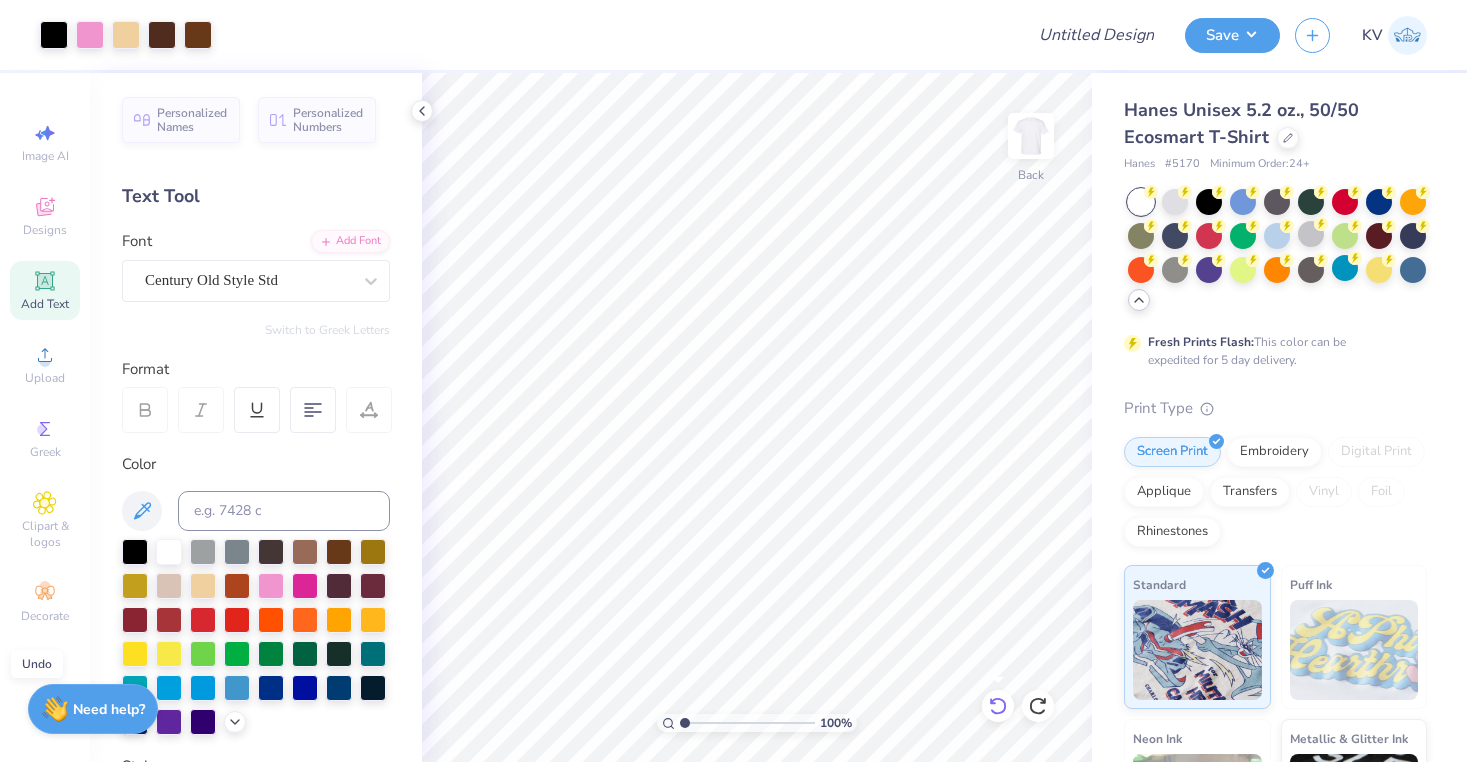 click 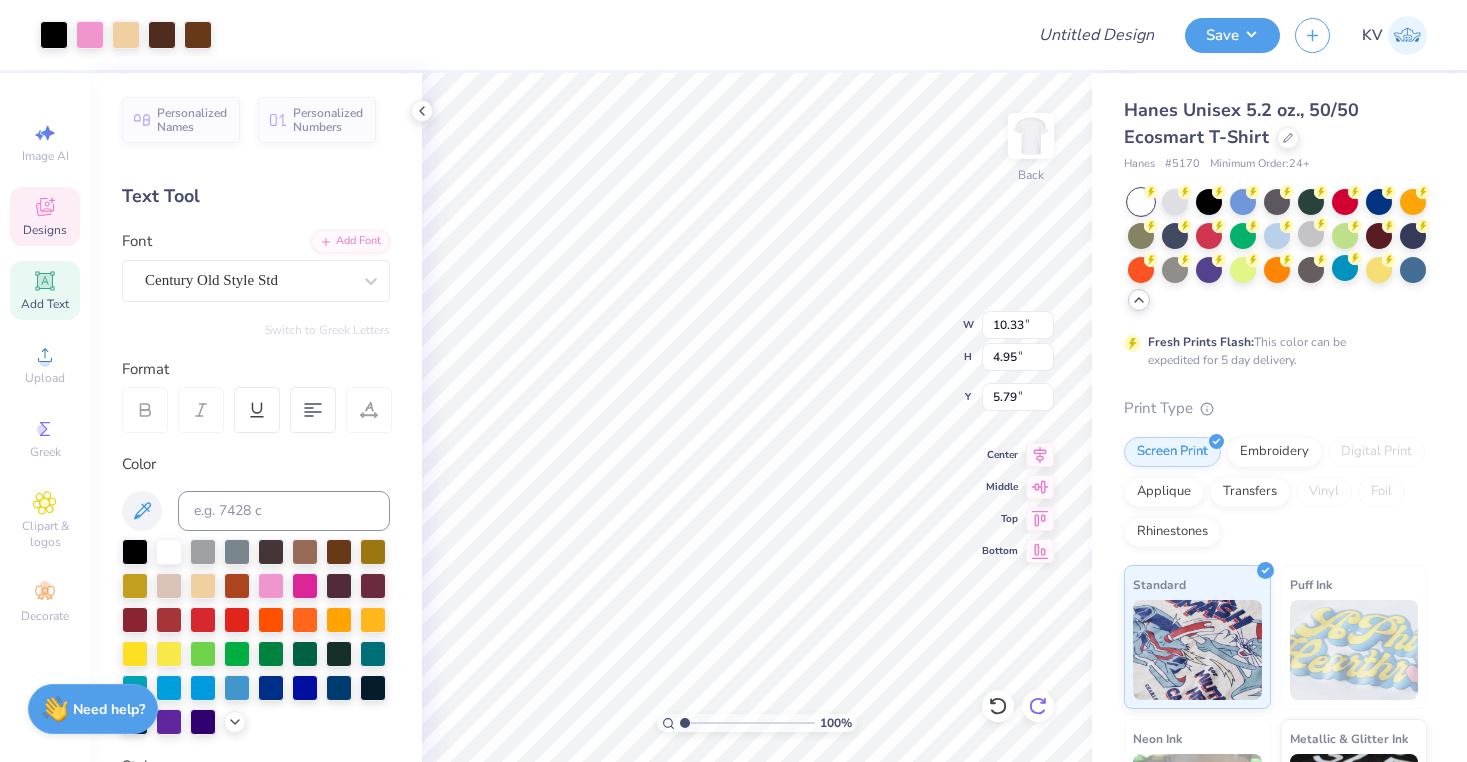 click at bounding box center (1038, 706) 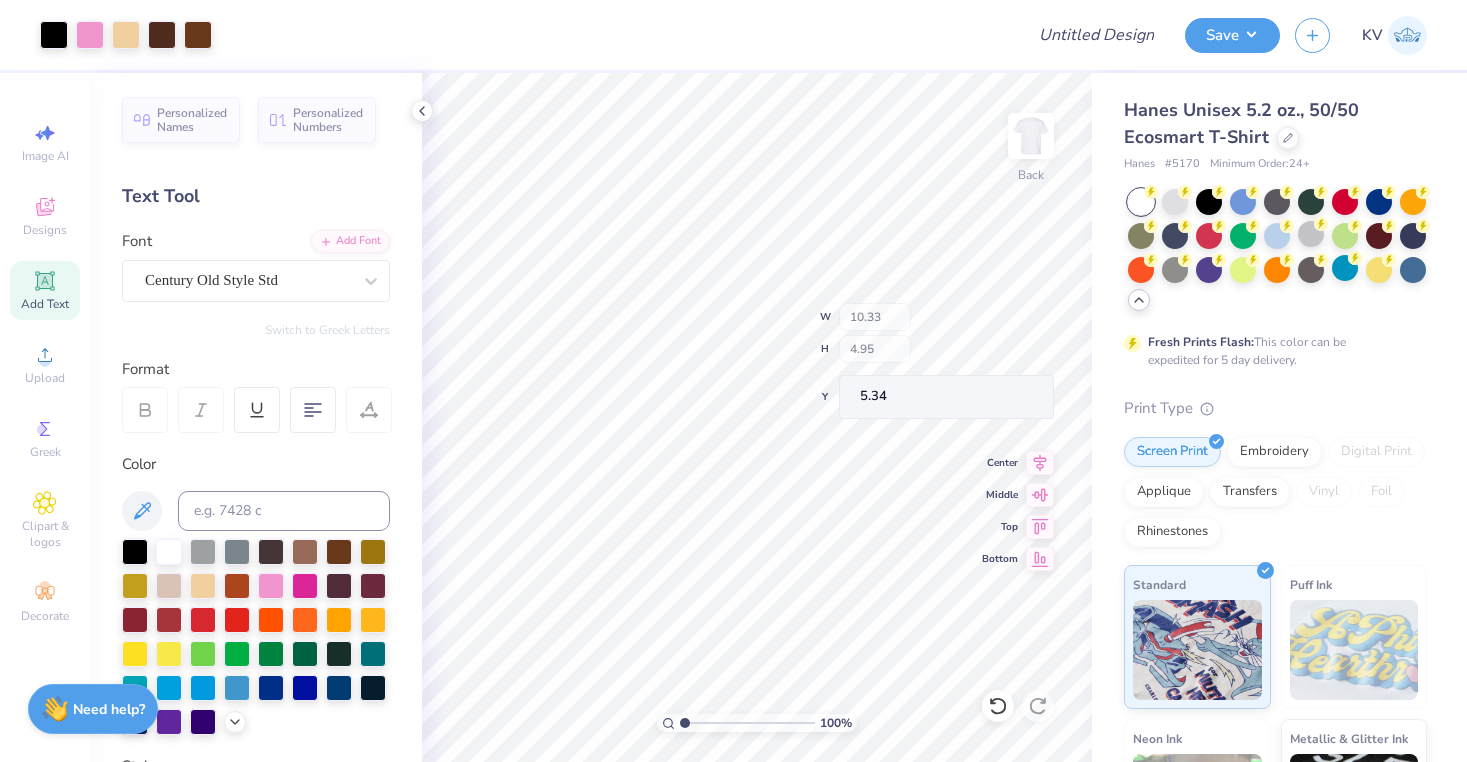 type on "3.53" 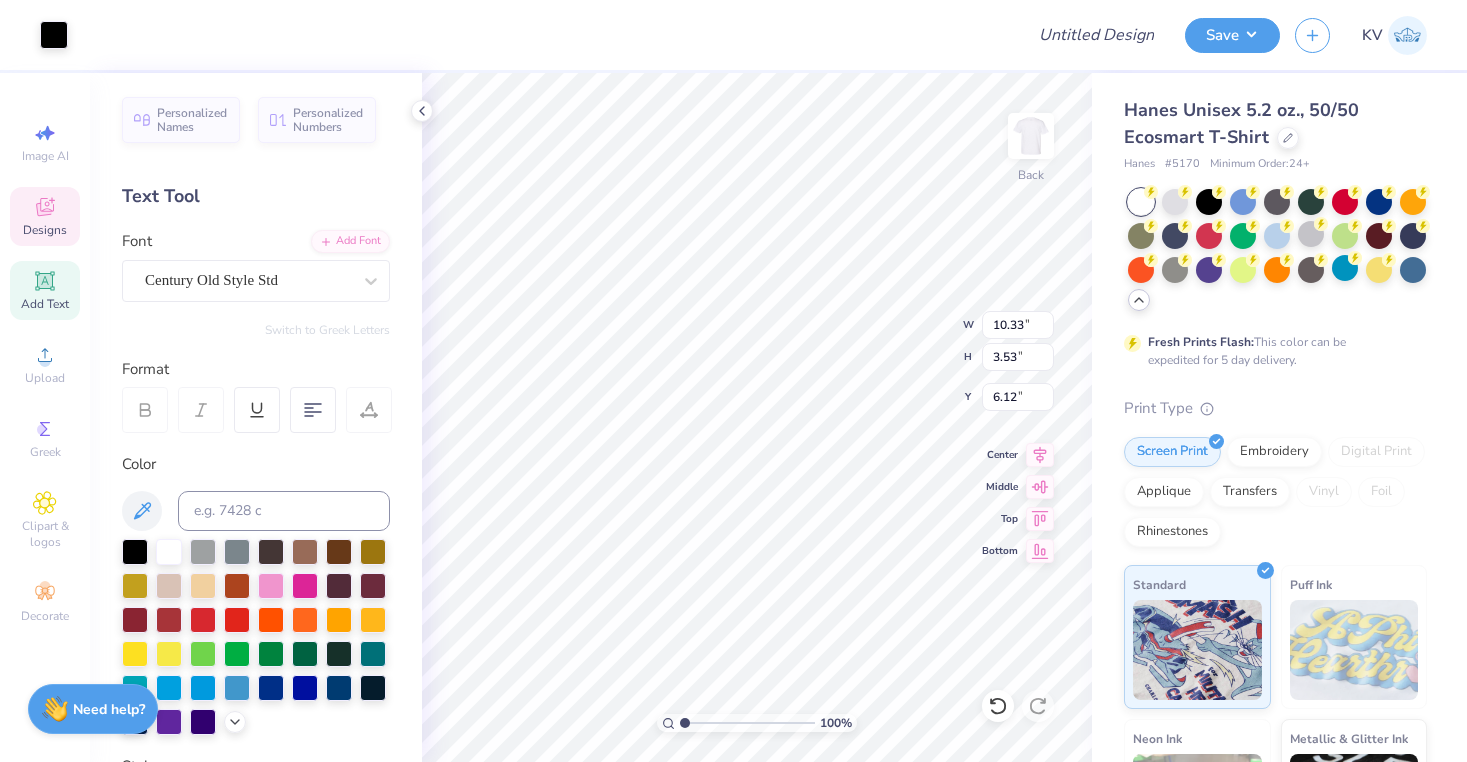 type on "6.22" 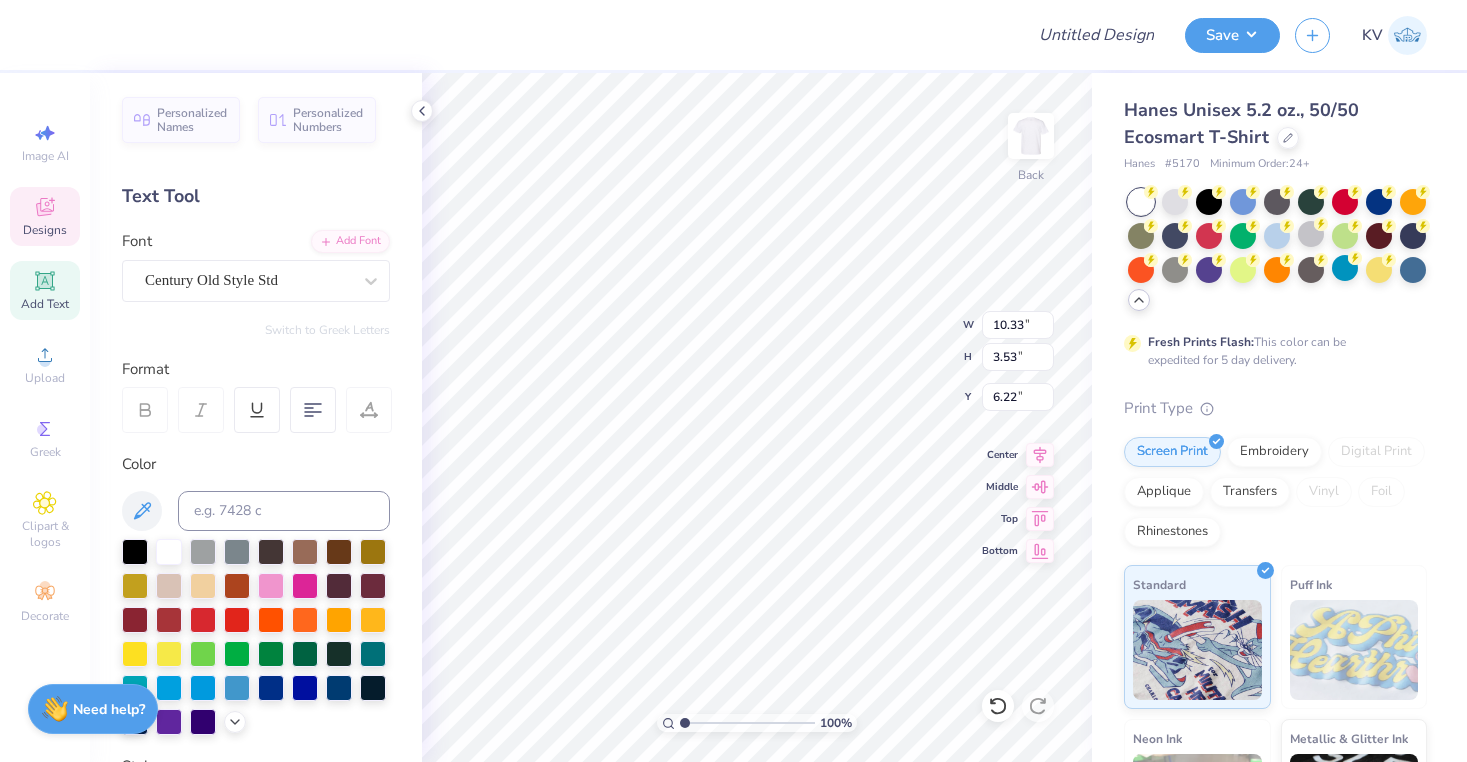 scroll, scrollTop: 0, scrollLeft: 0, axis: both 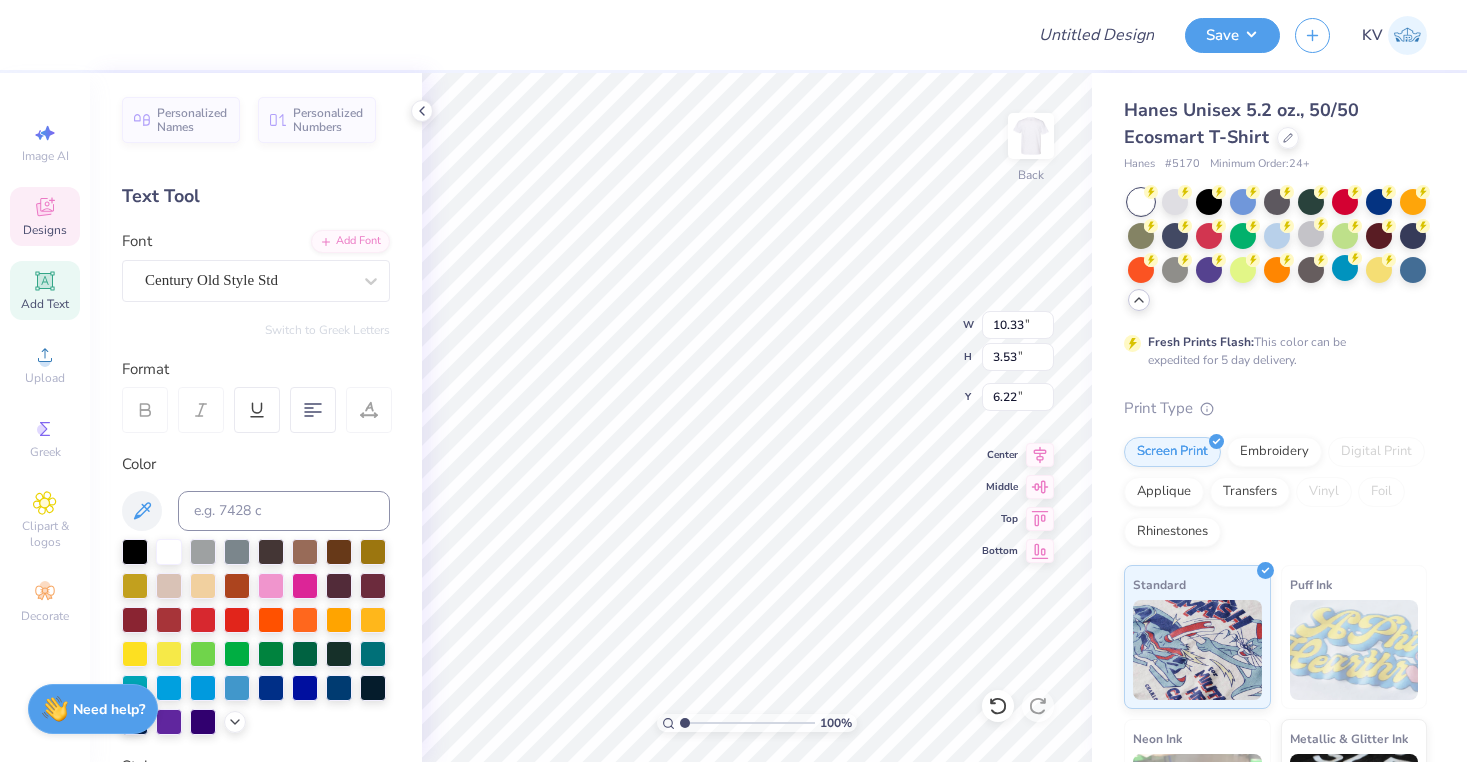 type on "[STATE] [PERSONAL]" 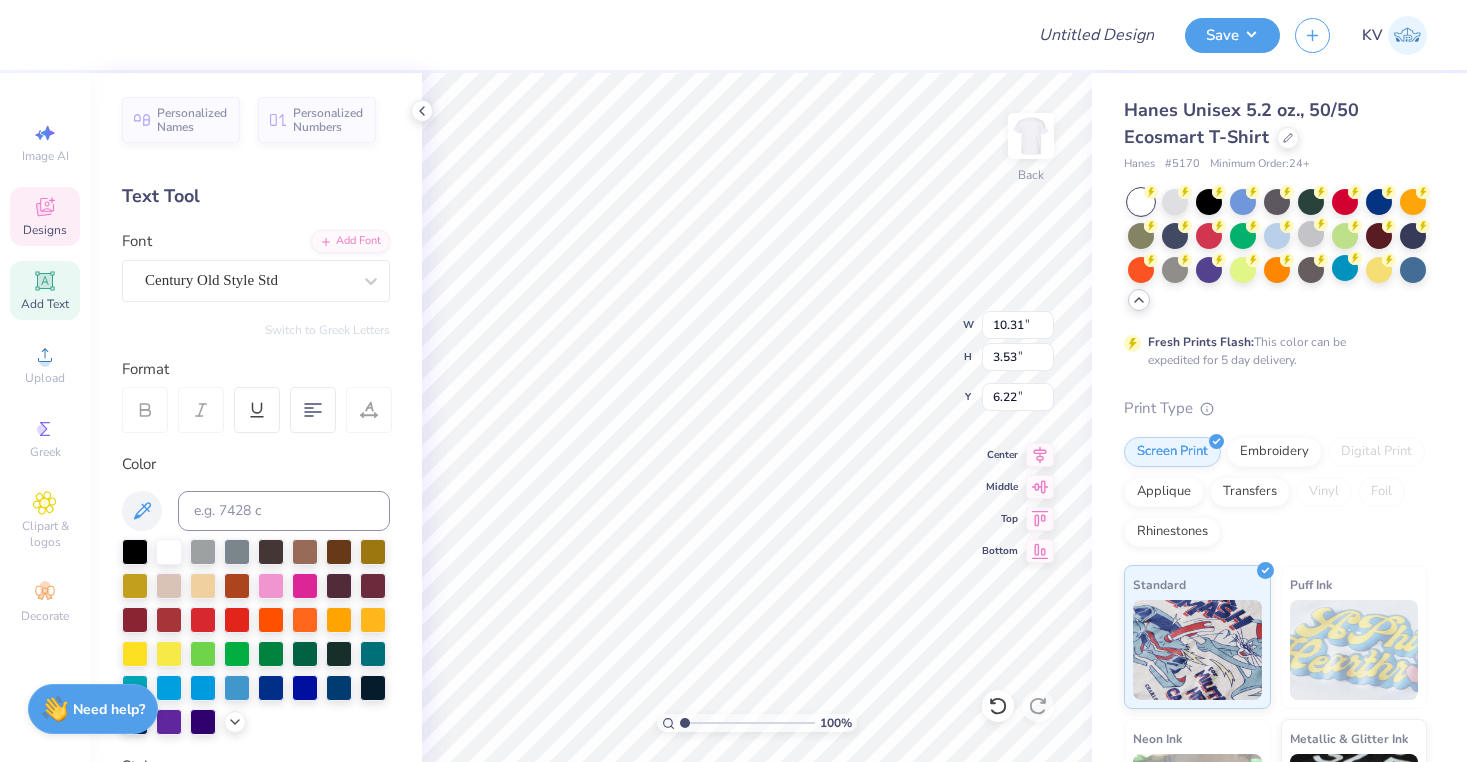 type on "5.82" 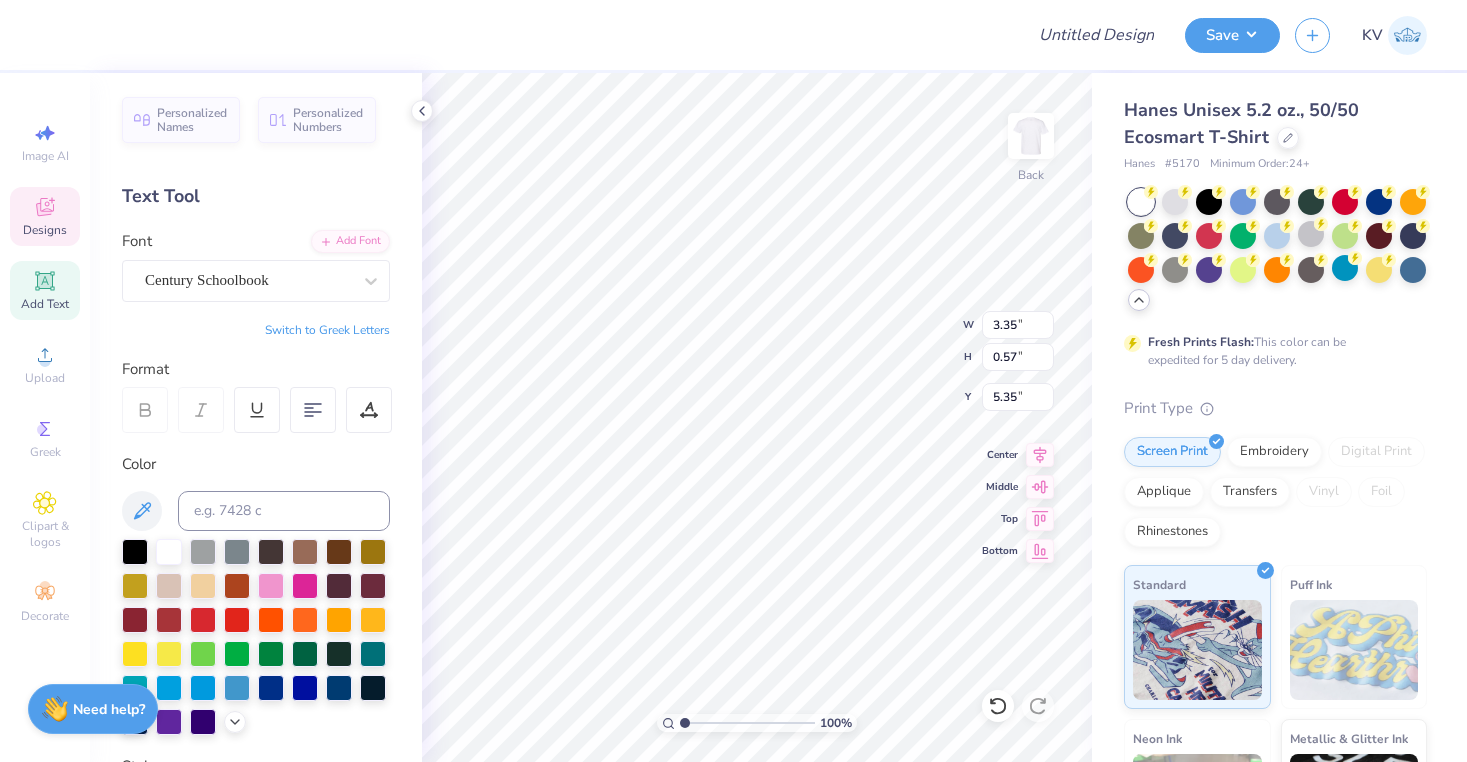 type on "4.99" 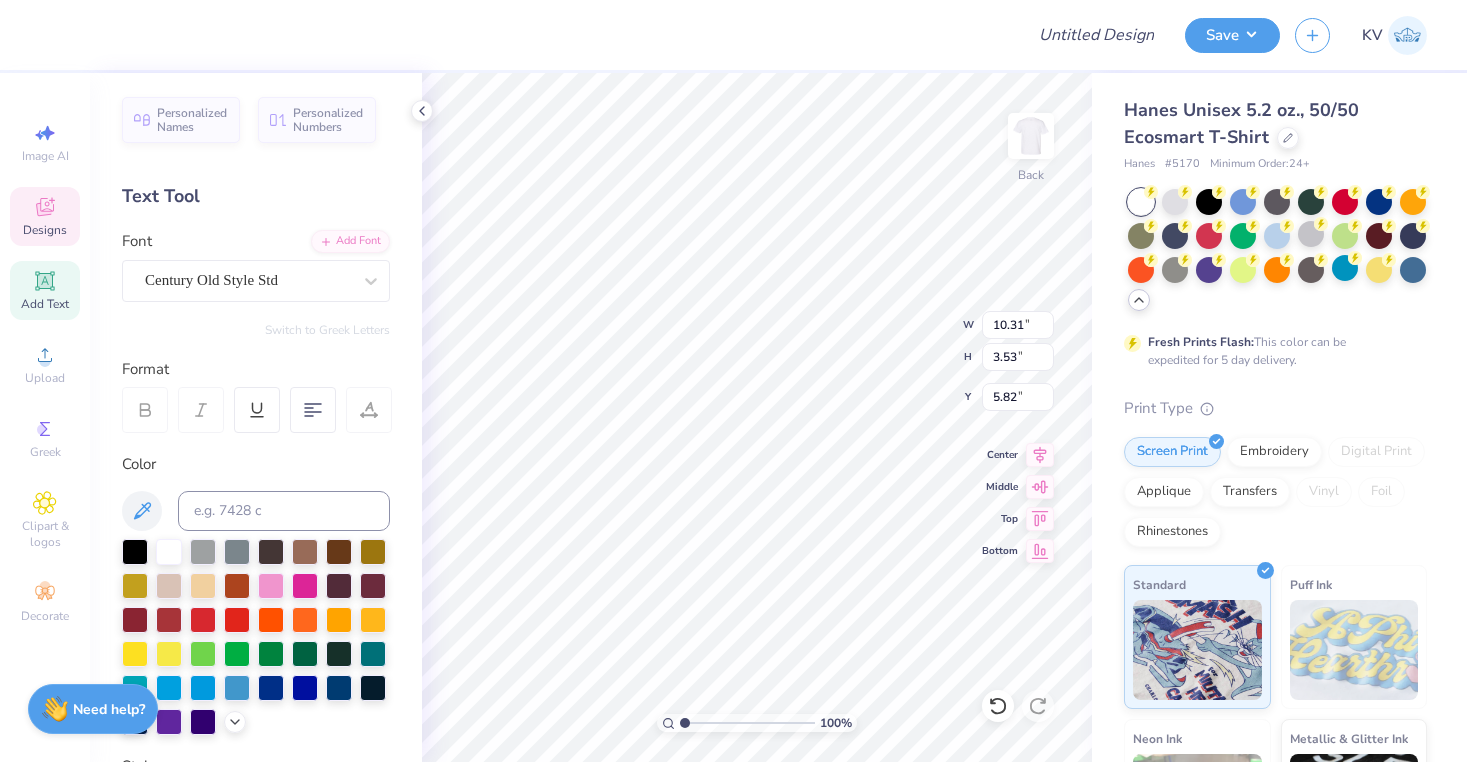type on "0.38" 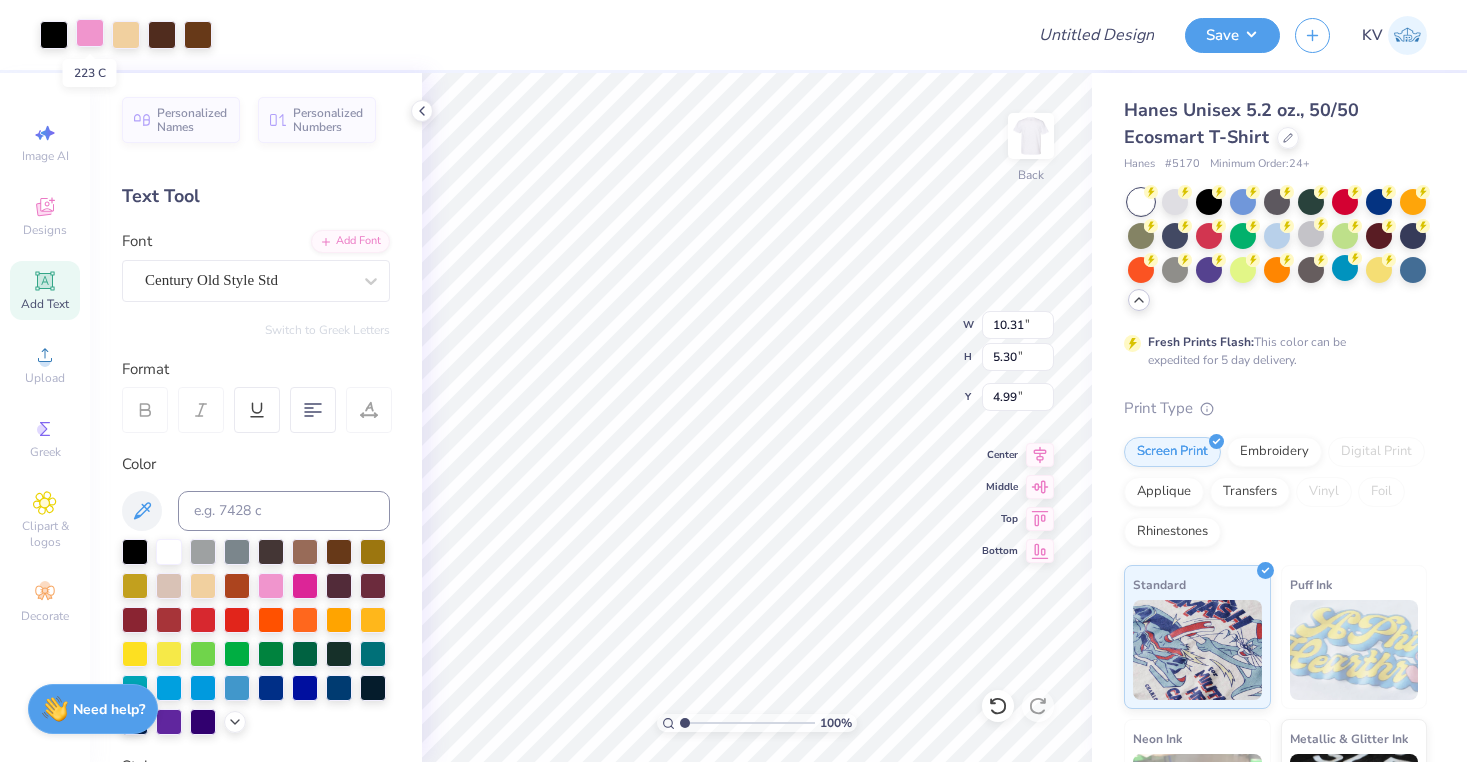 click at bounding box center [90, 33] 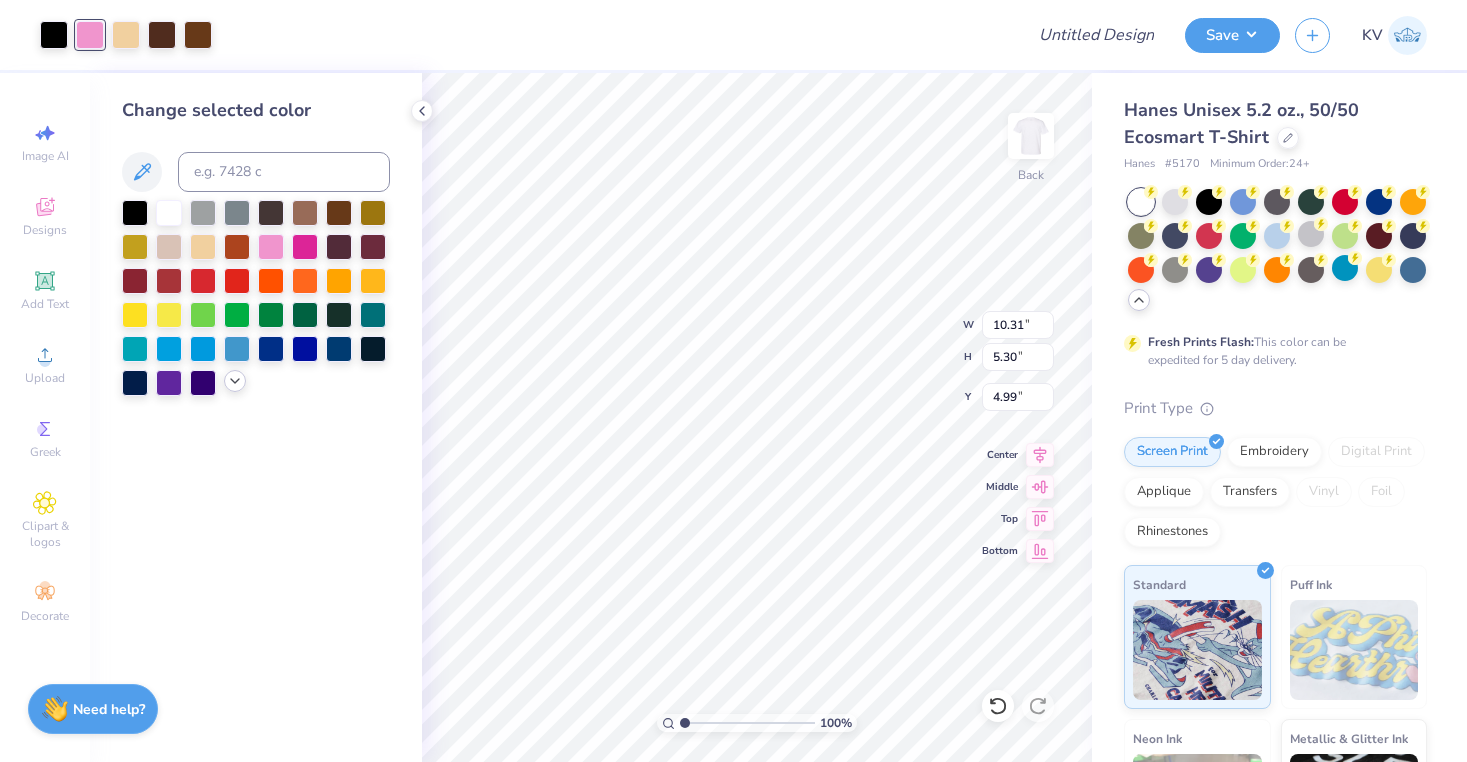 click 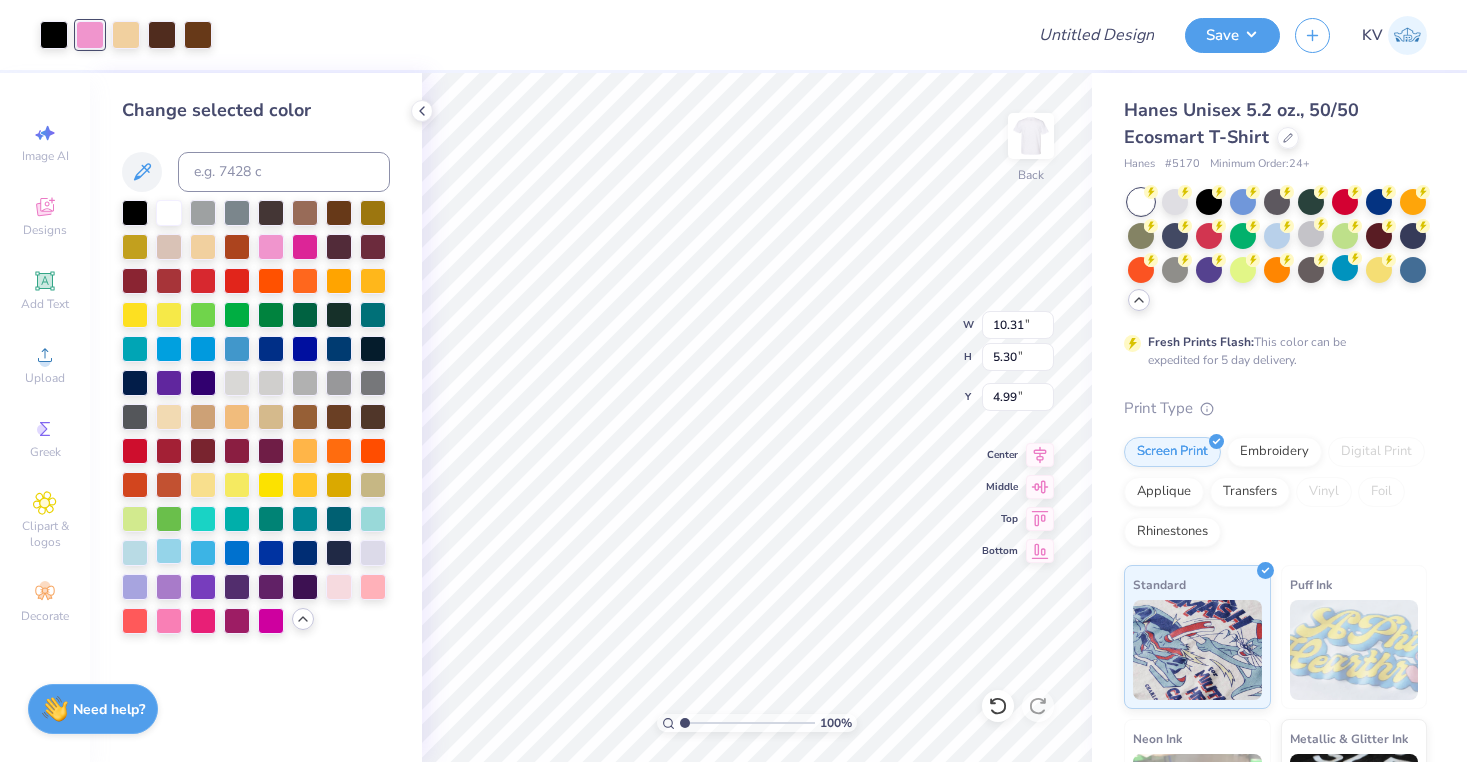 click at bounding box center [169, 551] 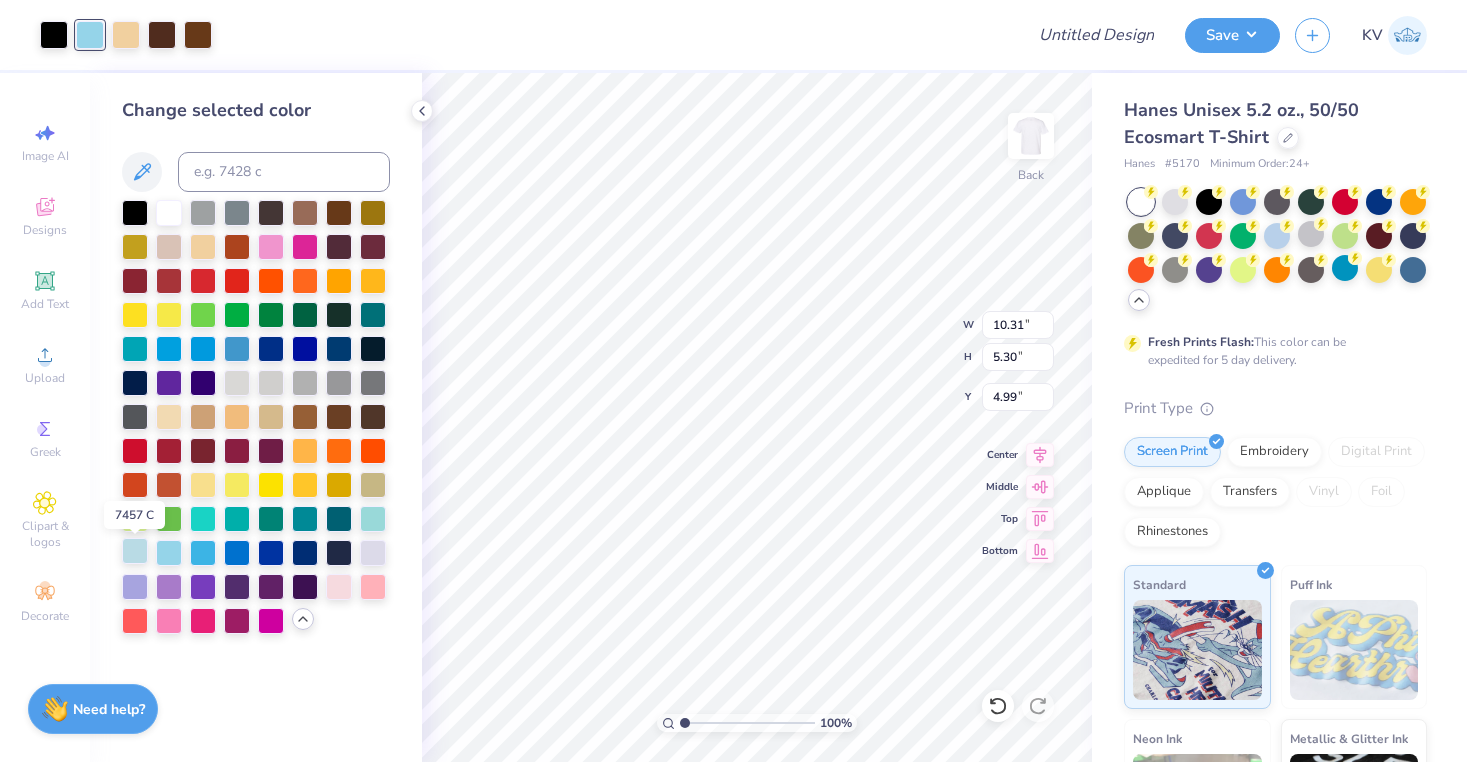 click at bounding box center [135, 551] 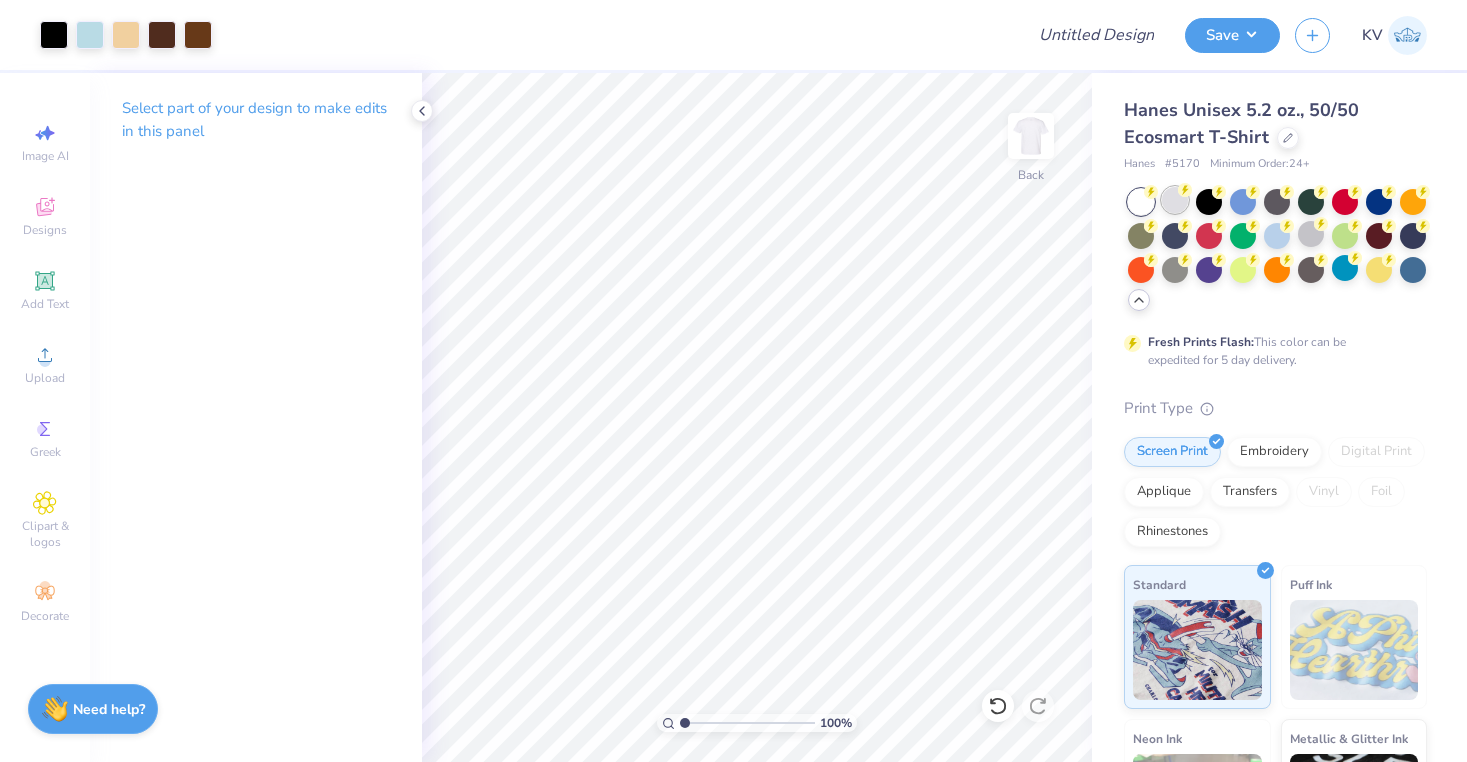 click at bounding box center (1175, 200) 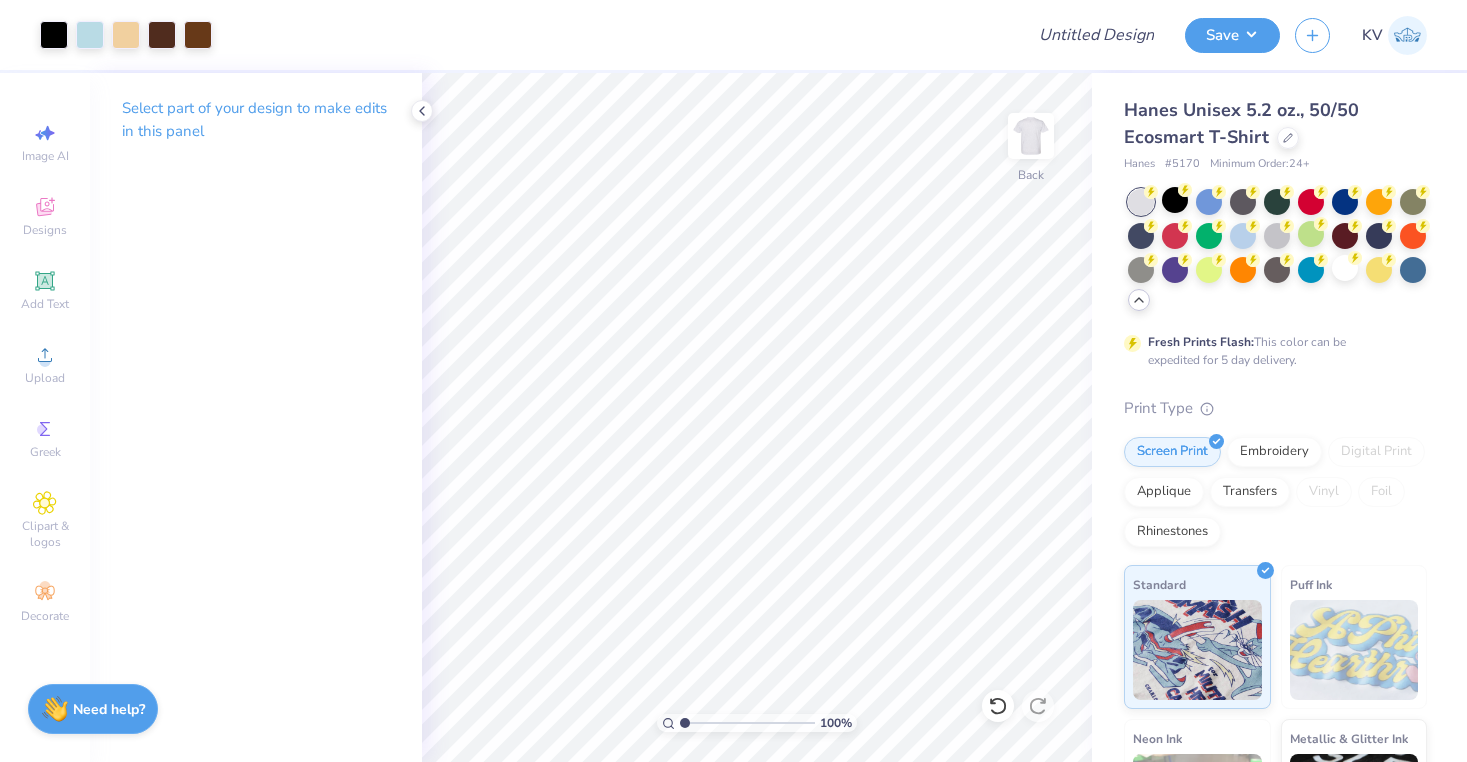click 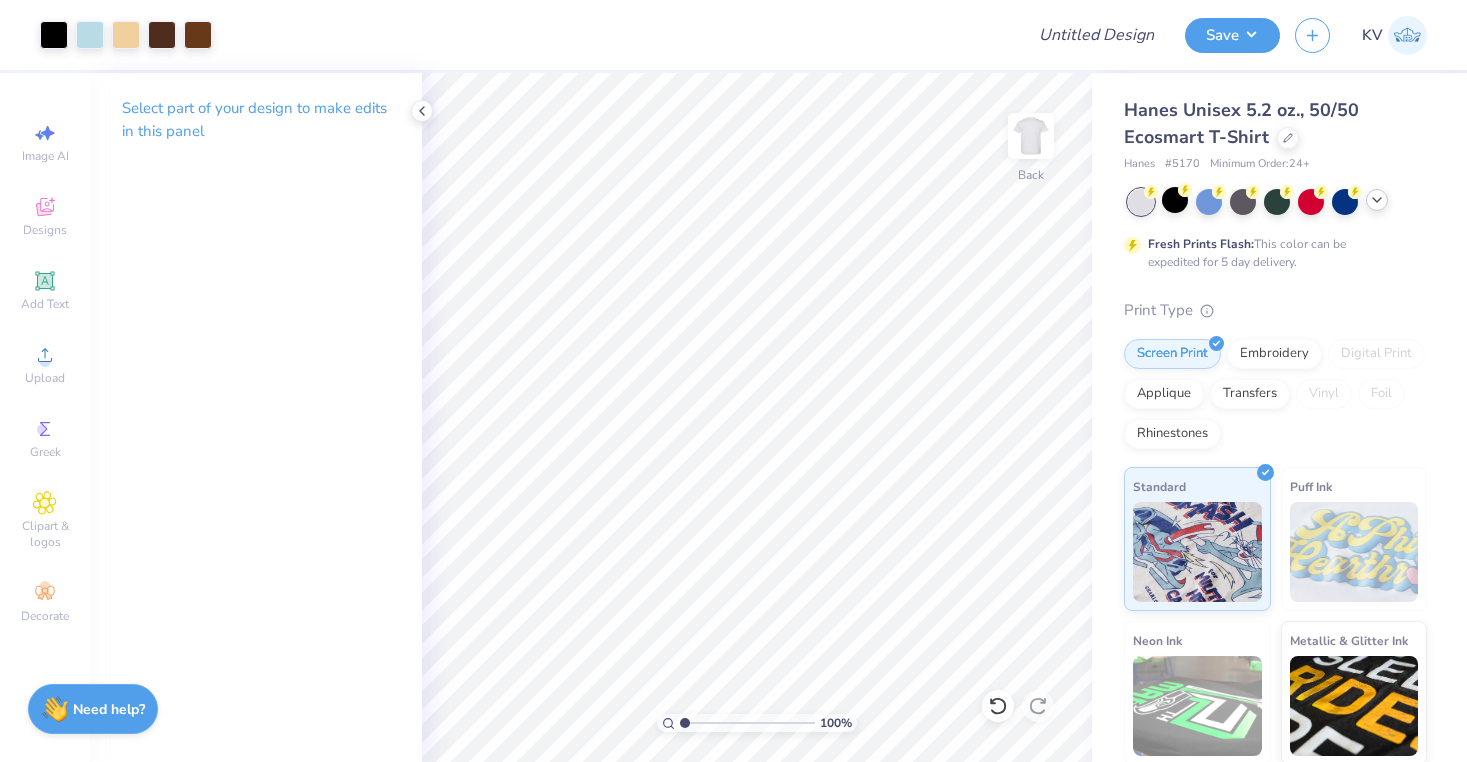 click 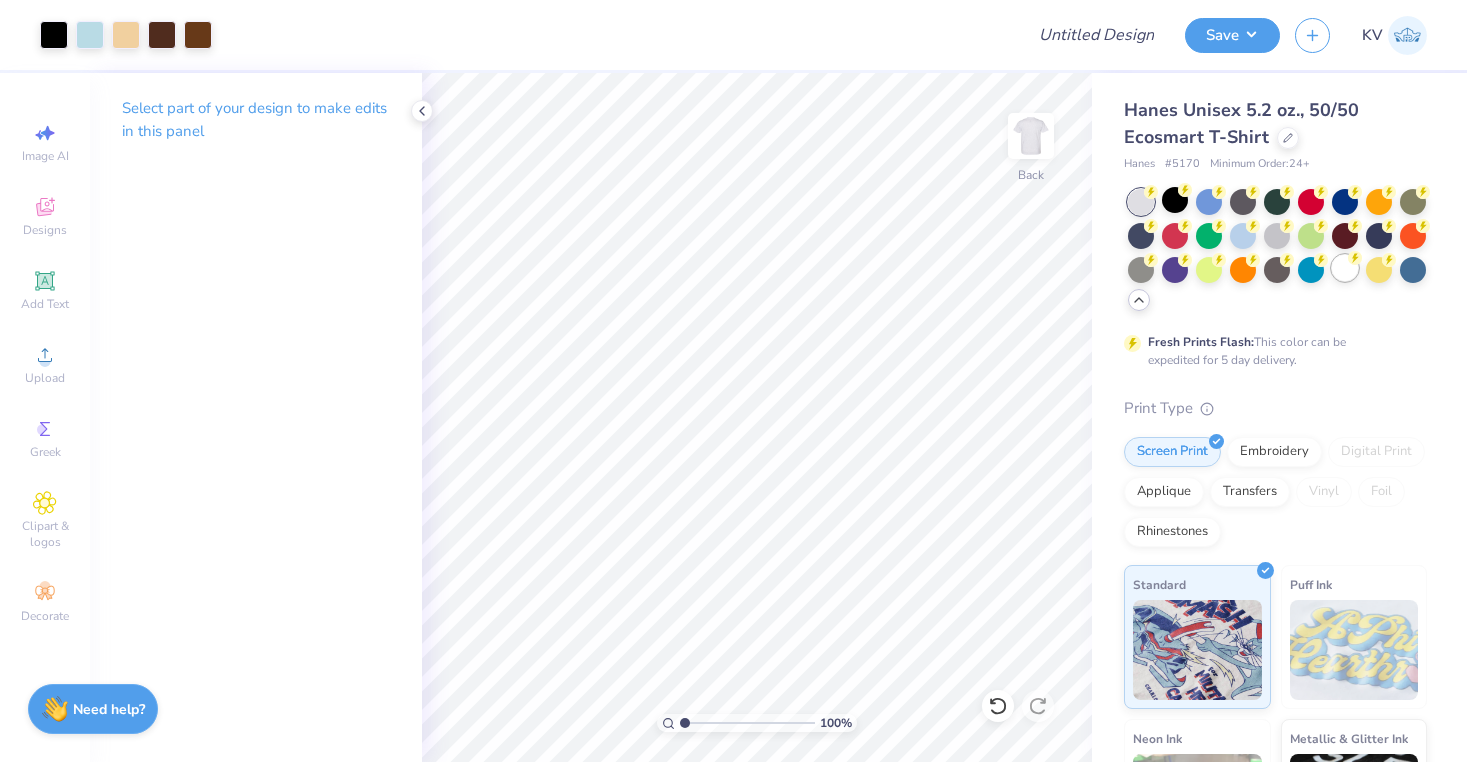 click at bounding box center (1345, 268) 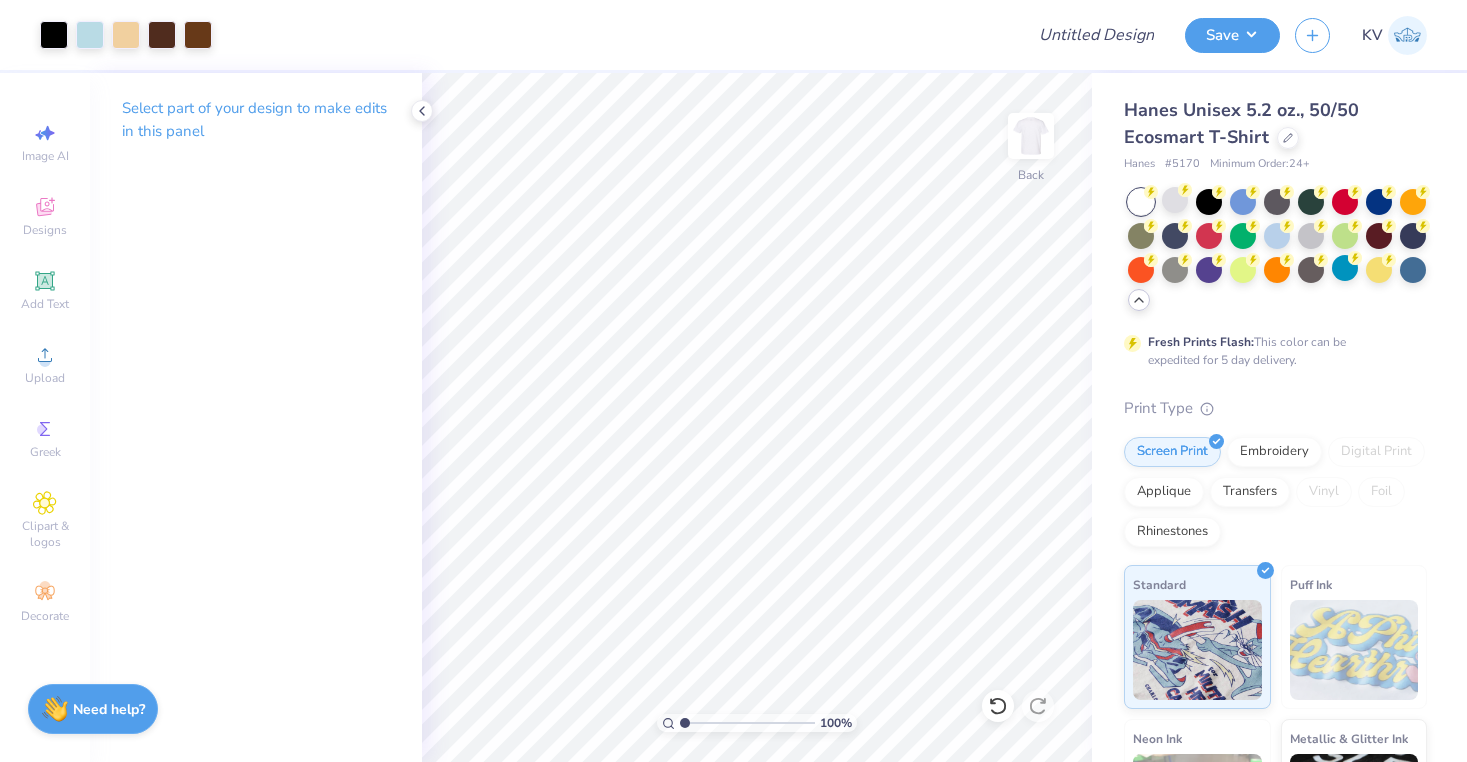 click on "Hanes Unisex 5.2 oz., 50/50 Ecosmart T-Shirt Hanes # 5170 Minimum Order:  24 +   Fresh Prints Flash:  This color can be expedited for 5 day delivery. Print Type Screen Print Embroidery Digital Print Applique Transfers Vinyl Foil Rhinestones Standard Puff Ink Neon Ink Metallic & Glitter Ink Glow in the Dark Ink Water based Ink" at bounding box center (1279, 545) 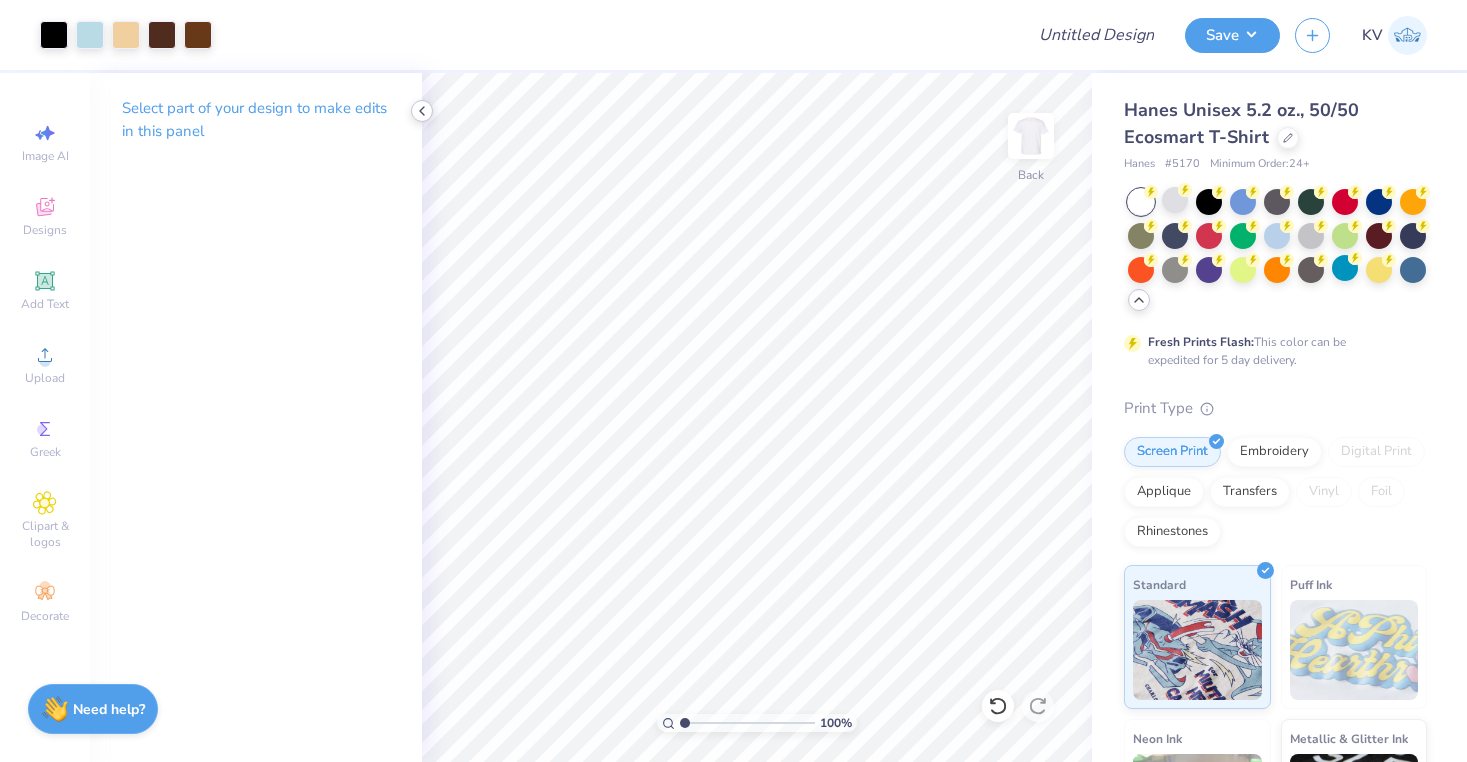 click 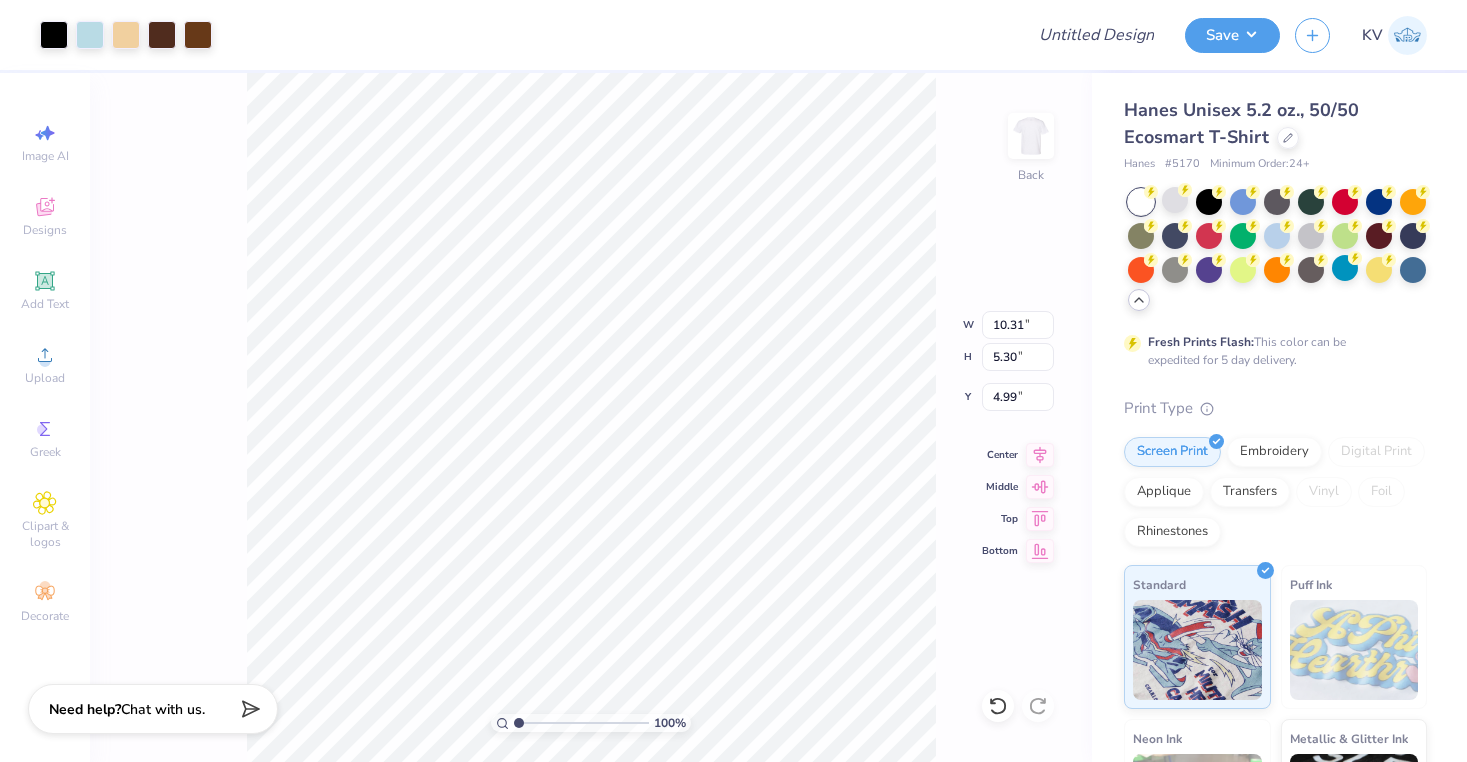 type on "5.93" 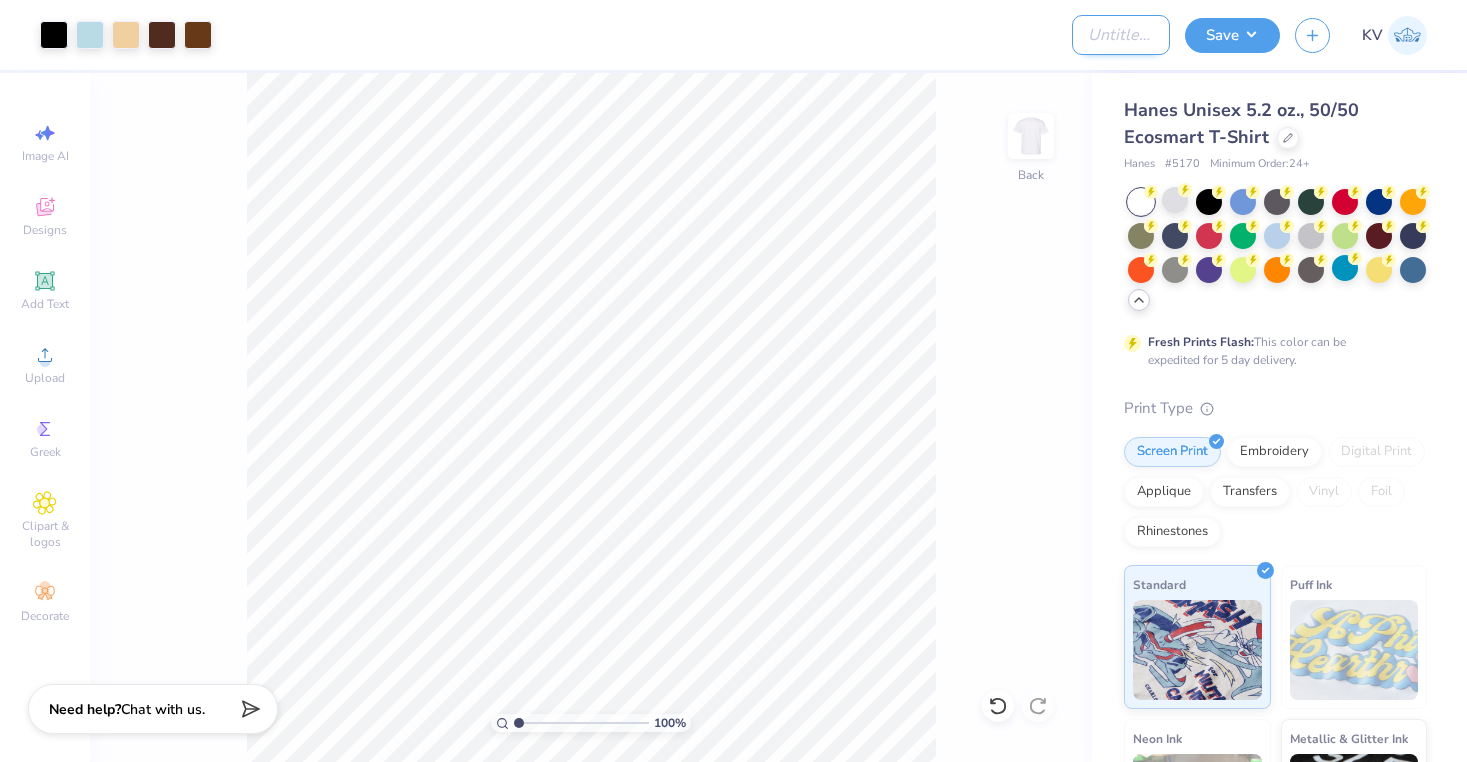 click on "Design Title" at bounding box center (1121, 35) 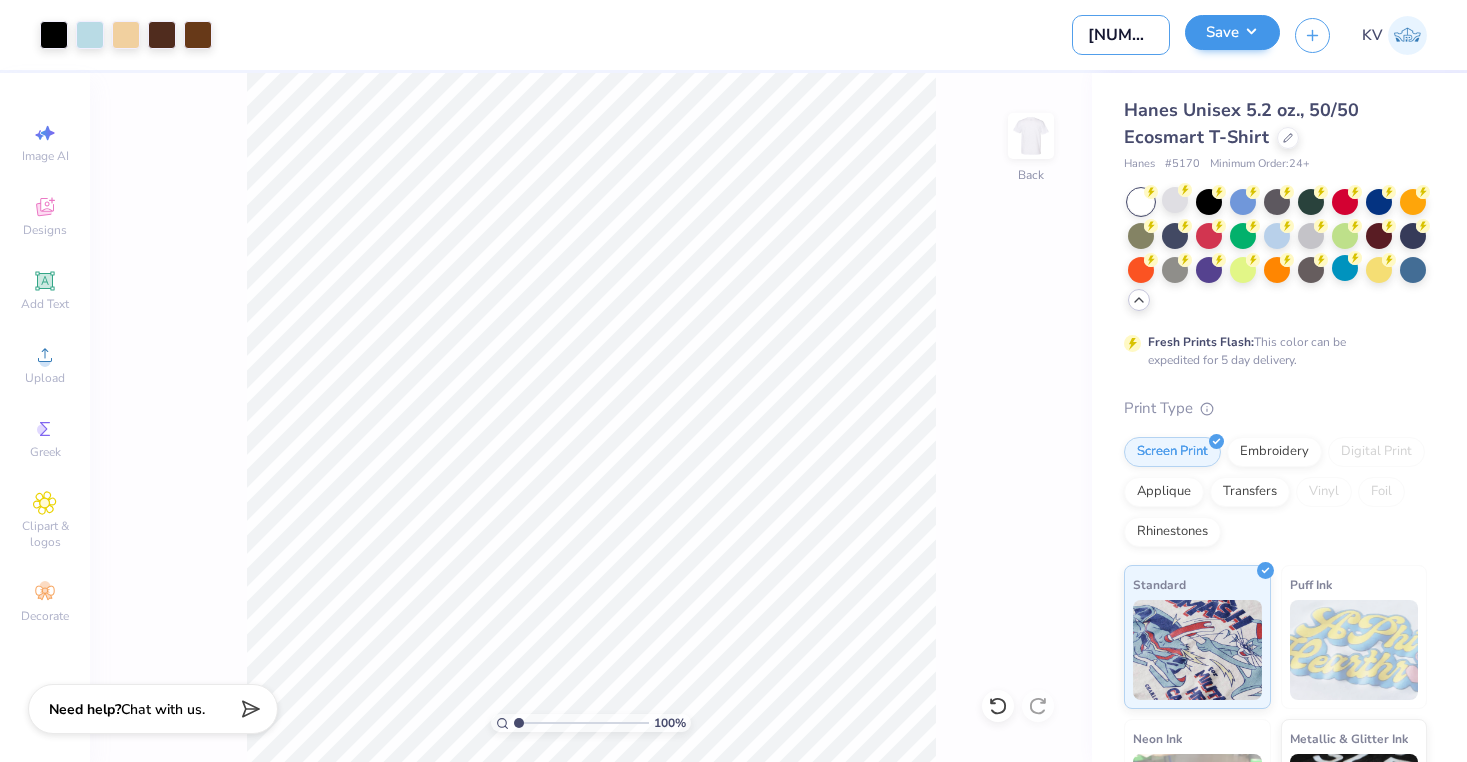 type on "[NUMBER] [ADJECTIVE] [ANIMAL] [PLURAL]" 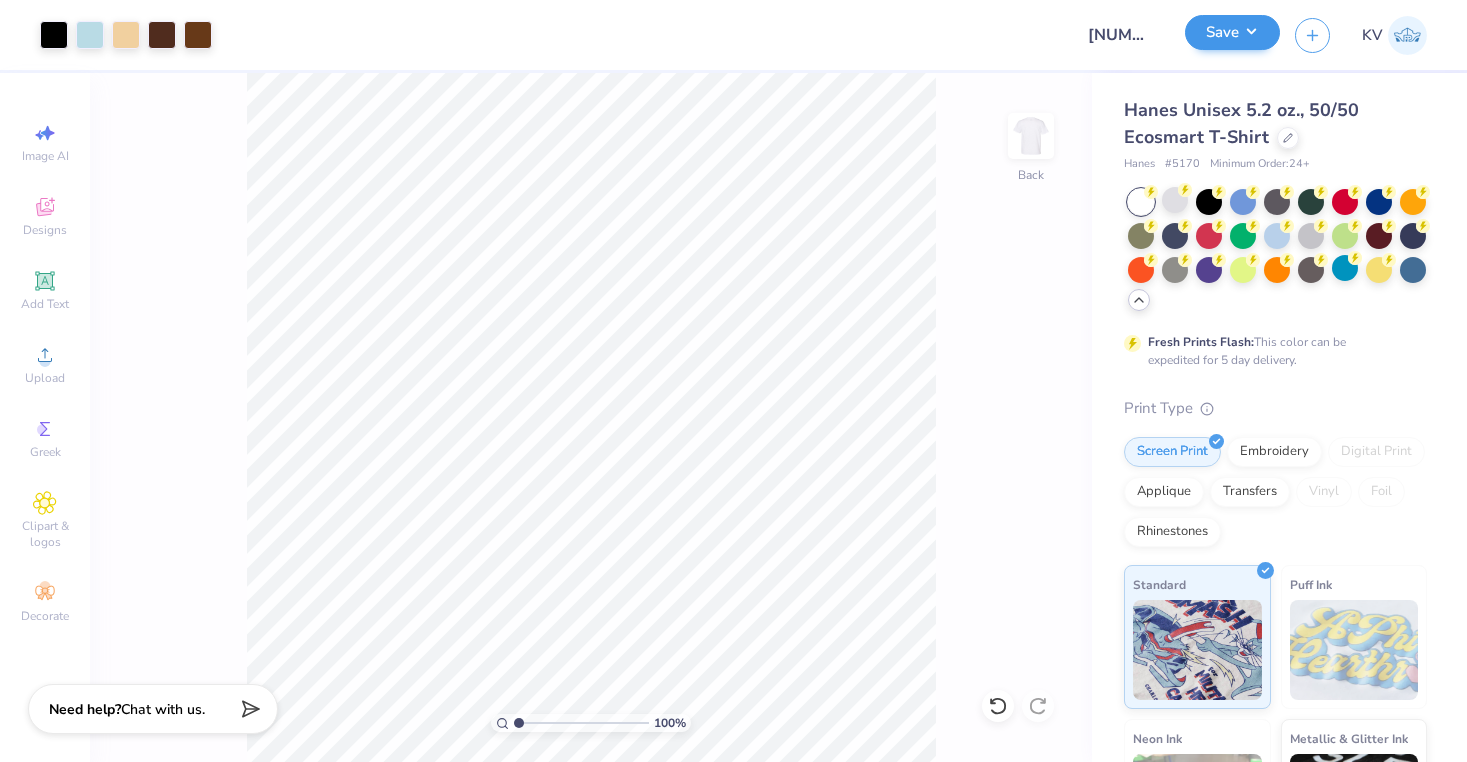 click on "Save" at bounding box center [1232, 32] 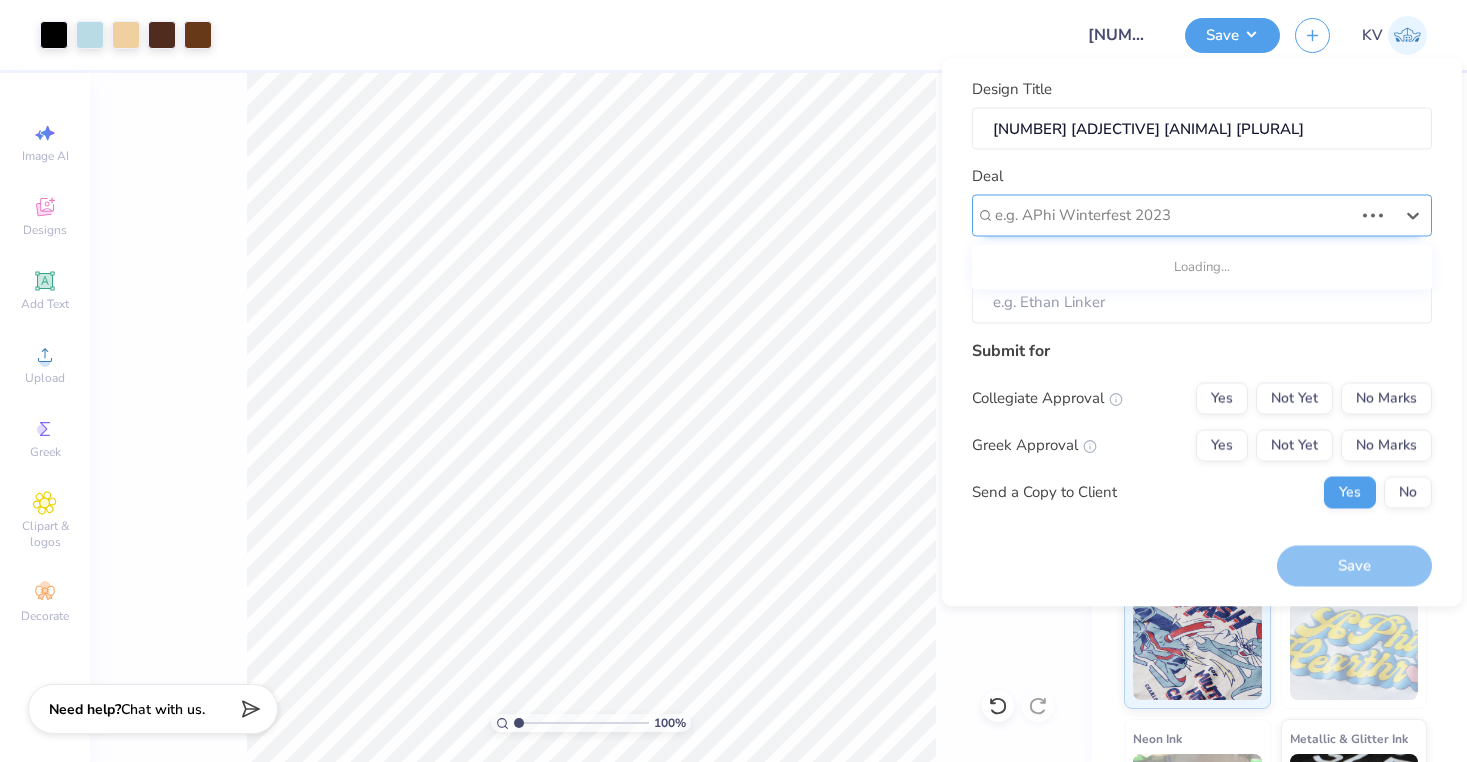 click on "e.g. APhi Winterfest 2023" at bounding box center [1174, 215] 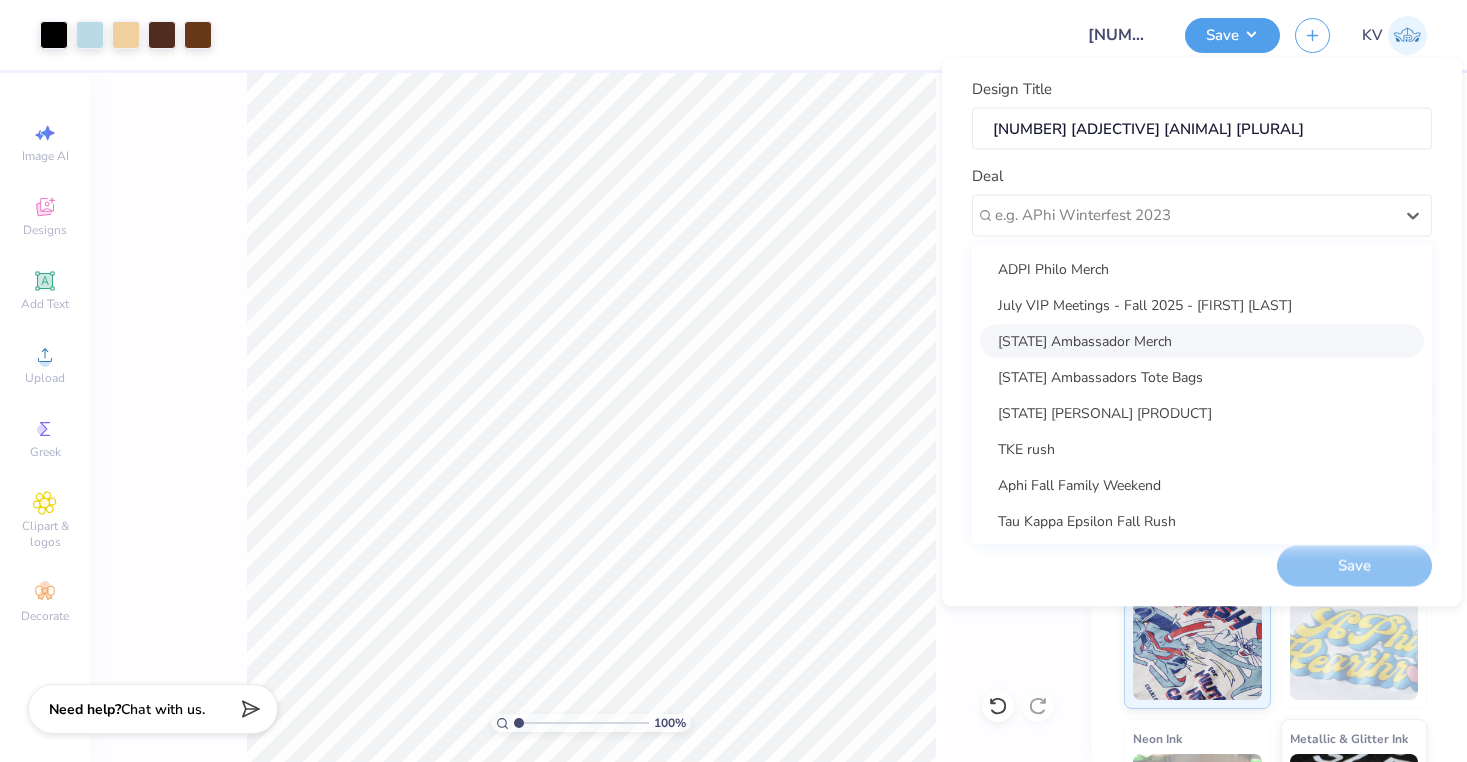 click on "[STATE] Ambassador Merch" at bounding box center (1202, 340) 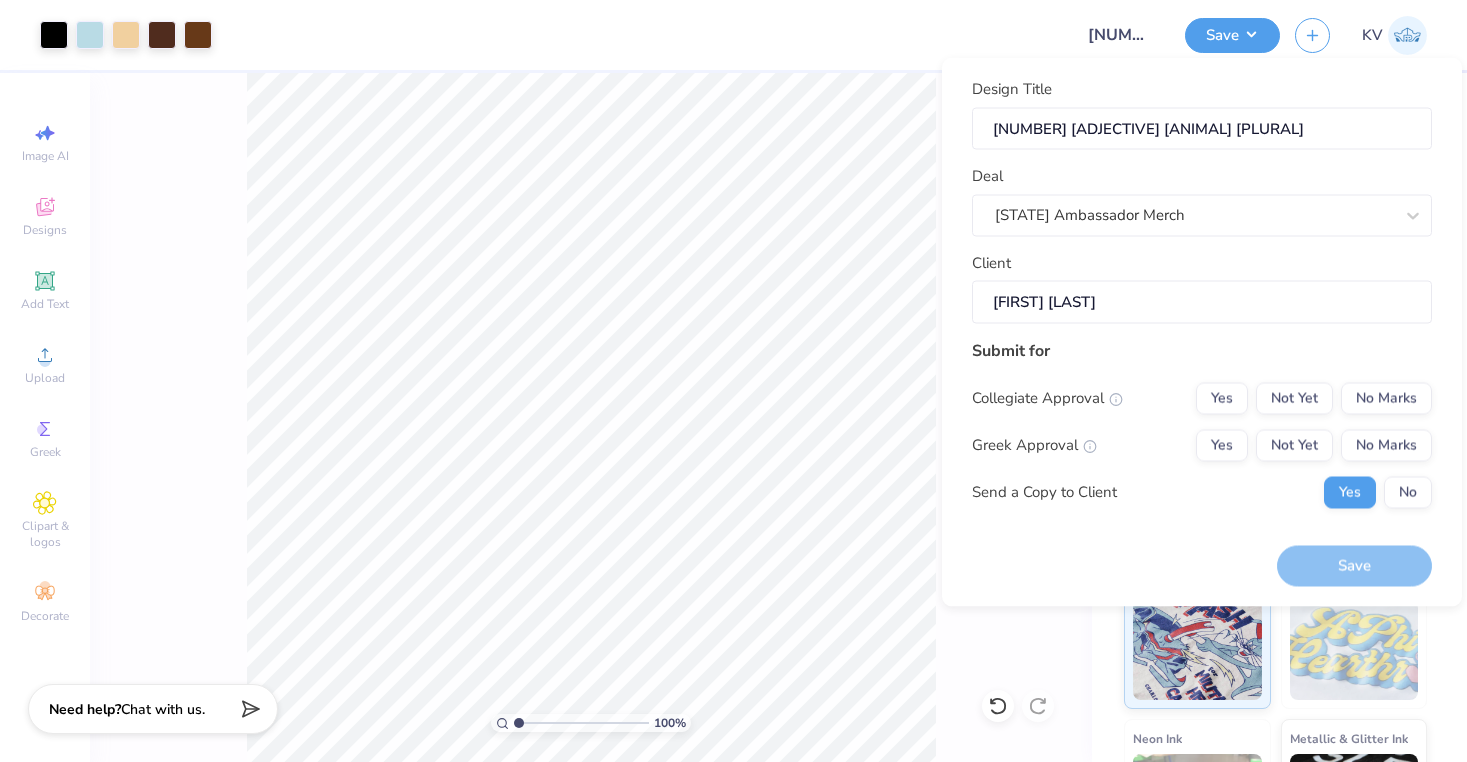 type on "[FIRST] [LAST]" 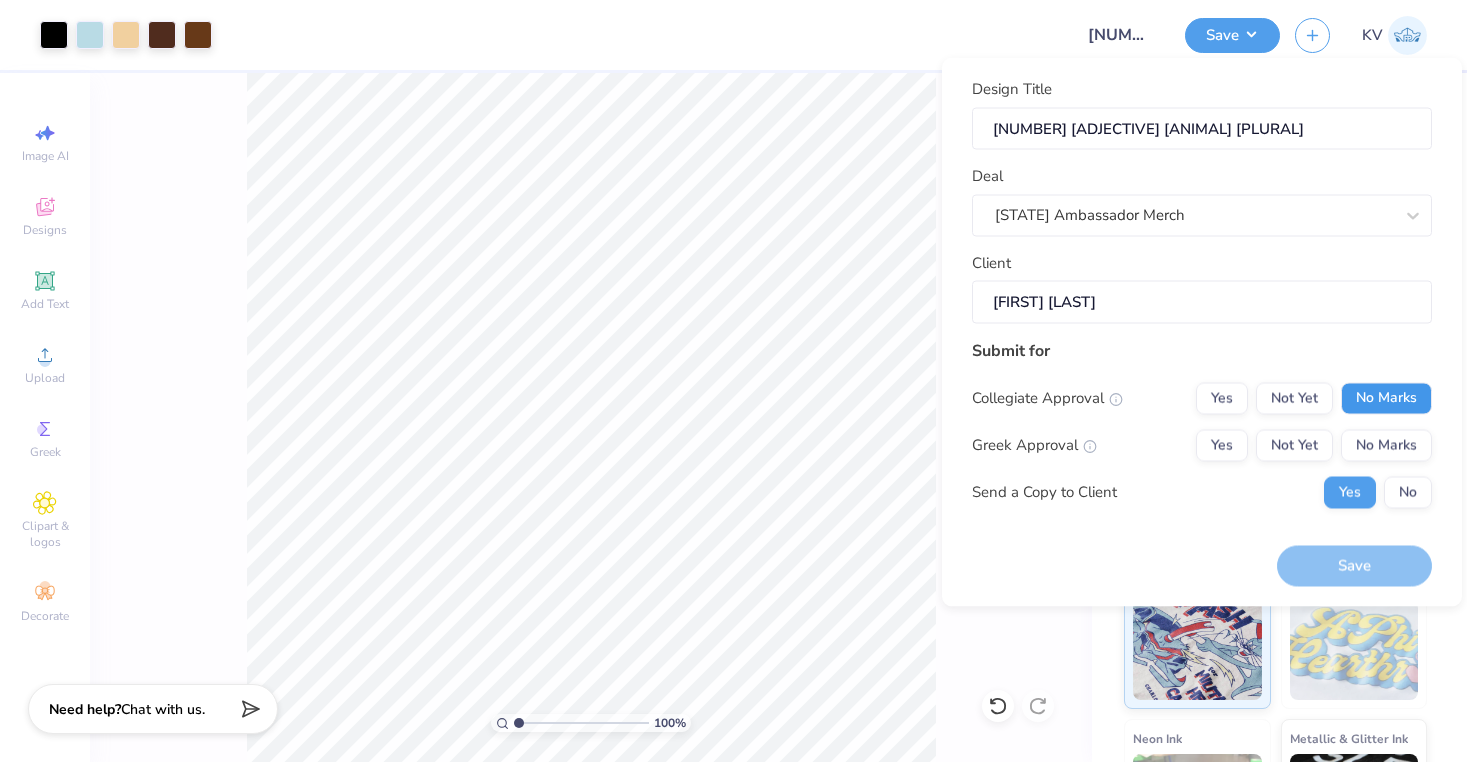 click on "No Marks" at bounding box center (1386, 398) 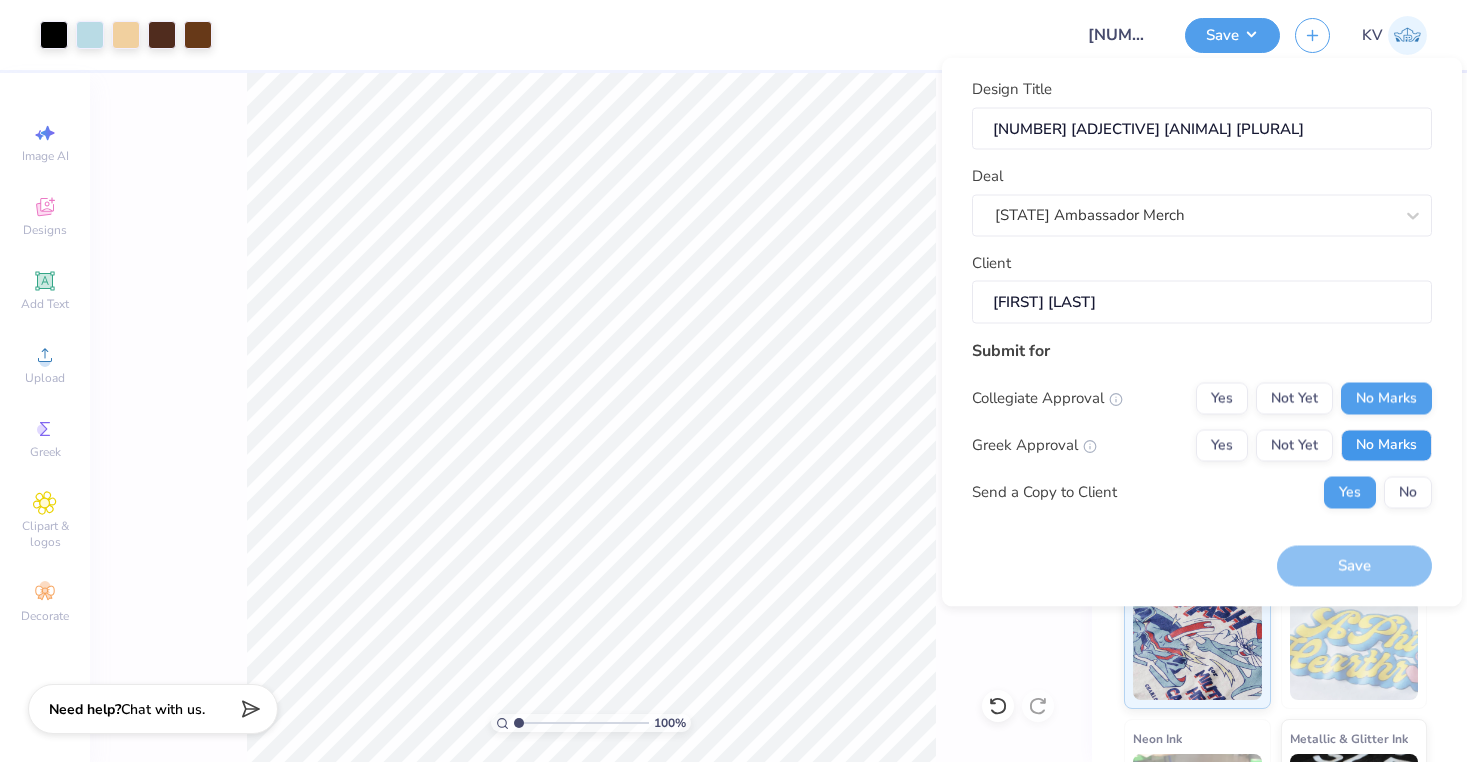 click on "No Marks" at bounding box center (1386, 445) 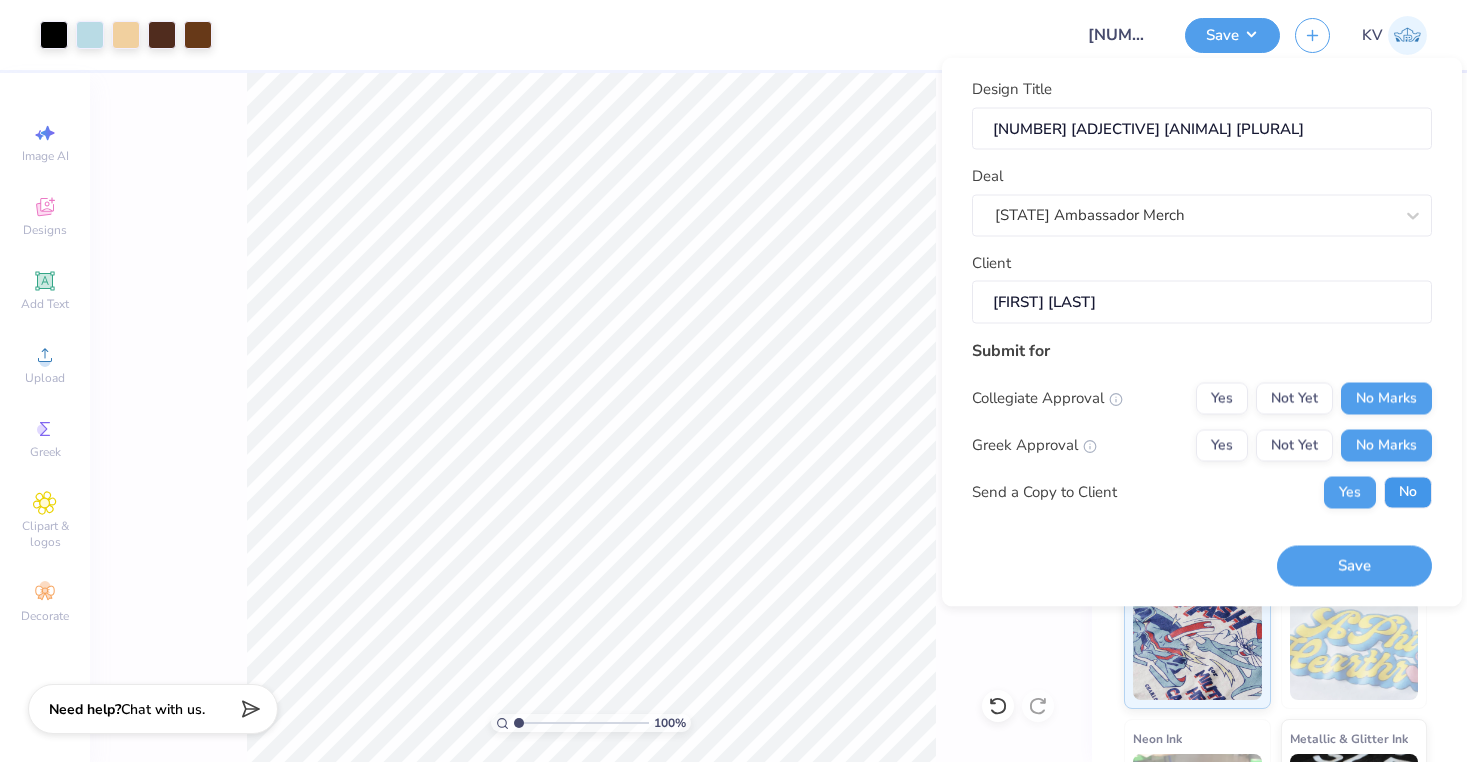 click on "No" at bounding box center (1408, 492) 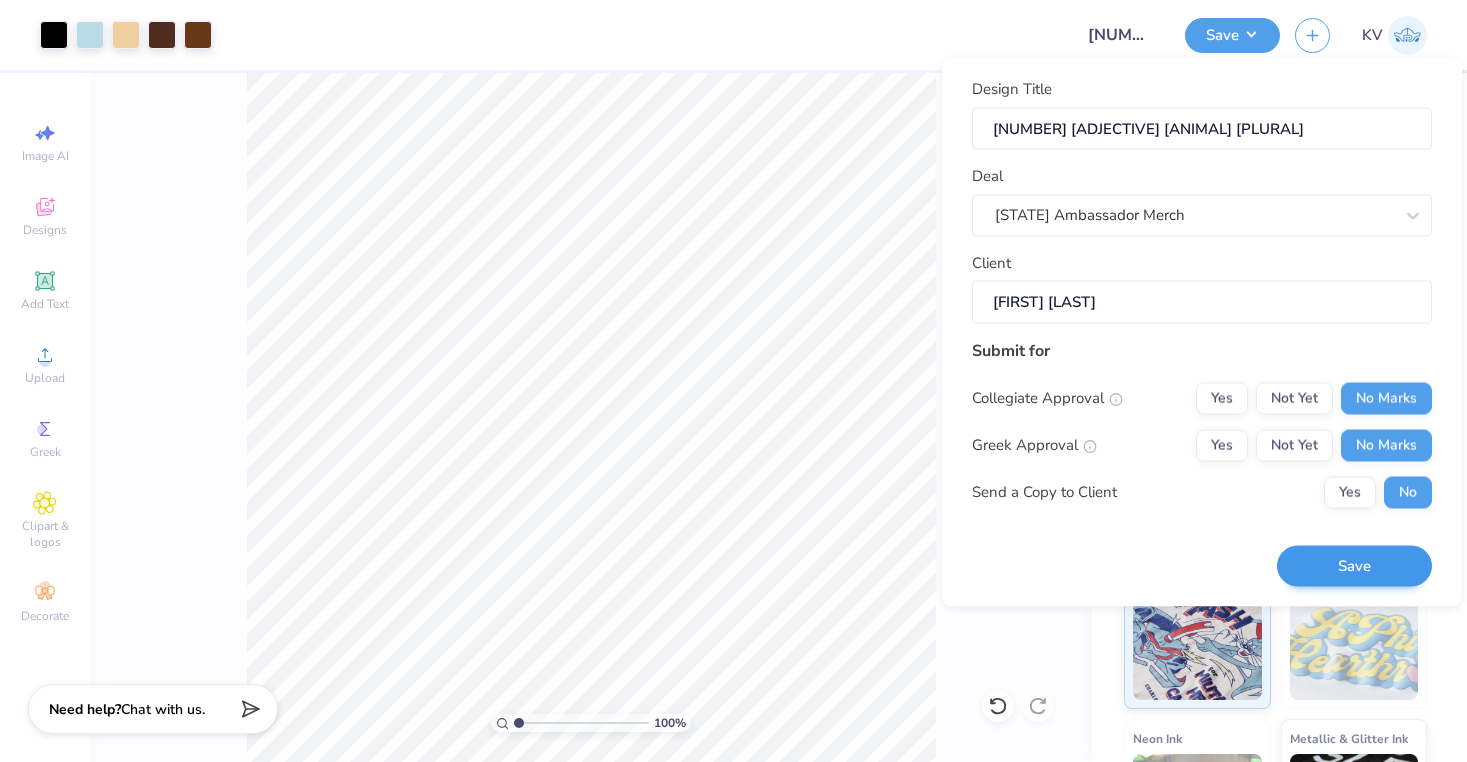 click on "Save" at bounding box center [1354, 566] 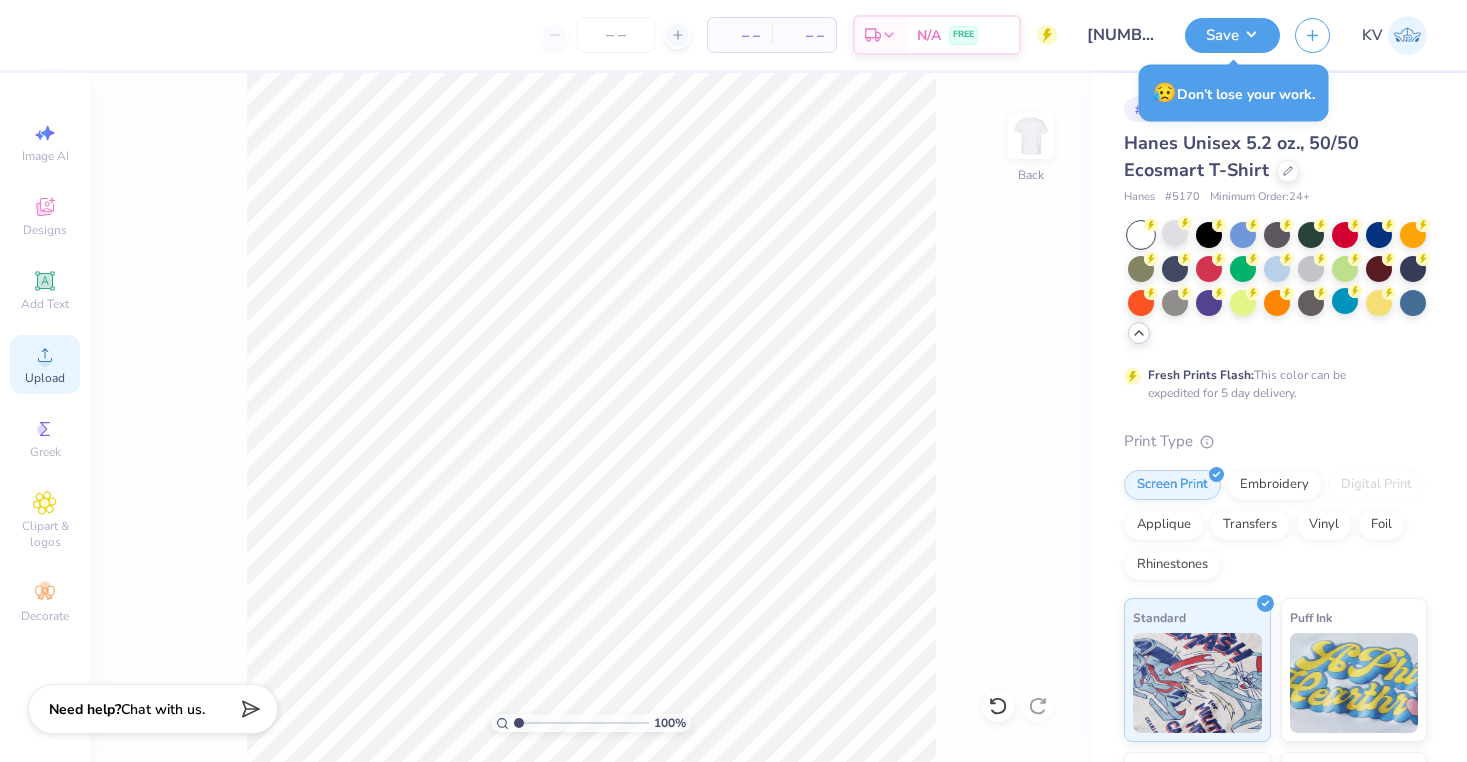 click 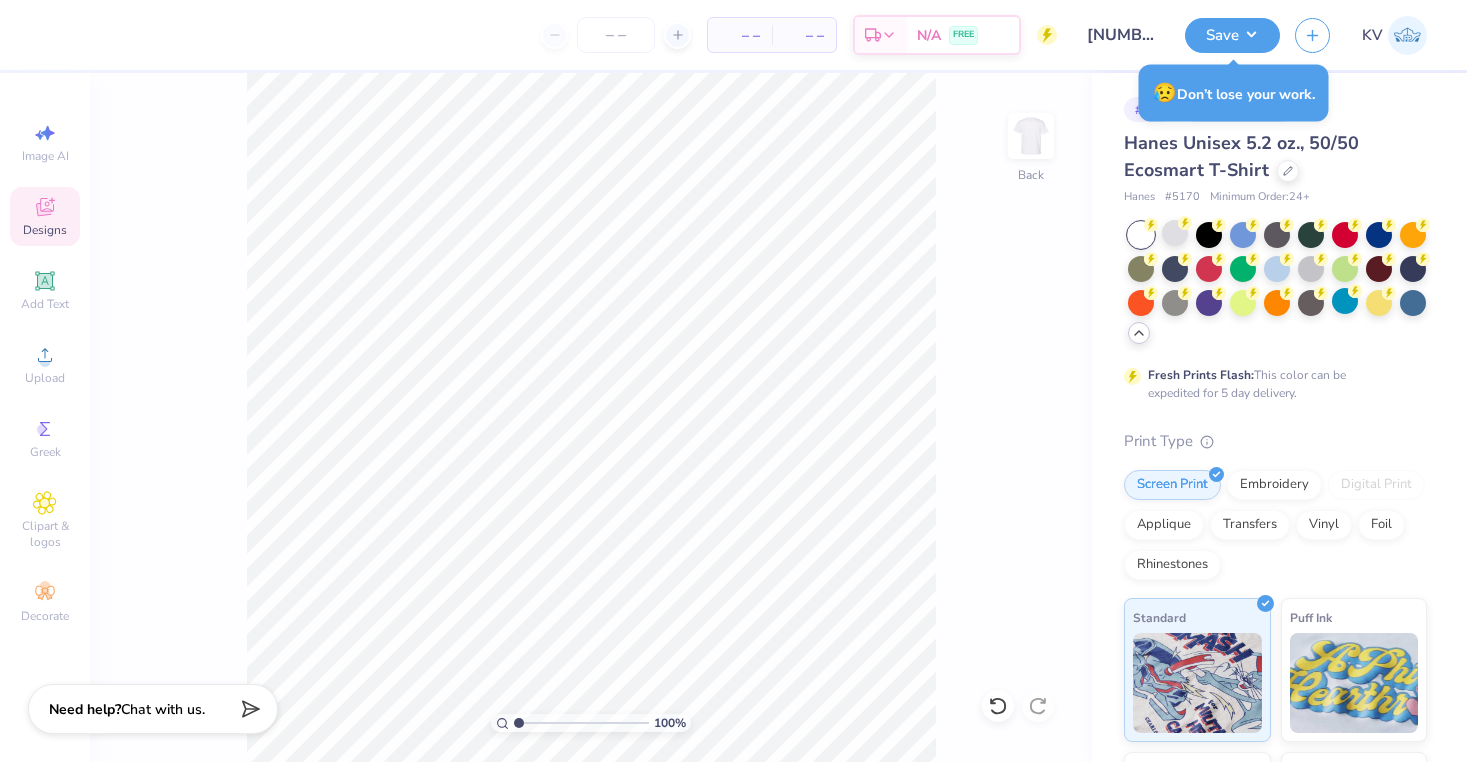click on "Designs" at bounding box center [45, 230] 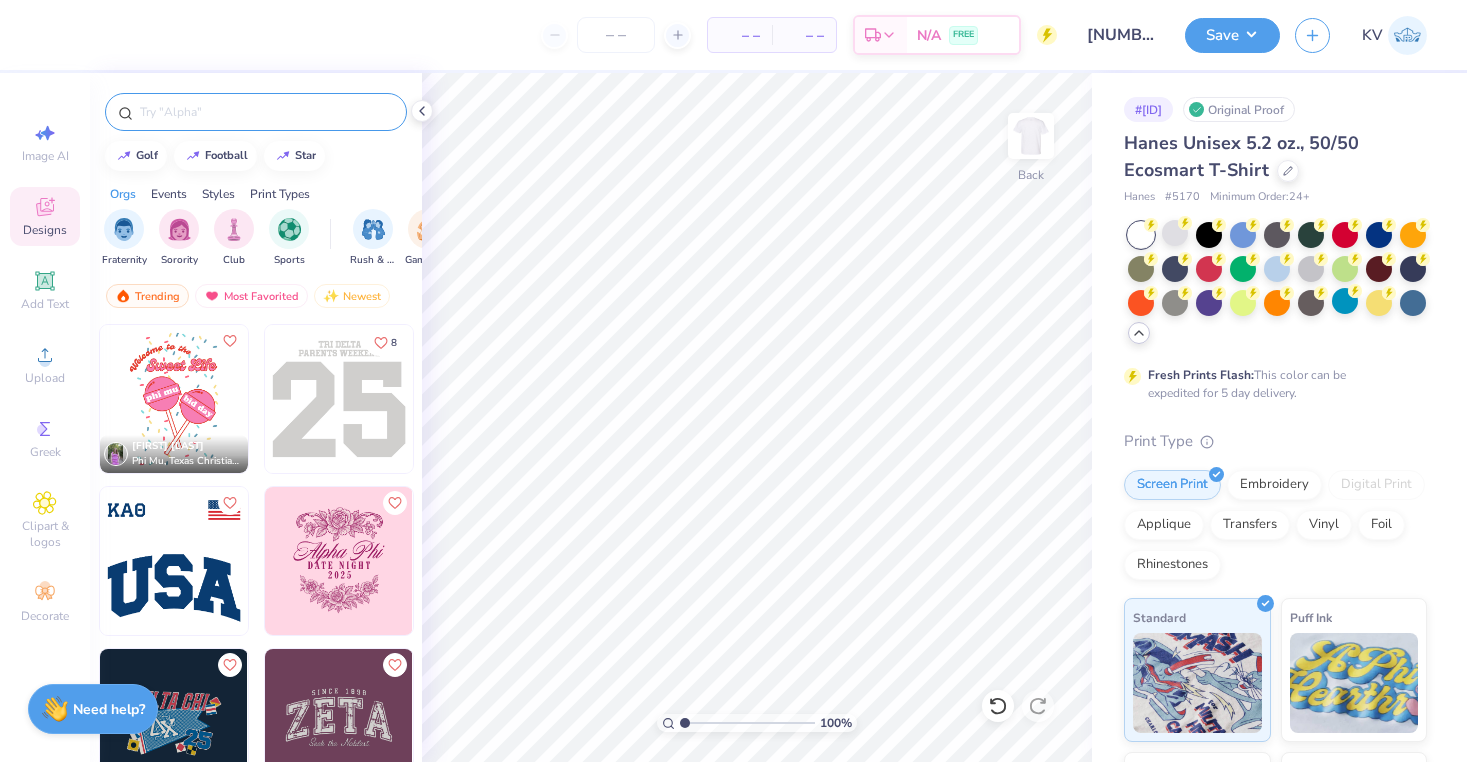 click at bounding box center (266, 112) 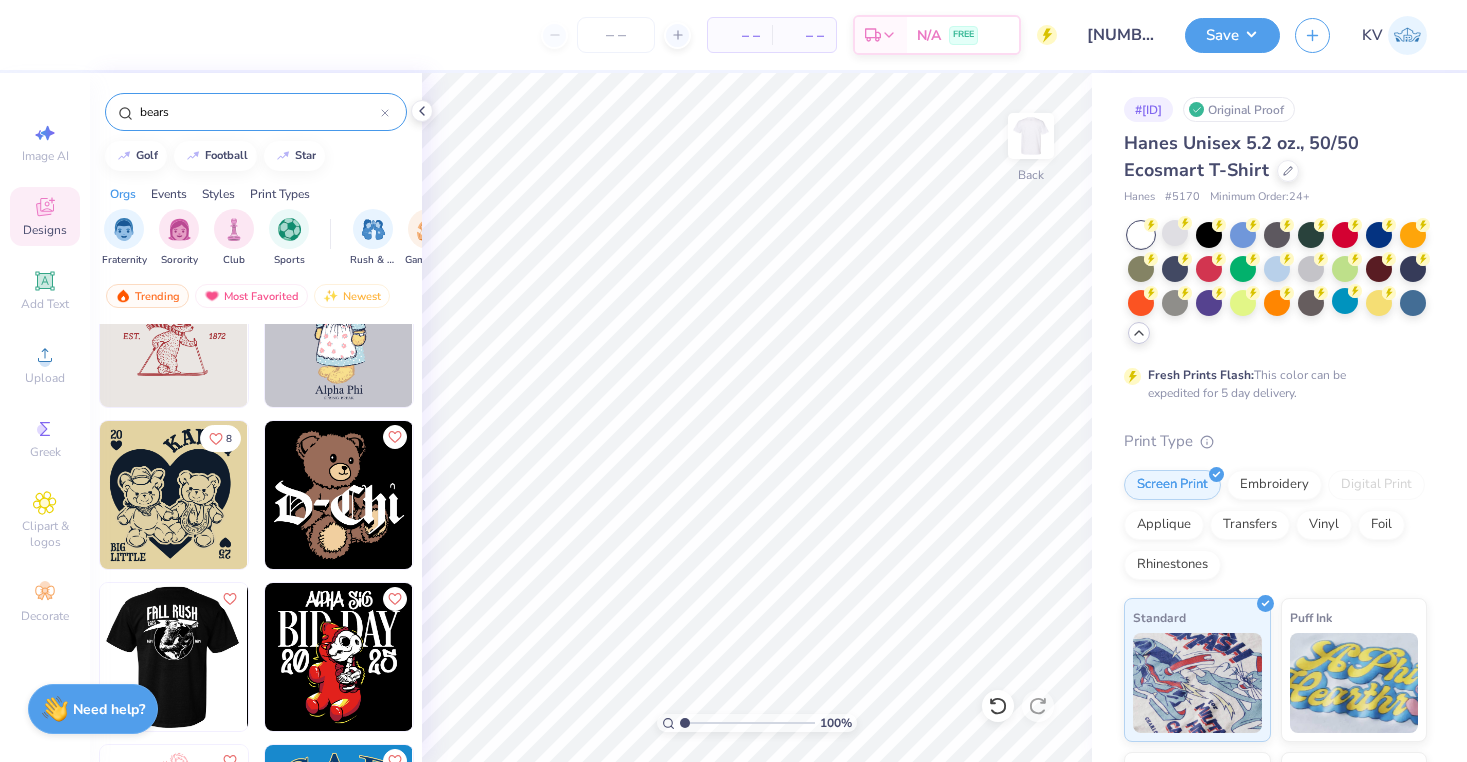 scroll, scrollTop: 7682, scrollLeft: 0, axis: vertical 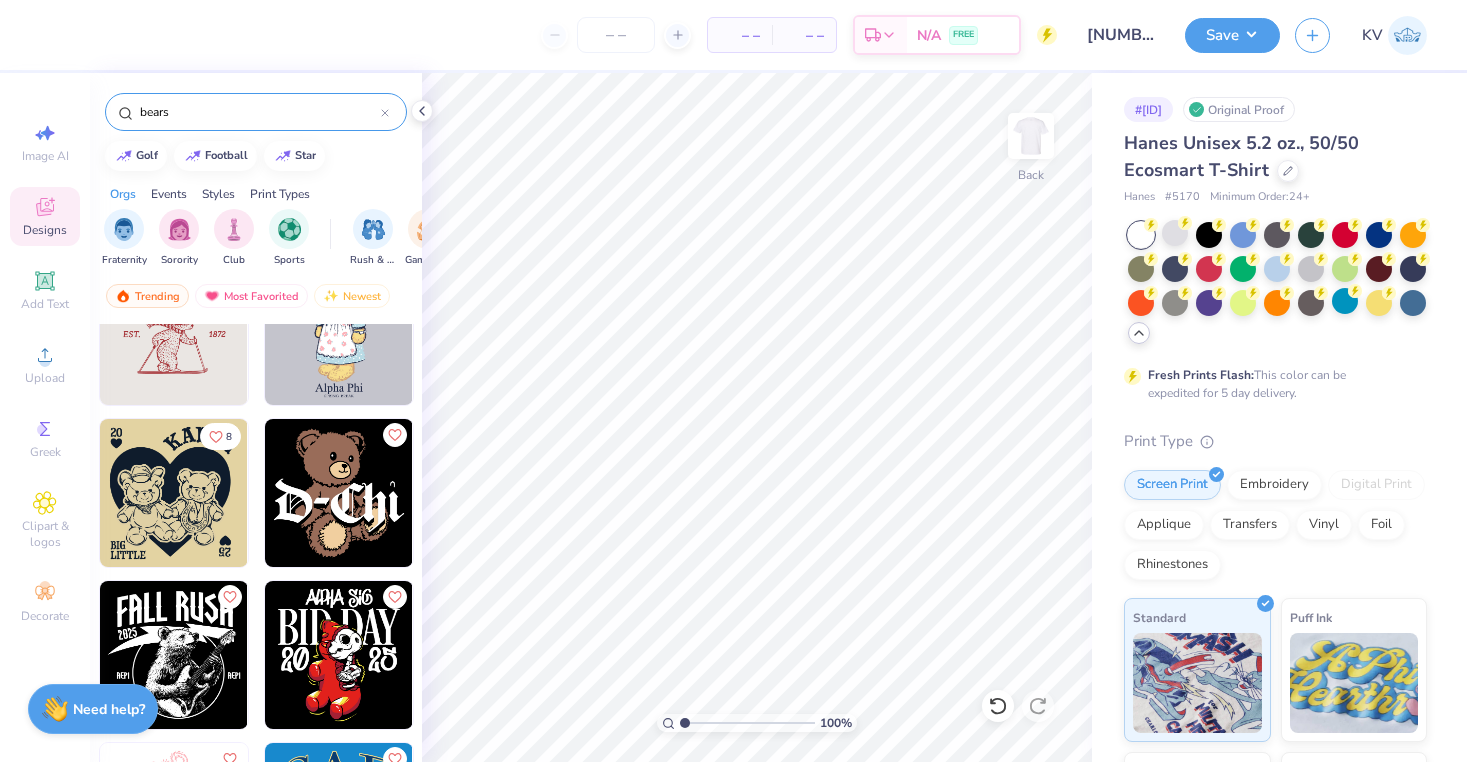 type on "bears" 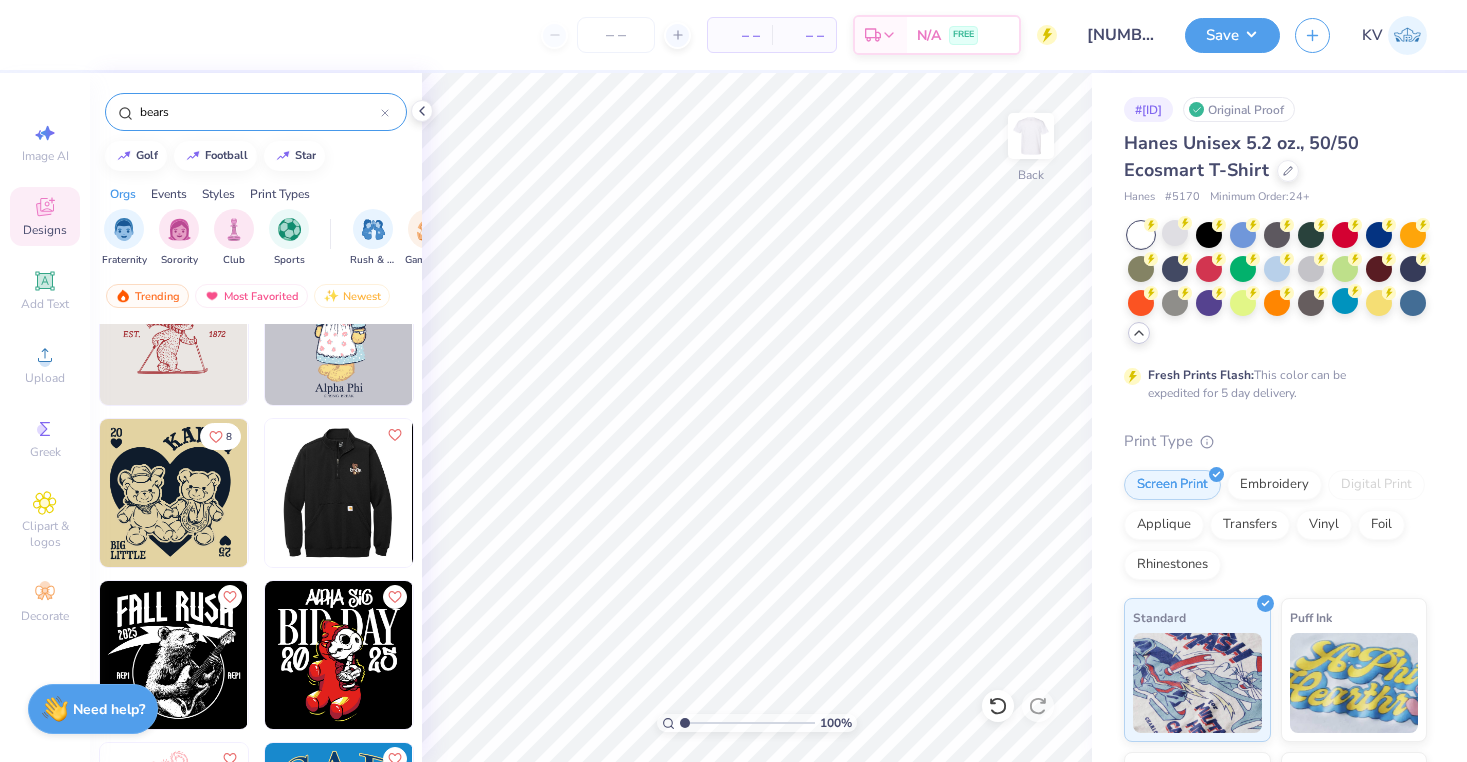 click at bounding box center (339, 493) 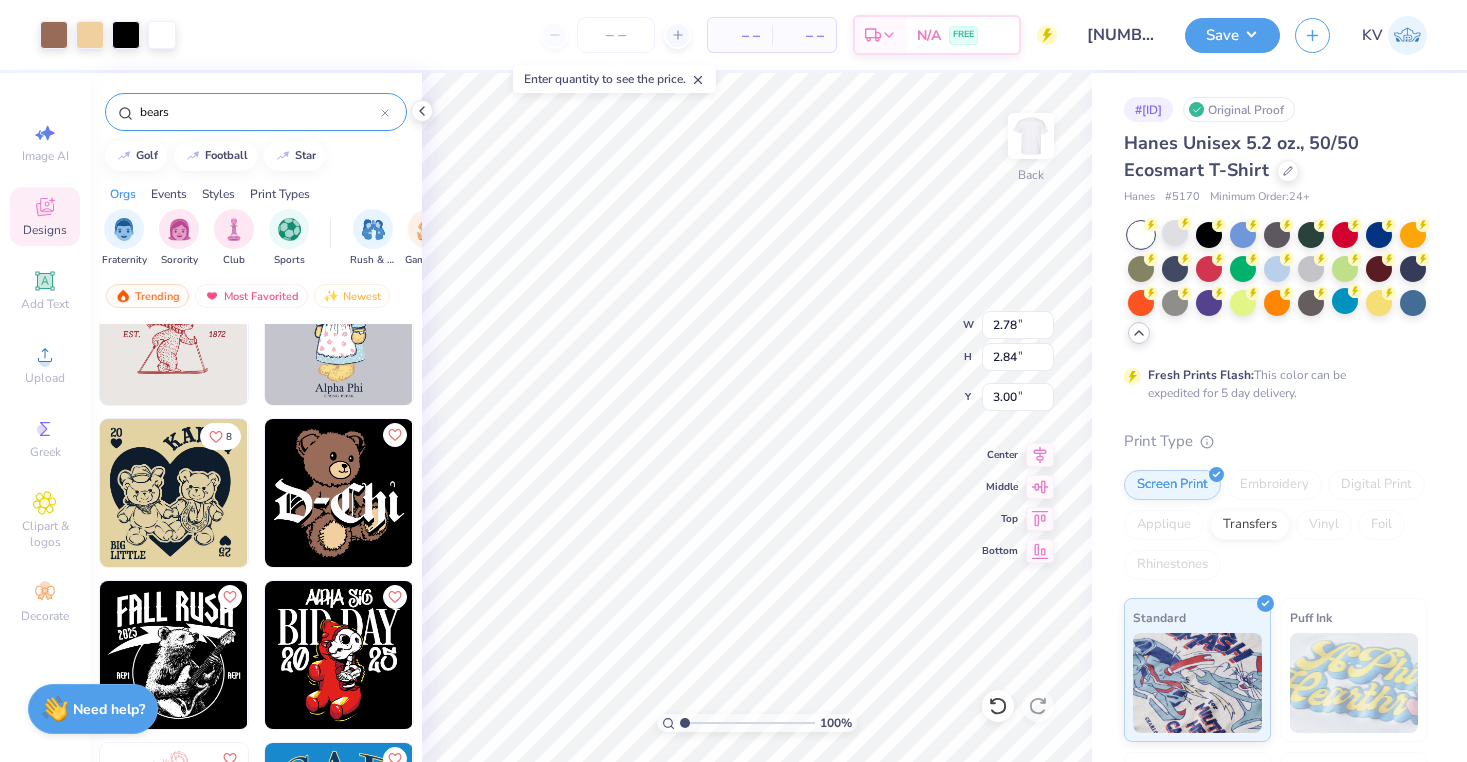 type on "6.63" 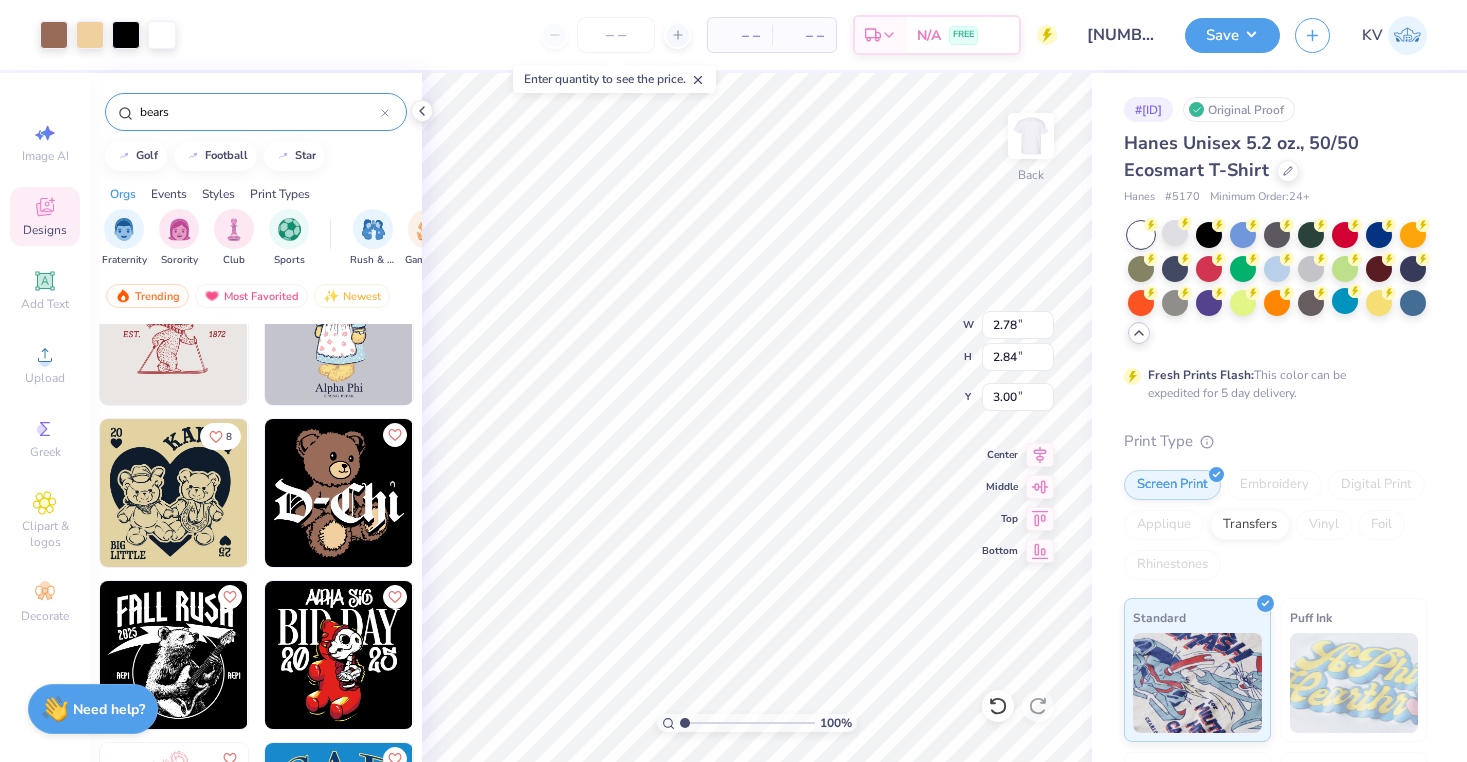 type on "6.78" 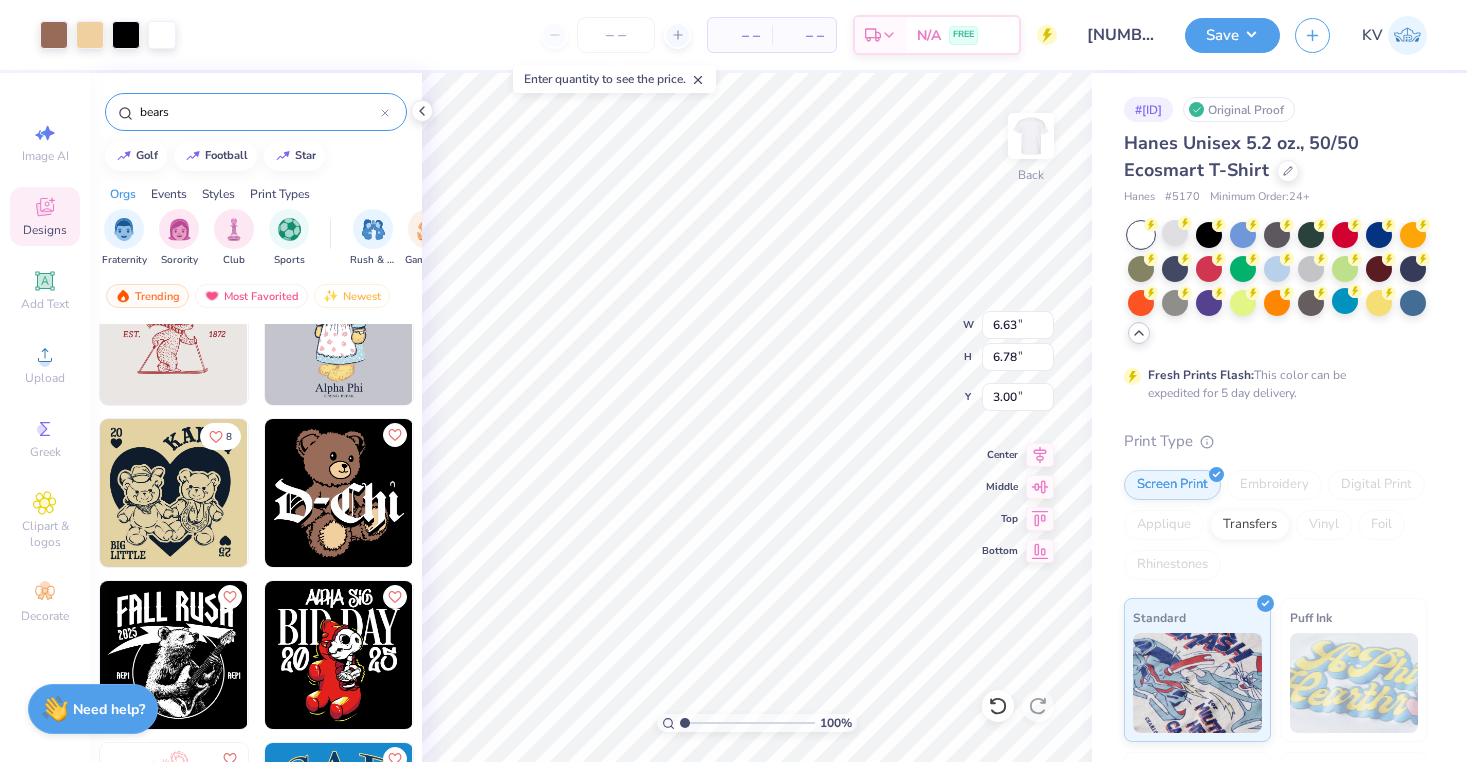 type on "3.94" 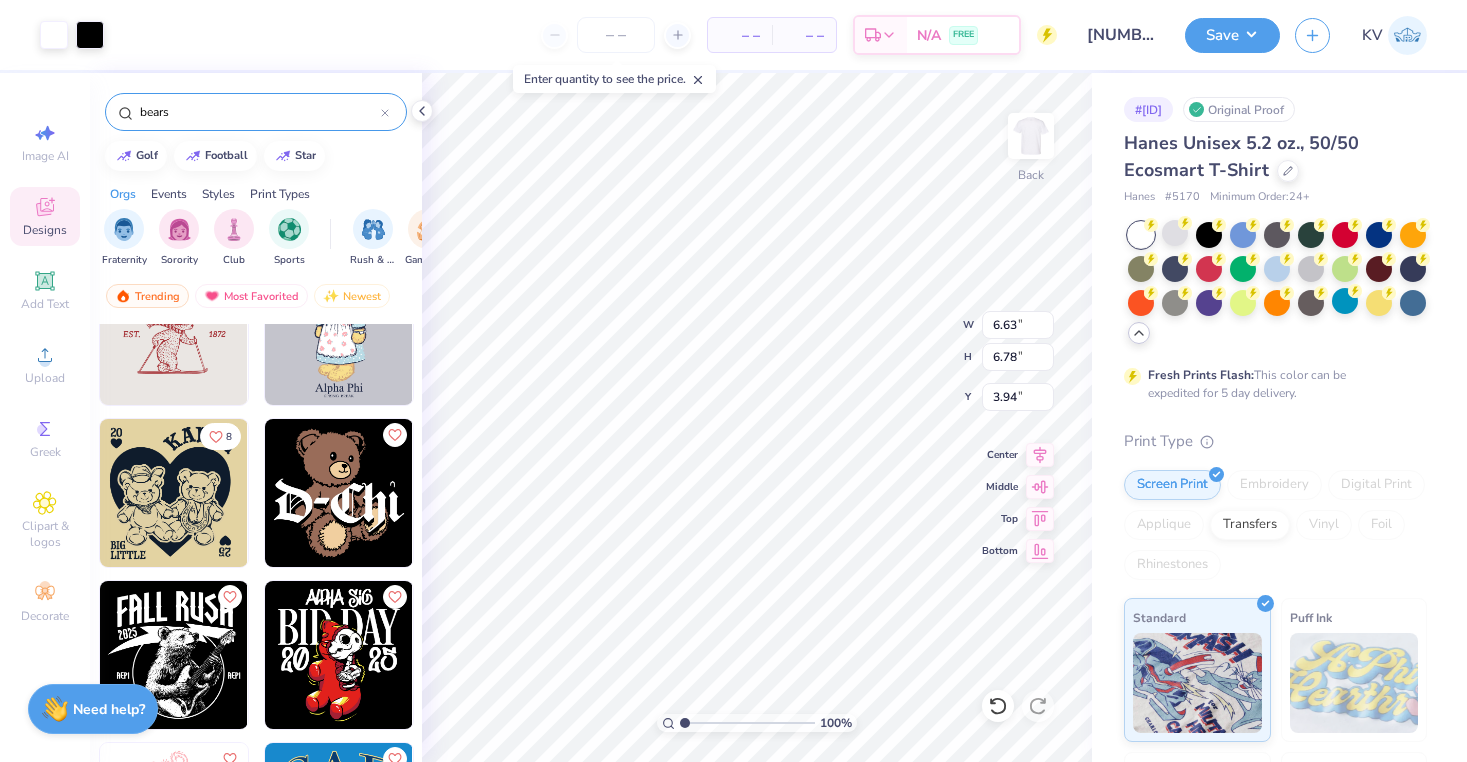 type on "6.64" 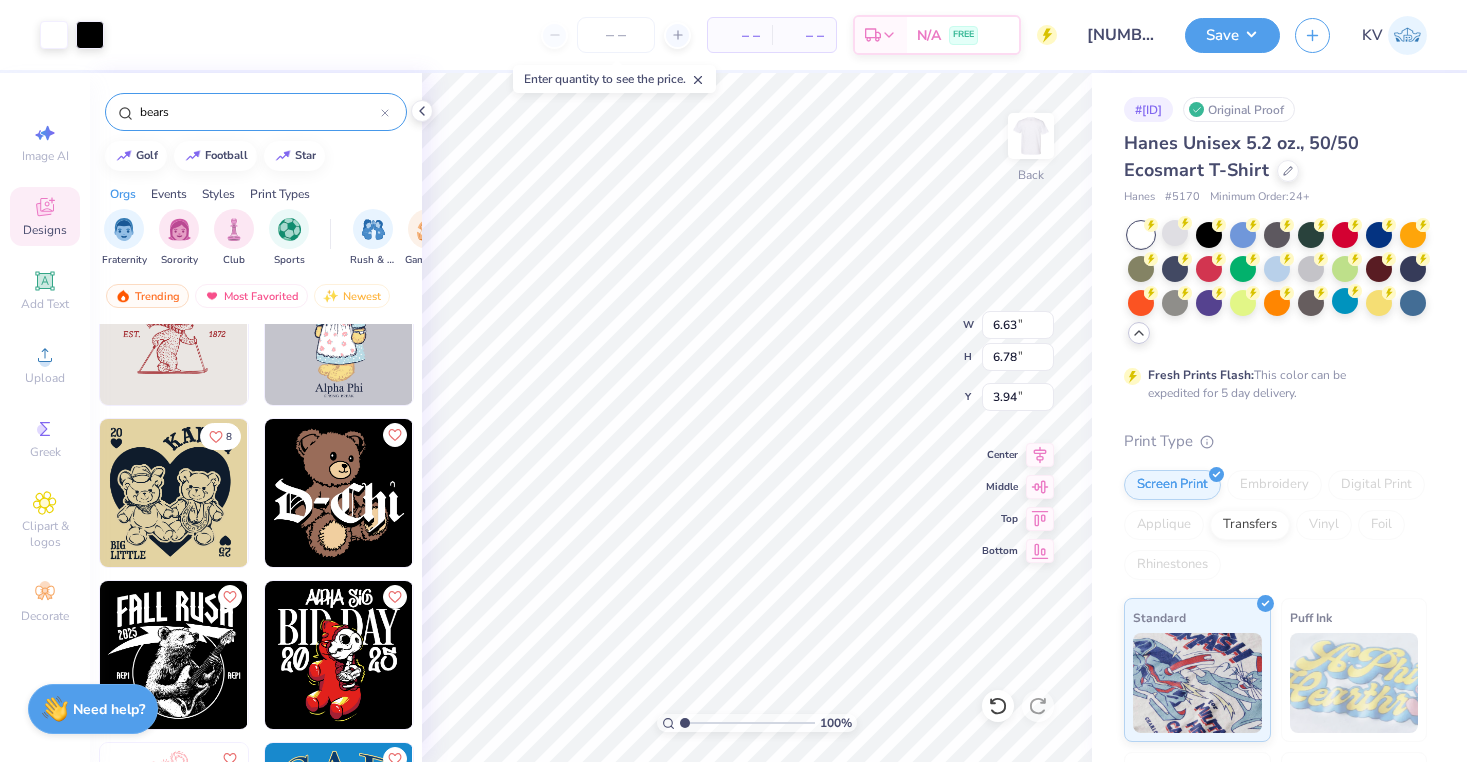 type on "2.96" 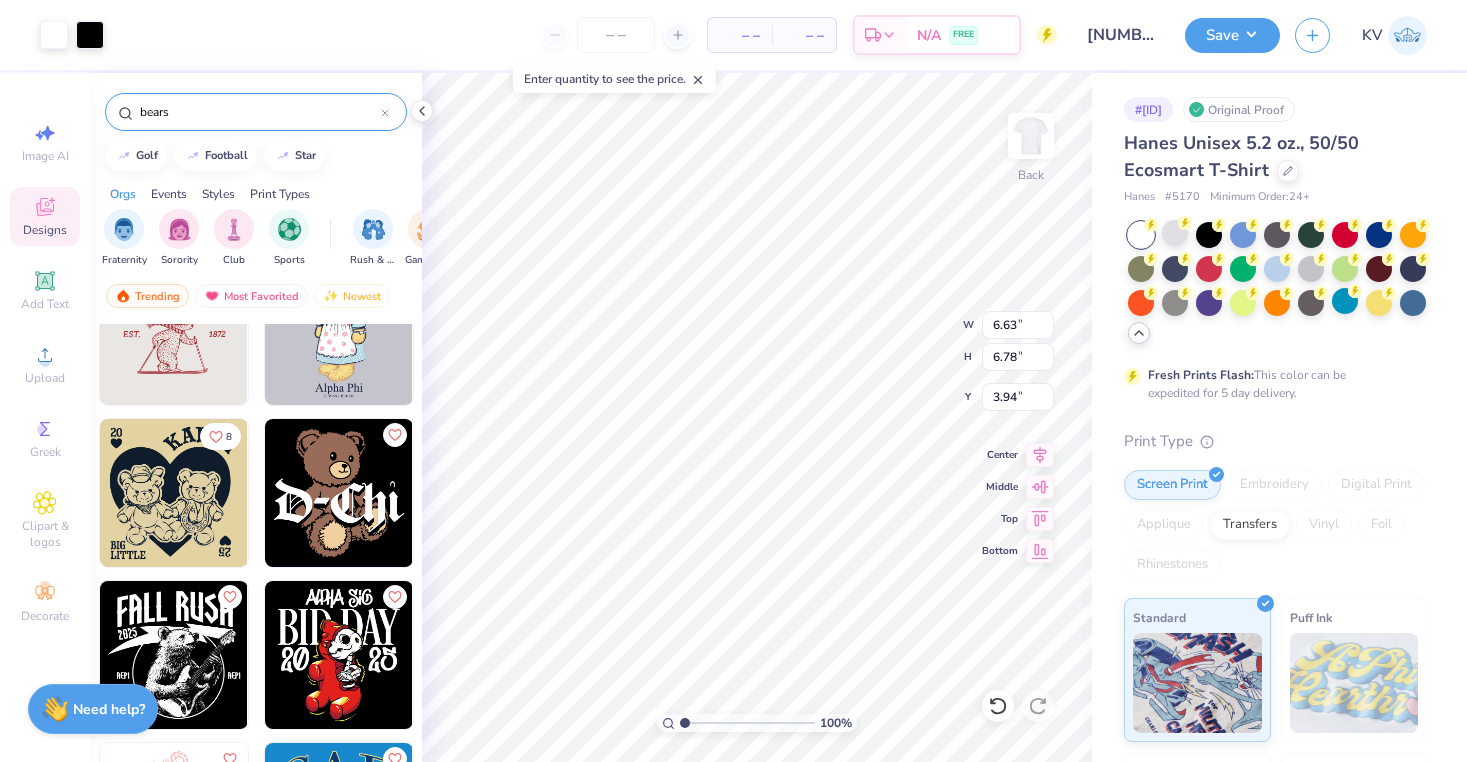 type on "6.59" 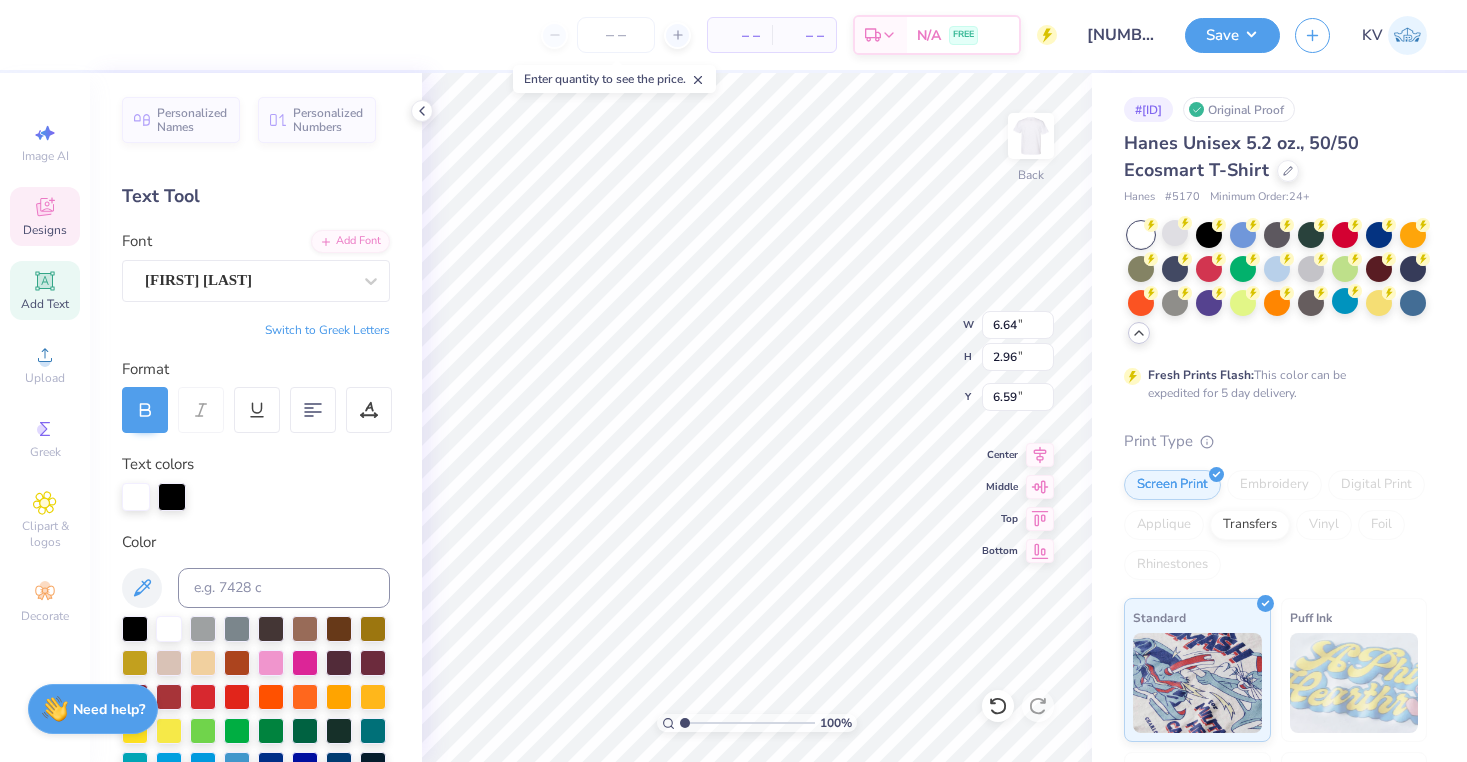 type on "D" 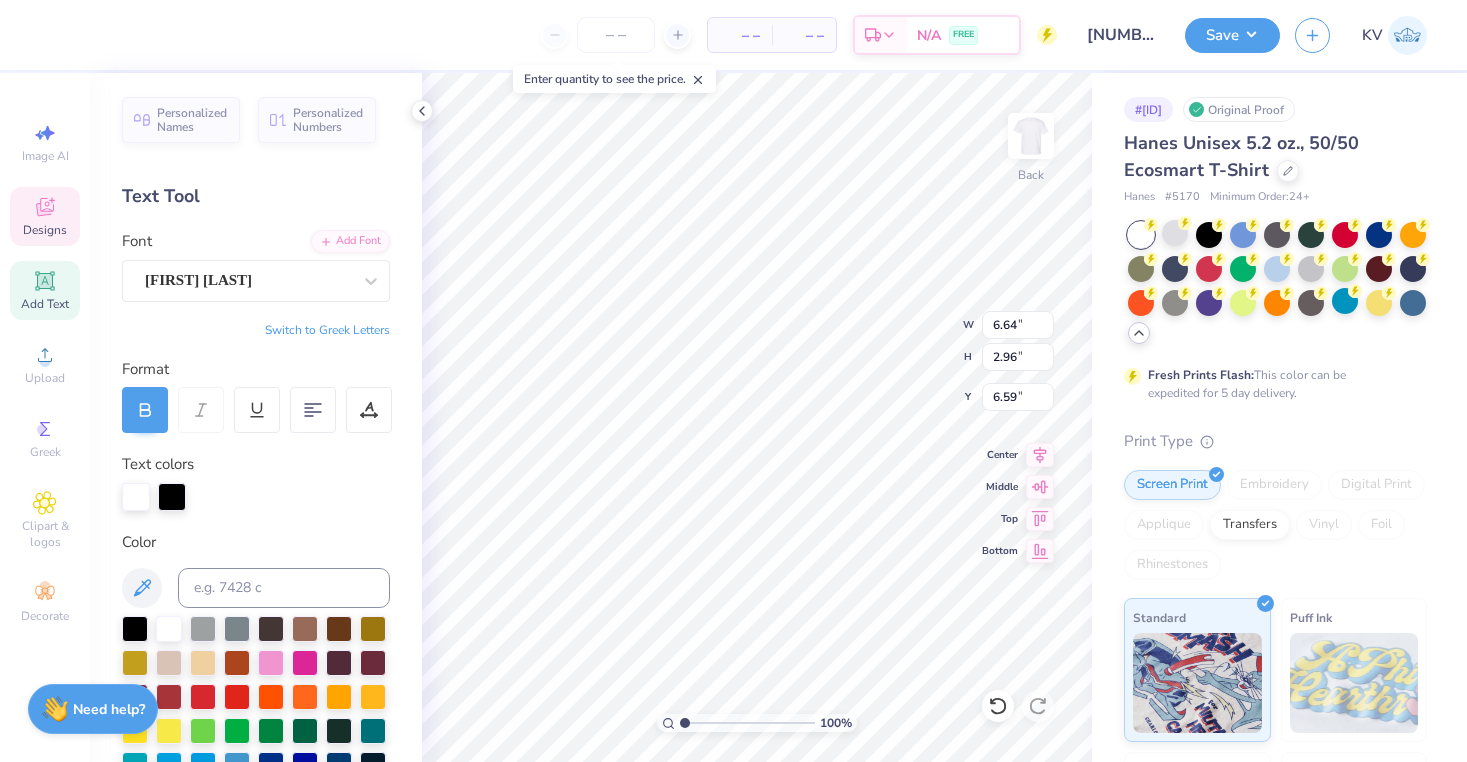 scroll, scrollTop: 0, scrollLeft: 2, axis: horizontal 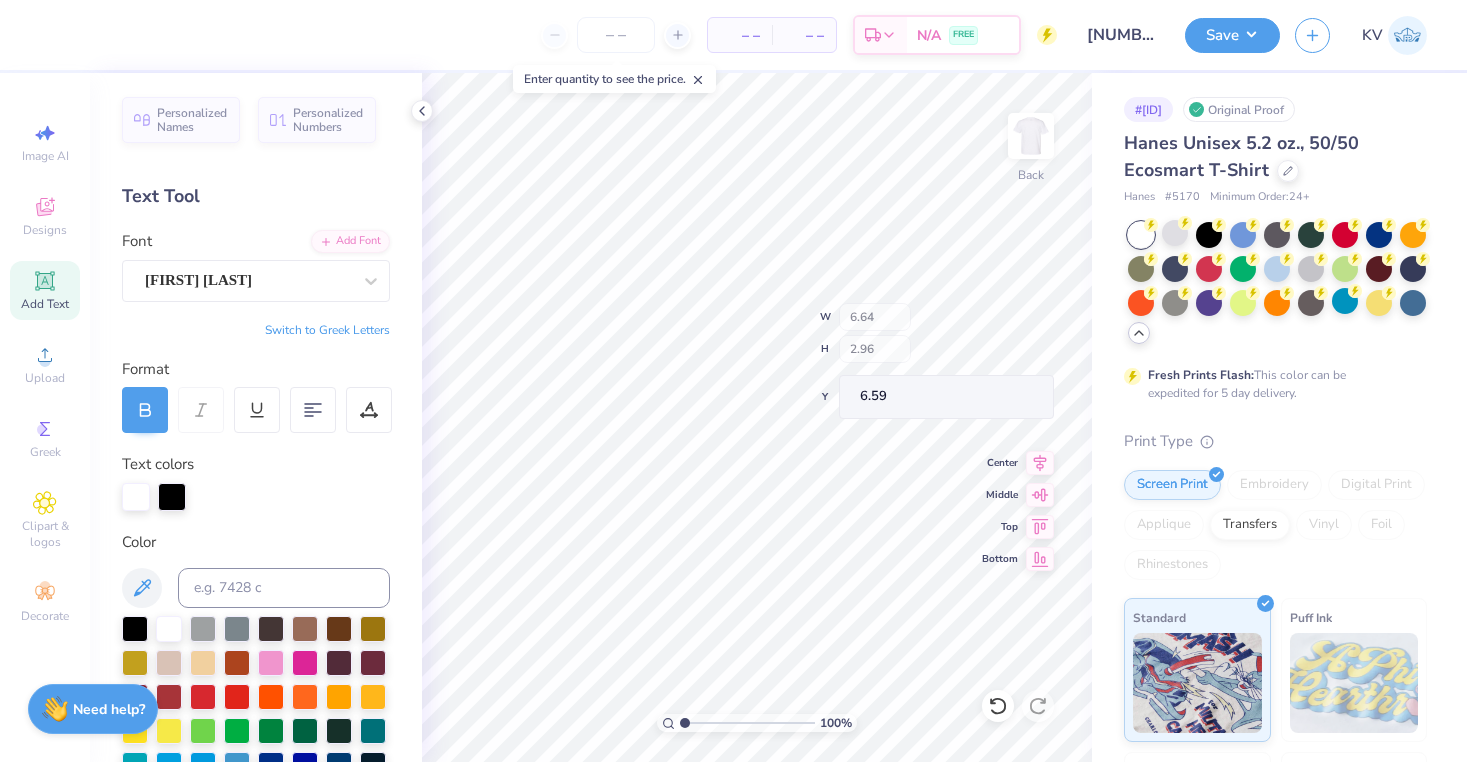 click on "Enter quantity to see the price." at bounding box center [614, 79] 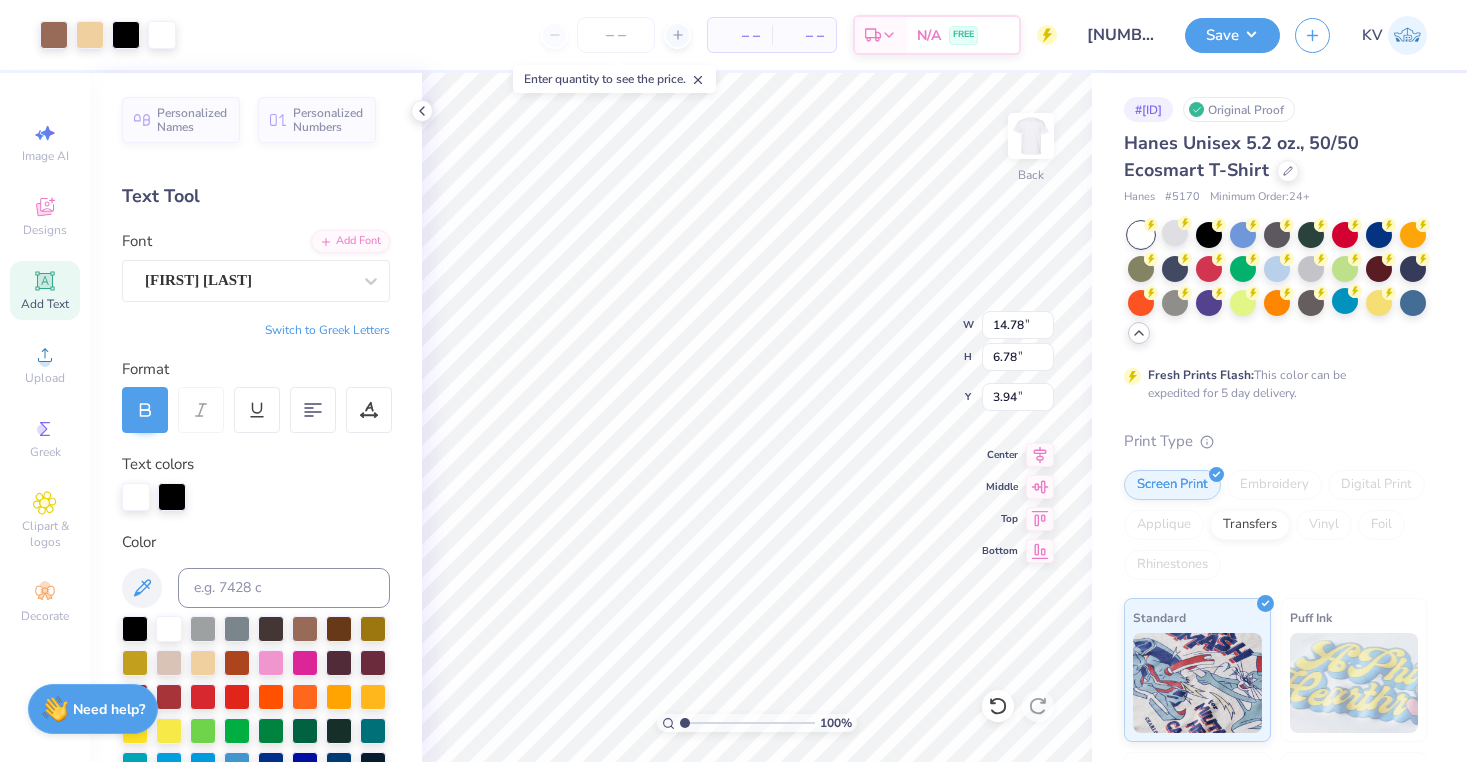 type on "7.36" 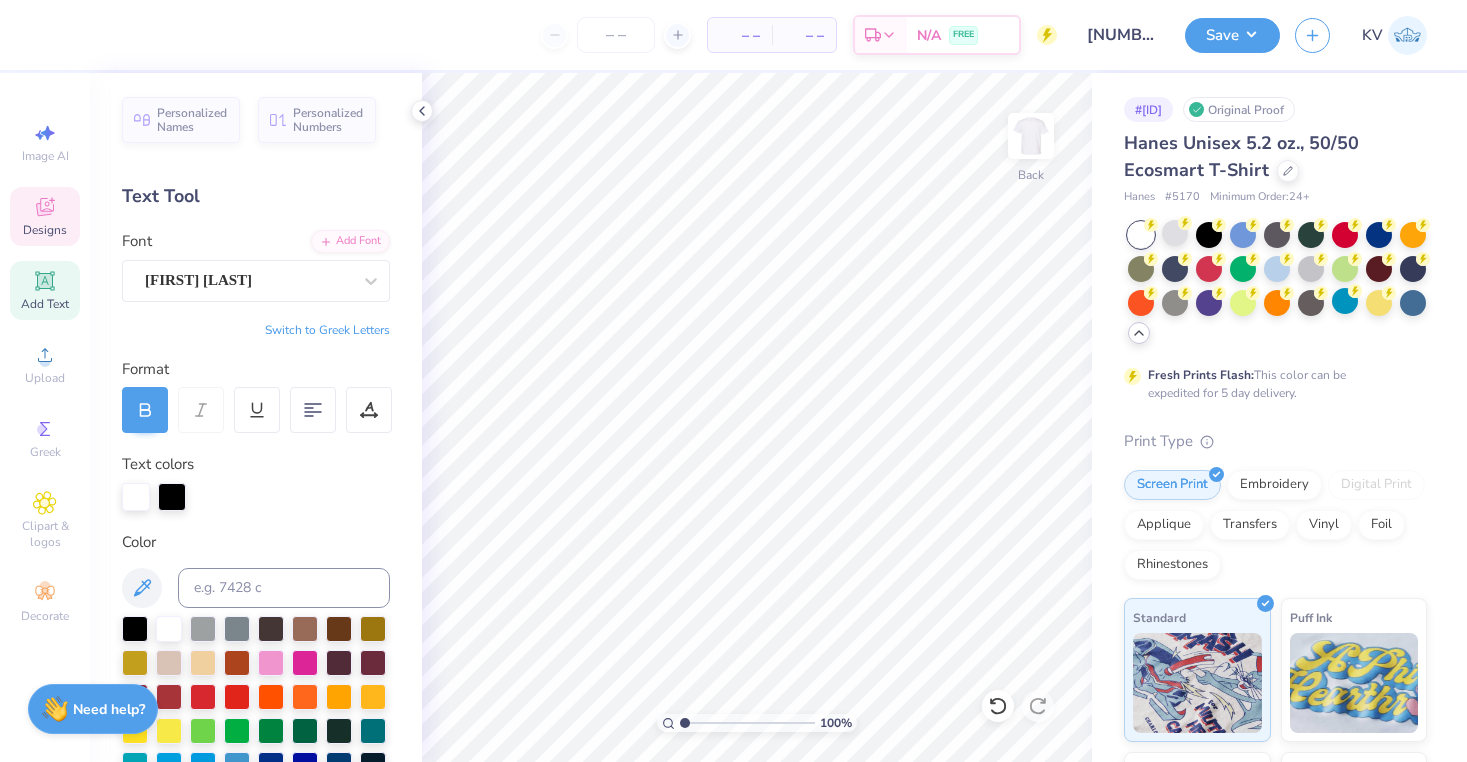 click 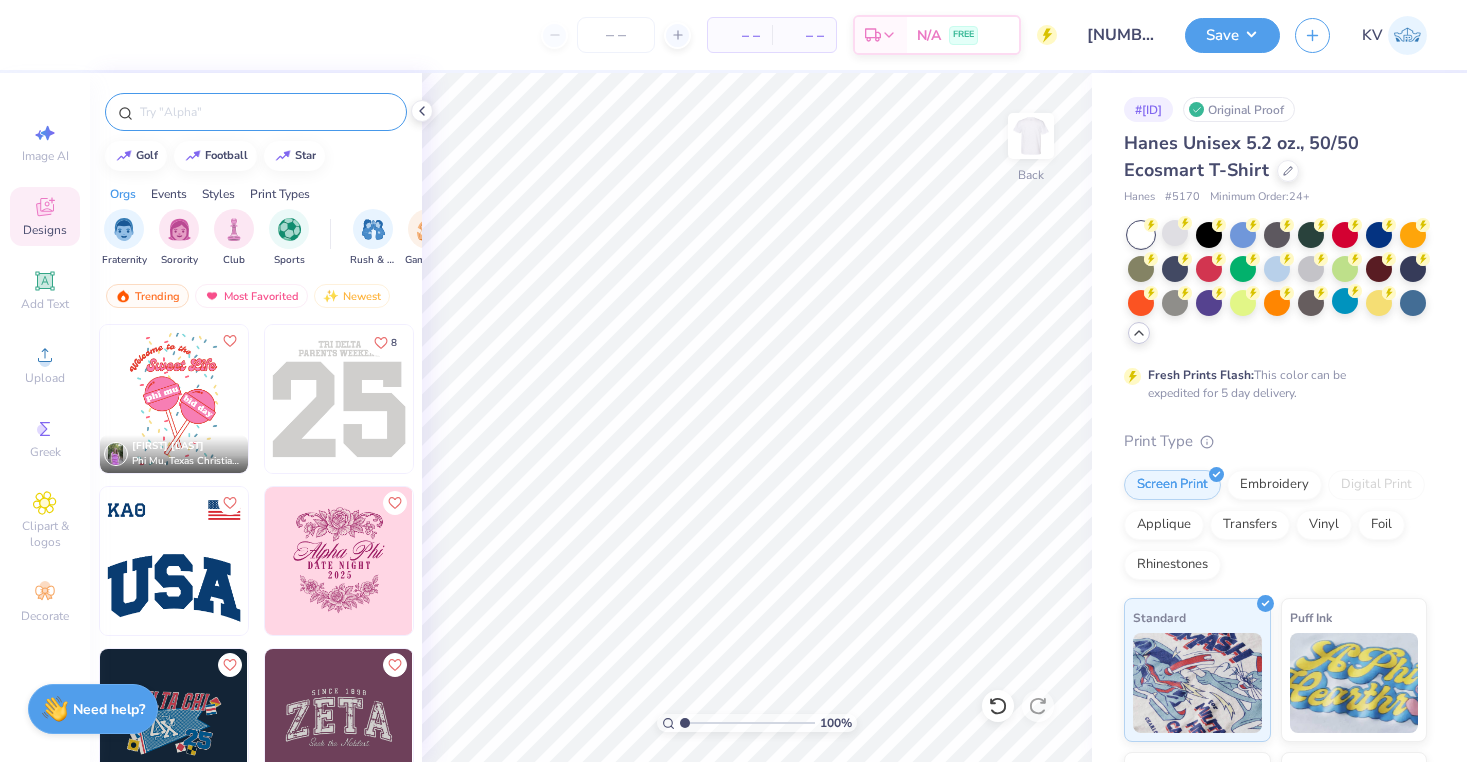 click at bounding box center [266, 112] 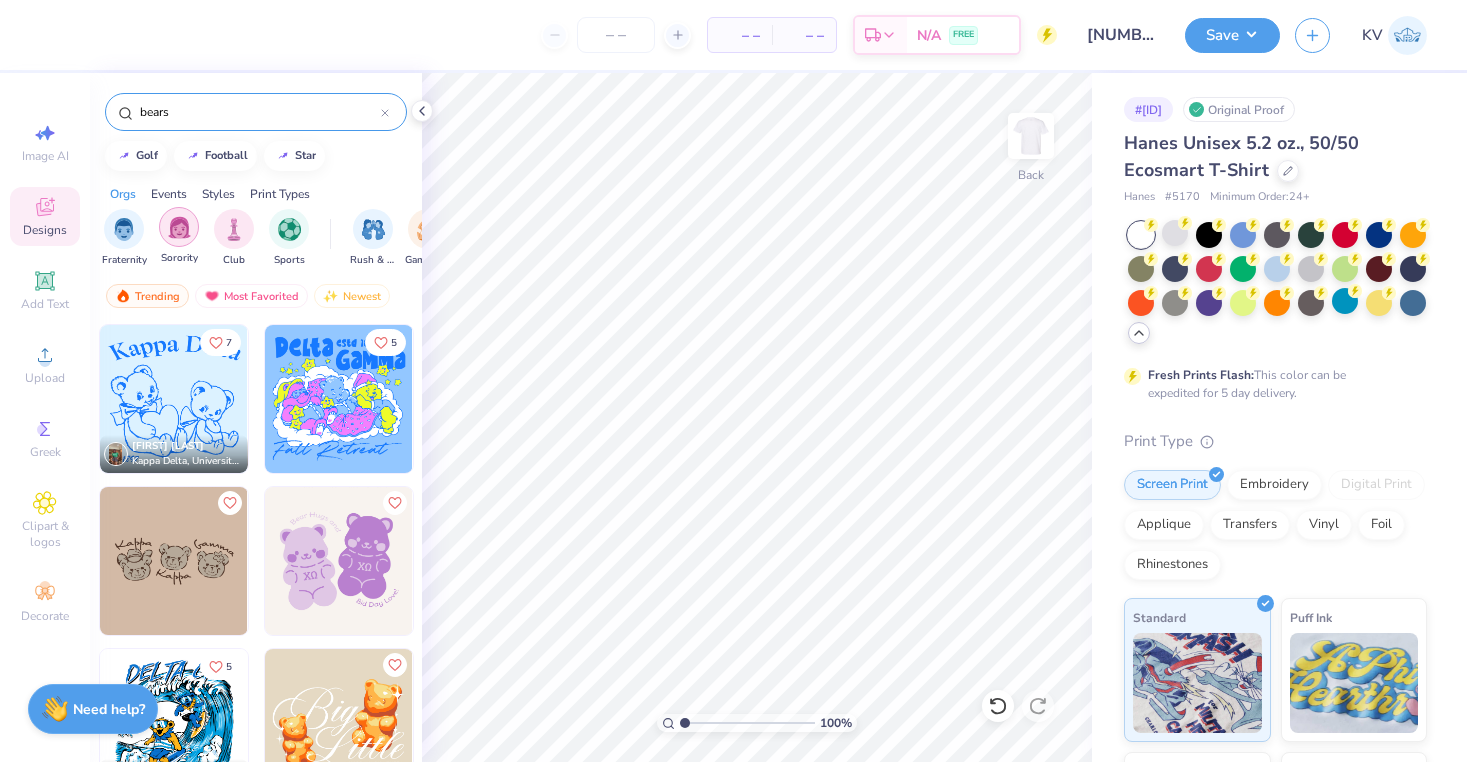 type on "bears" 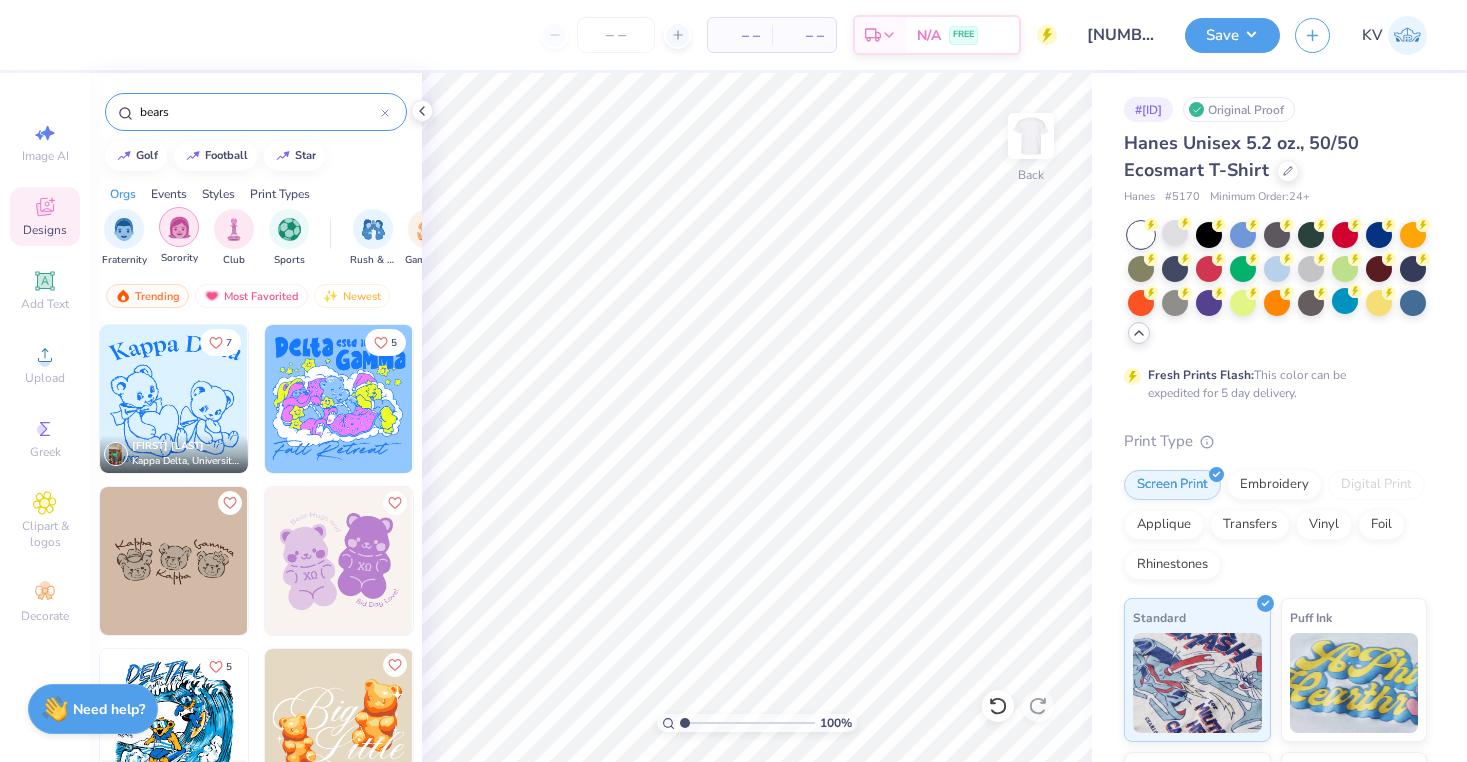 click at bounding box center (179, 227) 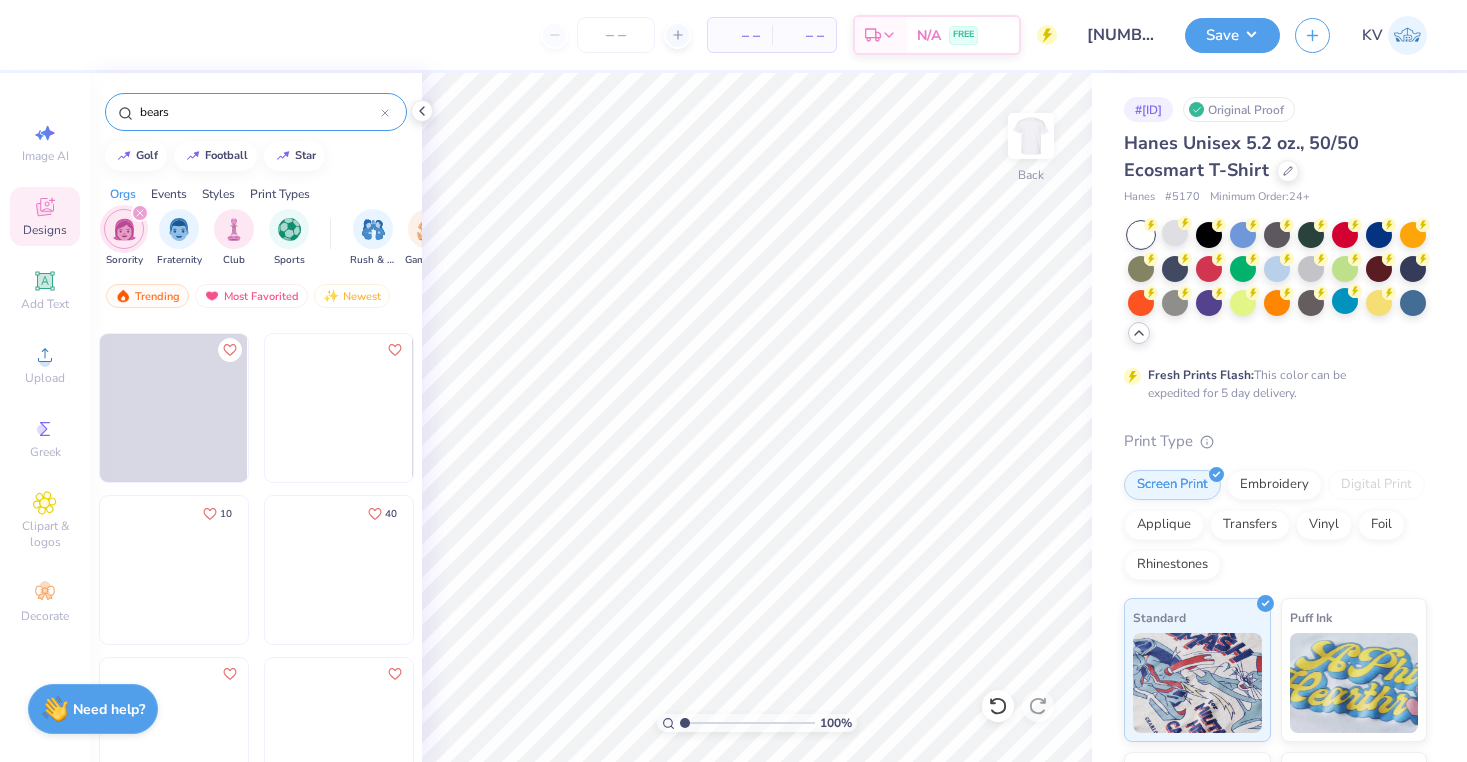 scroll, scrollTop: 10652, scrollLeft: 0, axis: vertical 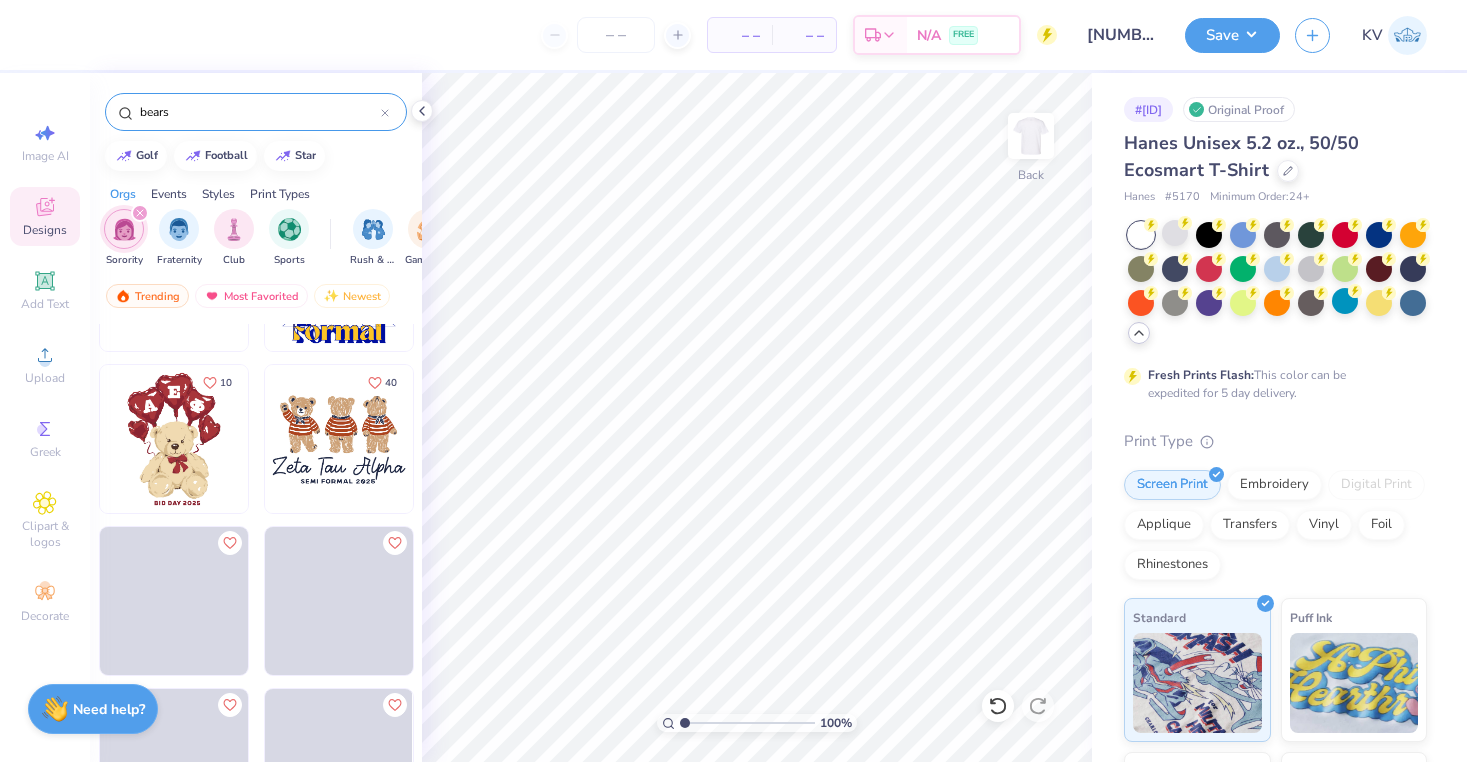 click at bounding box center (339, 439) 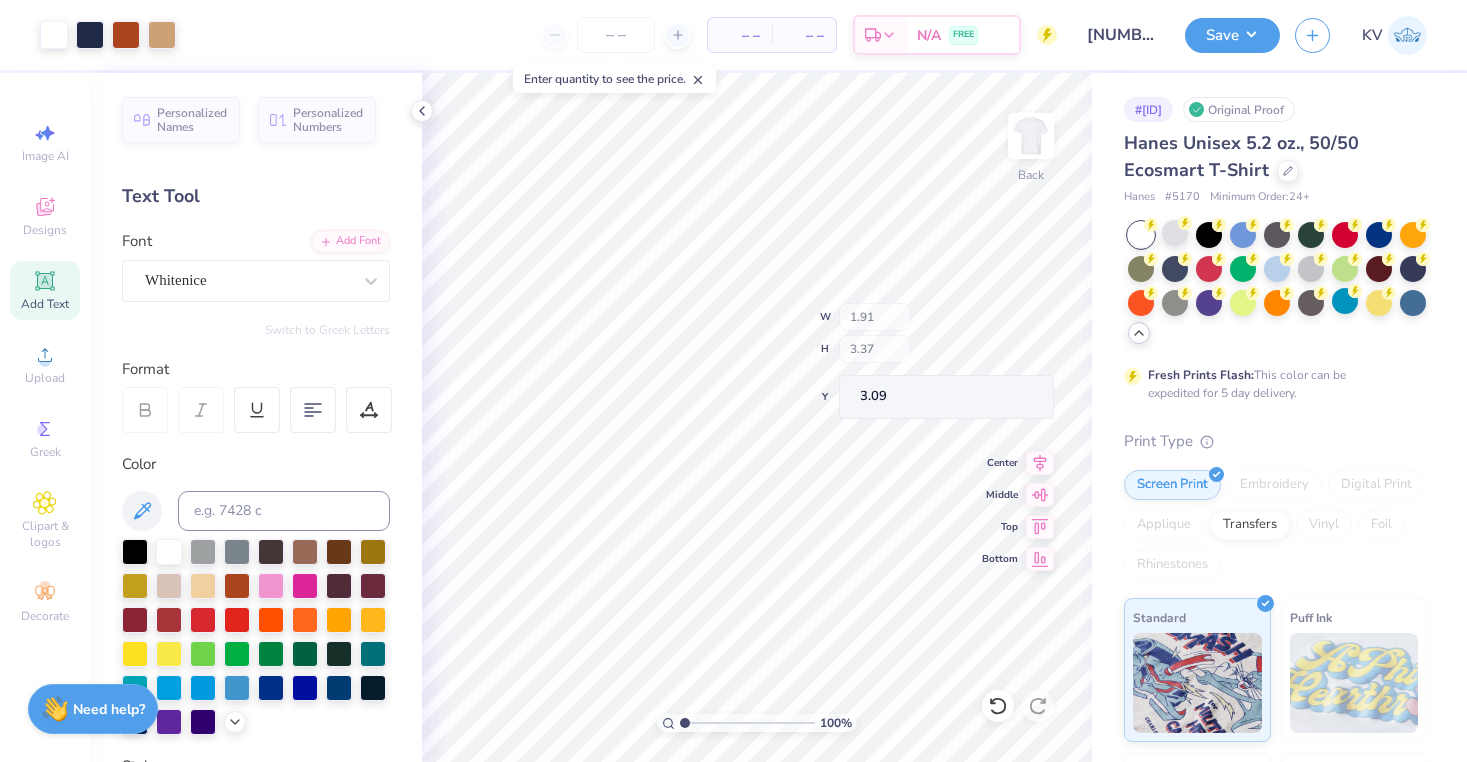 type on "1.90" 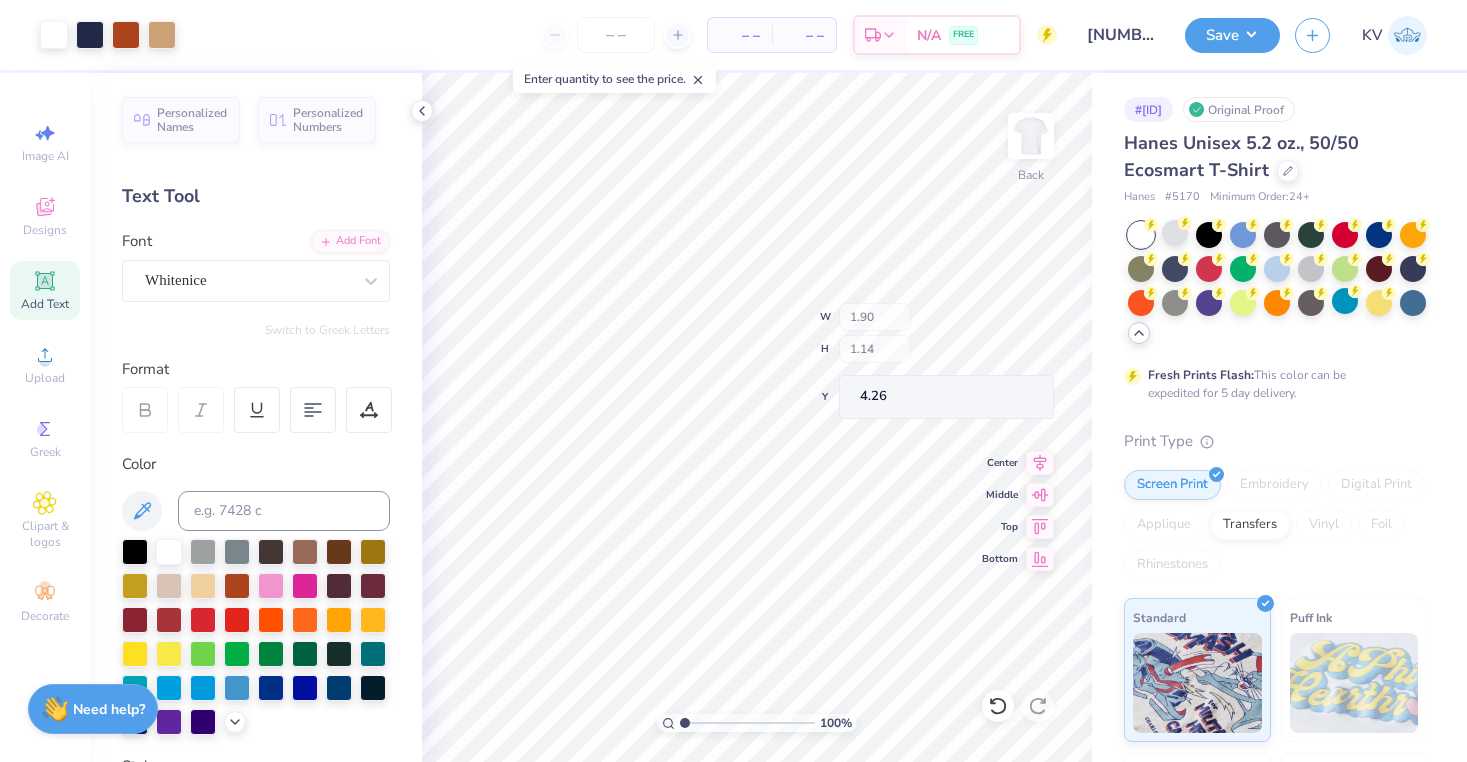 type on "4.22" 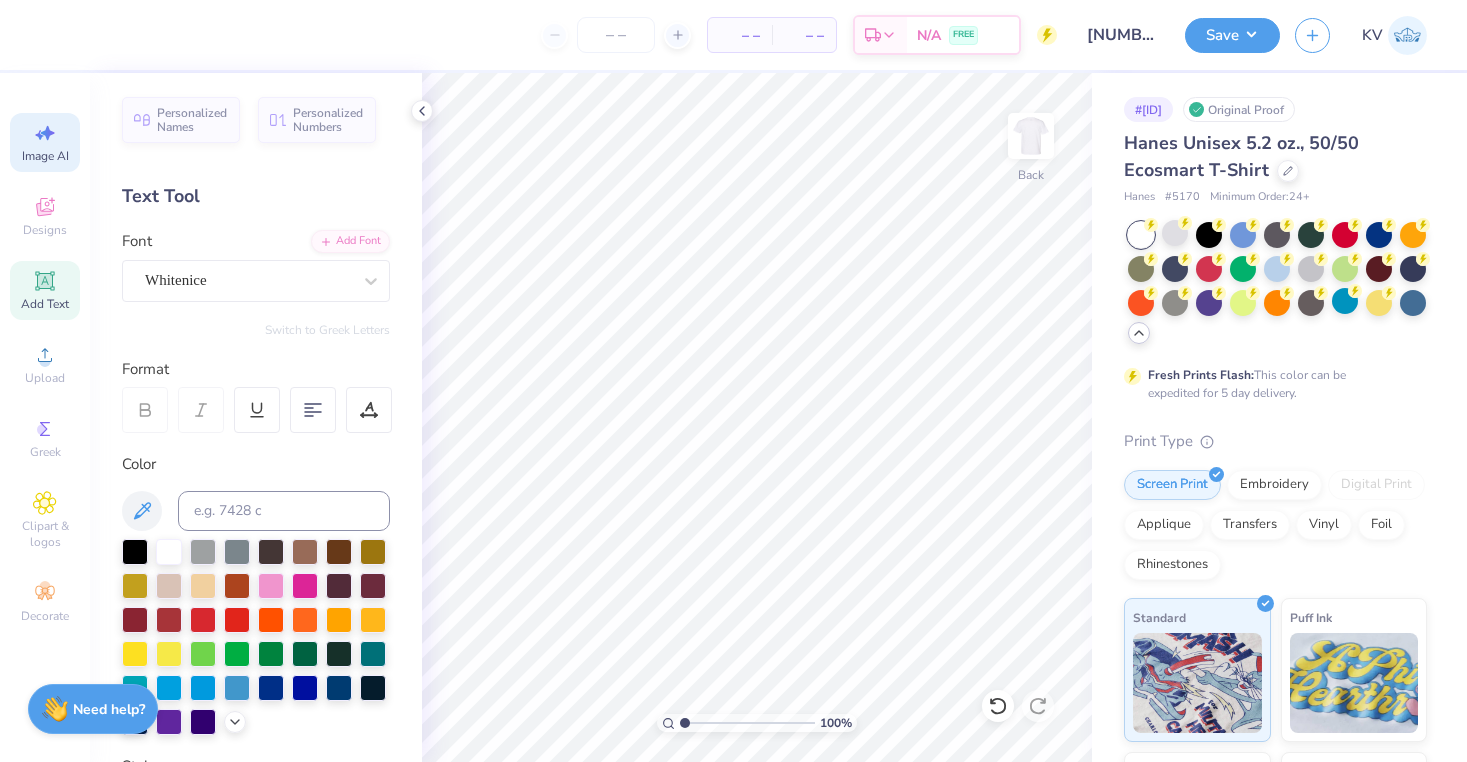 click on "Image AI" at bounding box center [45, 142] 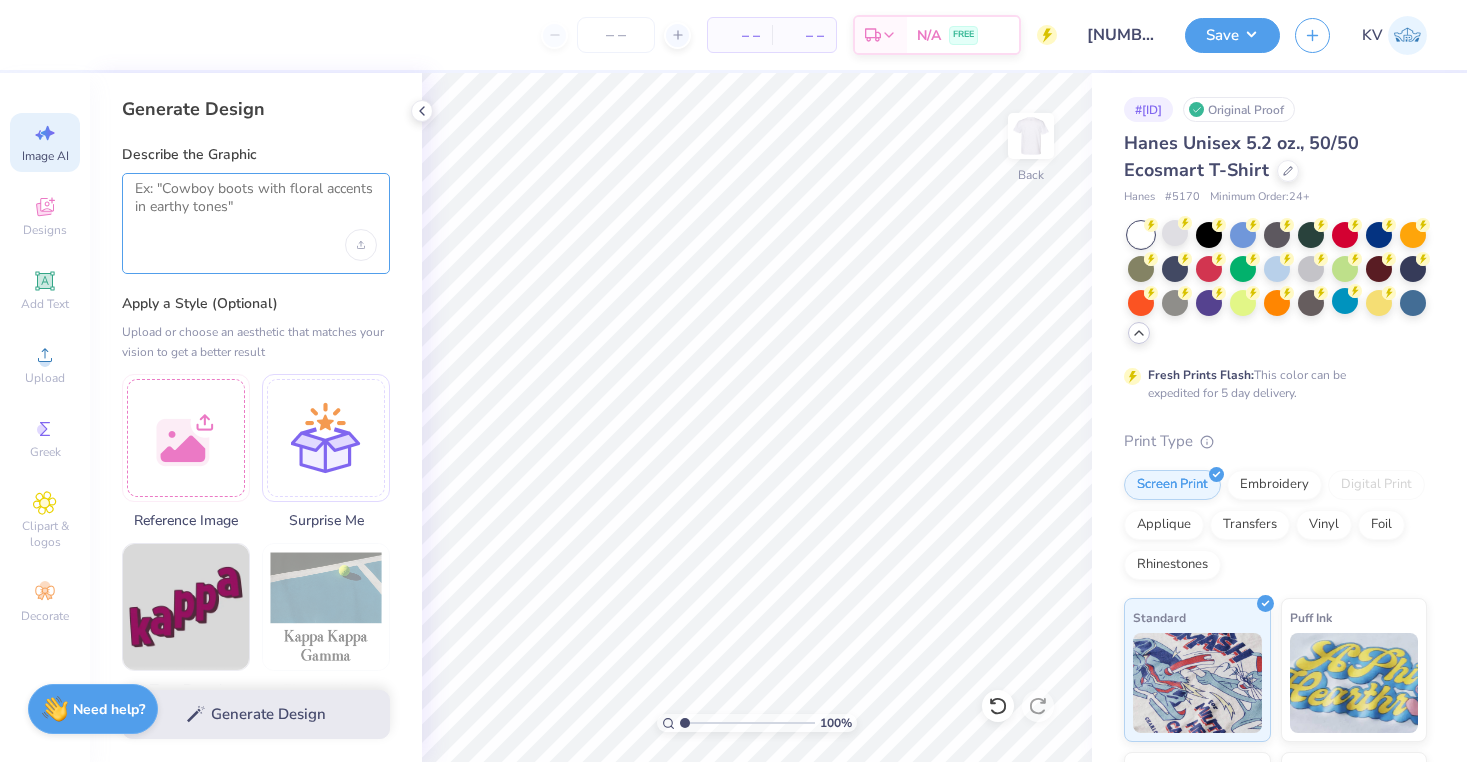 click at bounding box center [256, 205] 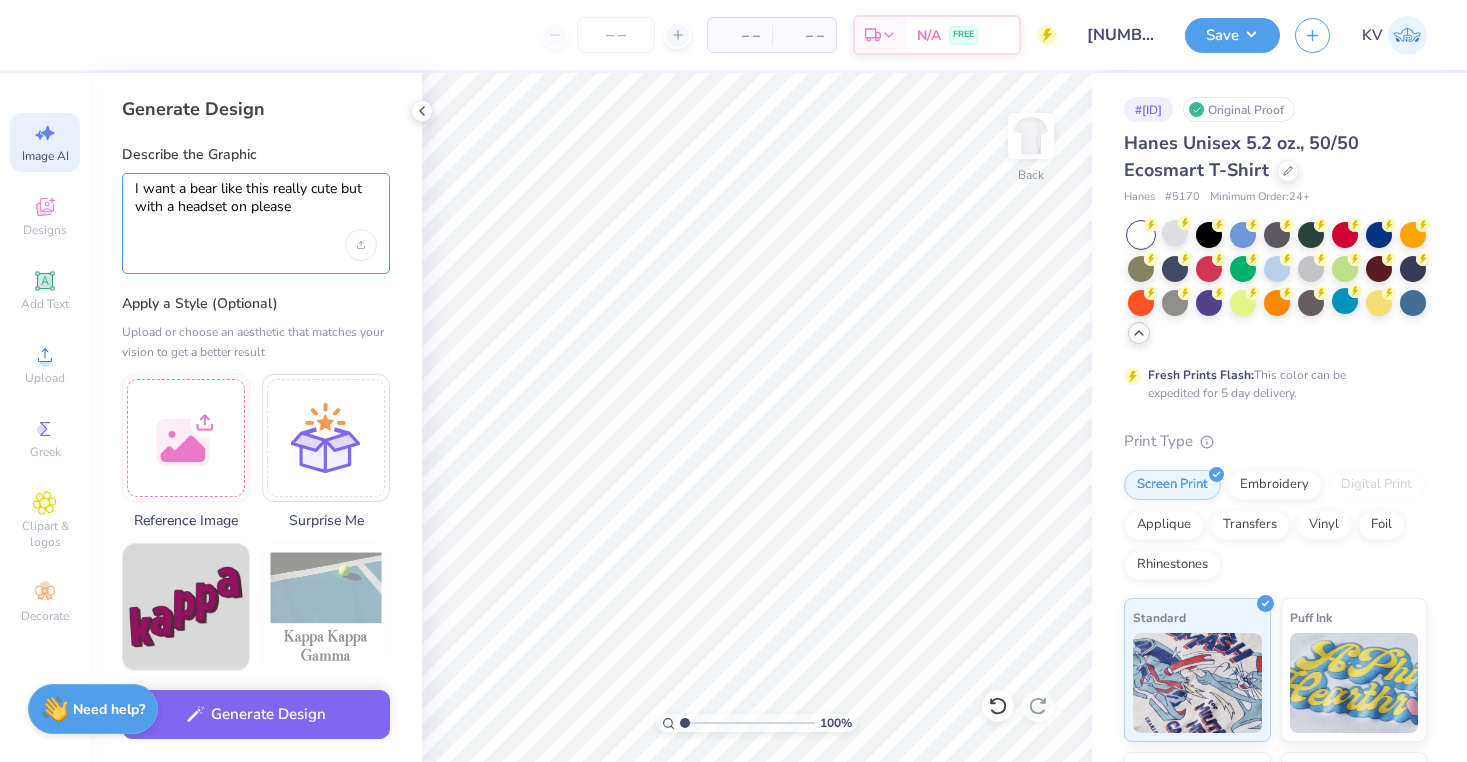 type on "I want a bear like this really cute but with a headset on please" 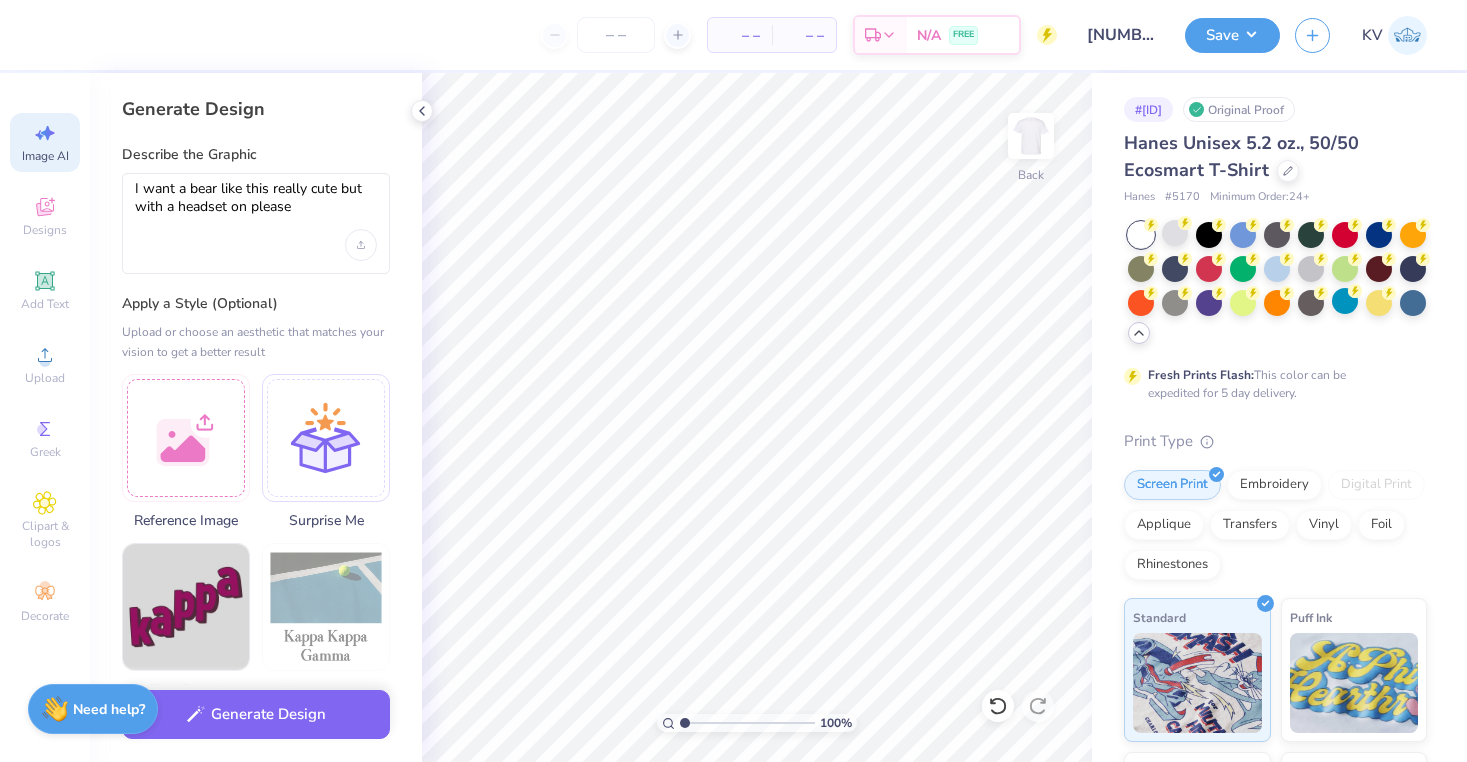 click on "Generate Design Describe the Graphic I want a [ANIMAL] like this really cute but with a headset on please Apply a Style (Optional) Upload or choose an aesthetic that matches your vision to get a better result Reference Image Surprise Me Text-Based Photorealistic 60s & 70s 80s & 90s Cartoons Classic Grunge Handdrawn Minimalist Varsity Y2K Max # of Colors Fewer colors means lower prices. [NUMBER] [NUMBER] [NUMBER] [NUMBER] [NUMBER] [NUMBER] [NUMBER] [NUMBER]" at bounding box center (256, 417) 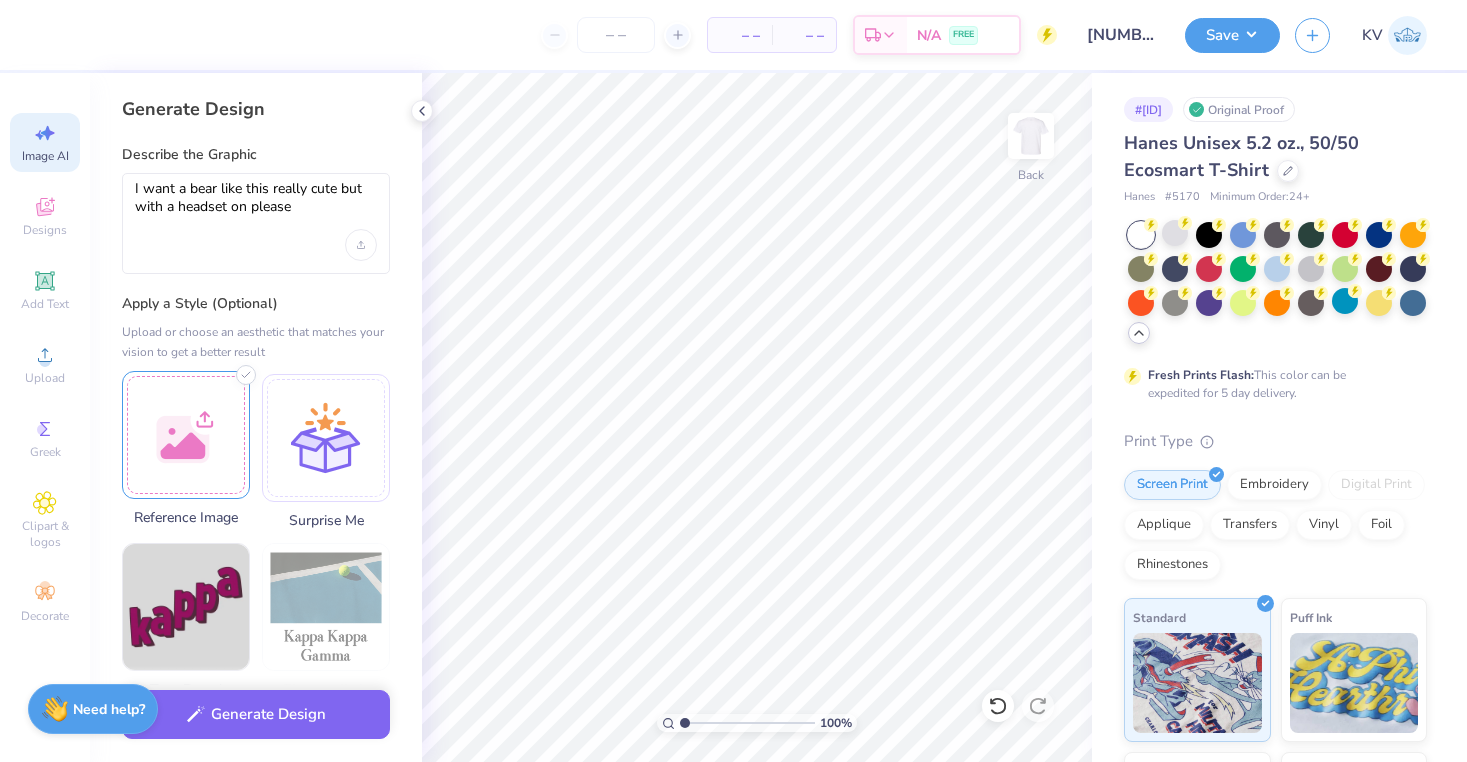 click at bounding box center (186, 435) 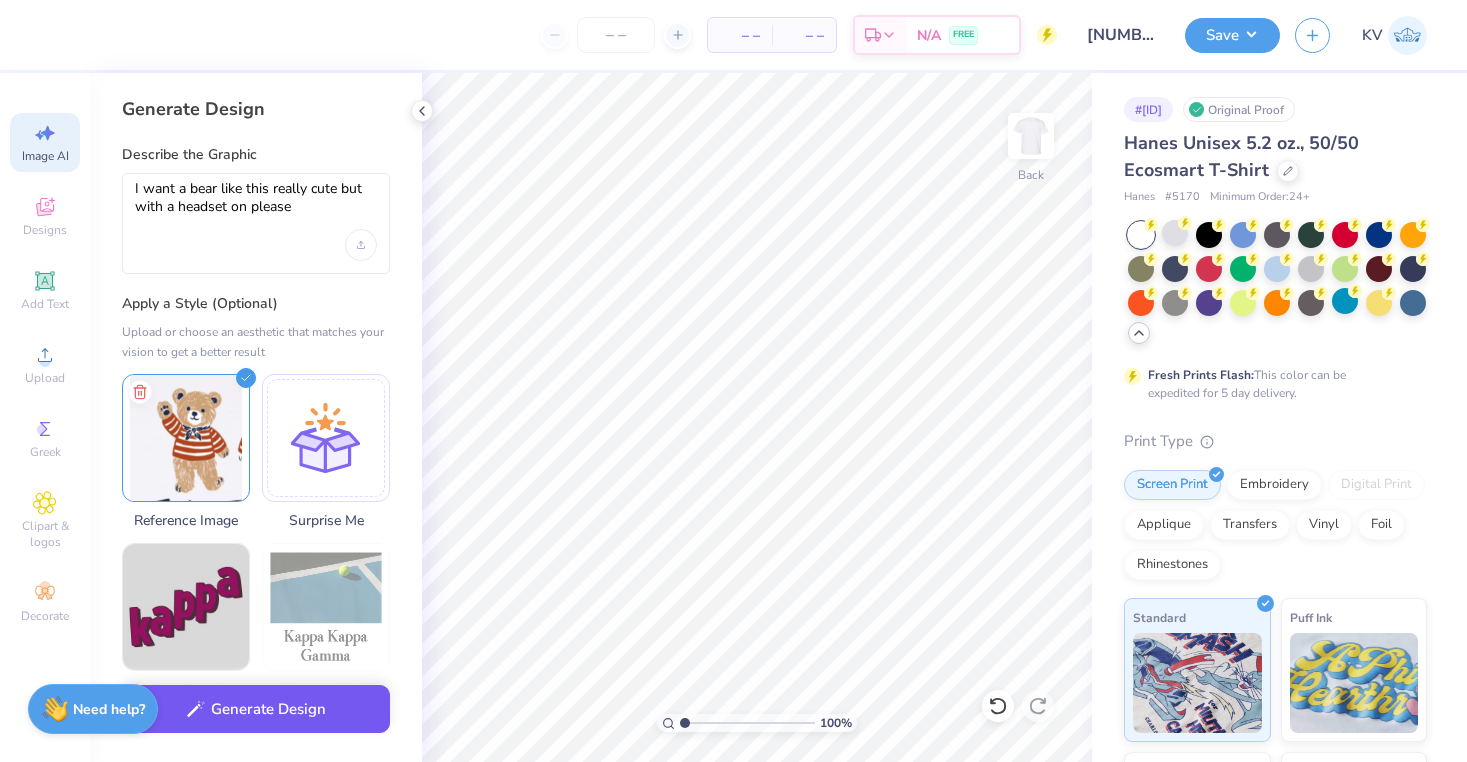 click on "Generate Design" at bounding box center [256, 709] 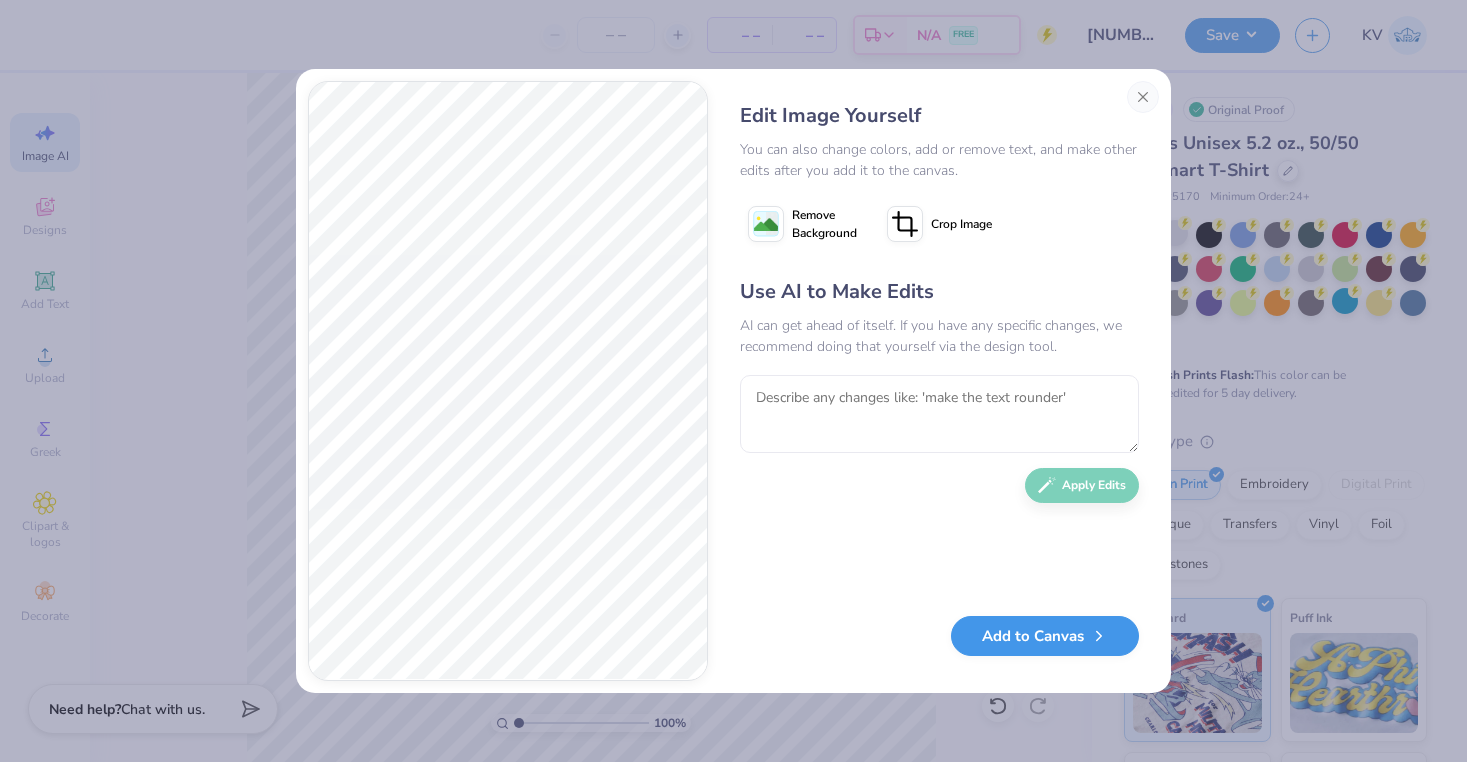click on "Add to Canvas" at bounding box center [1045, 636] 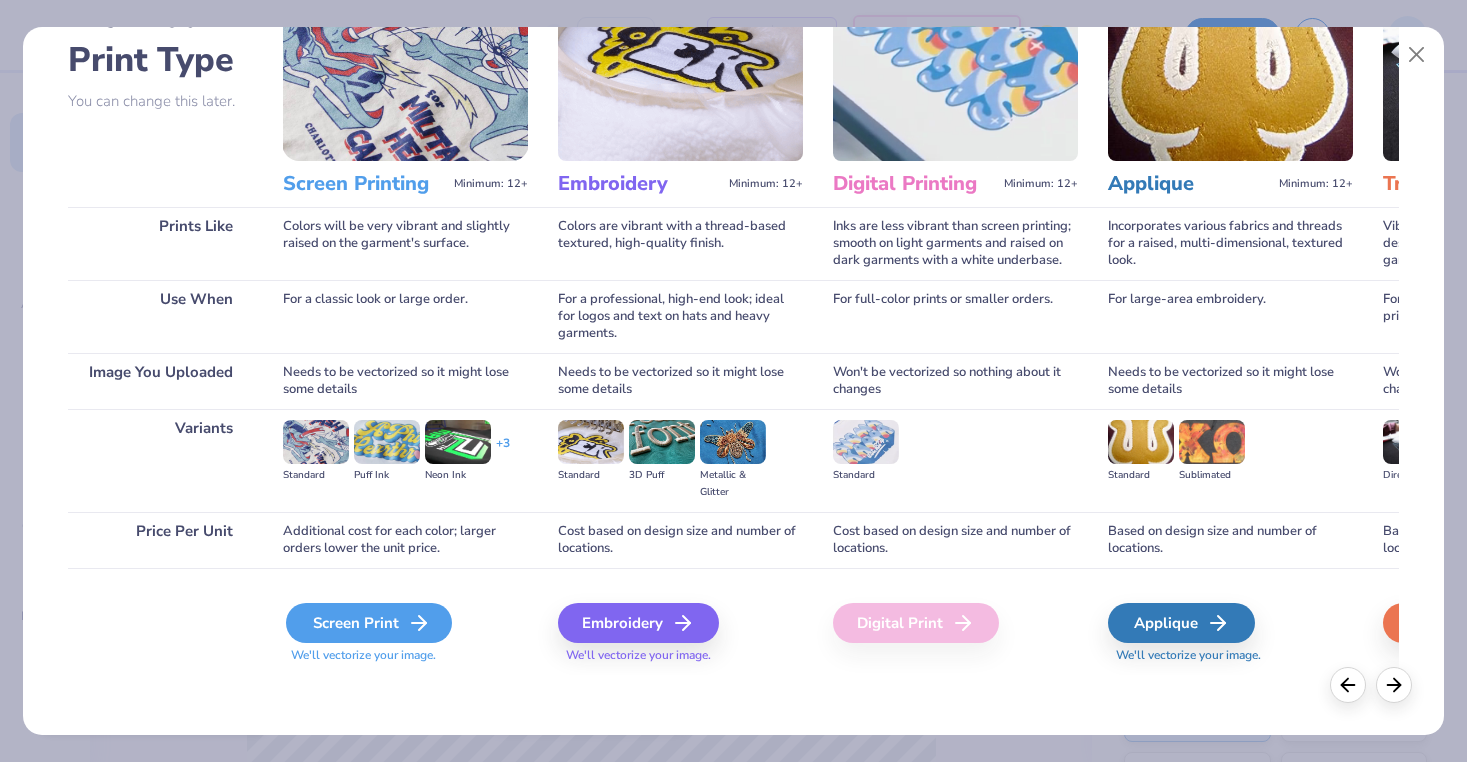 scroll, scrollTop: 135, scrollLeft: 0, axis: vertical 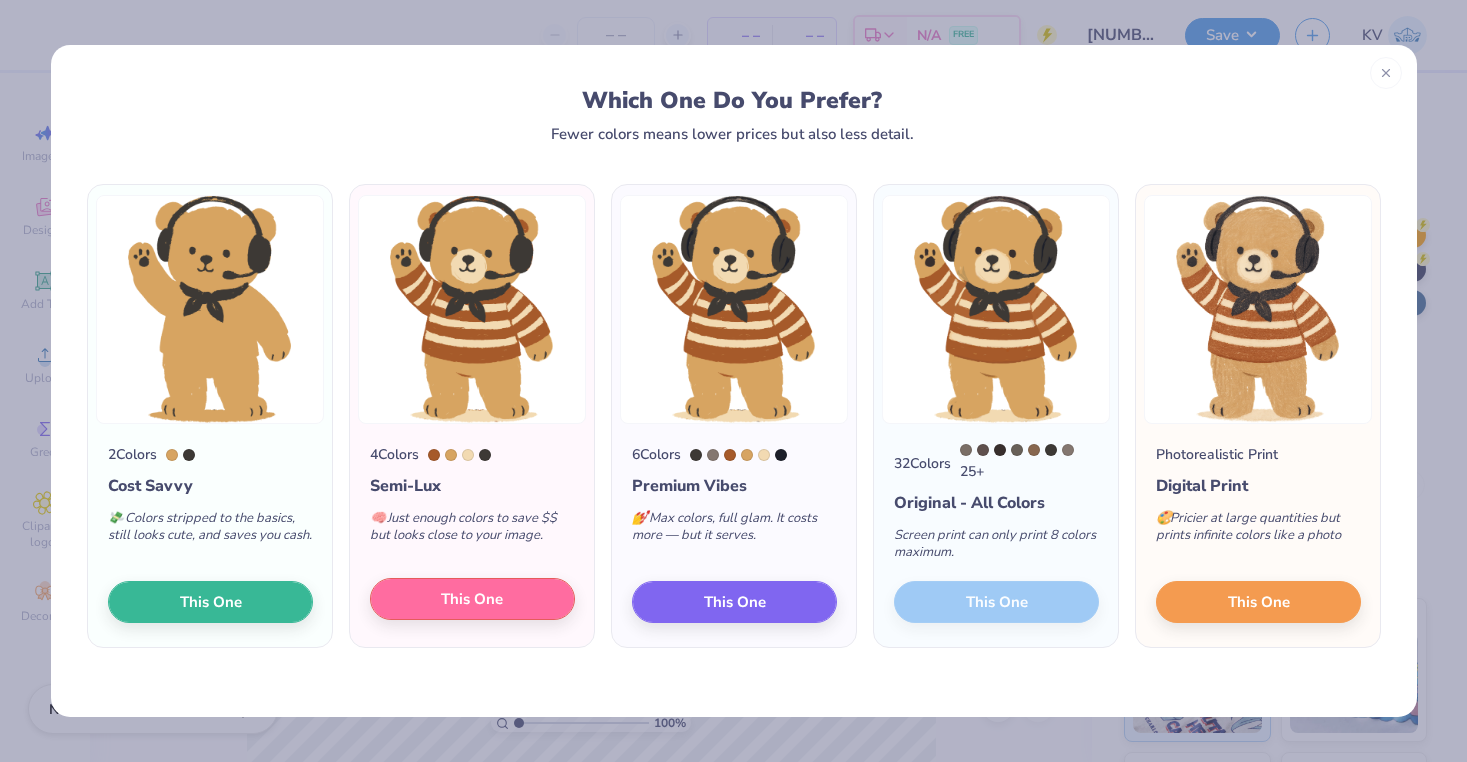 click on "This One" at bounding box center (472, 599) 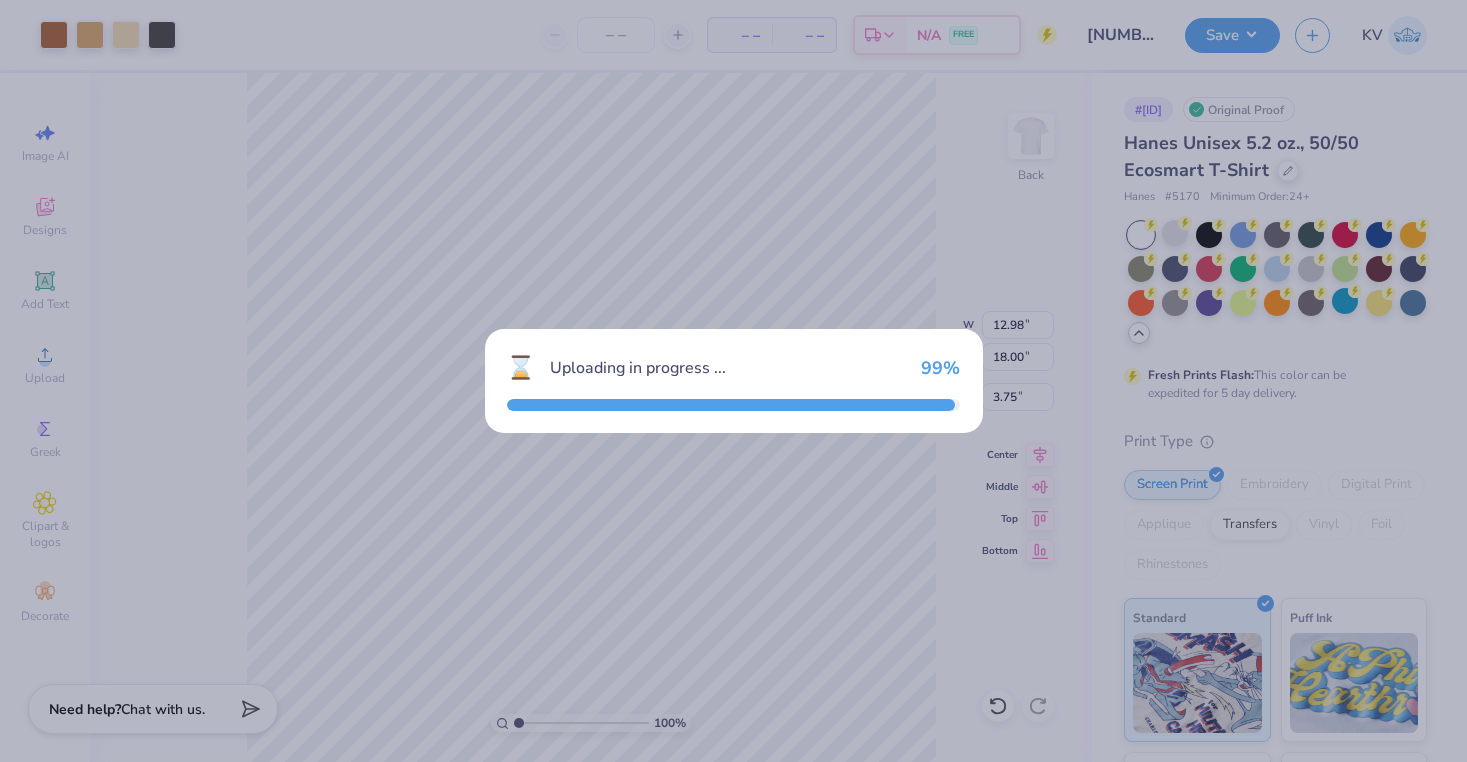 click on "⌛ Uploading in progress ... 99 %" at bounding box center (733, 381) 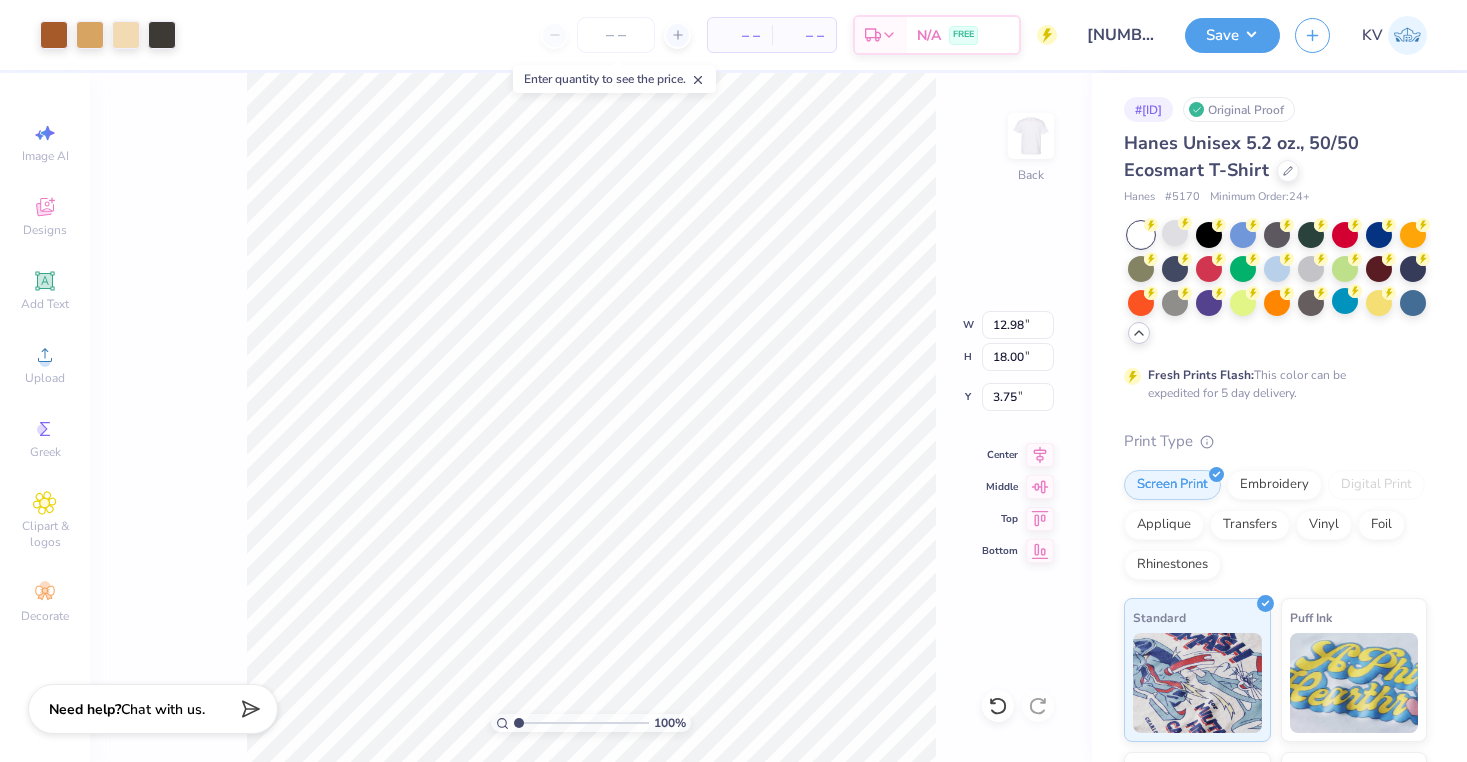 type on "7.10" 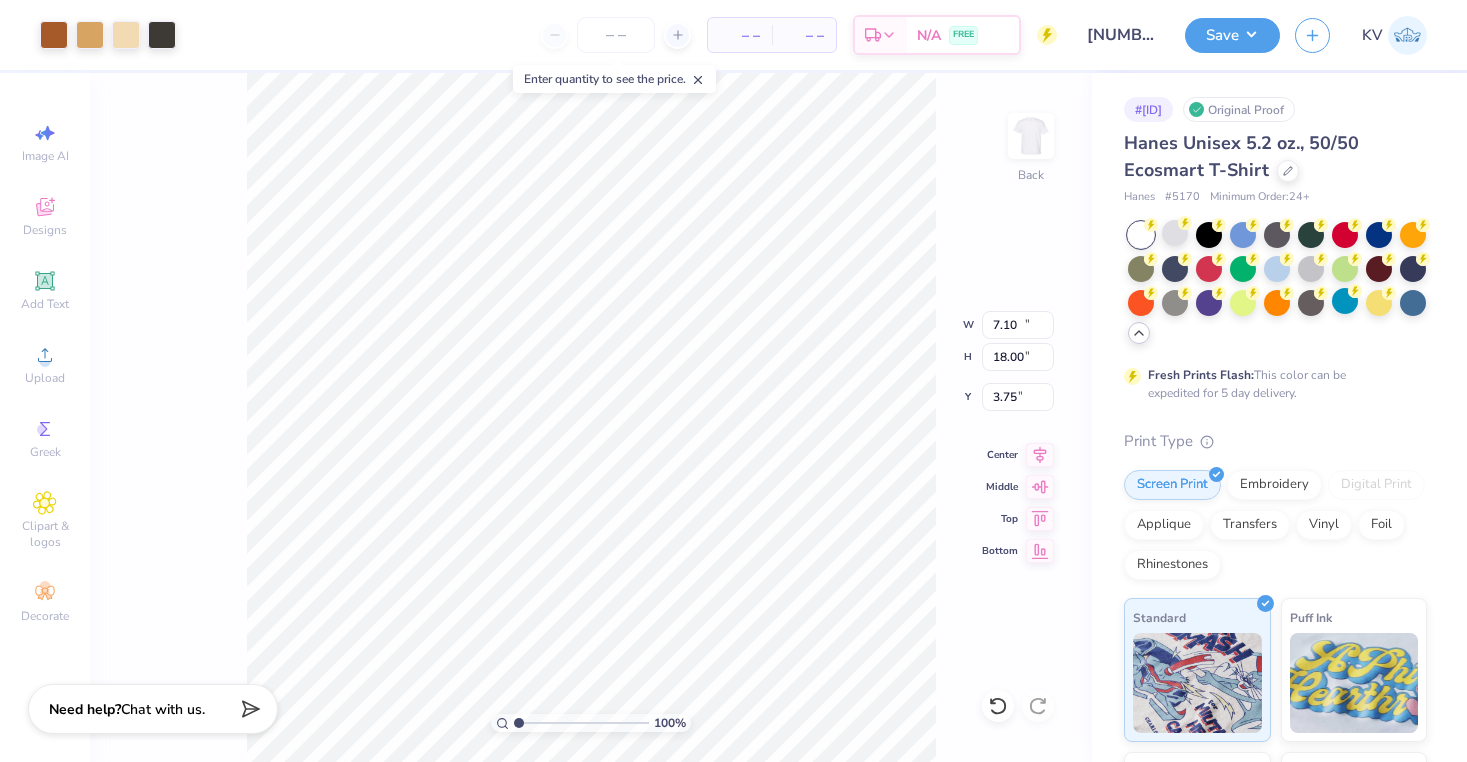 type on "9.85" 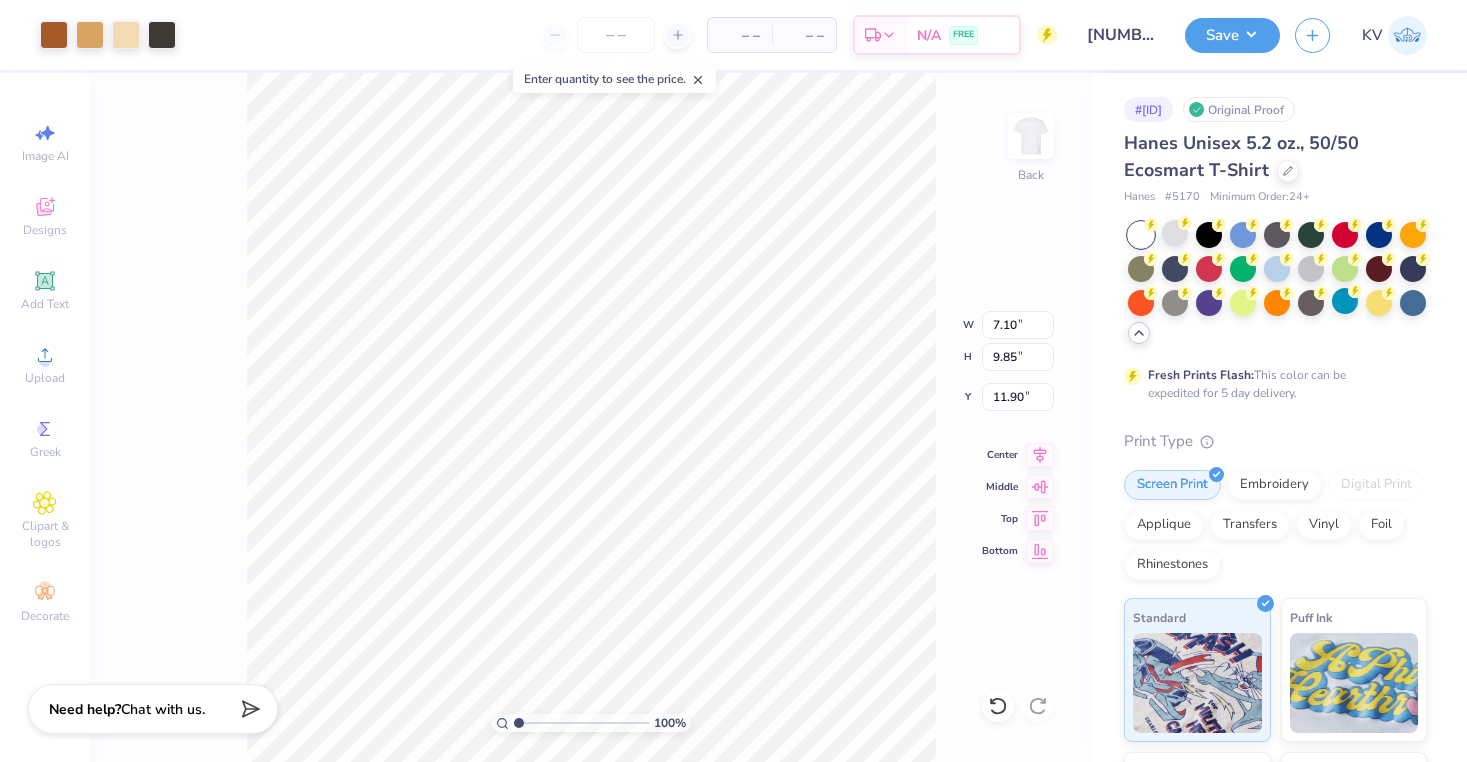 type on "4.75" 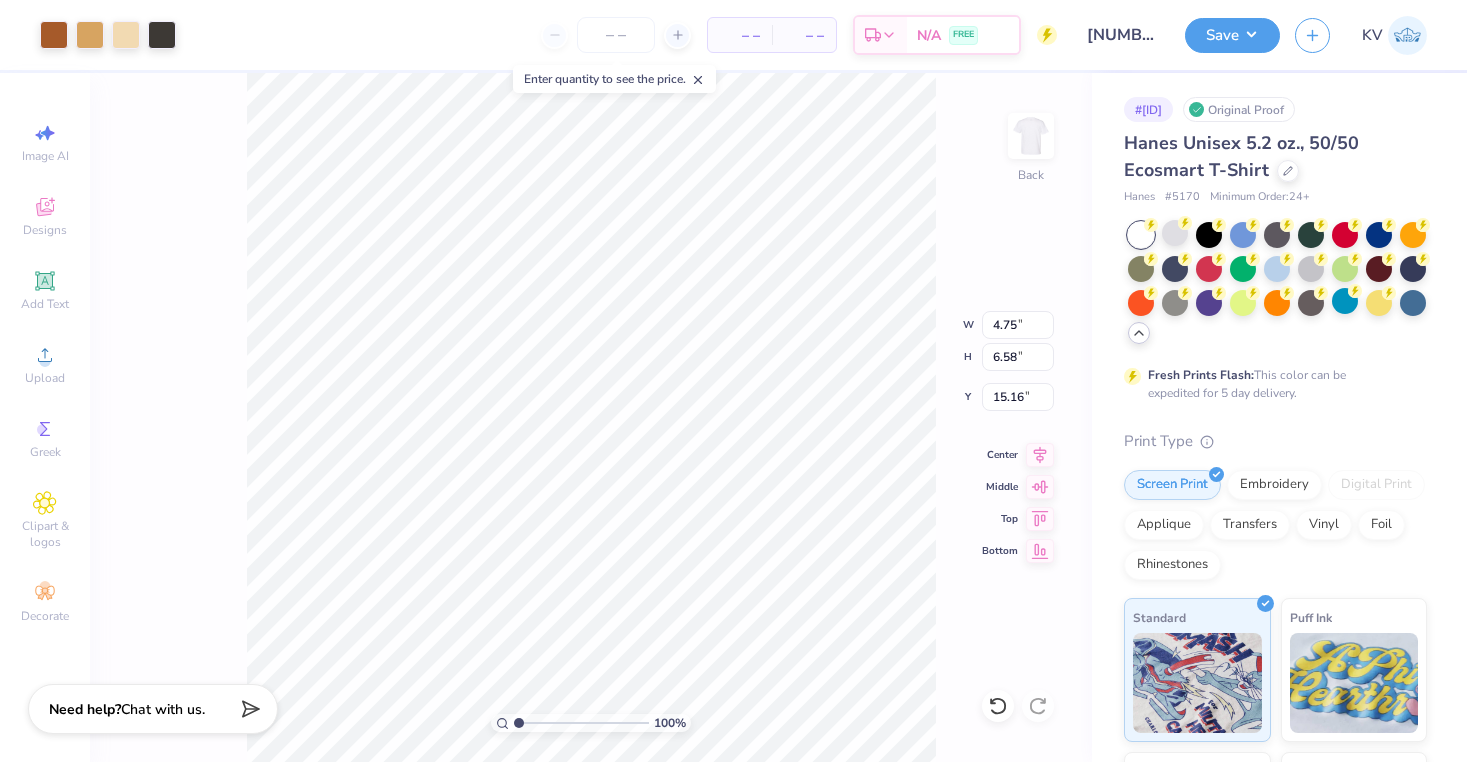 type on "6.72" 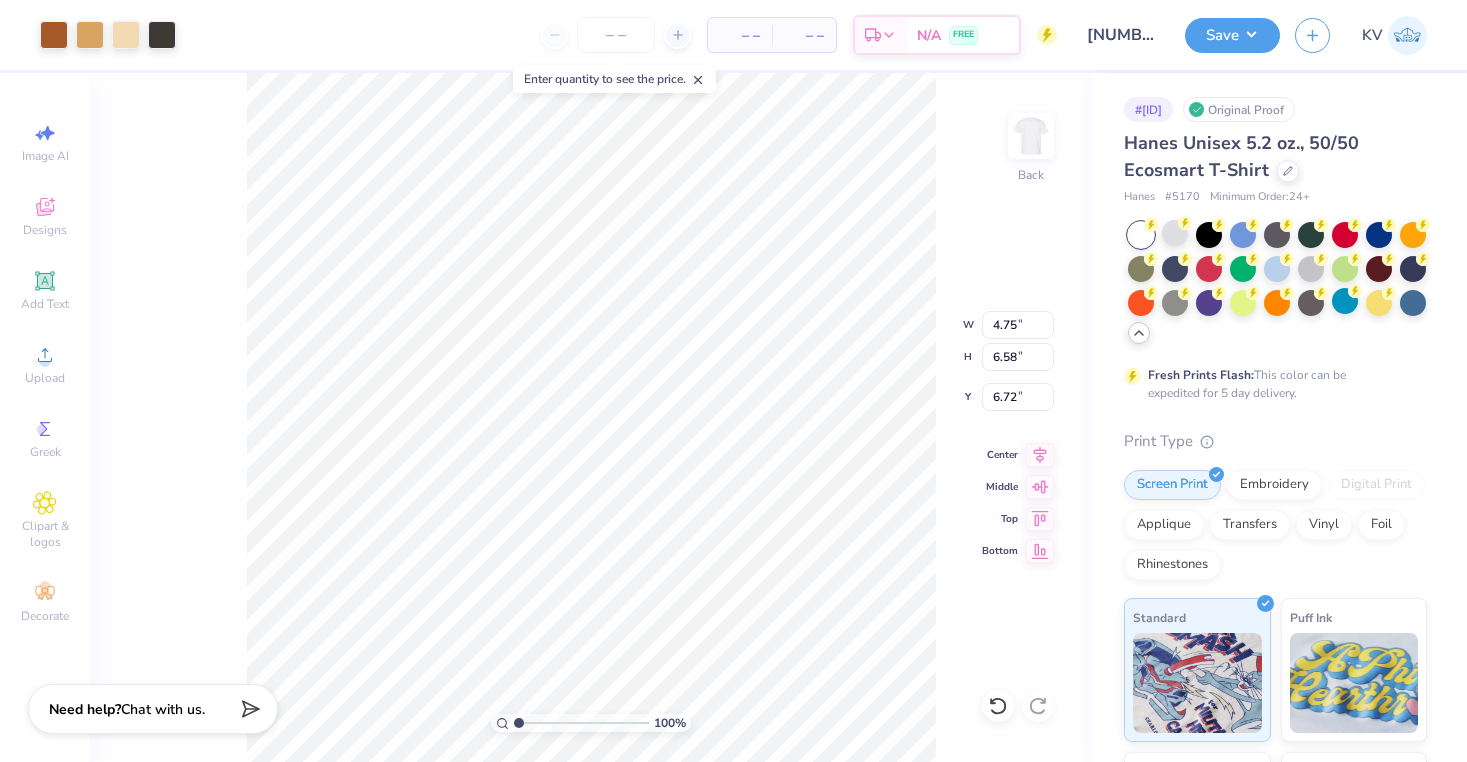 type on "3.35" 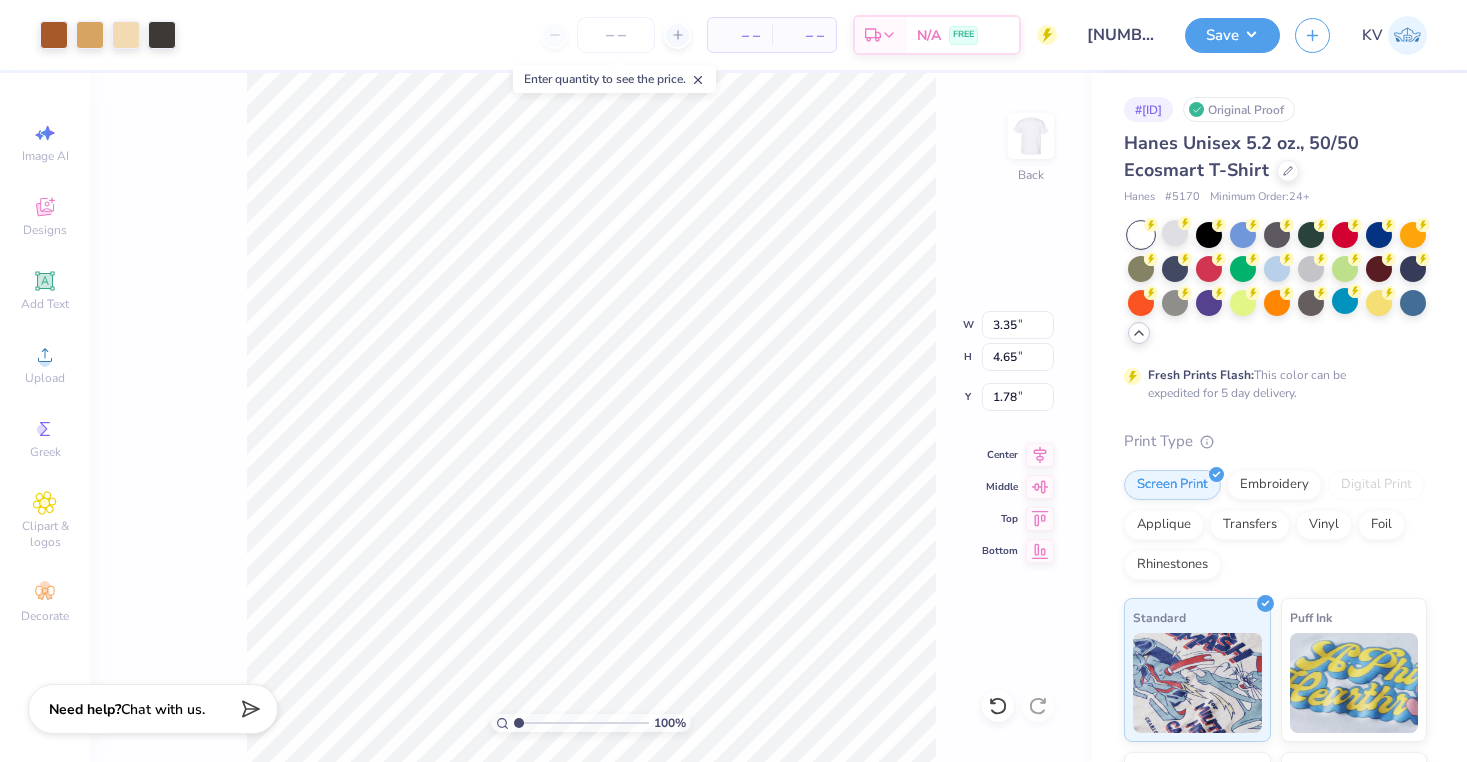 type on "6.09" 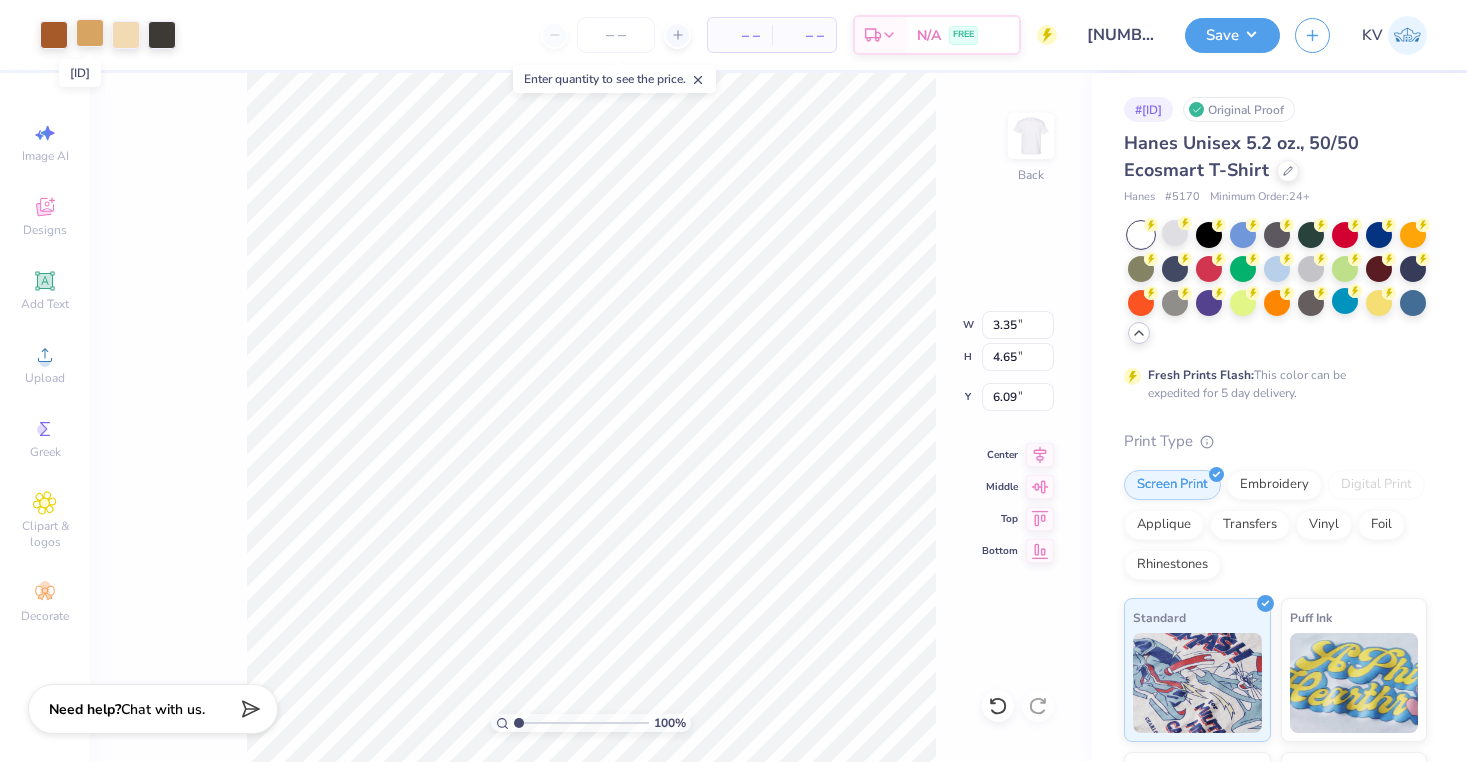 click at bounding box center [90, 33] 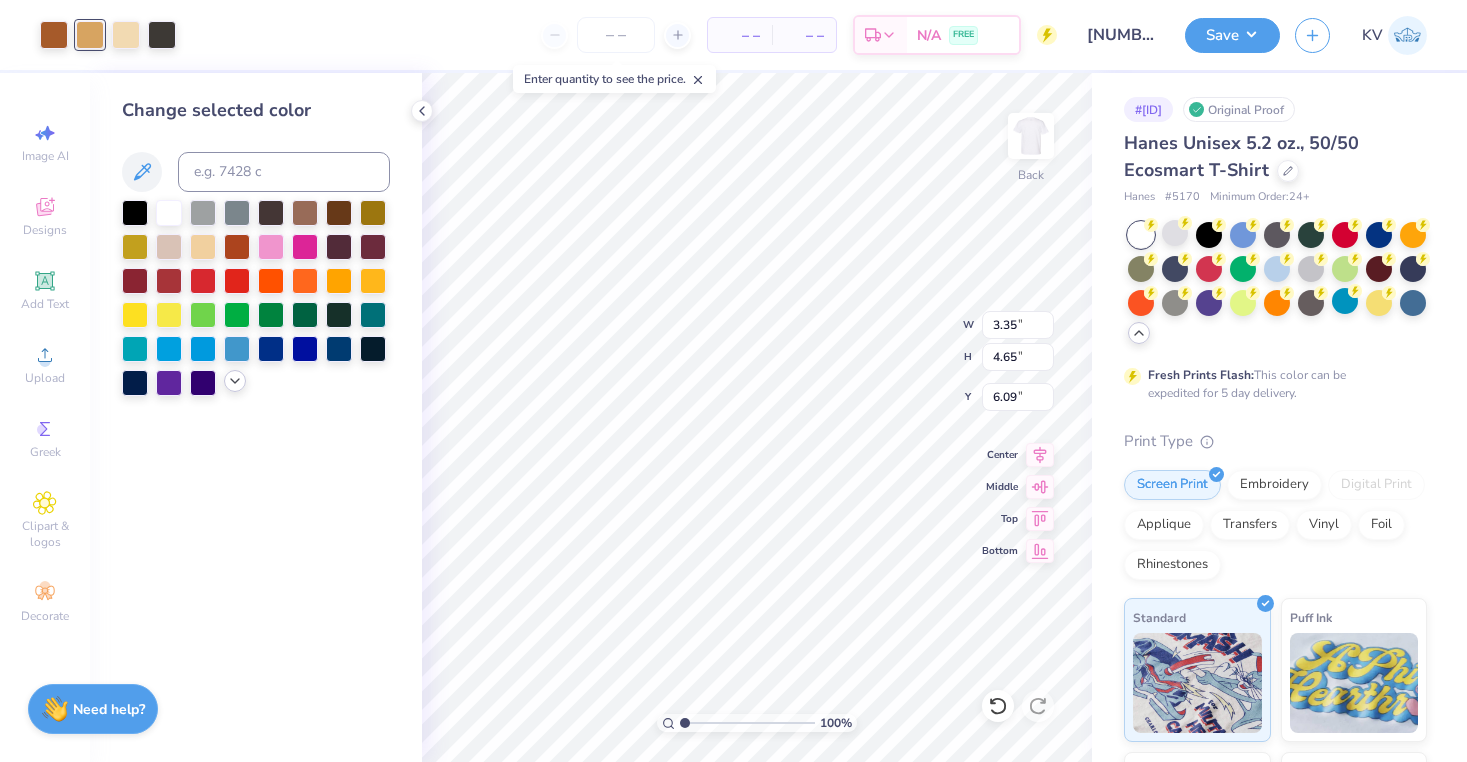 click 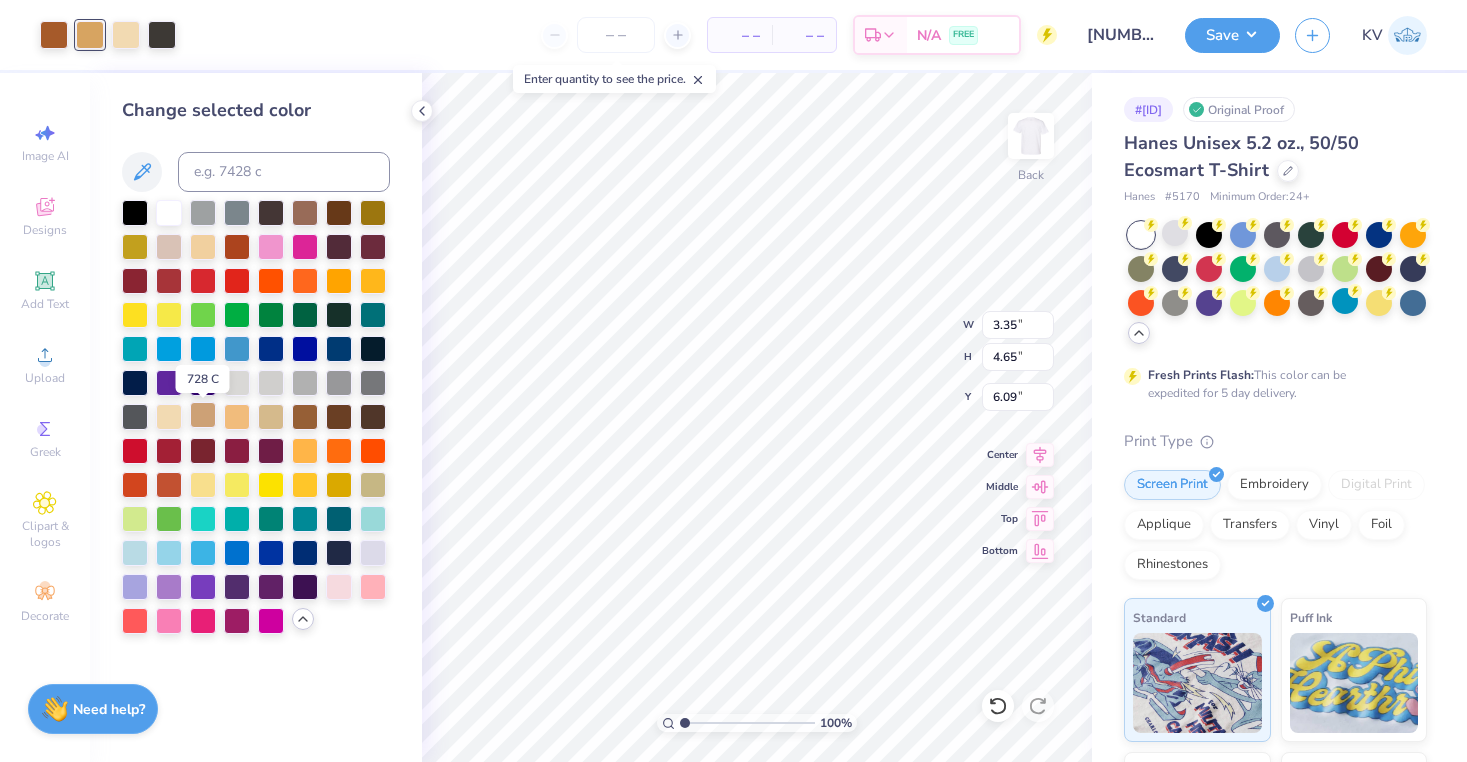 click at bounding box center (203, 415) 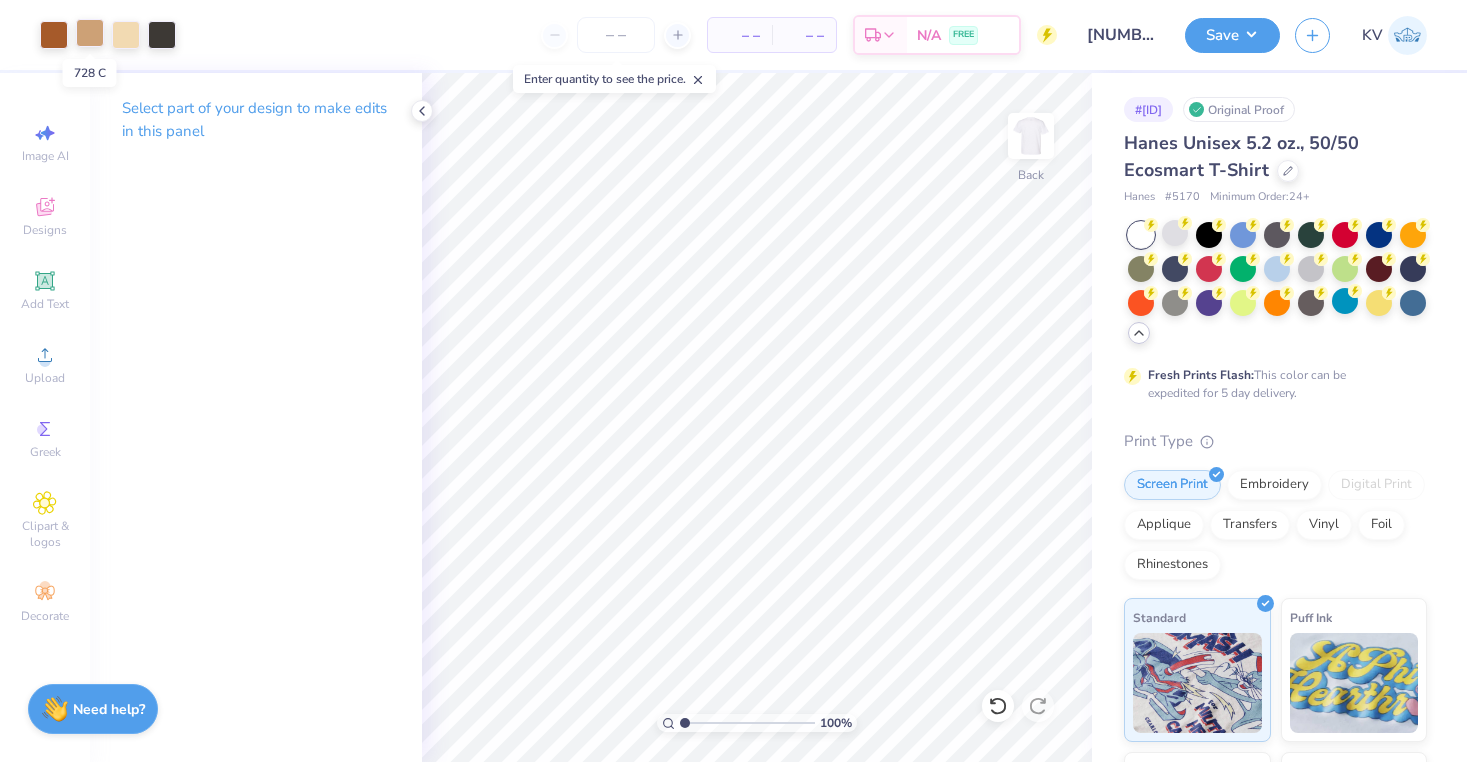 click at bounding box center [90, 33] 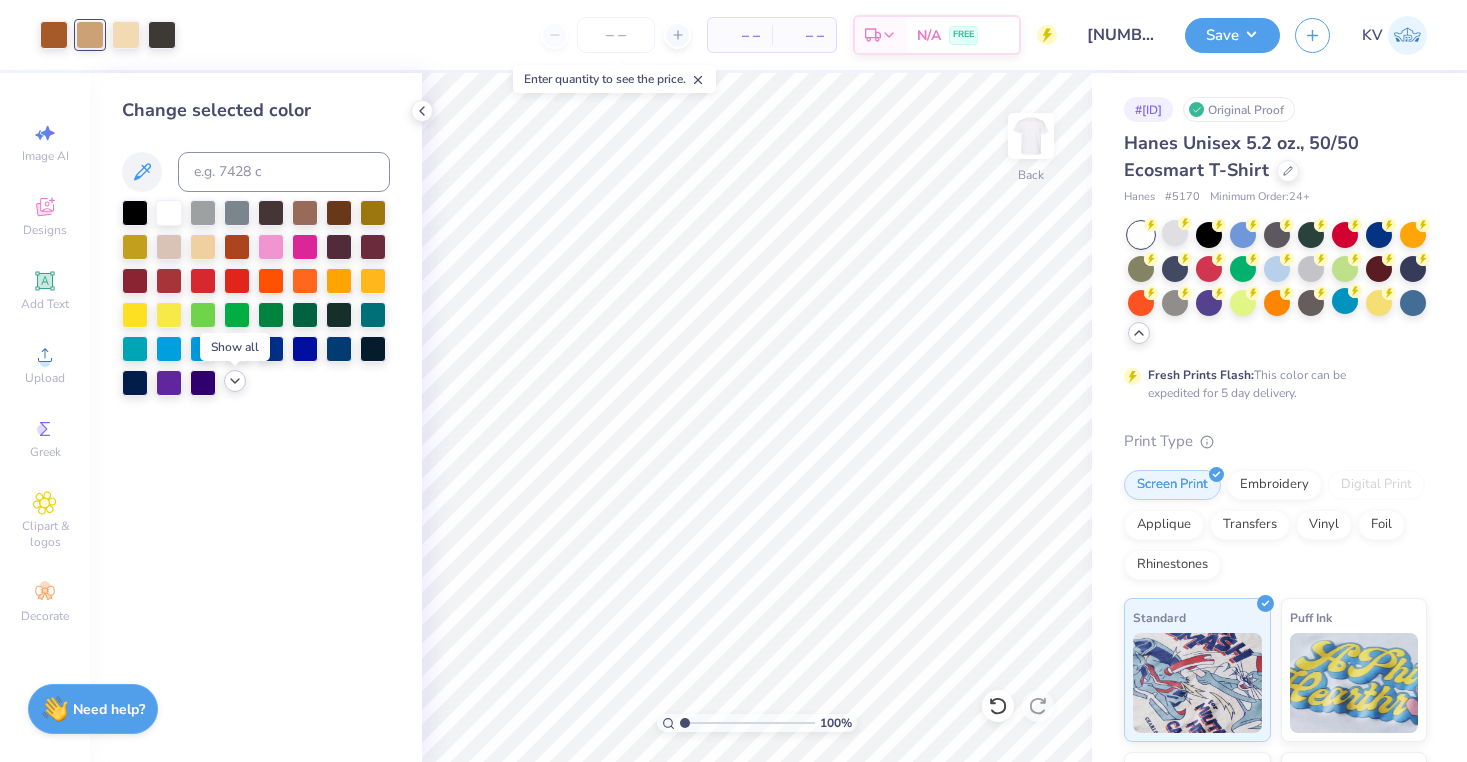 click at bounding box center (235, 381) 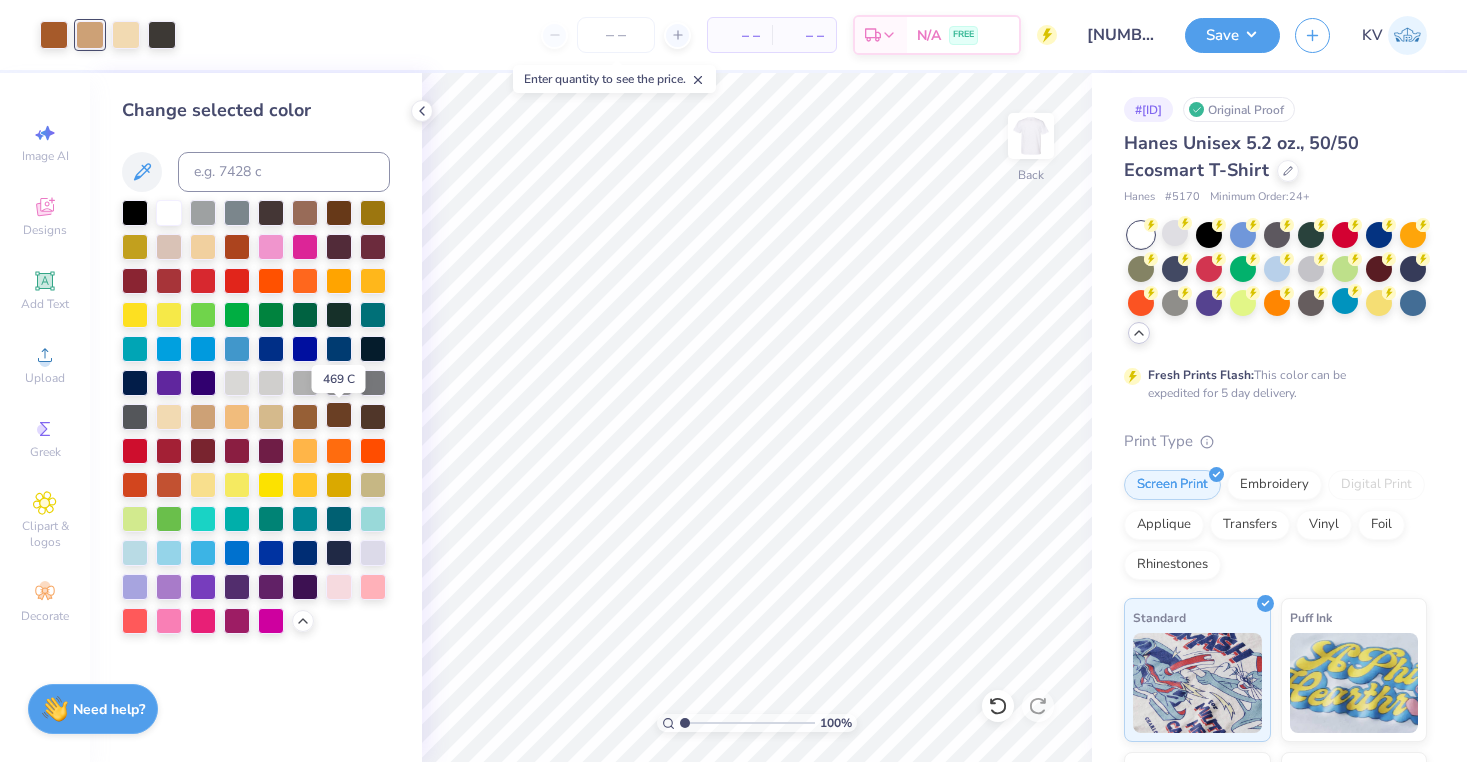 click at bounding box center (339, 415) 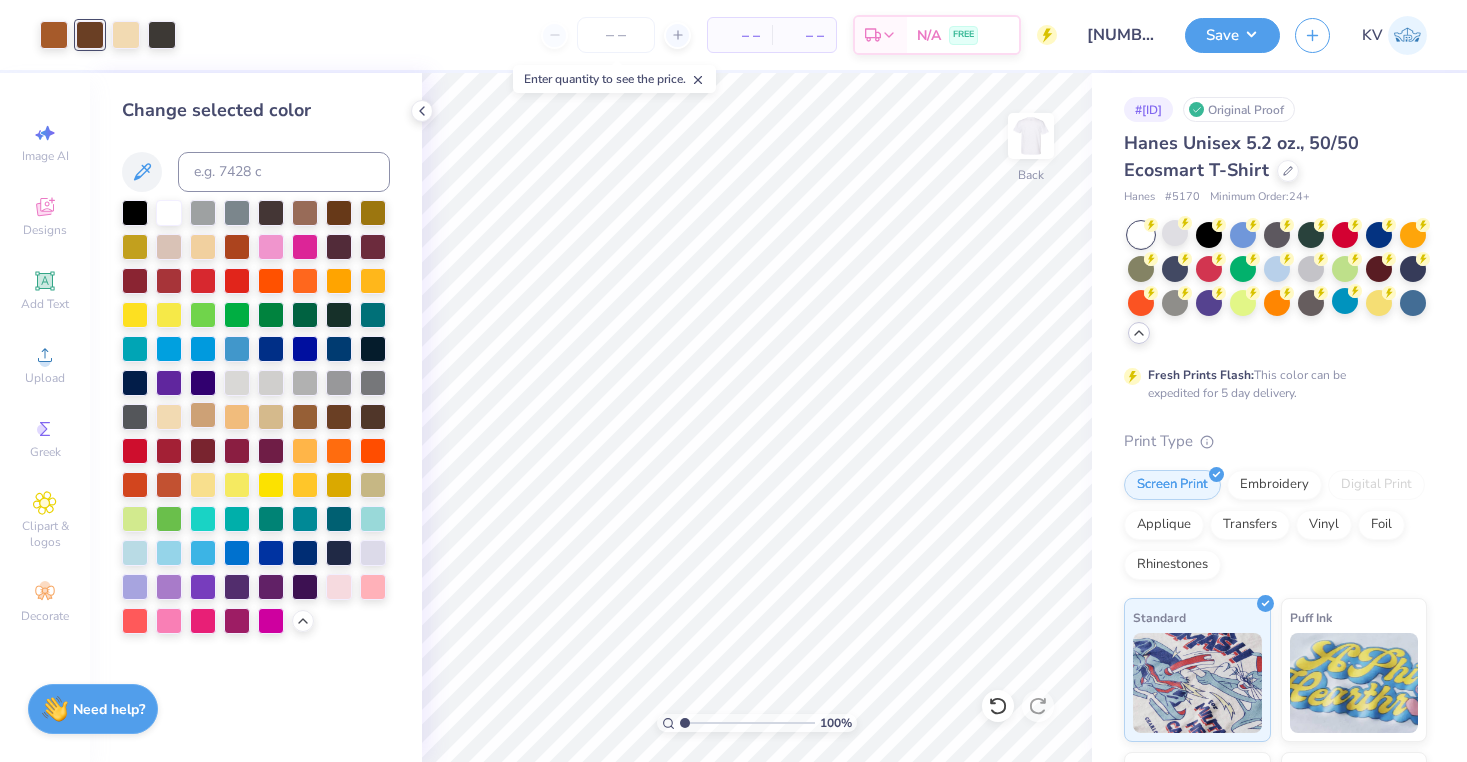 click at bounding box center [203, 415] 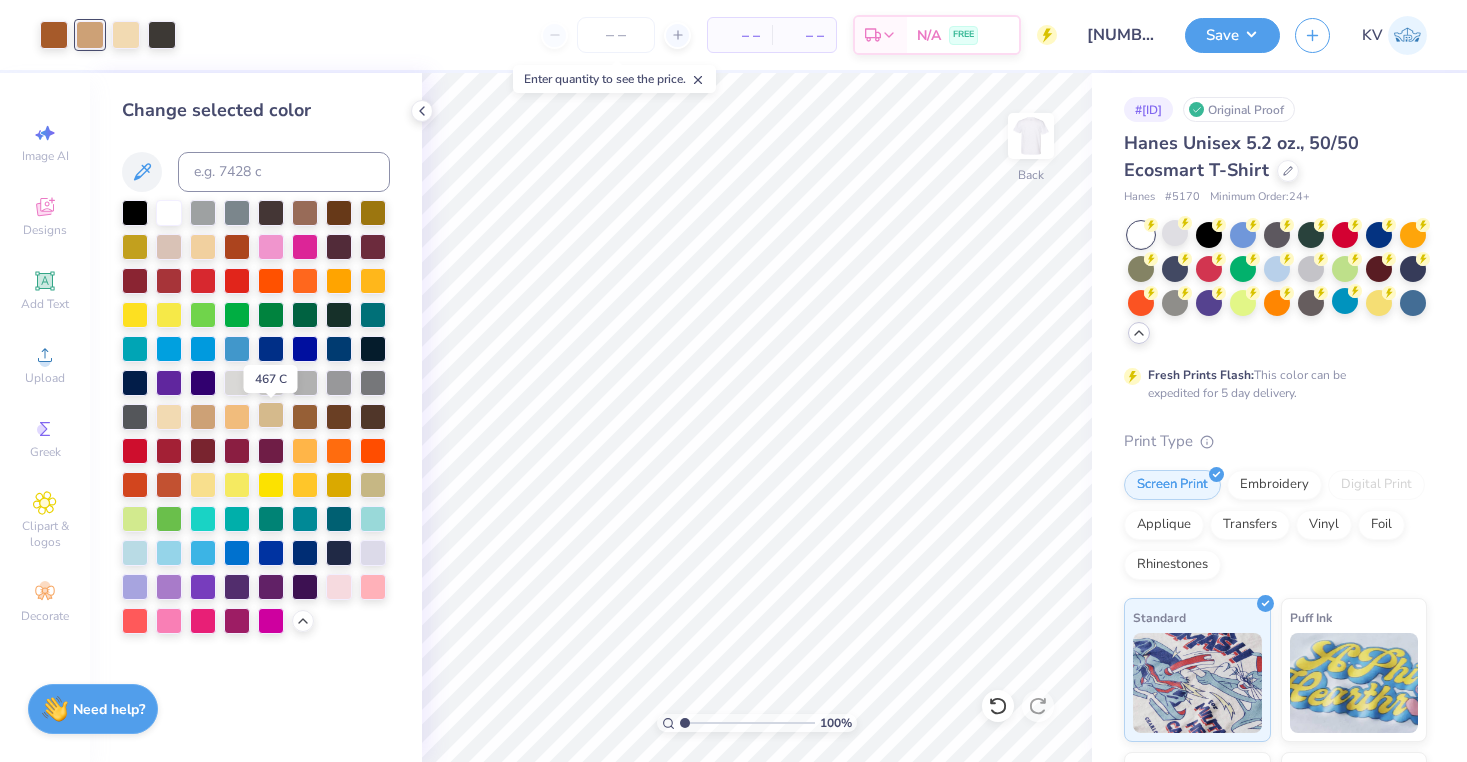 click at bounding box center (271, 415) 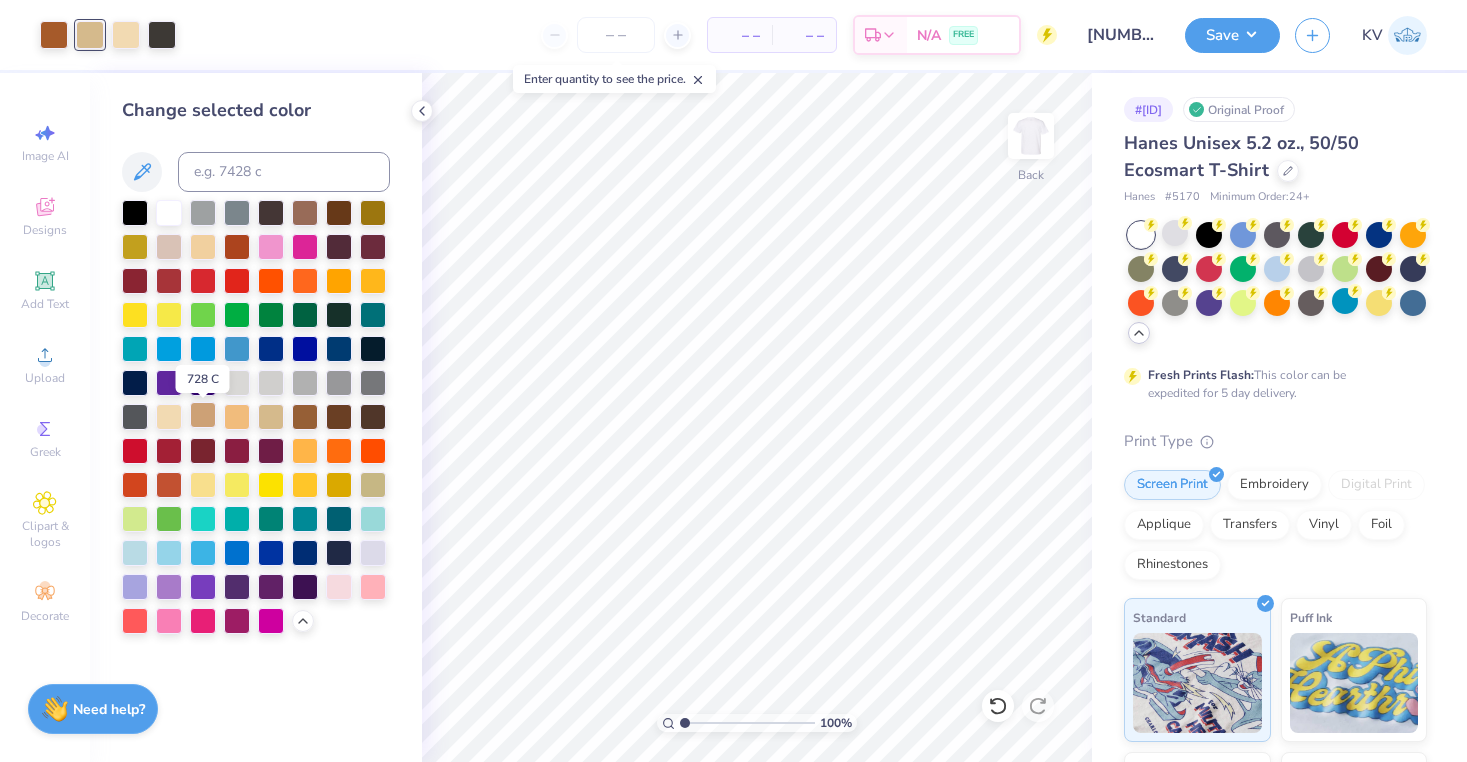 click at bounding box center (203, 415) 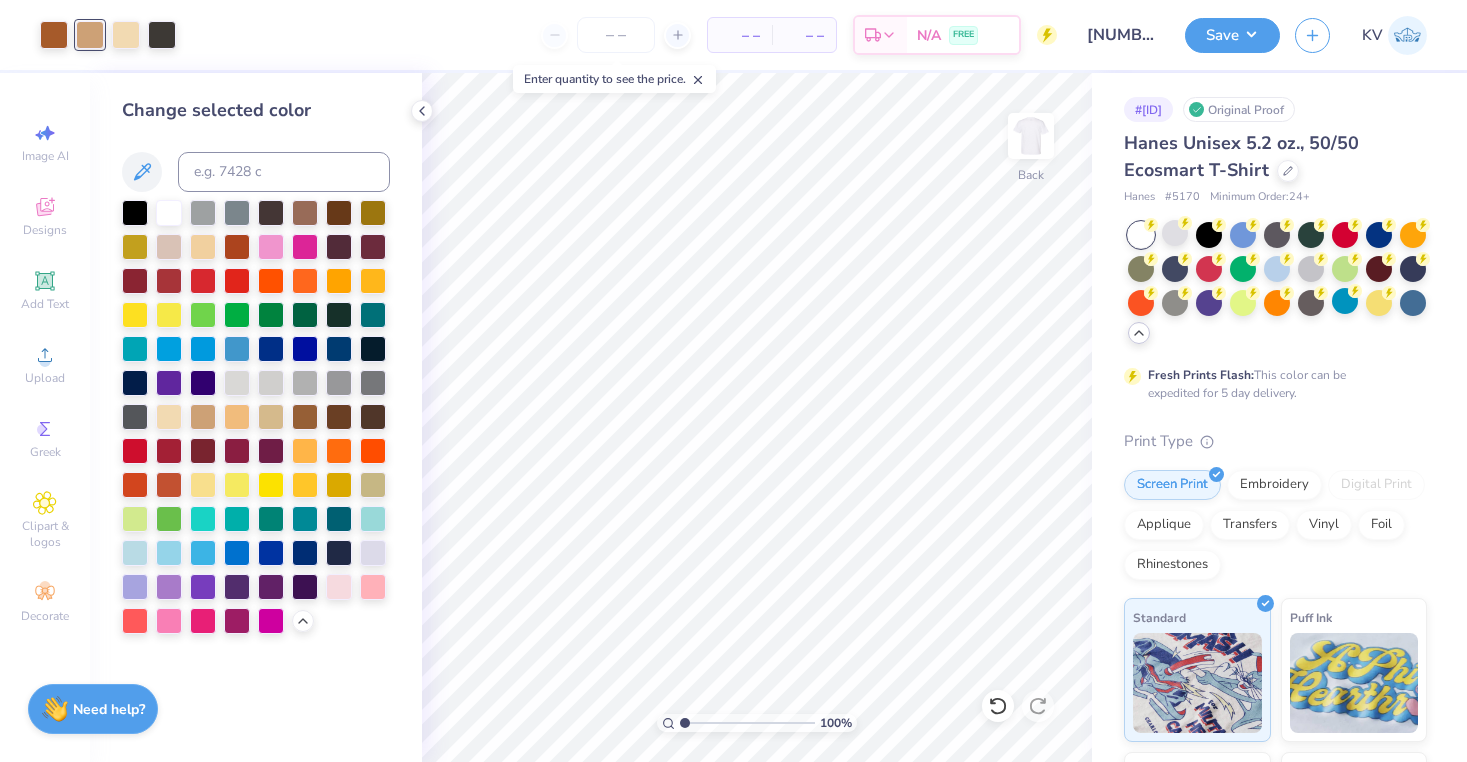 click 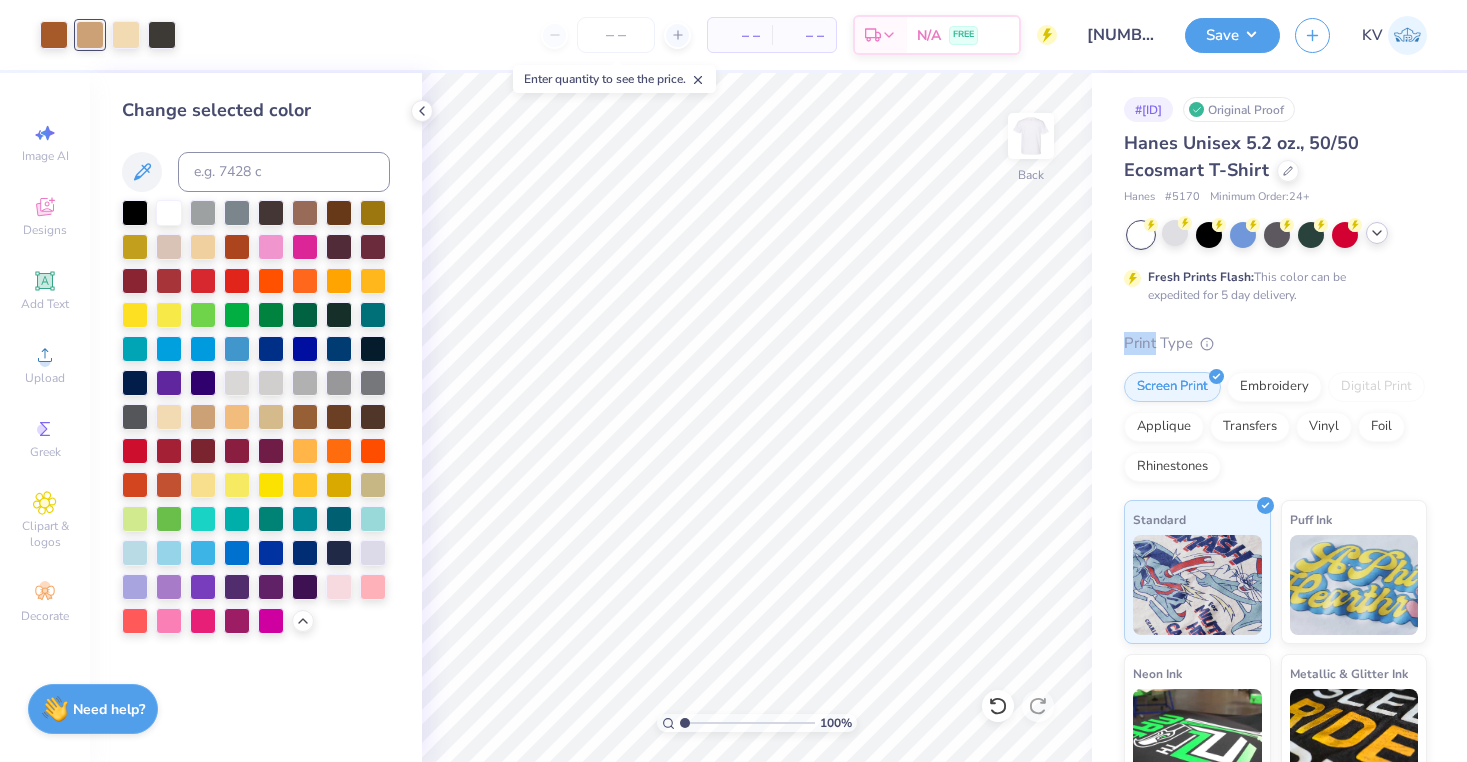 click on "Print Type" at bounding box center (1275, 343) 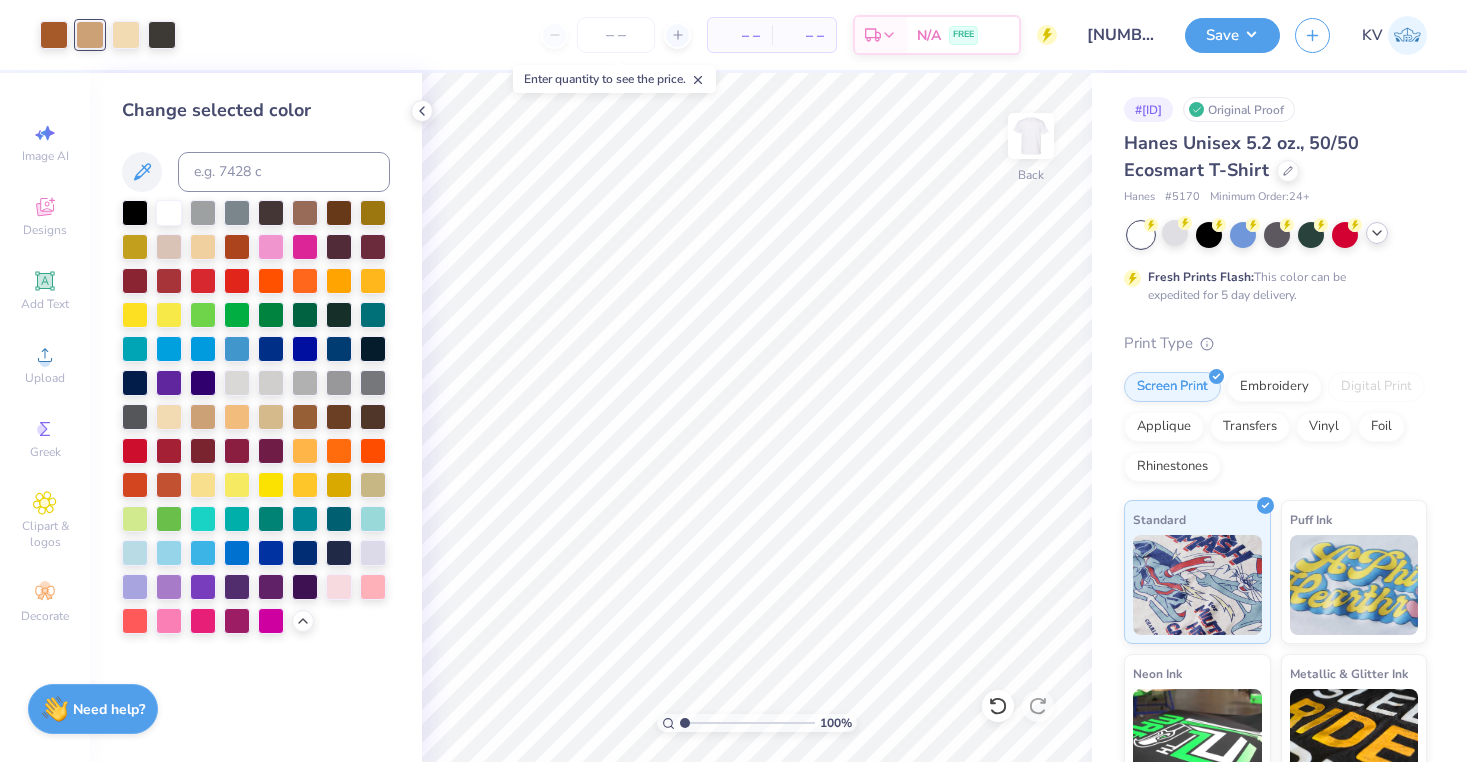 click 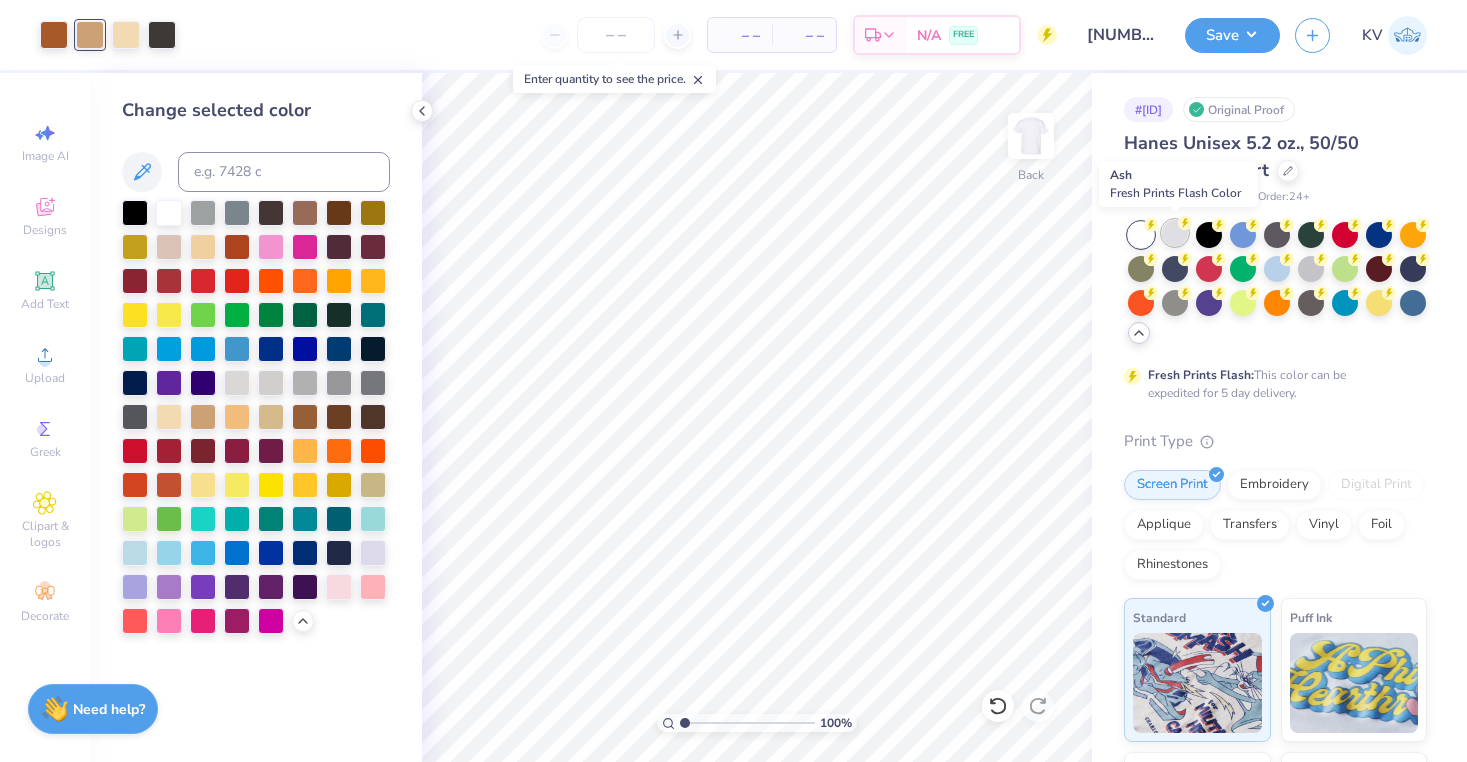 click at bounding box center (1175, 233) 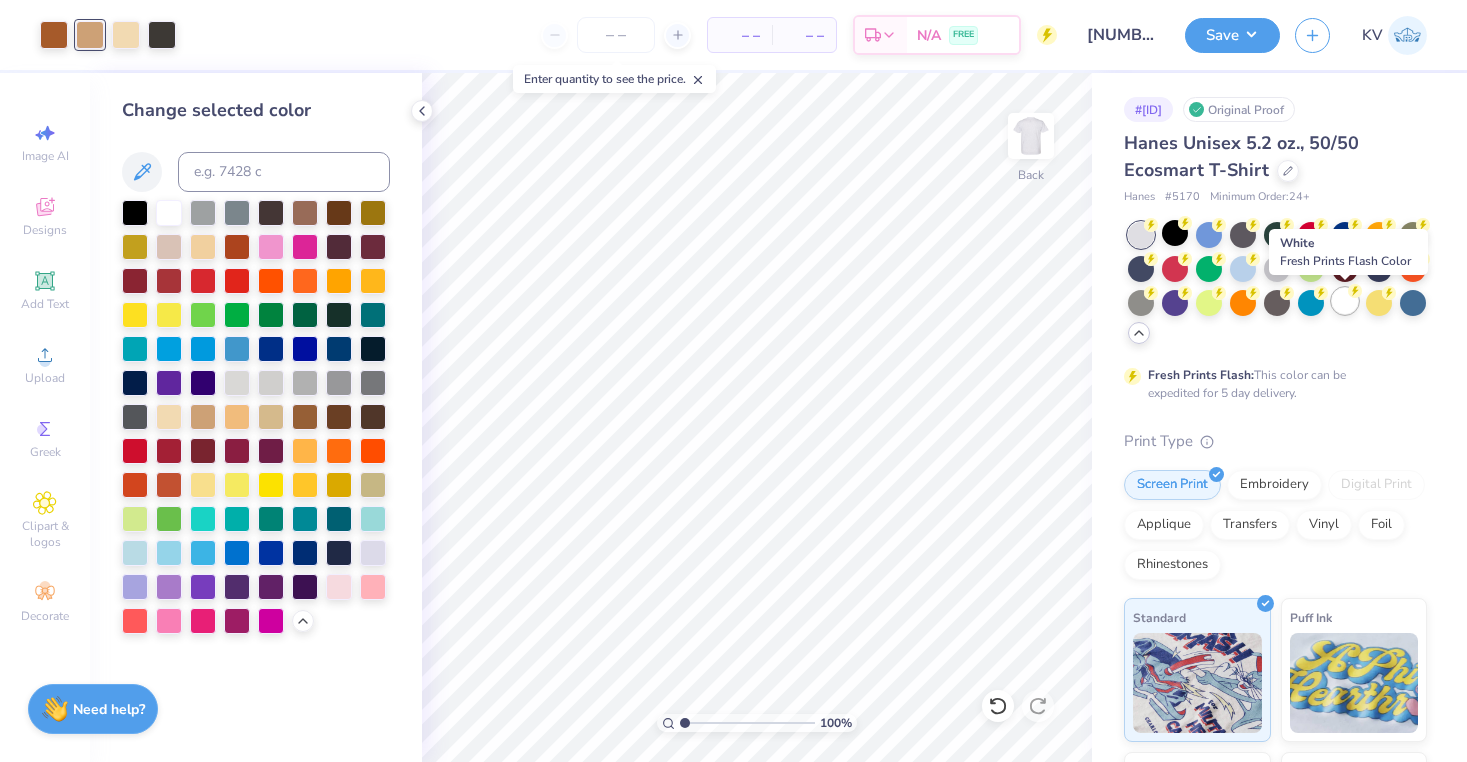 click at bounding box center [1345, 301] 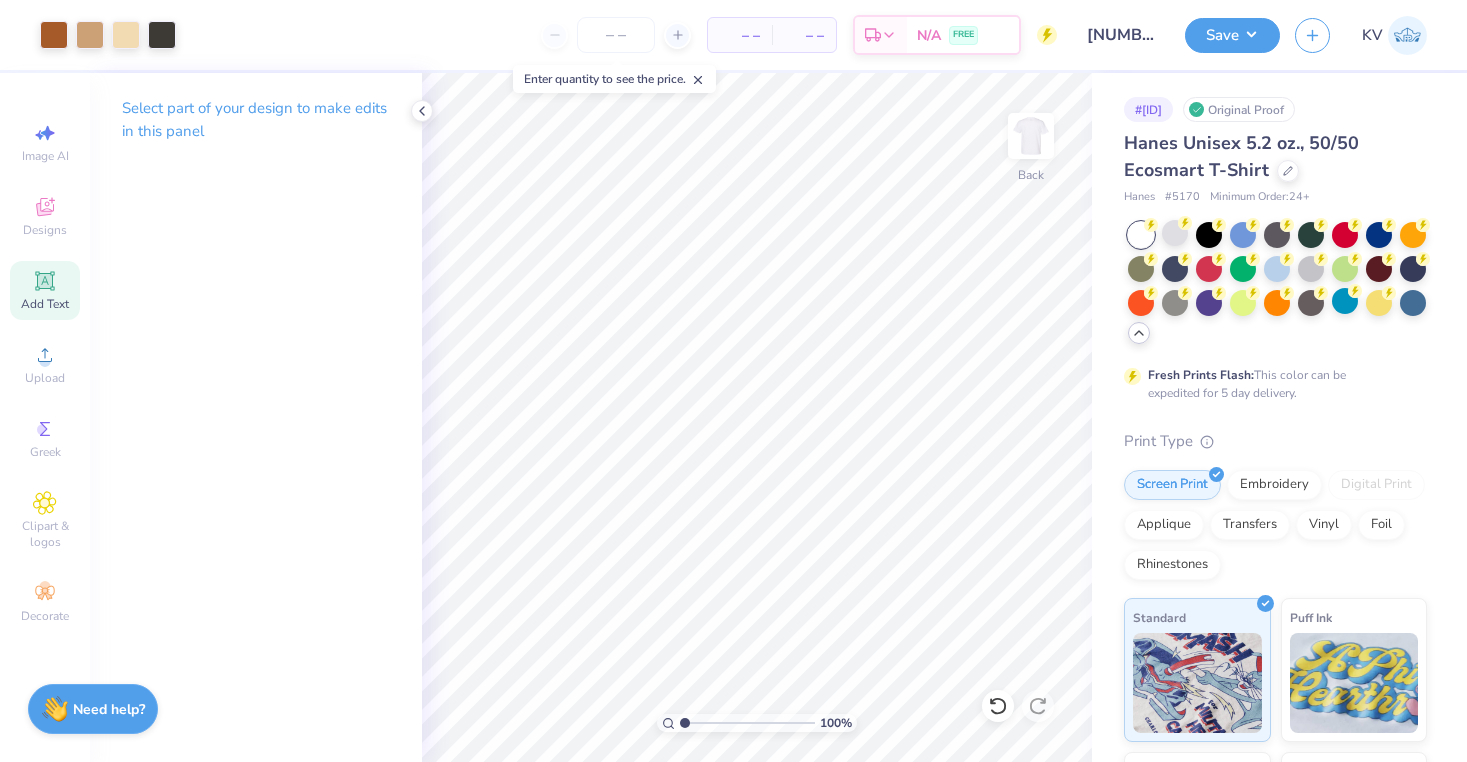 click 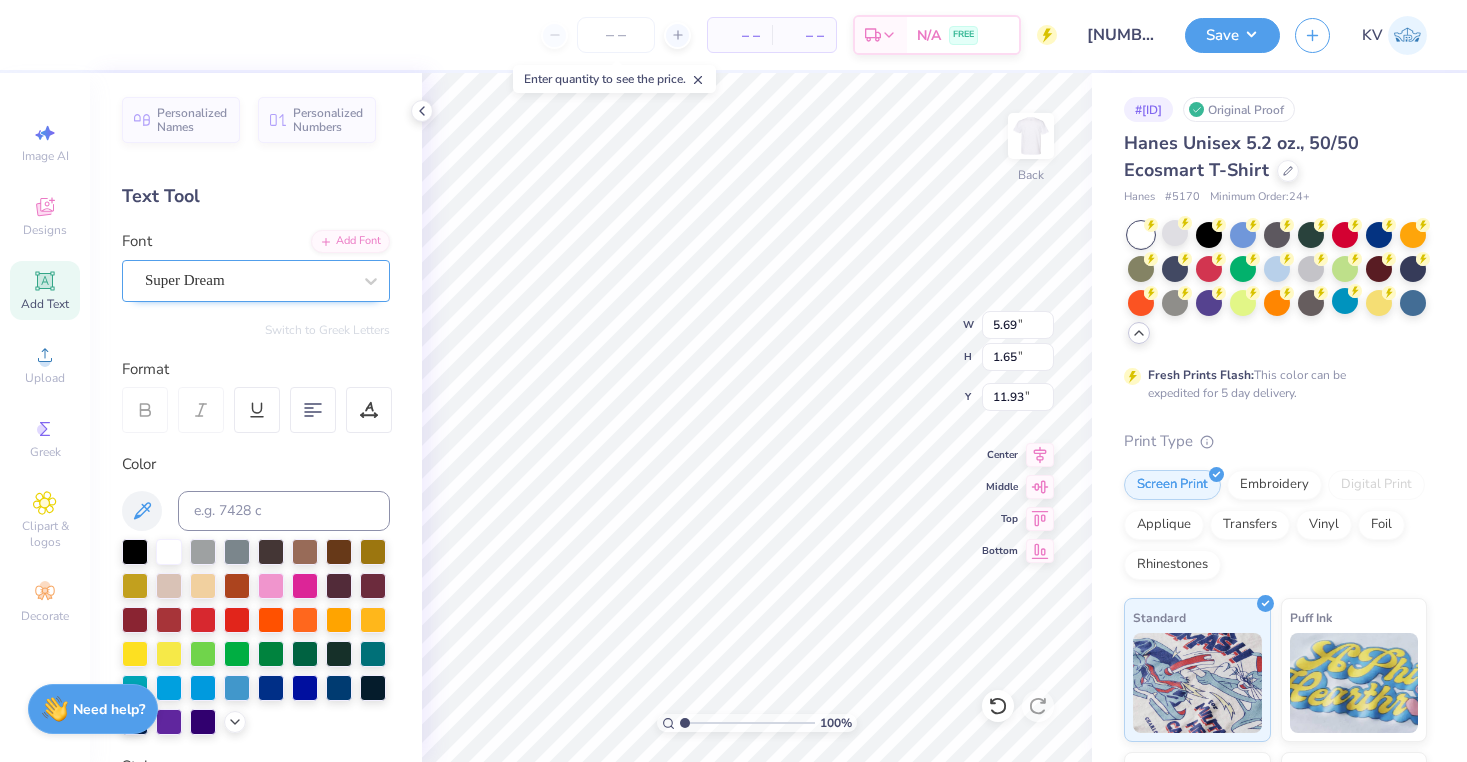 click on "Super Dream" at bounding box center (248, 280) 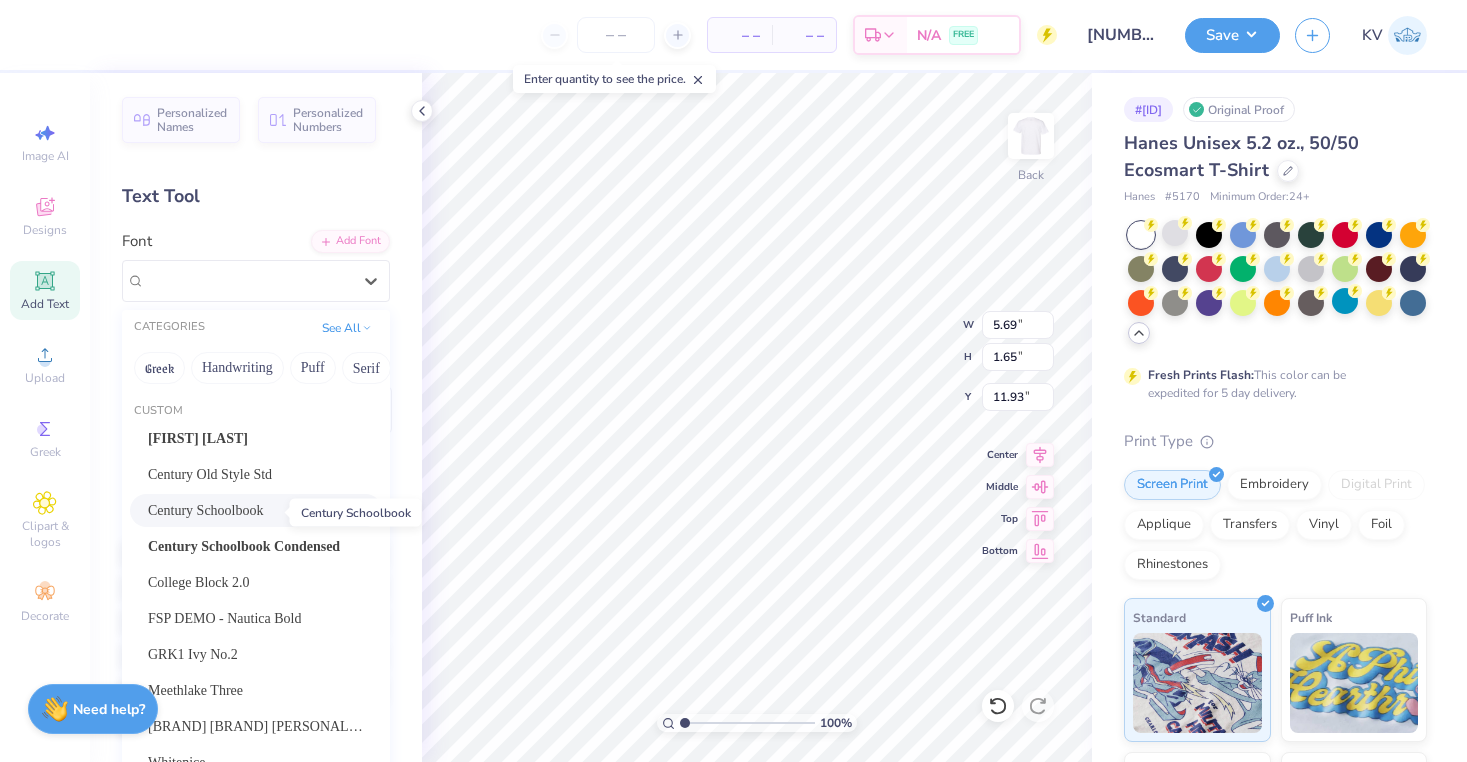 click on "Century Schoolbook" at bounding box center (206, 510) 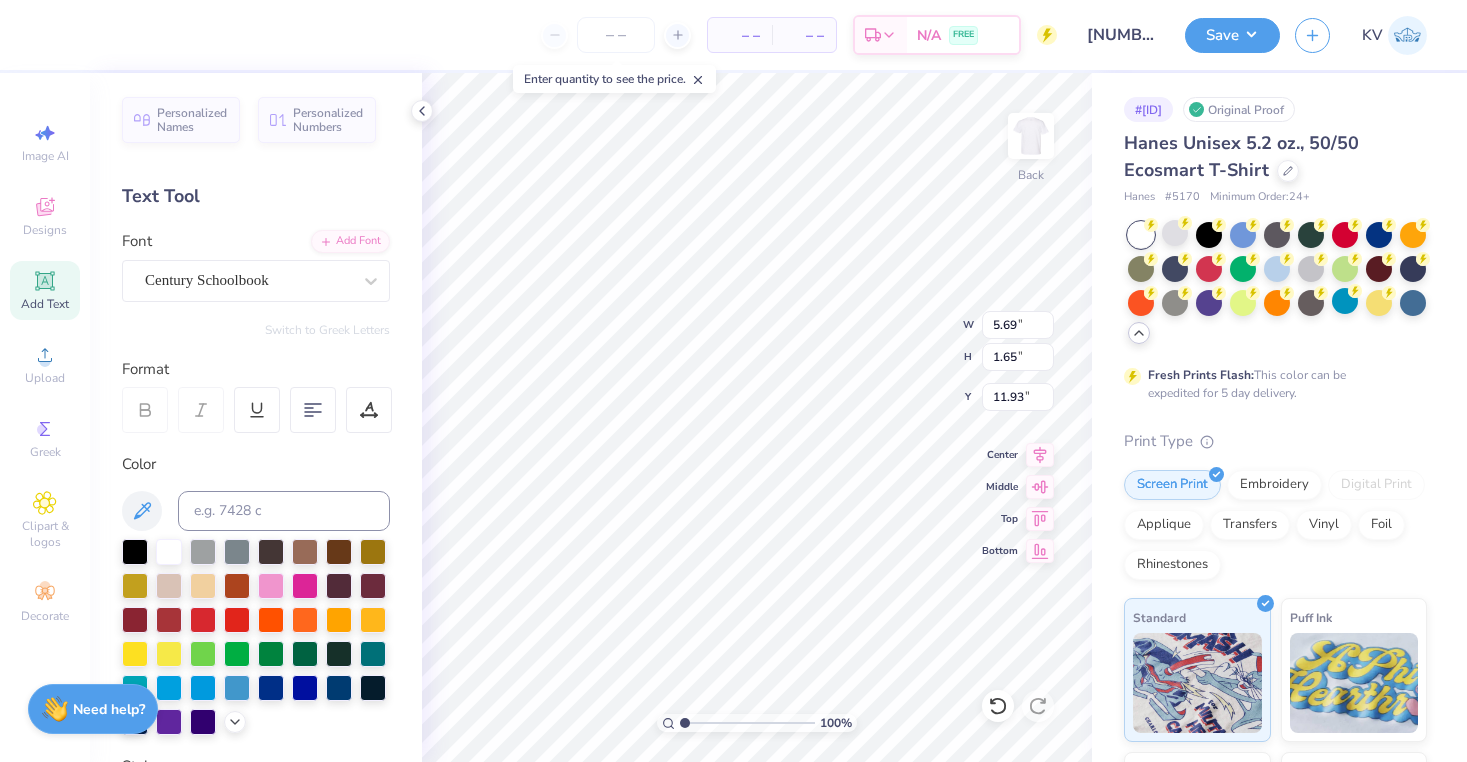 type on "6.37" 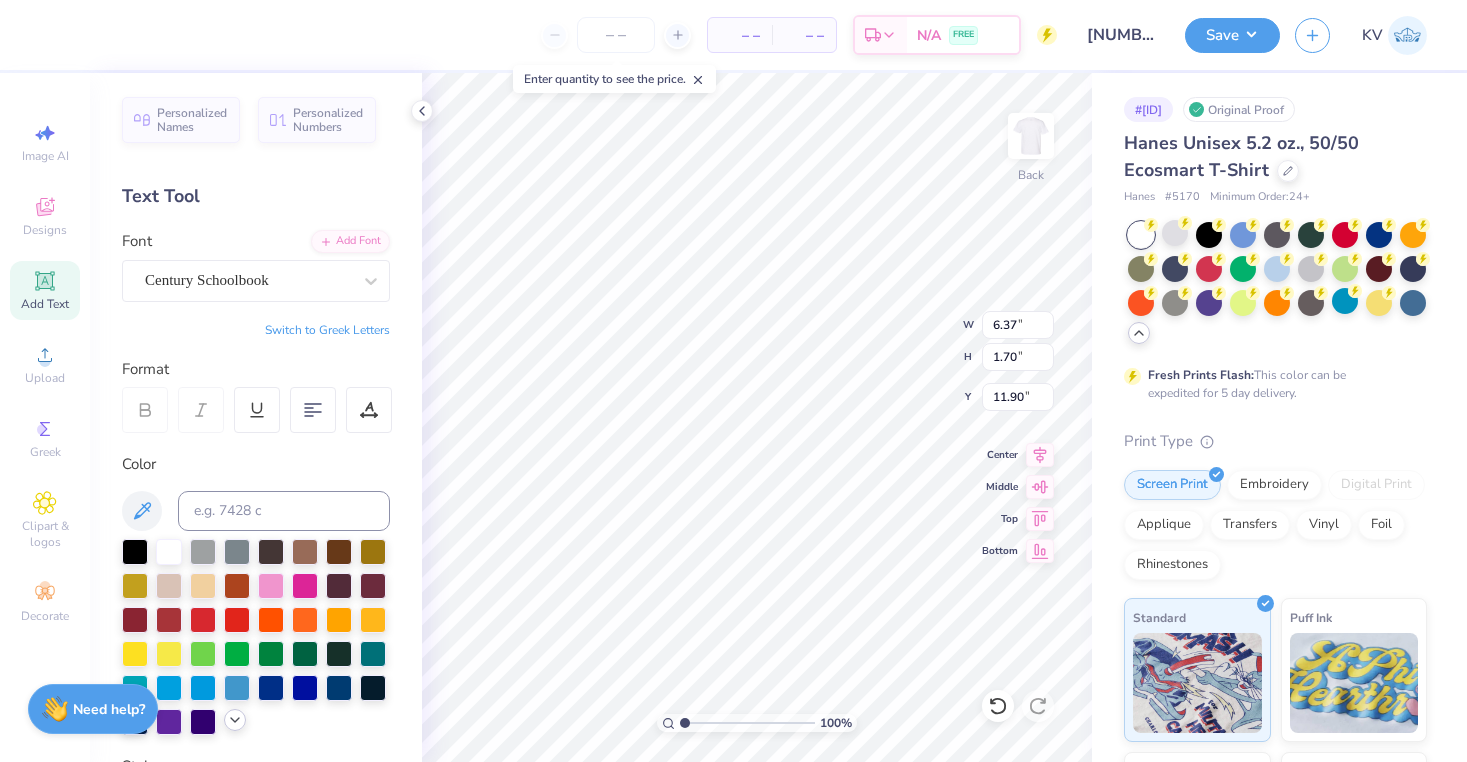 click 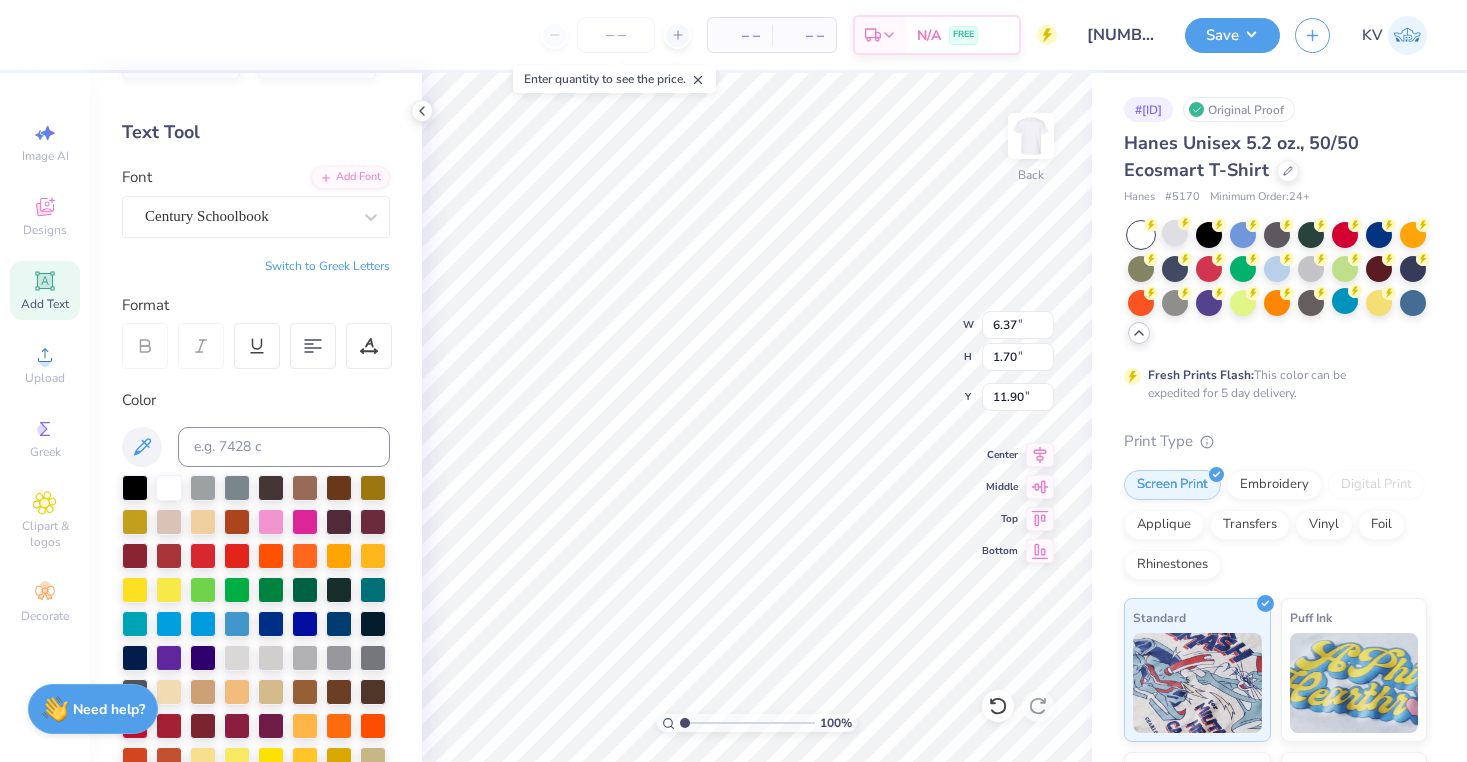 scroll, scrollTop: 79, scrollLeft: 0, axis: vertical 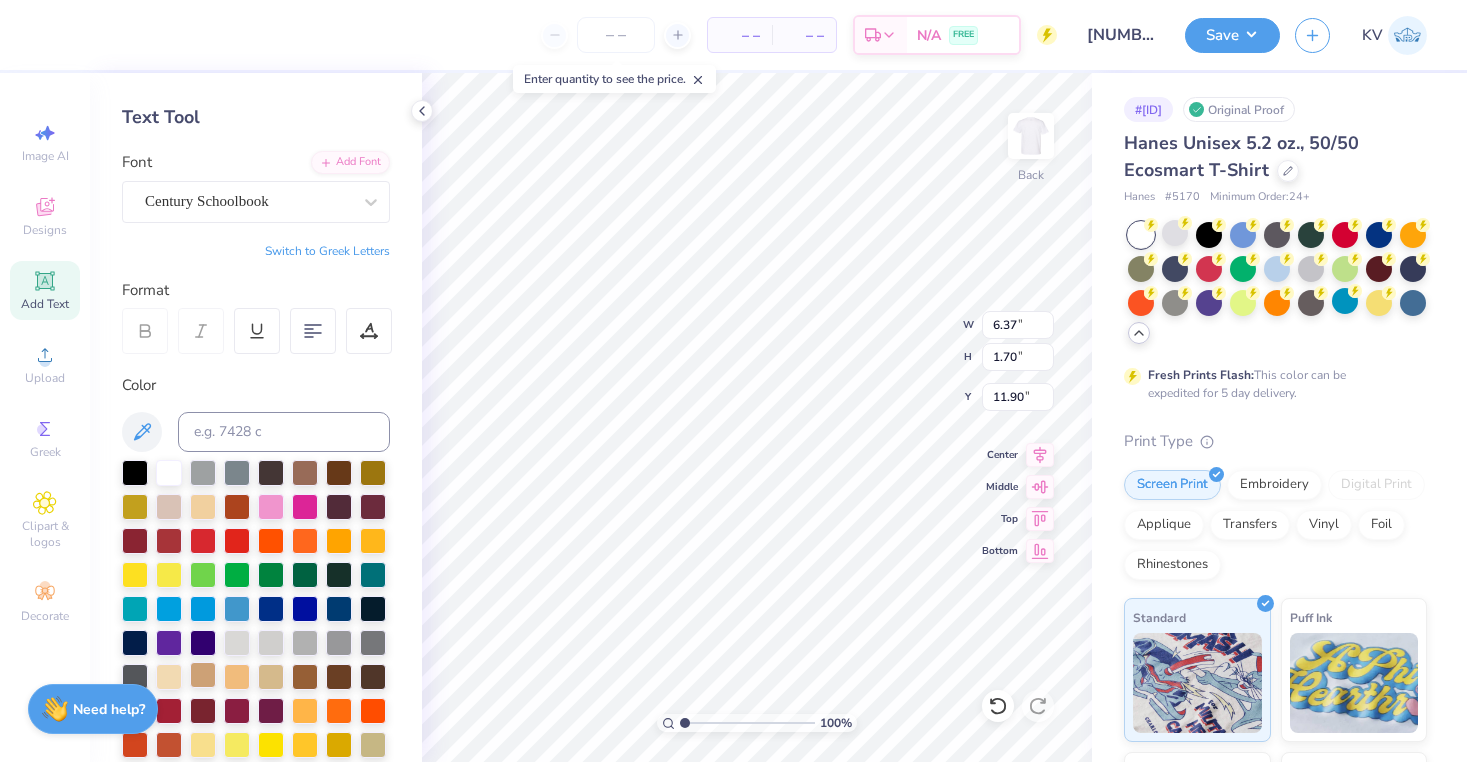 click at bounding box center [203, 675] 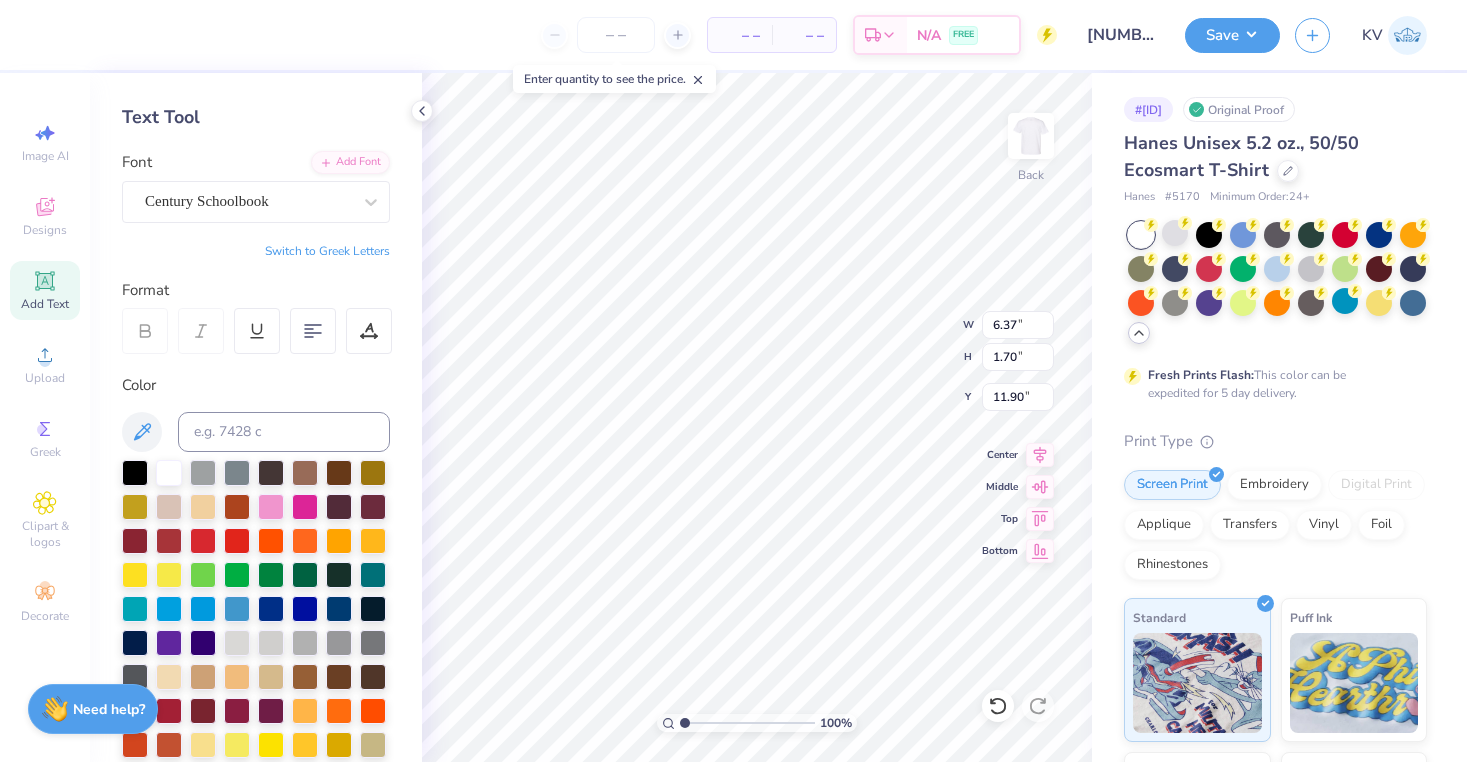 type on "T" 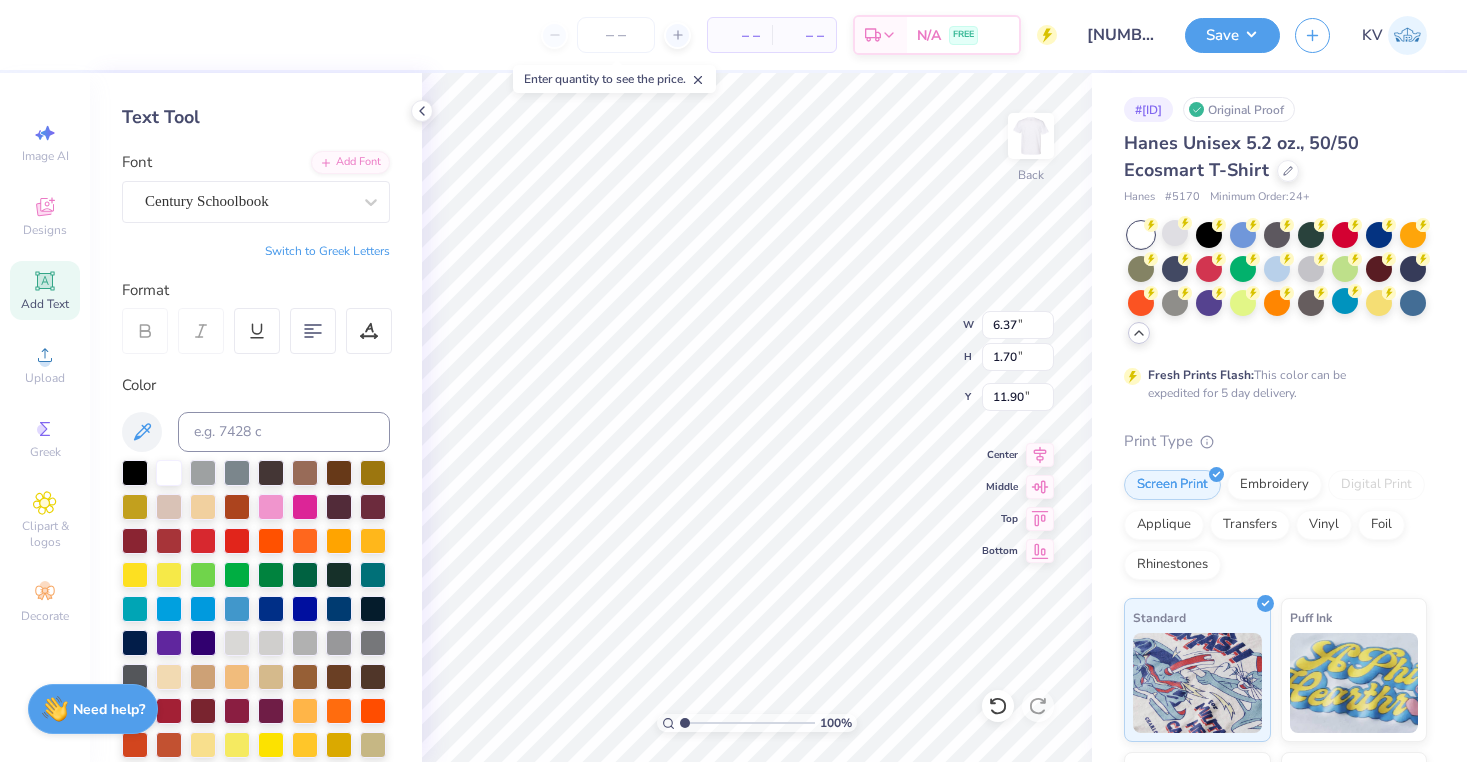 scroll, scrollTop: 0, scrollLeft: 10, axis: horizontal 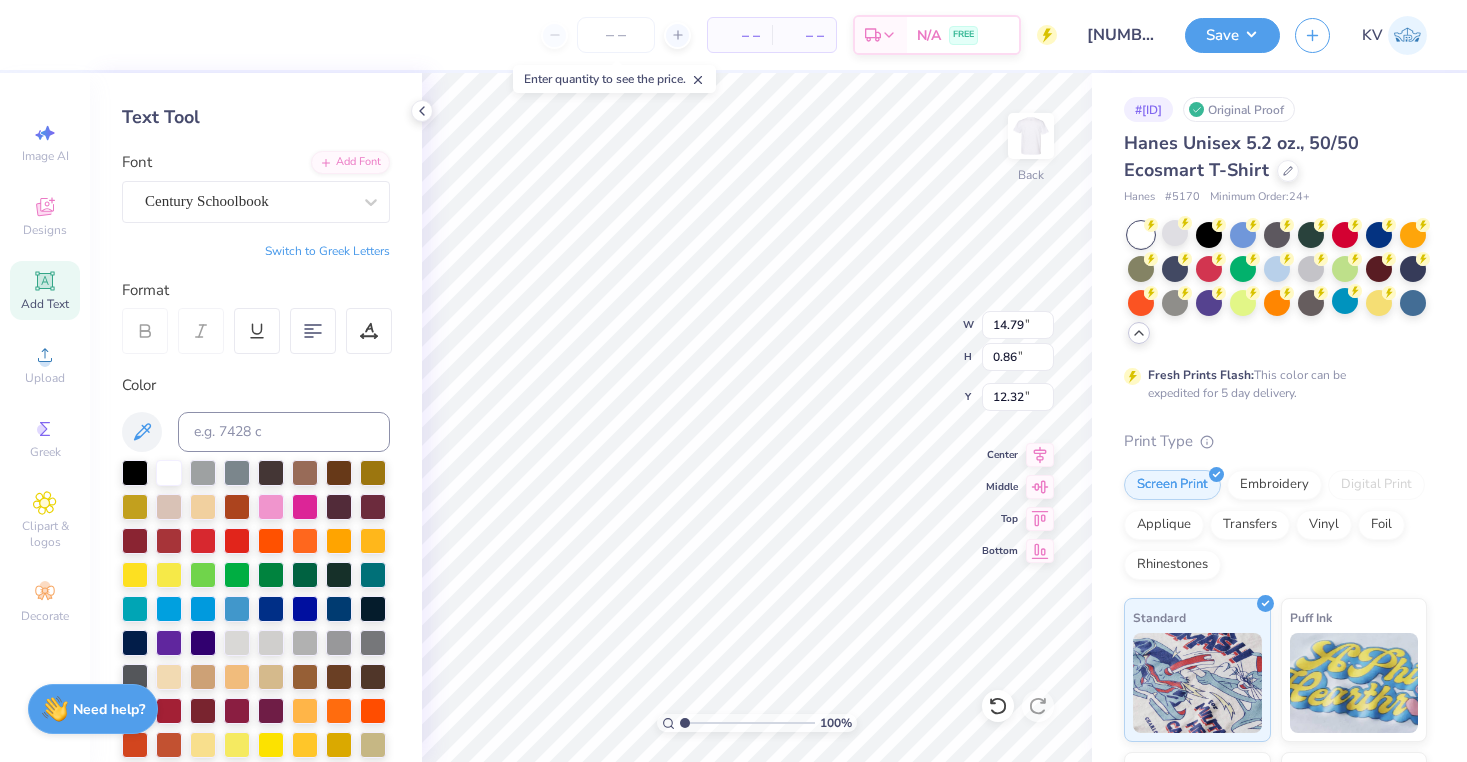type on "9.62" 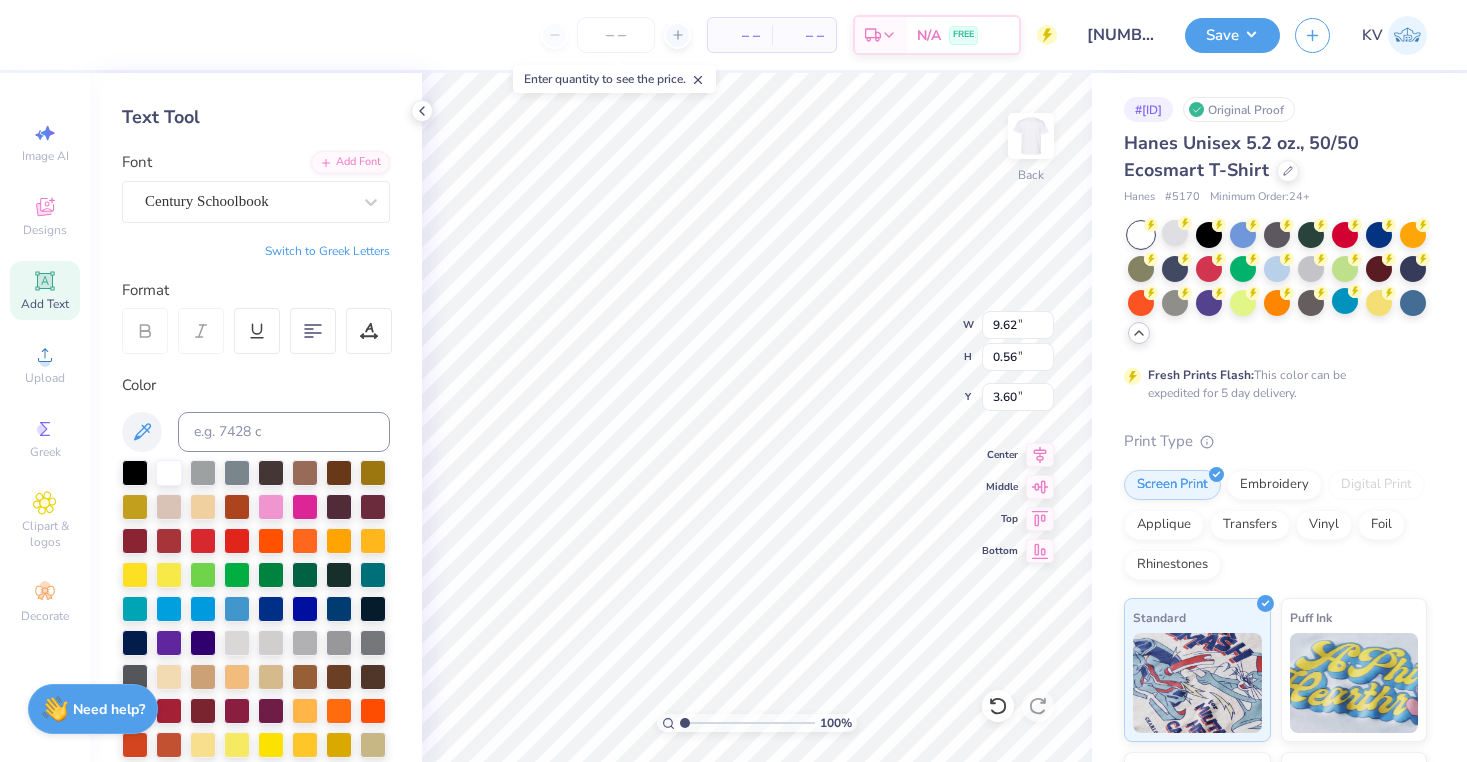 type on "3.64" 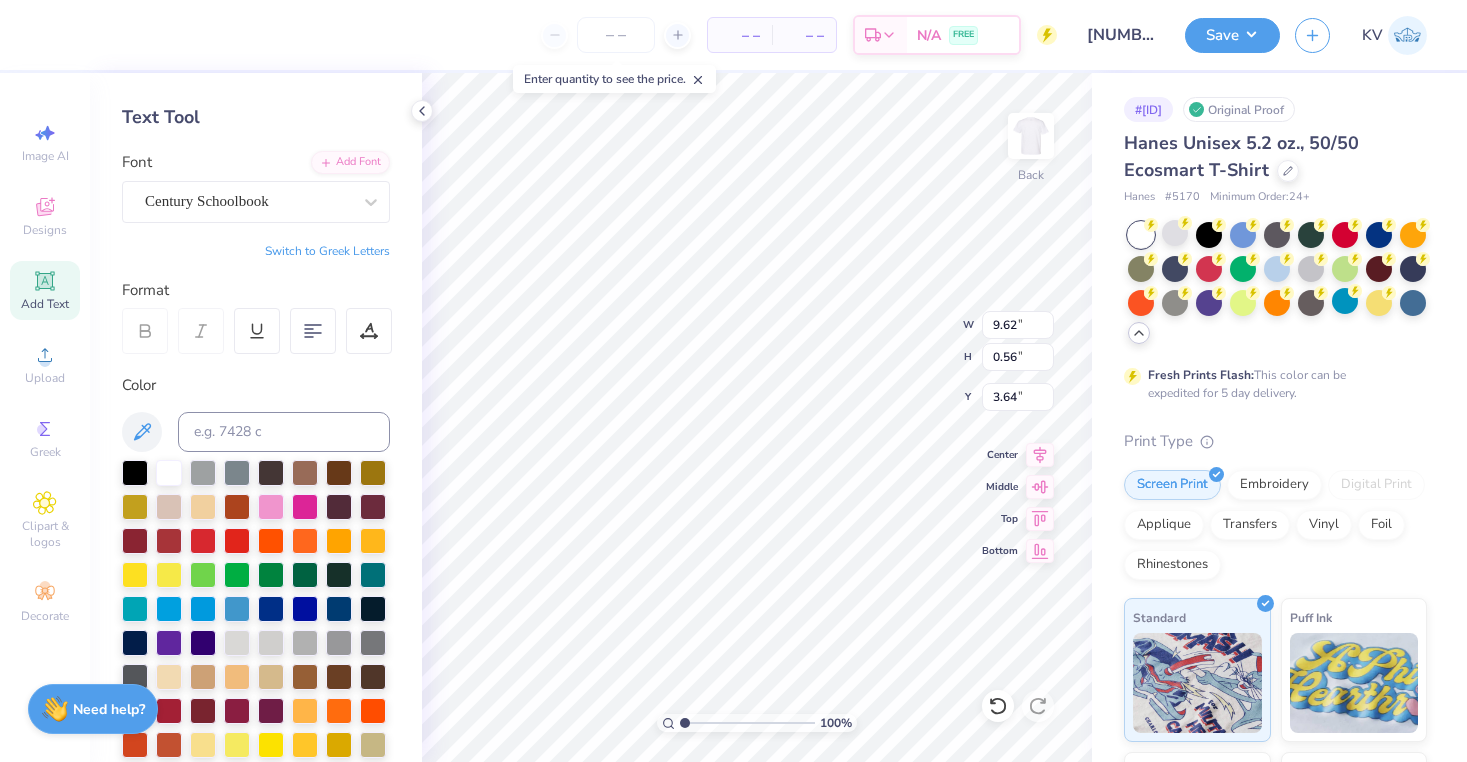 type on "[STATE]
AMBASSADORS" 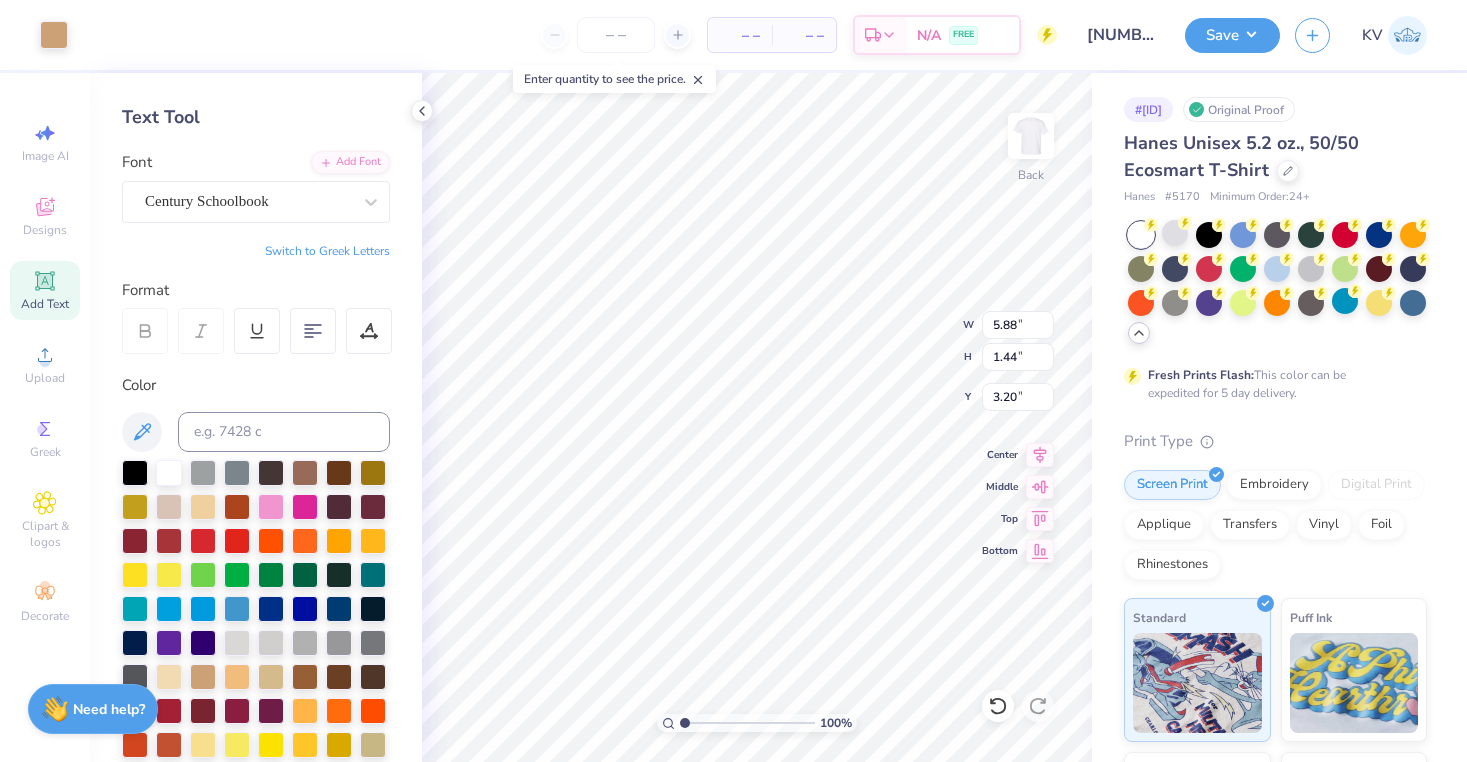 type on "5.88" 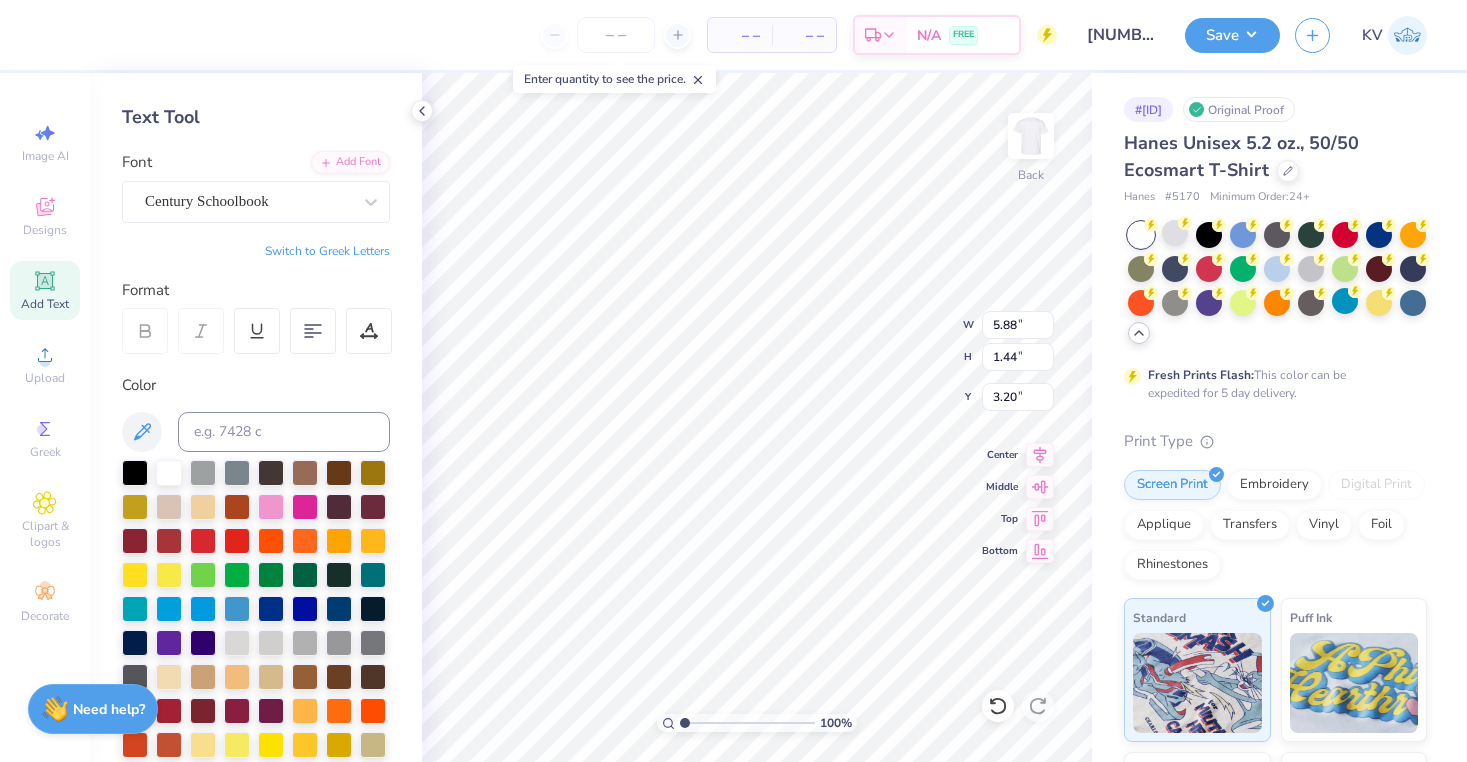 type on "1.56" 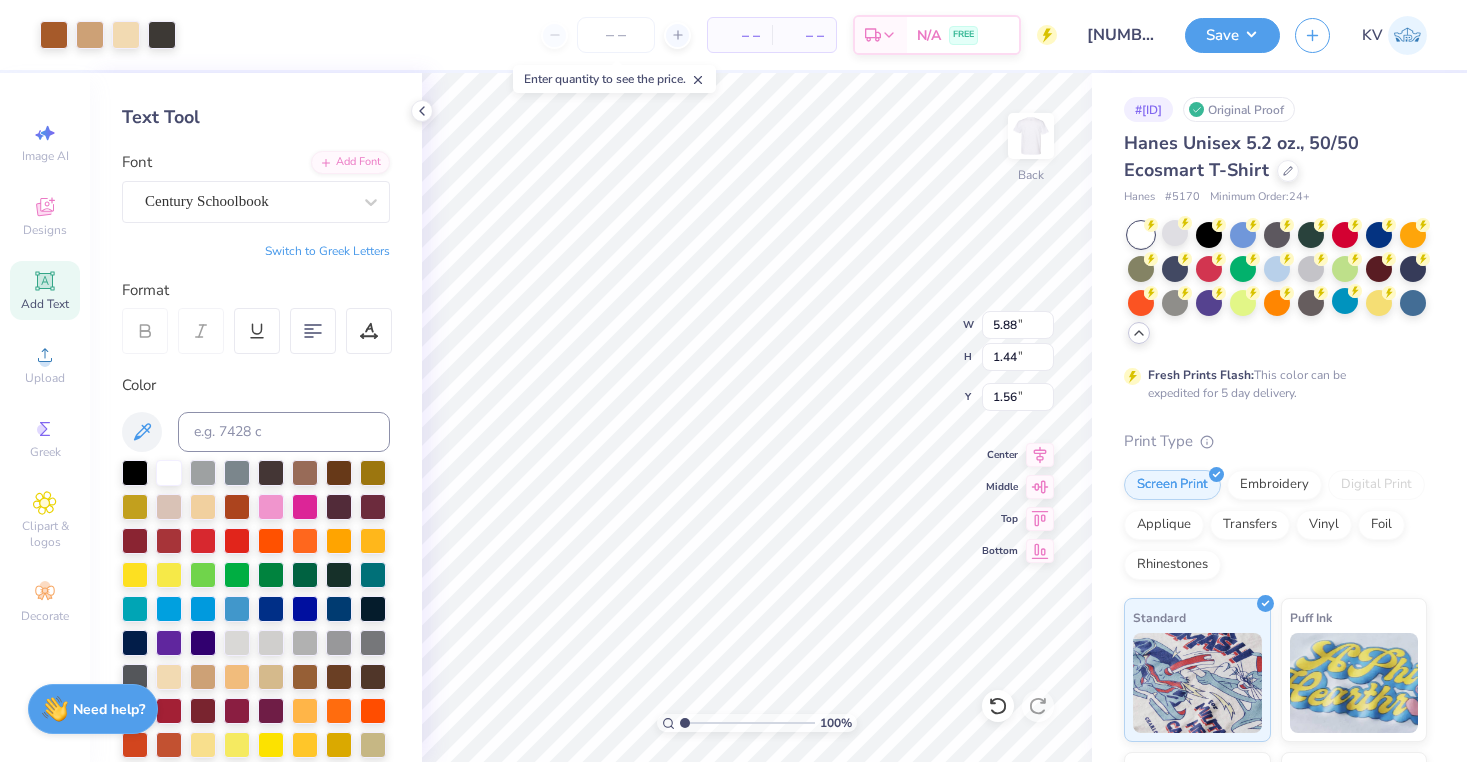 type on "3.35" 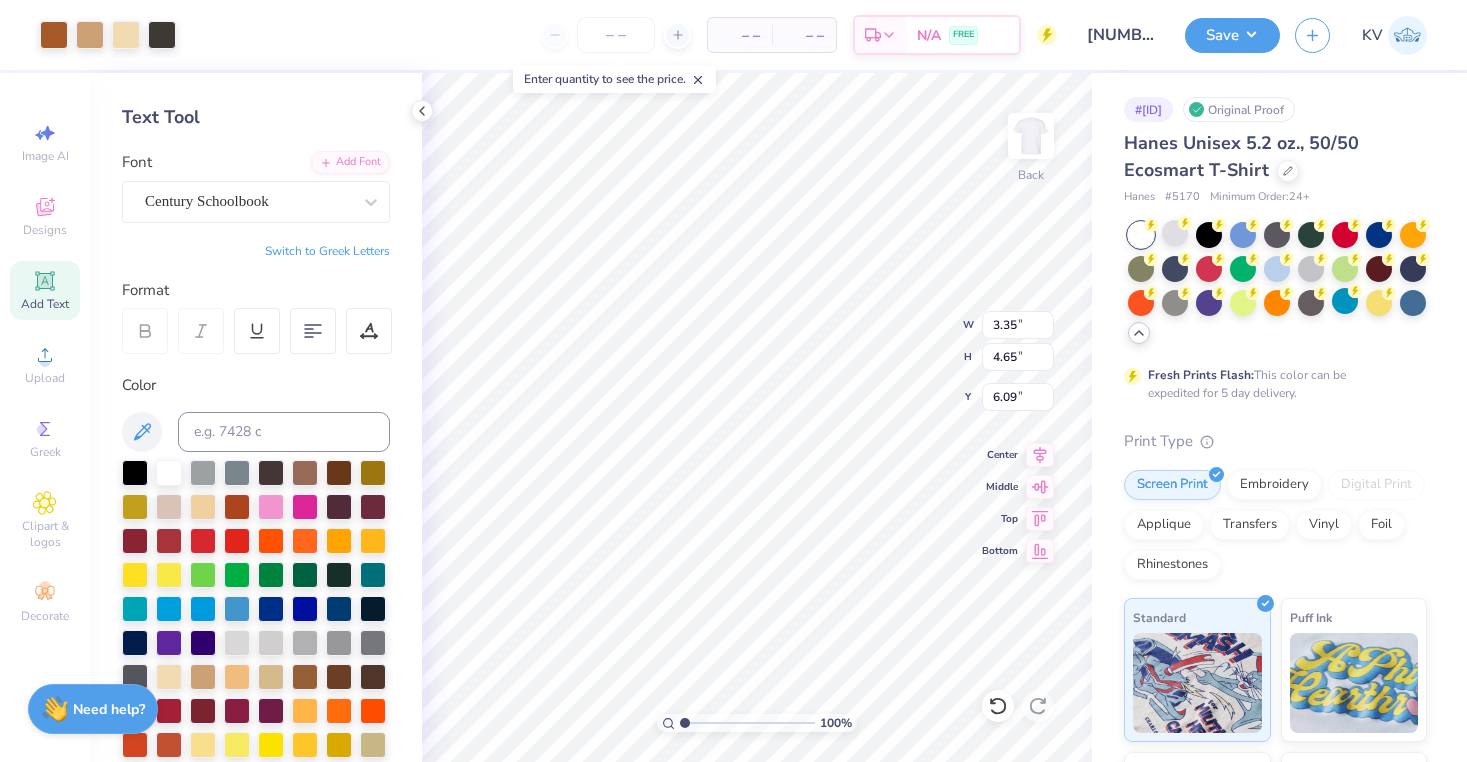 type on "3.76" 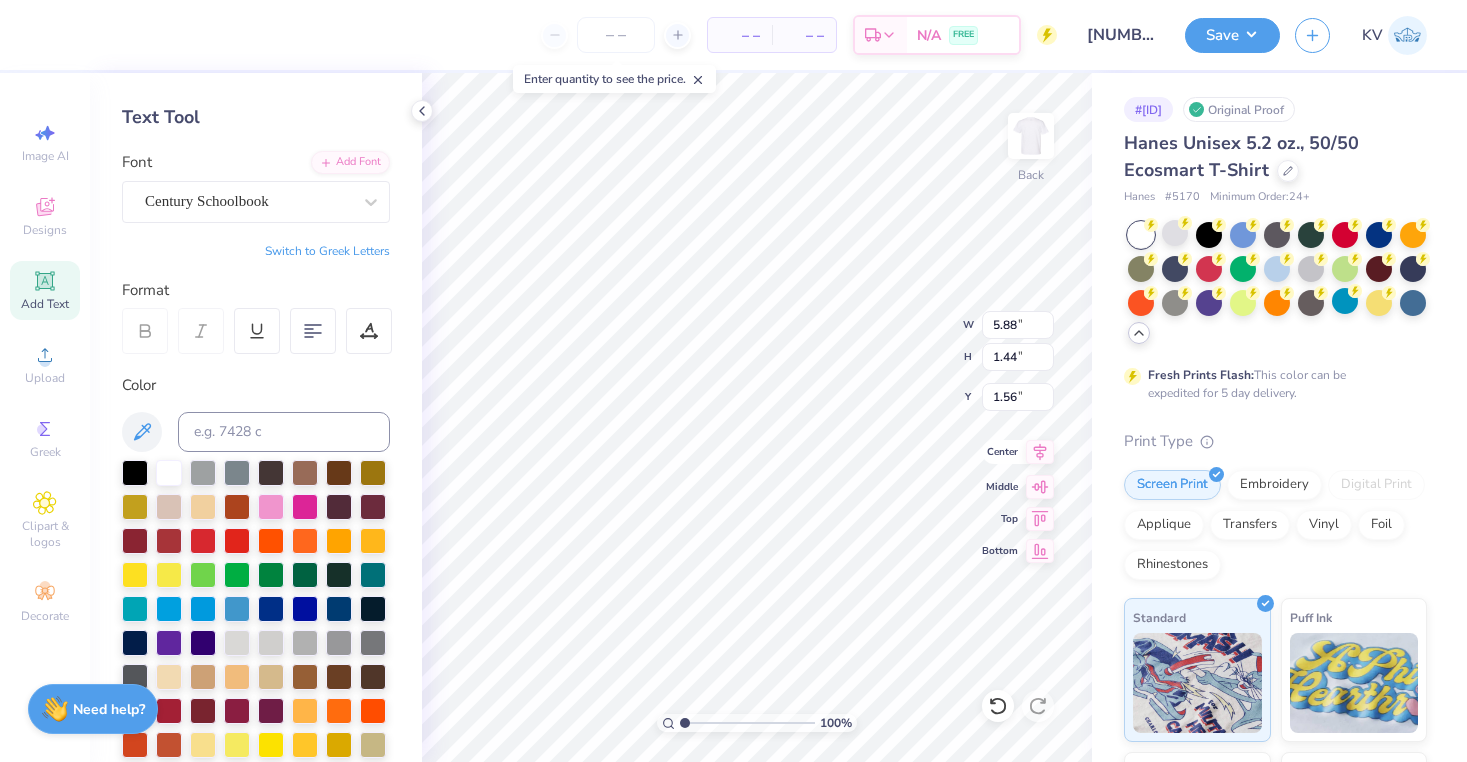 click 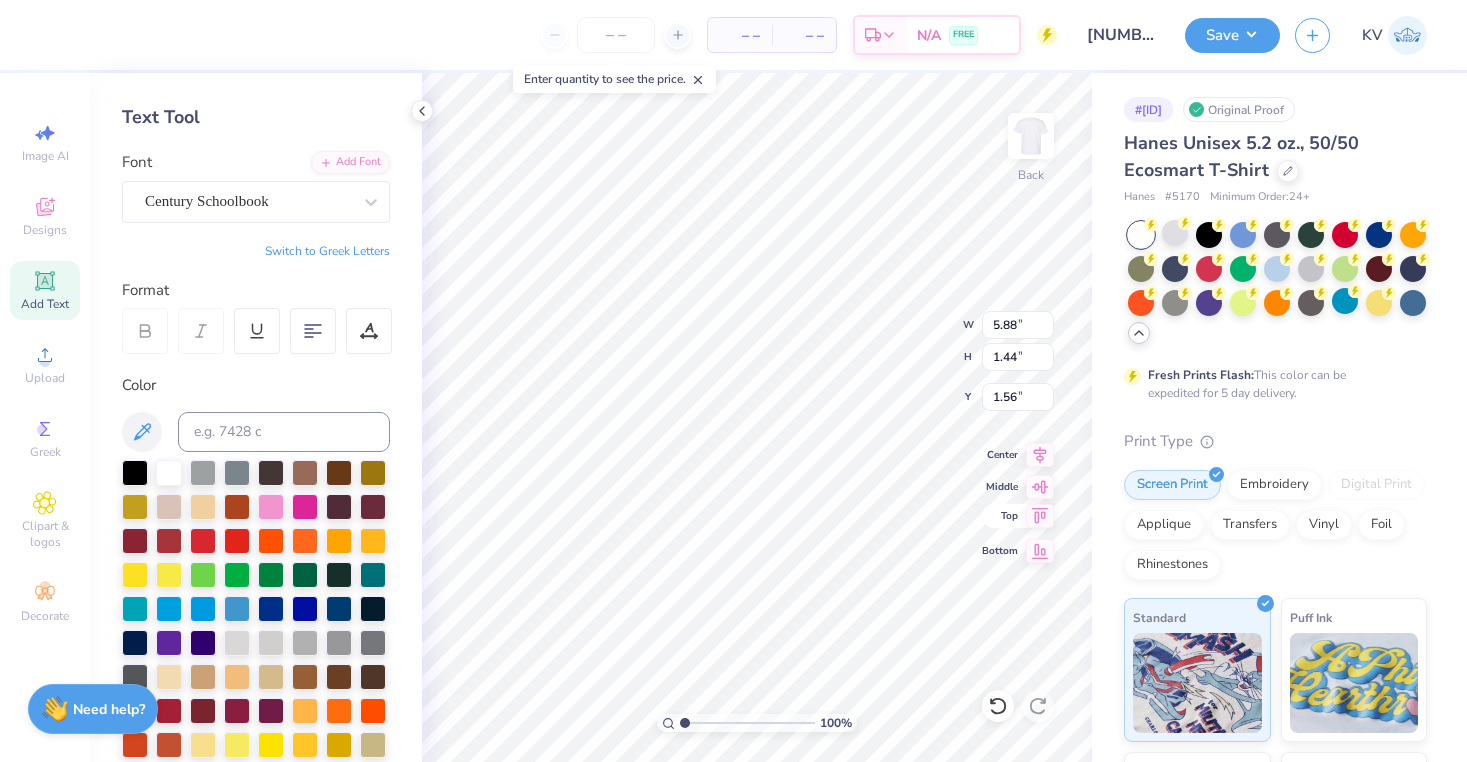 click 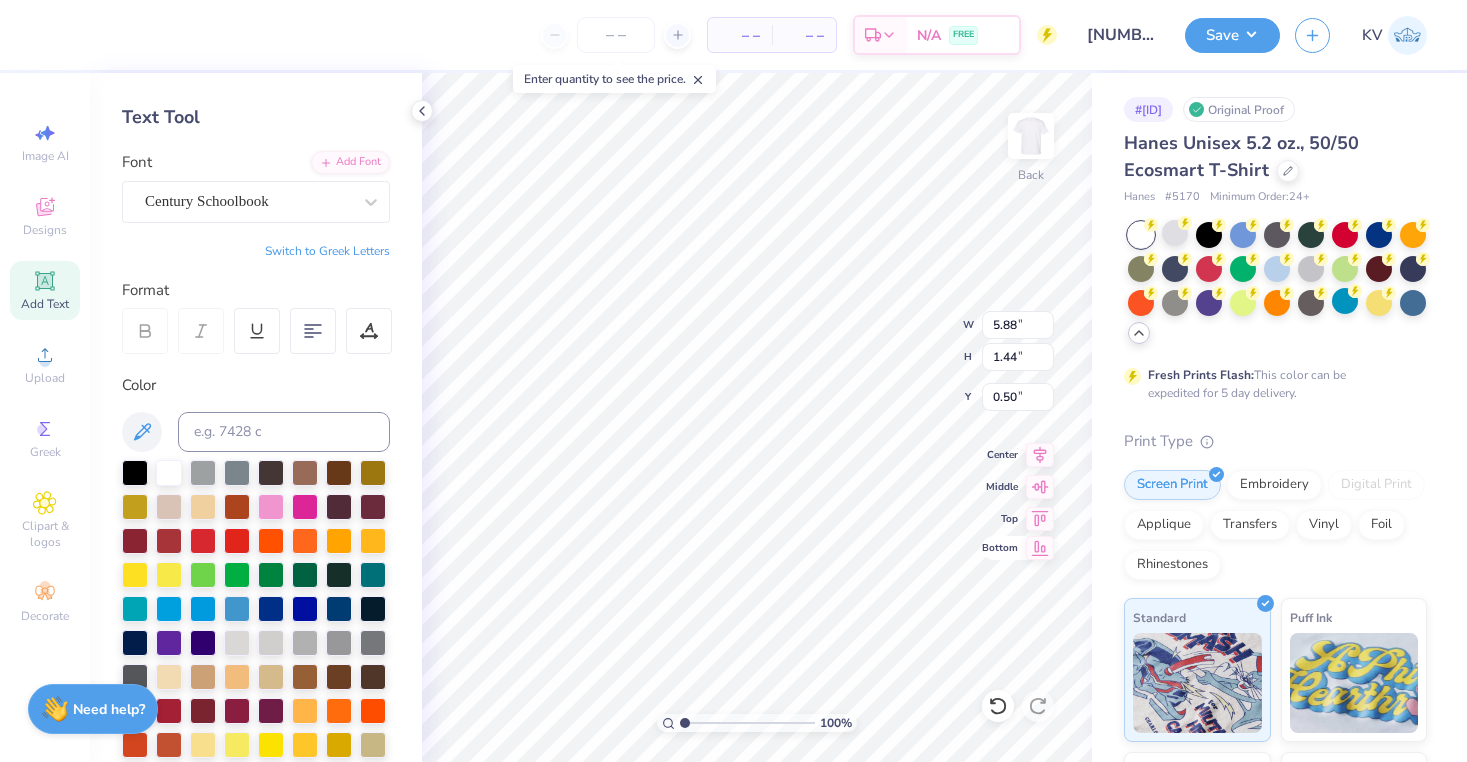 click 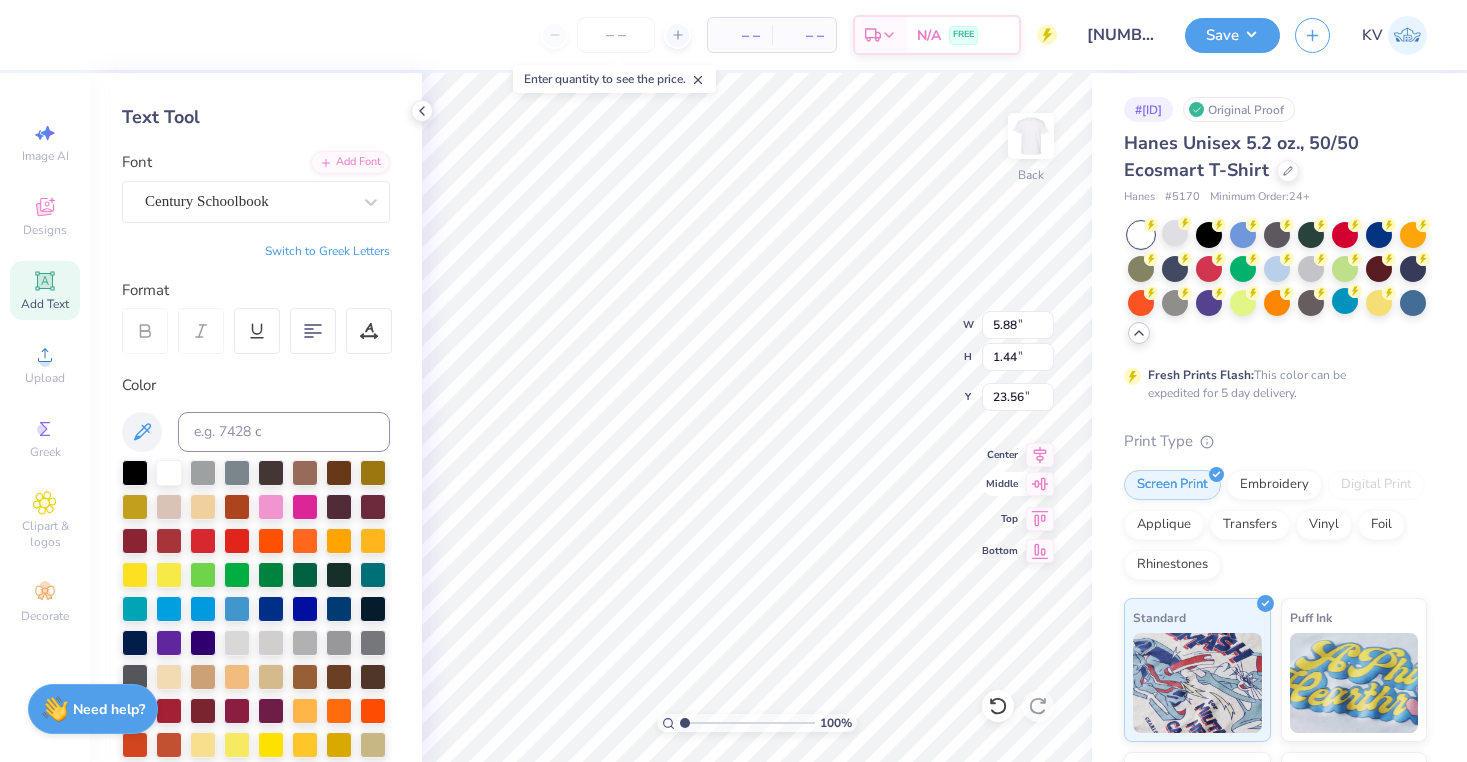 click 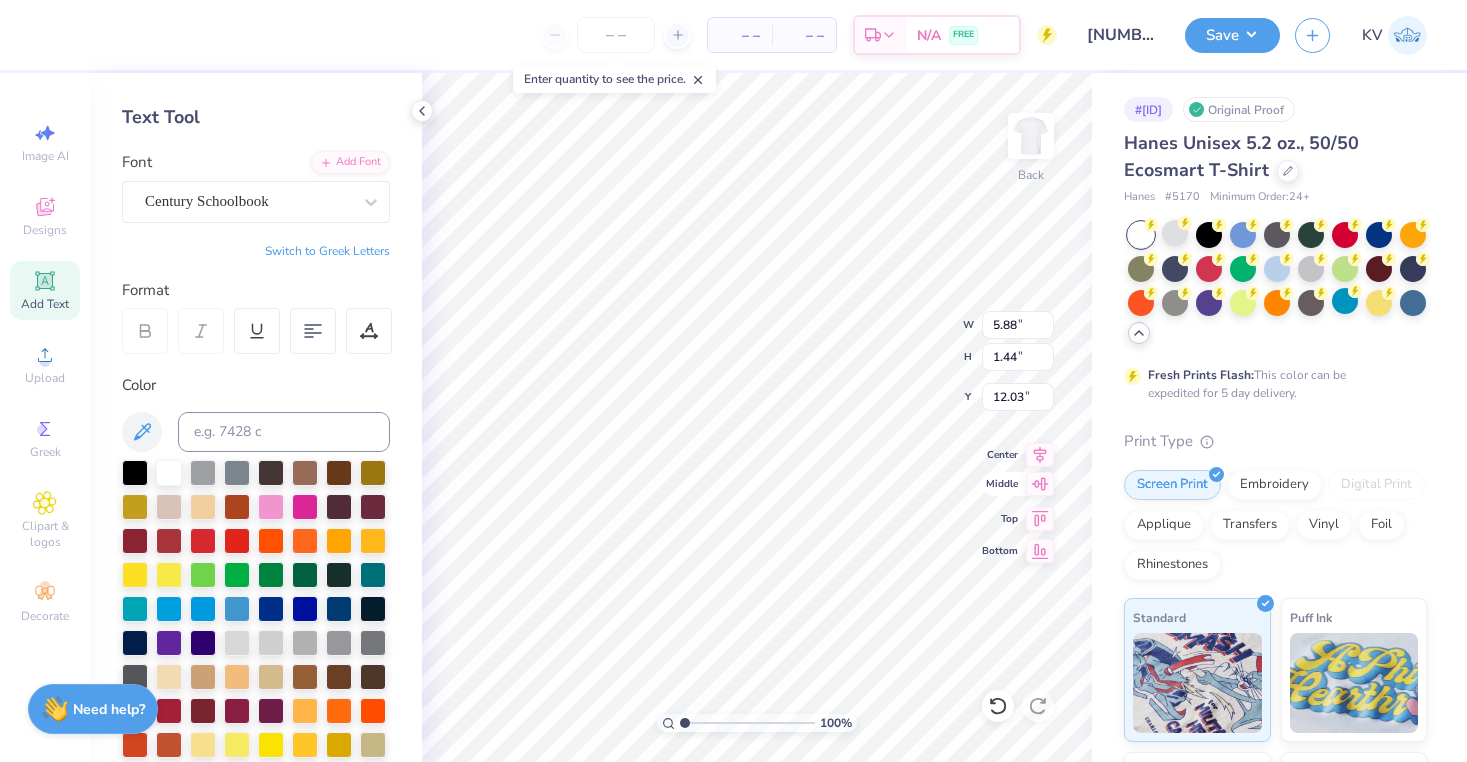 scroll, scrollTop: 0, scrollLeft: 4, axis: horizontal 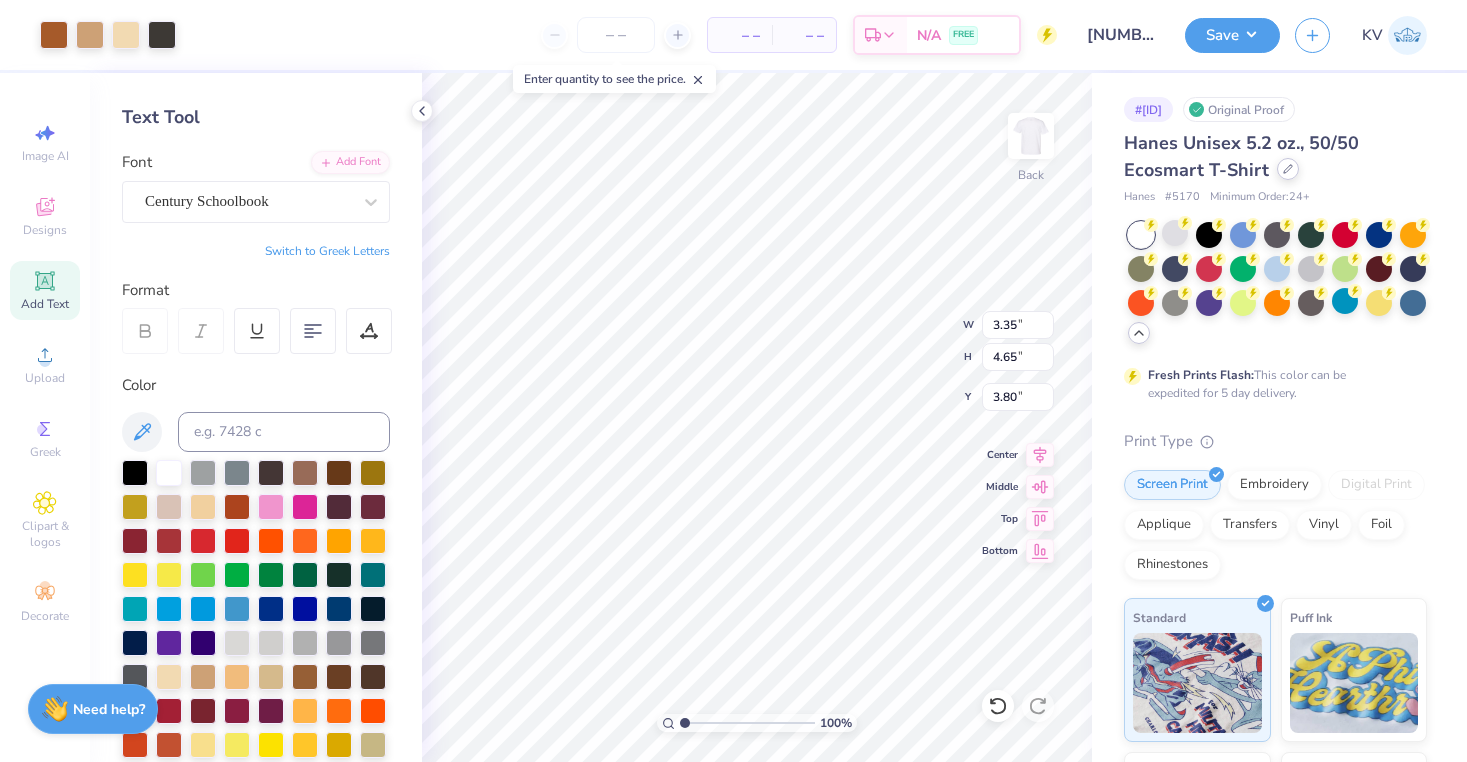 click at bounding box center [1288, 169] 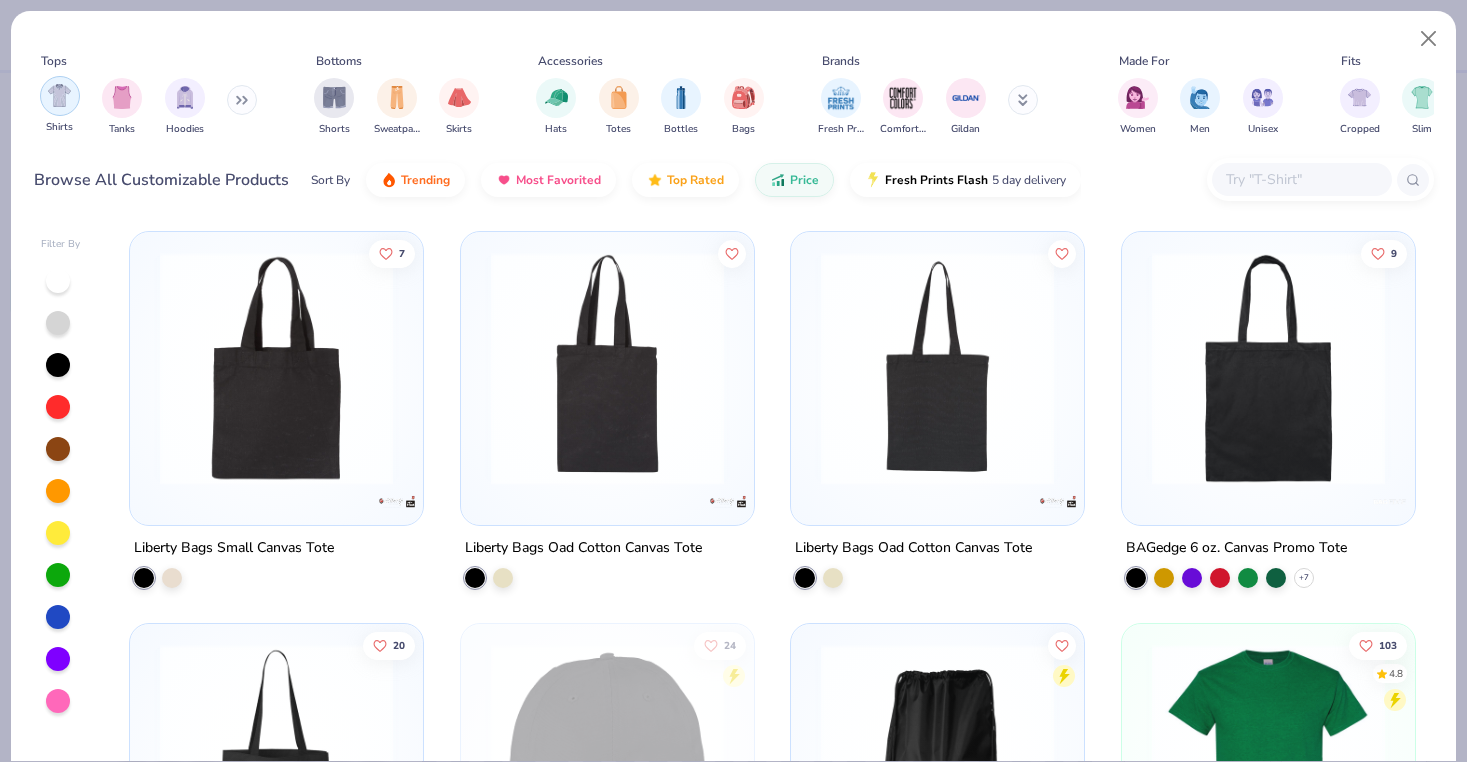 click at bounding box center [59, 95] 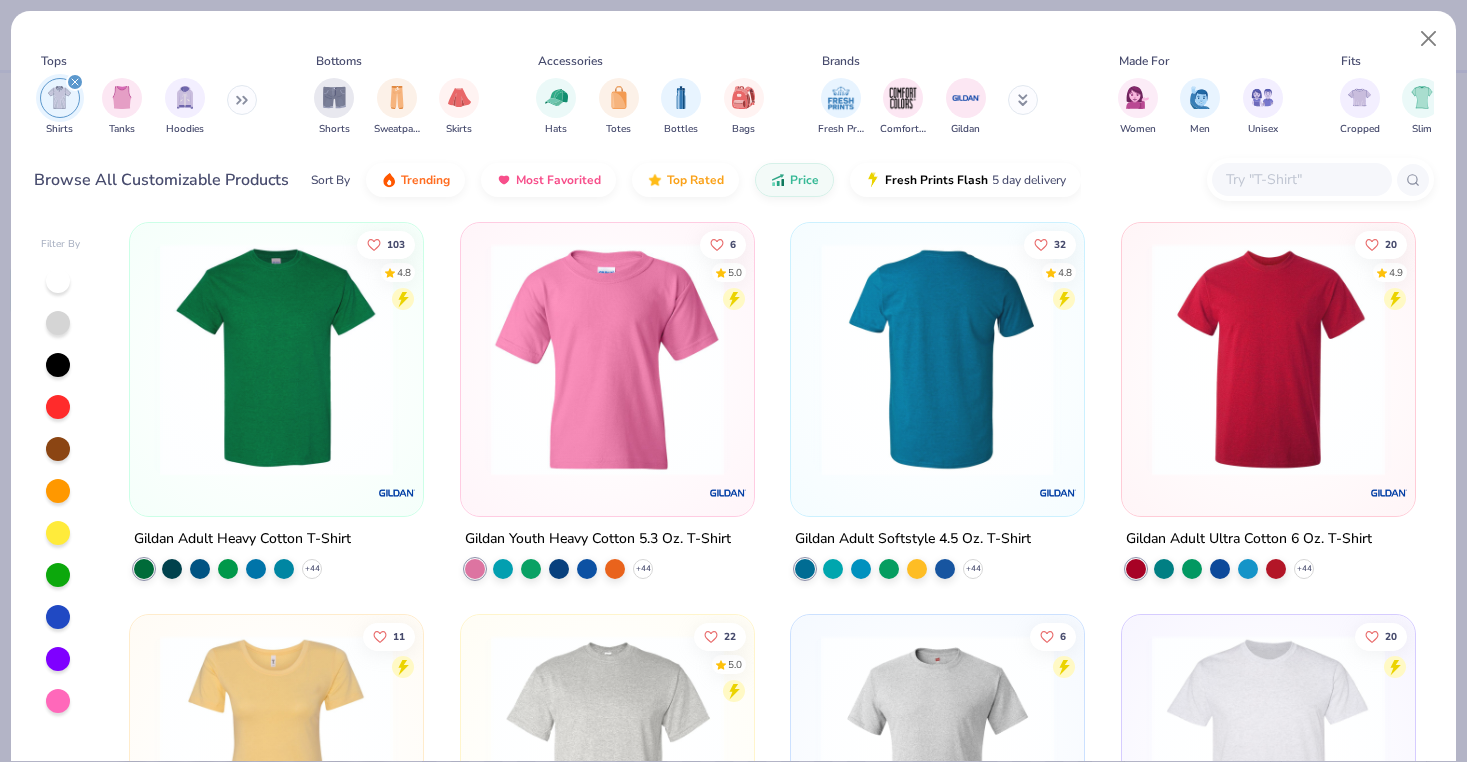 scroll, scrollTop: 10, scrollLeft: 0, axis: vertical 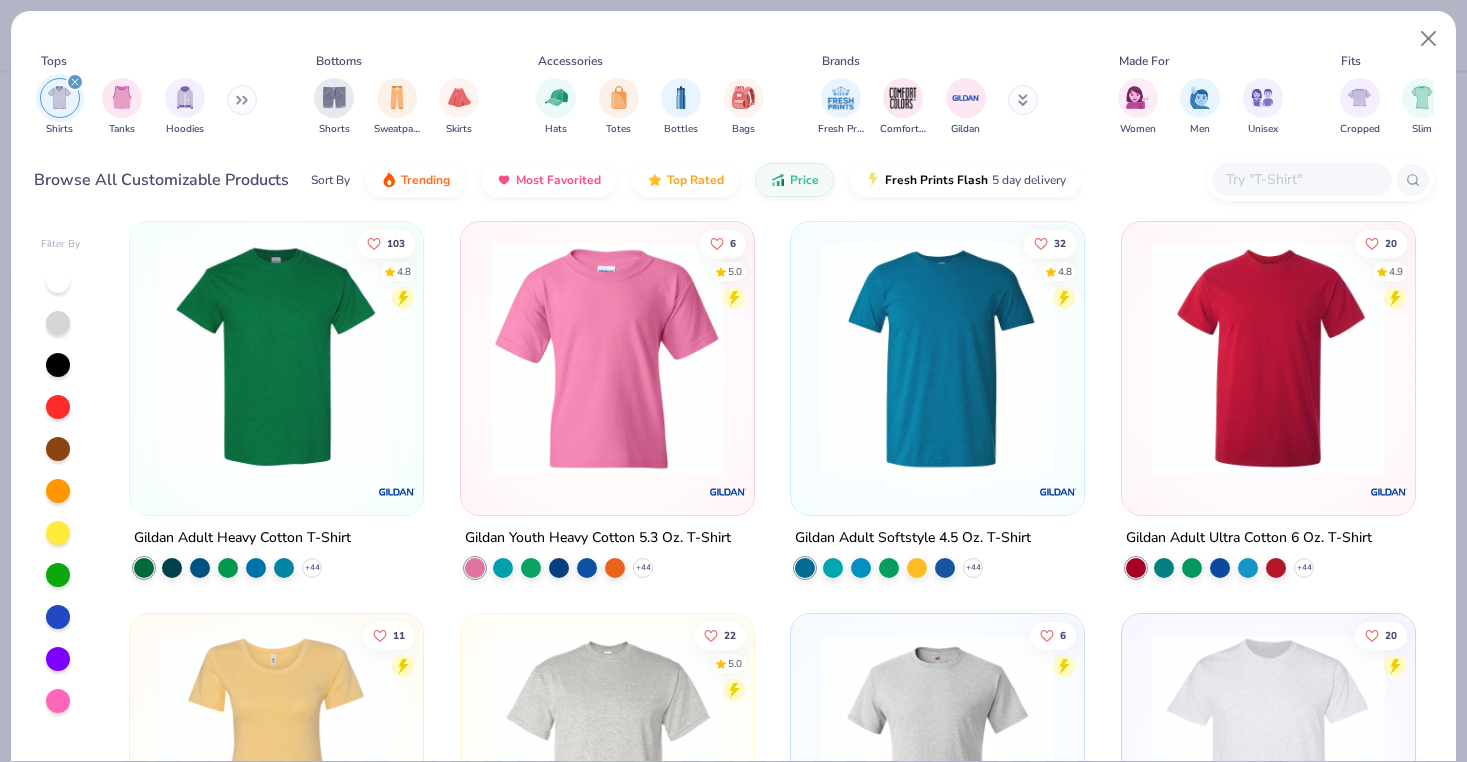 click at bounding box center [276, 358] 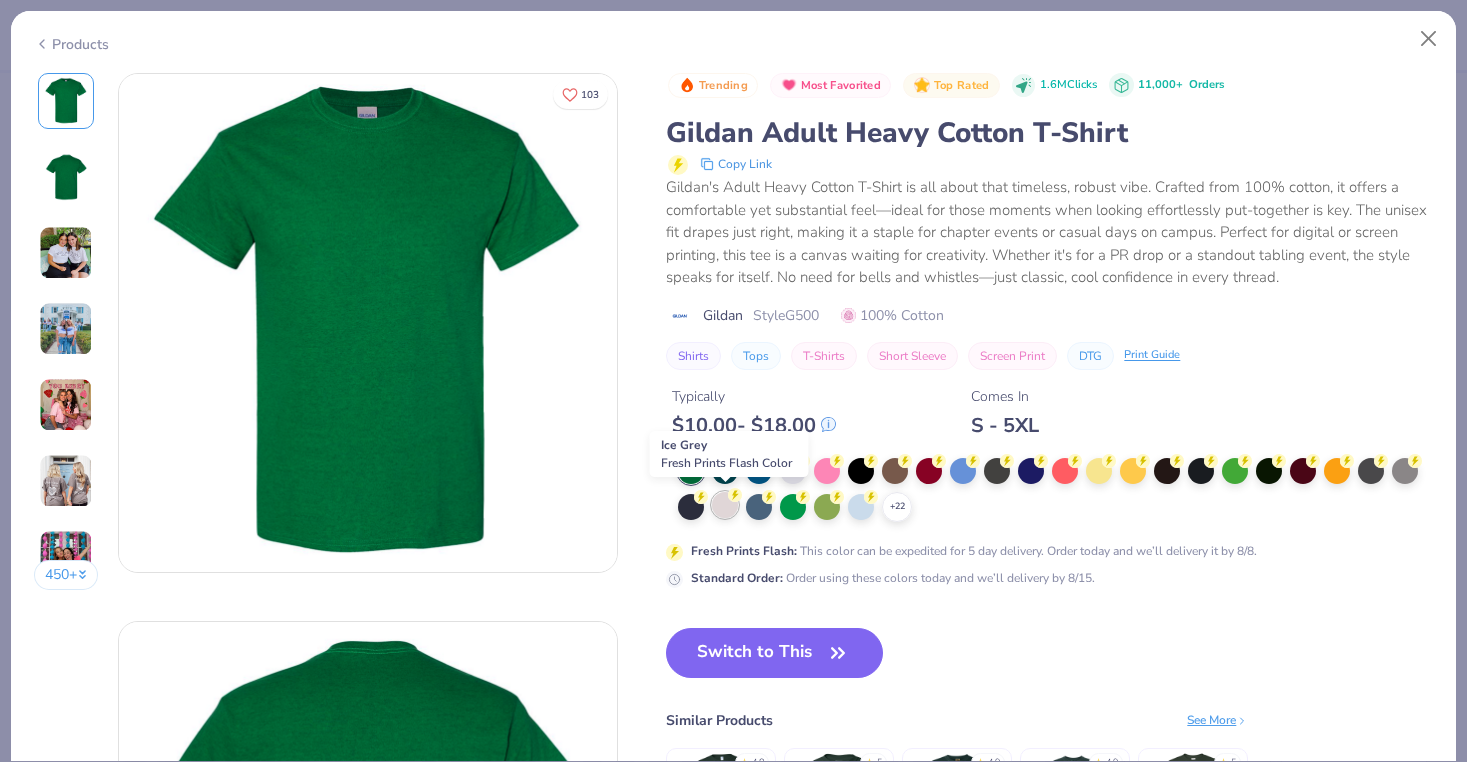 click at bounding box center (725, 505) 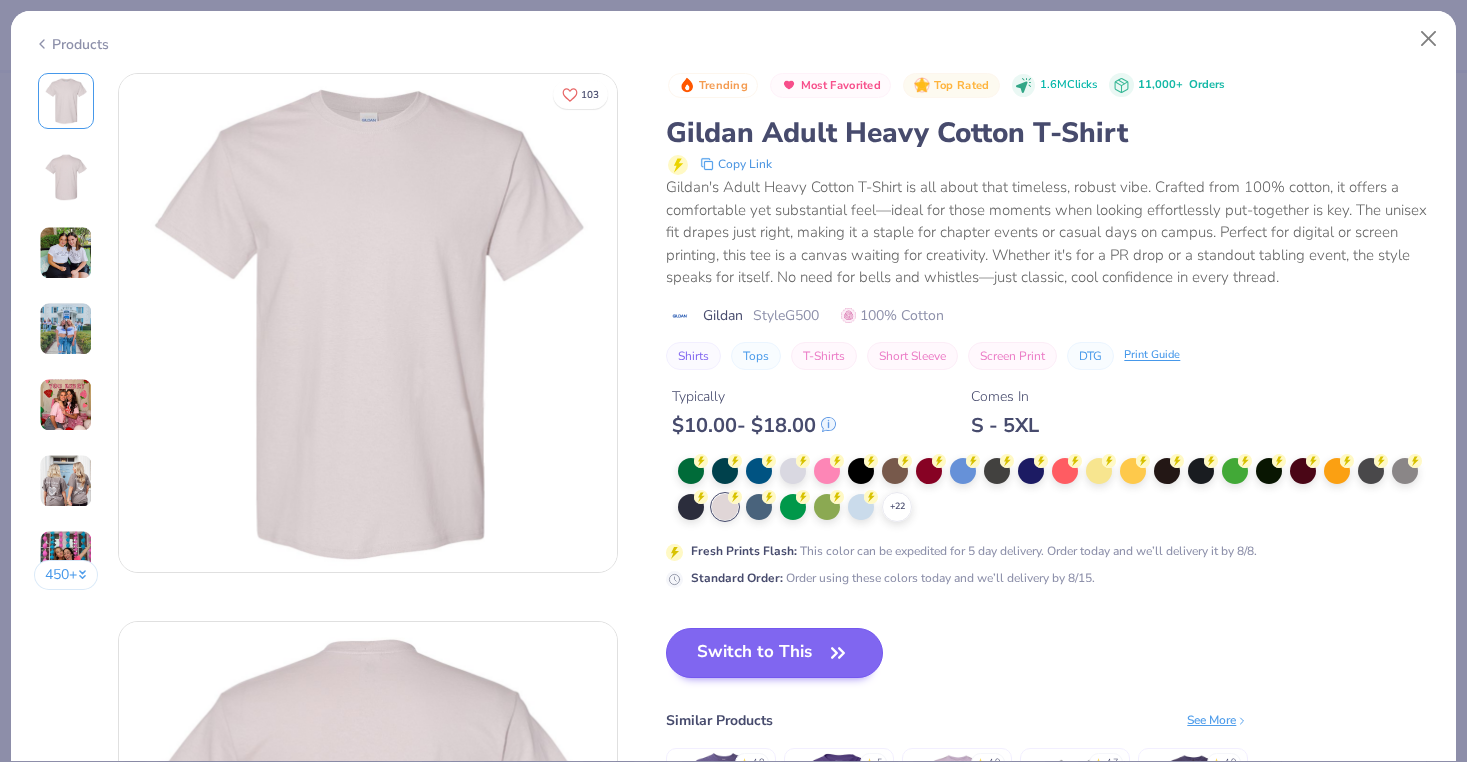 click on "Switch to This" at bounding box center (774, 653) 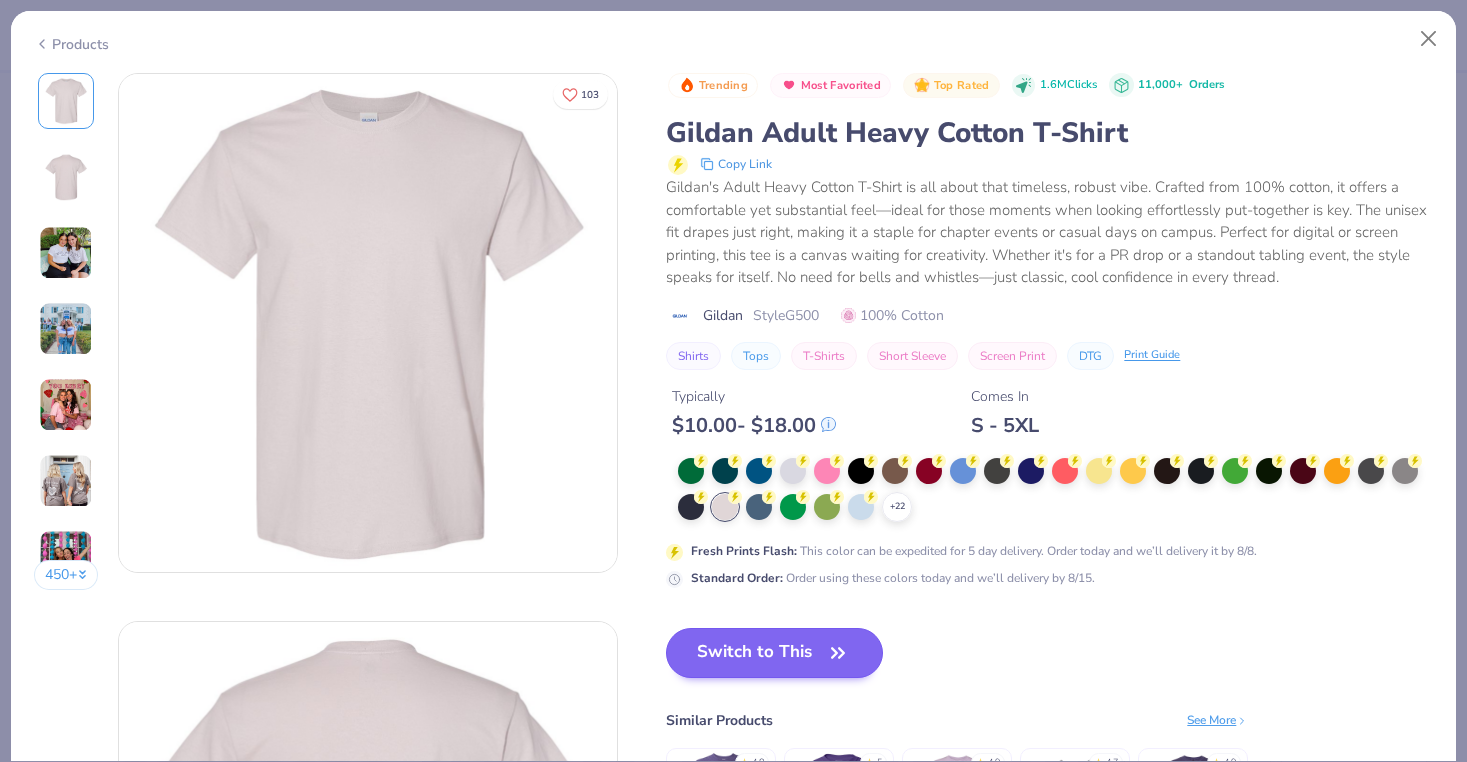 click on "Switch to This" at bounding box center (774, 653) 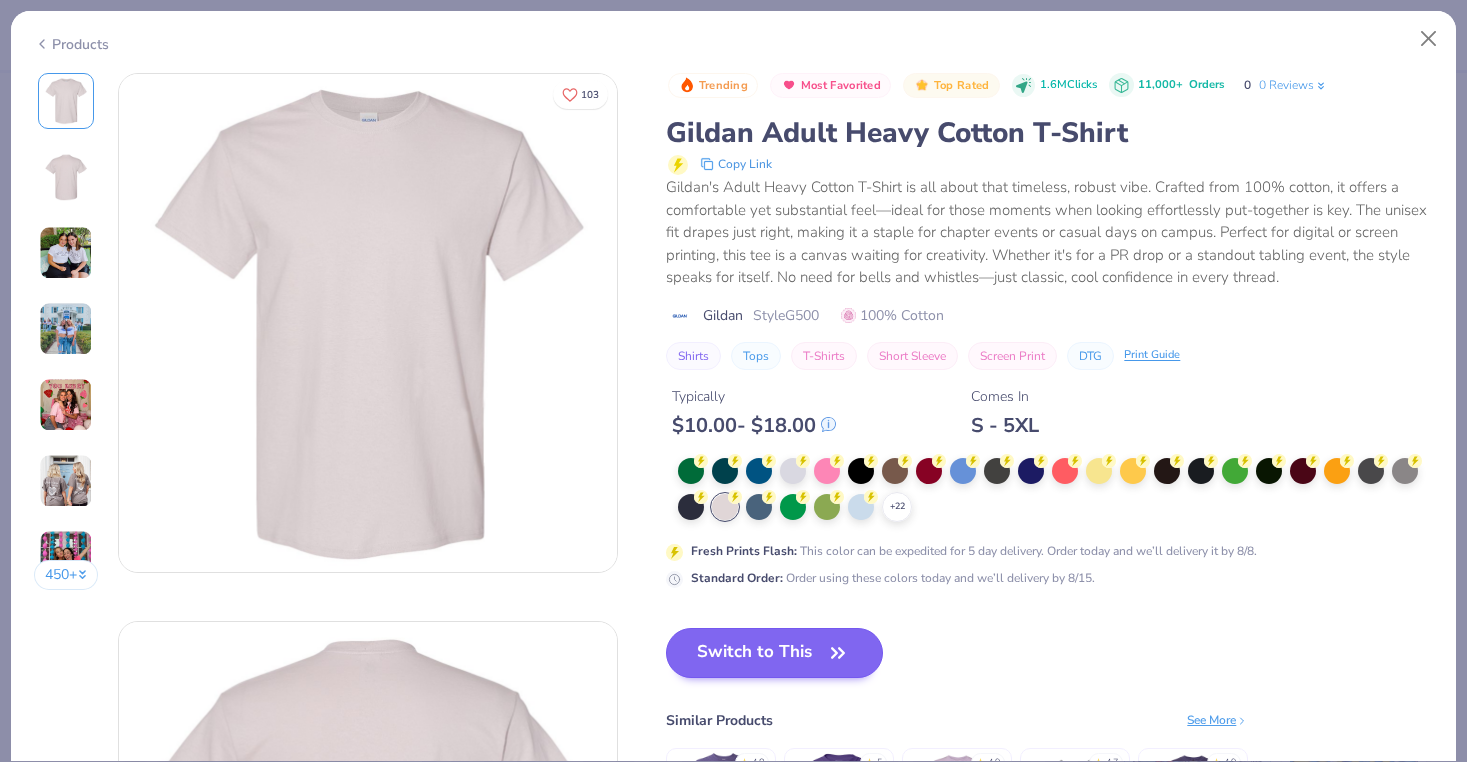 click on "Switch to This" at bounding box center [774, 653] 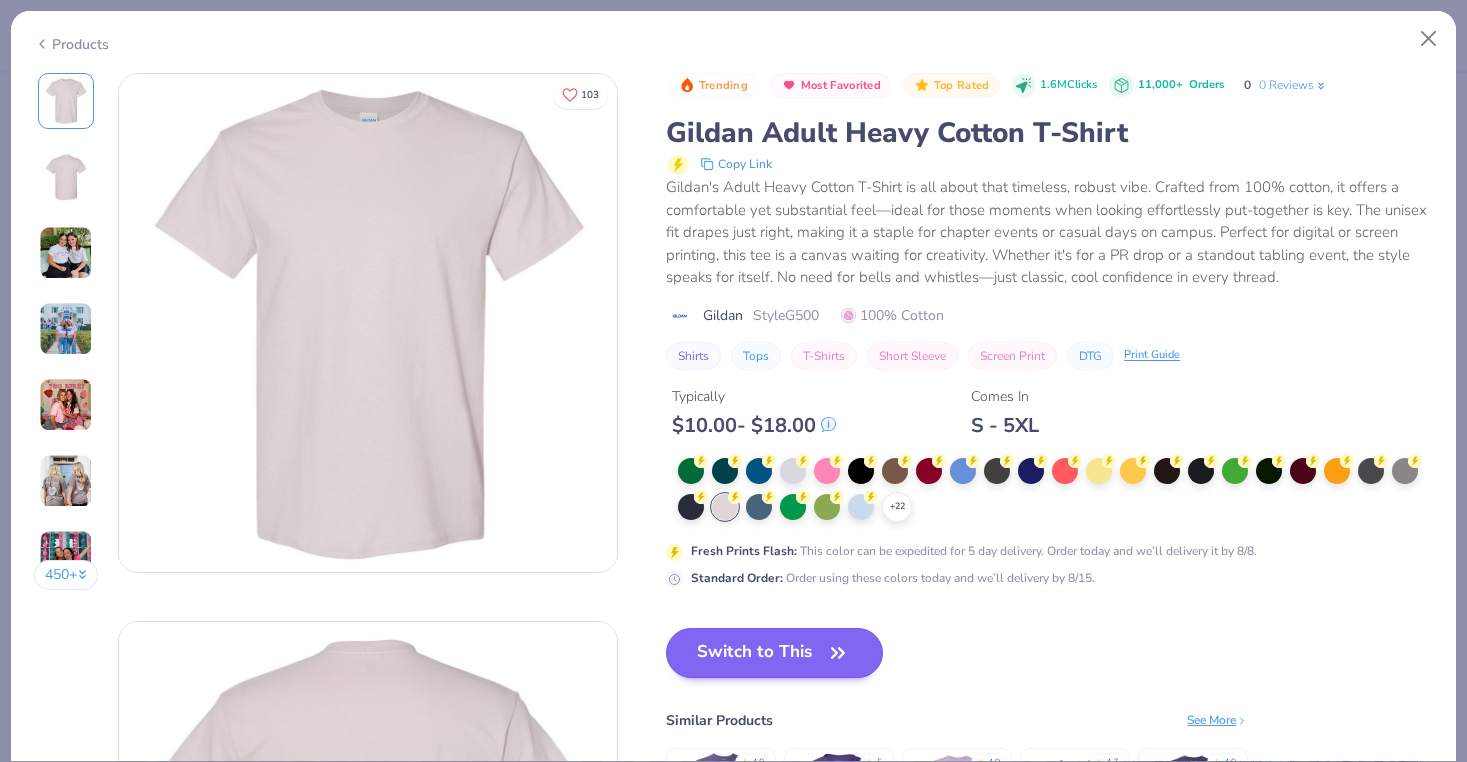 click on "Switch to This" at bounding box center (774, 653) 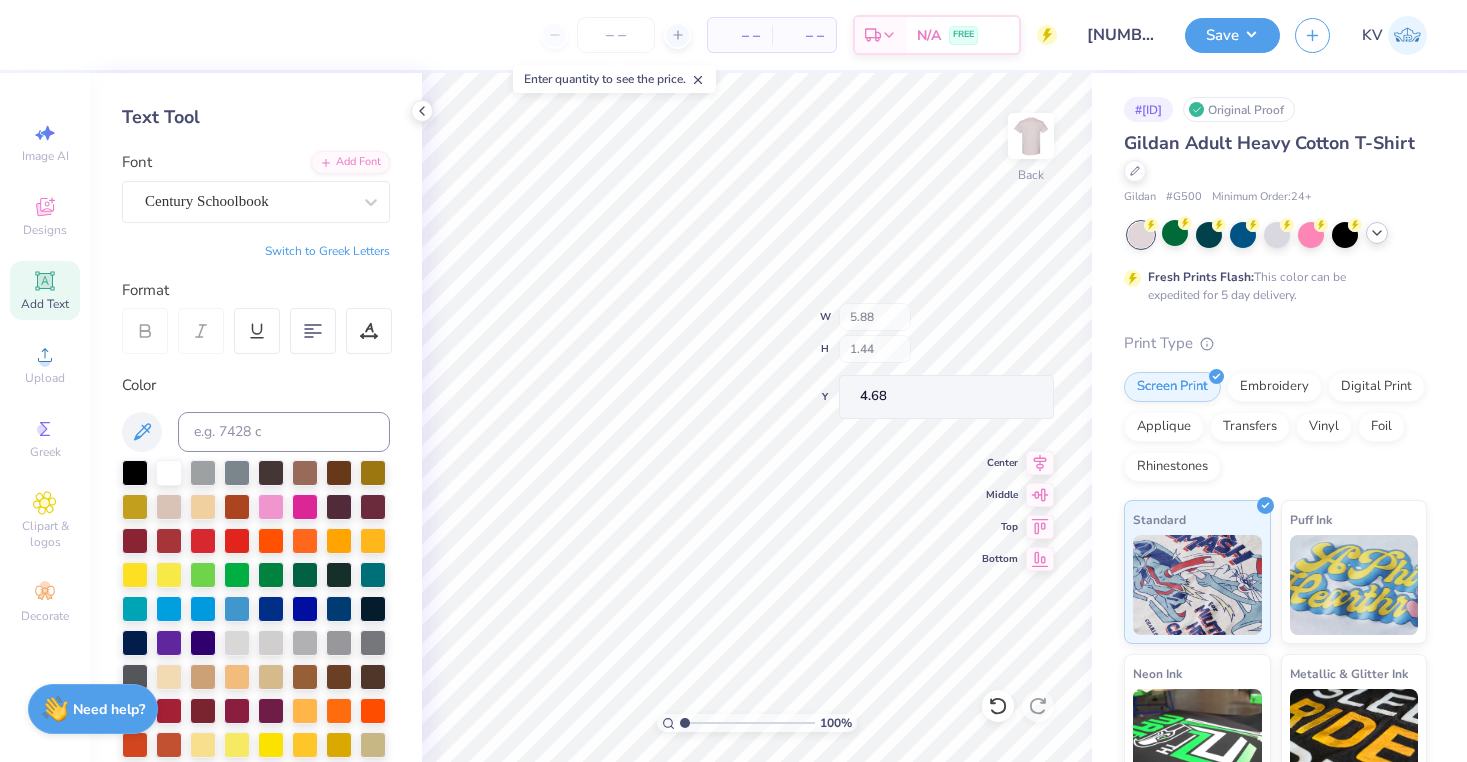 type on "4.68" 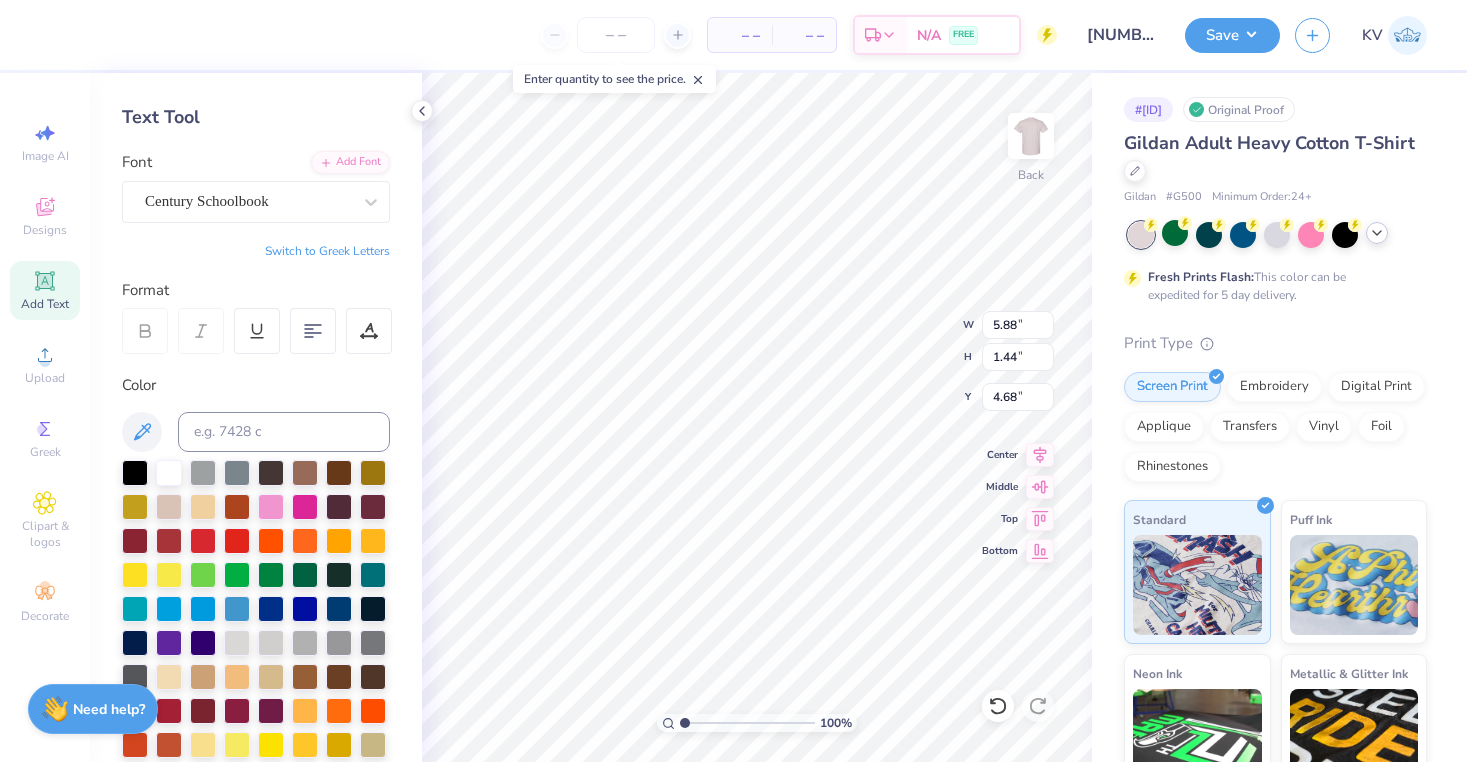 type on "5.64" 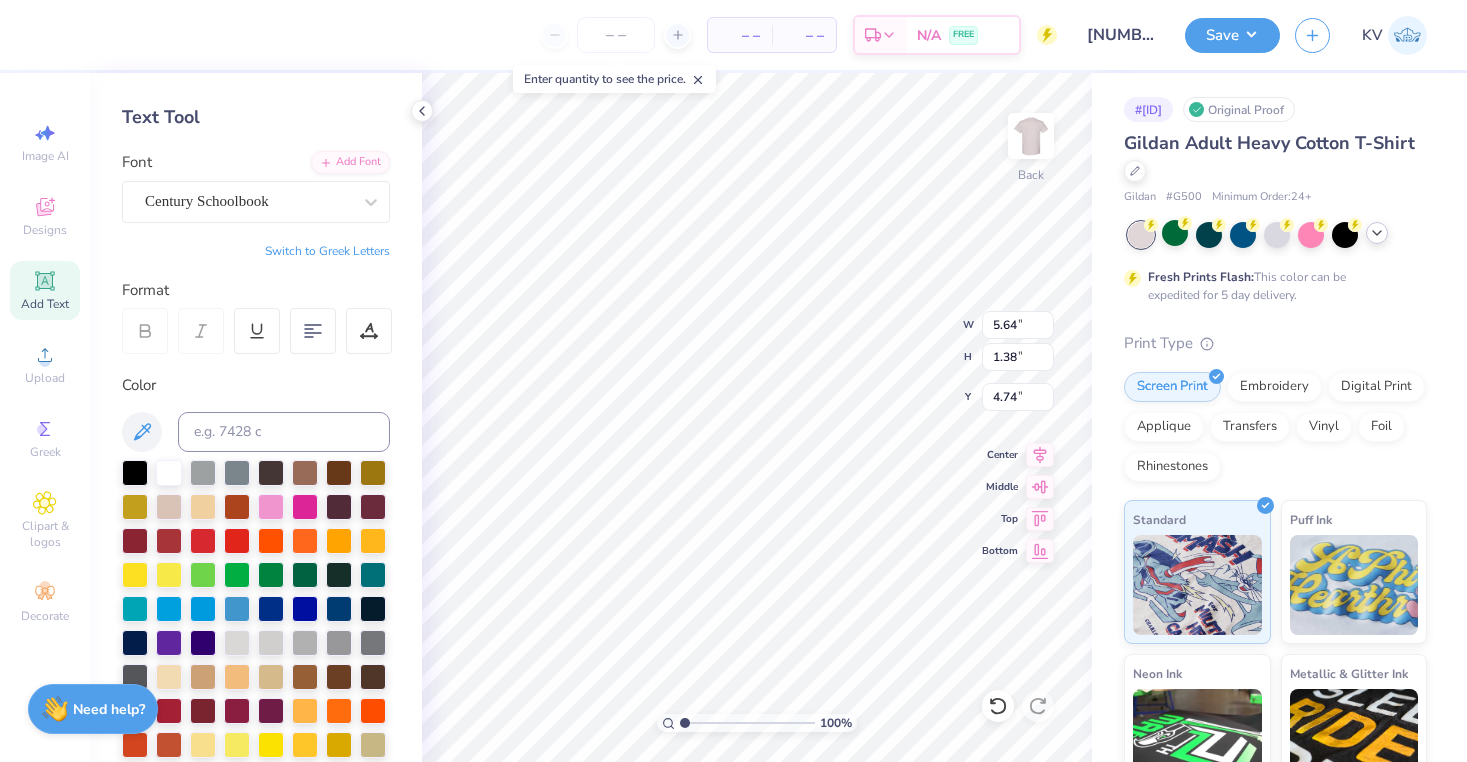 scroll, scrollTop: 0, scrollLeft: 2, axis: horizontal 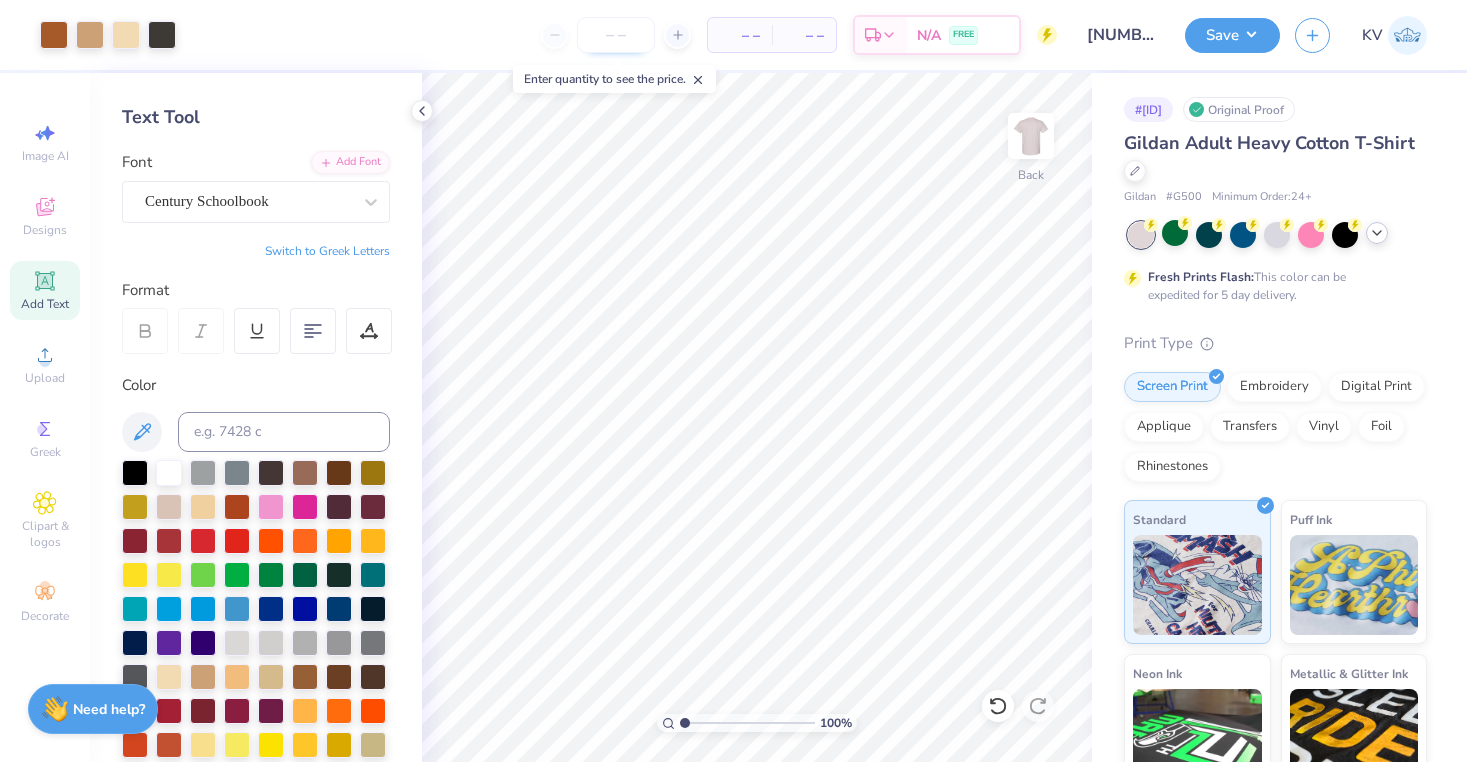 click at bounding box center [616, 35] 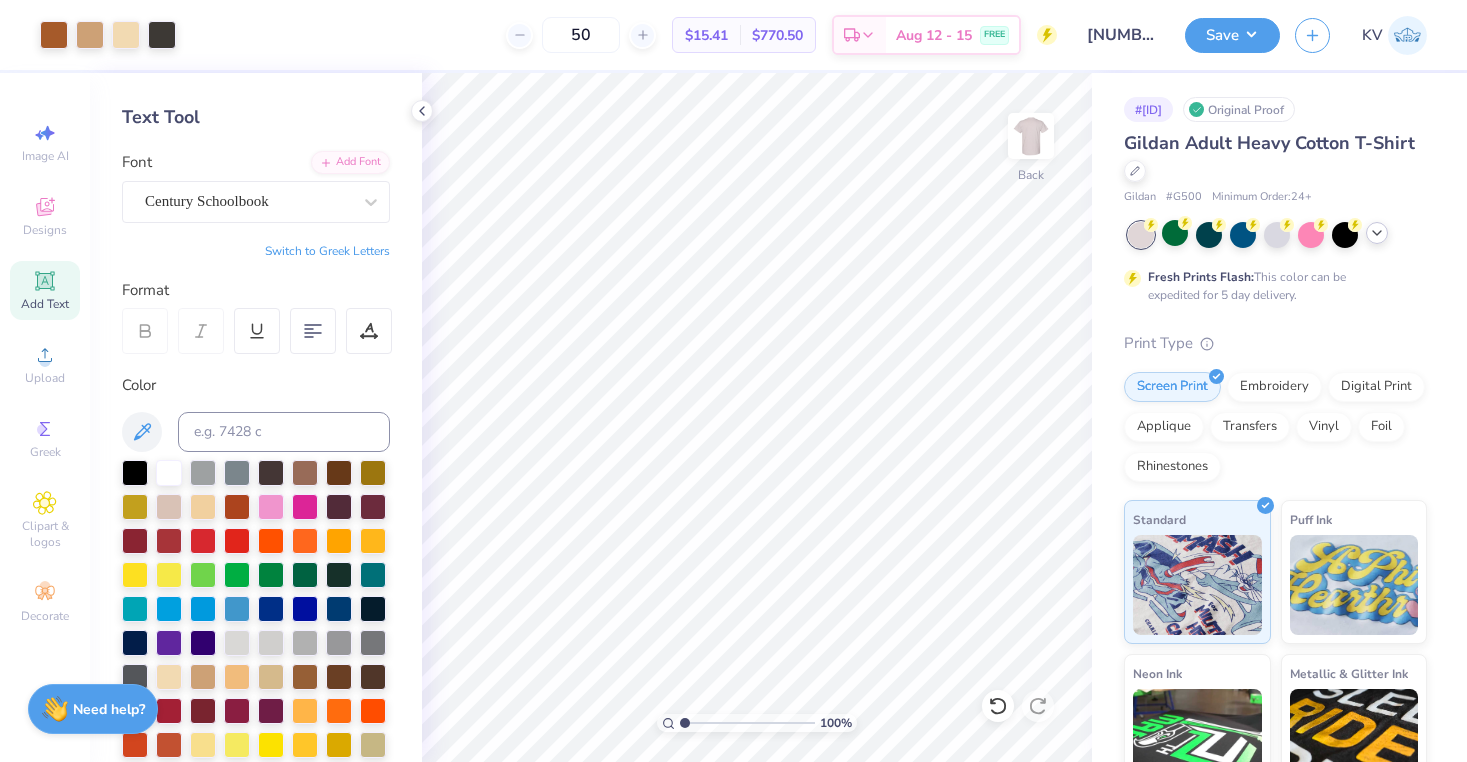 type on "50" 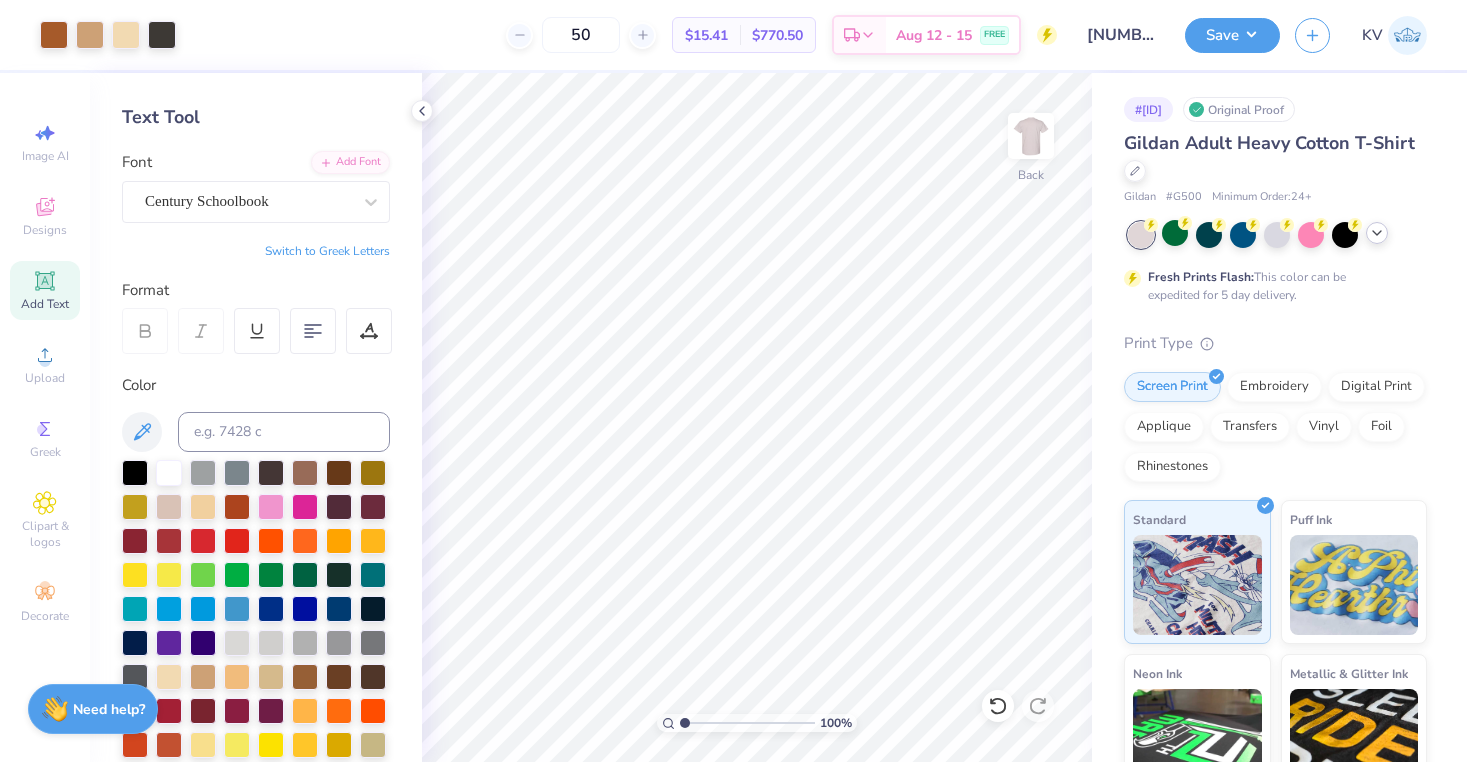 click on "[NUMBER] [ADJECTIVE] [ANIMAL] [PLURAL]" at bounding box center (1121, 35) 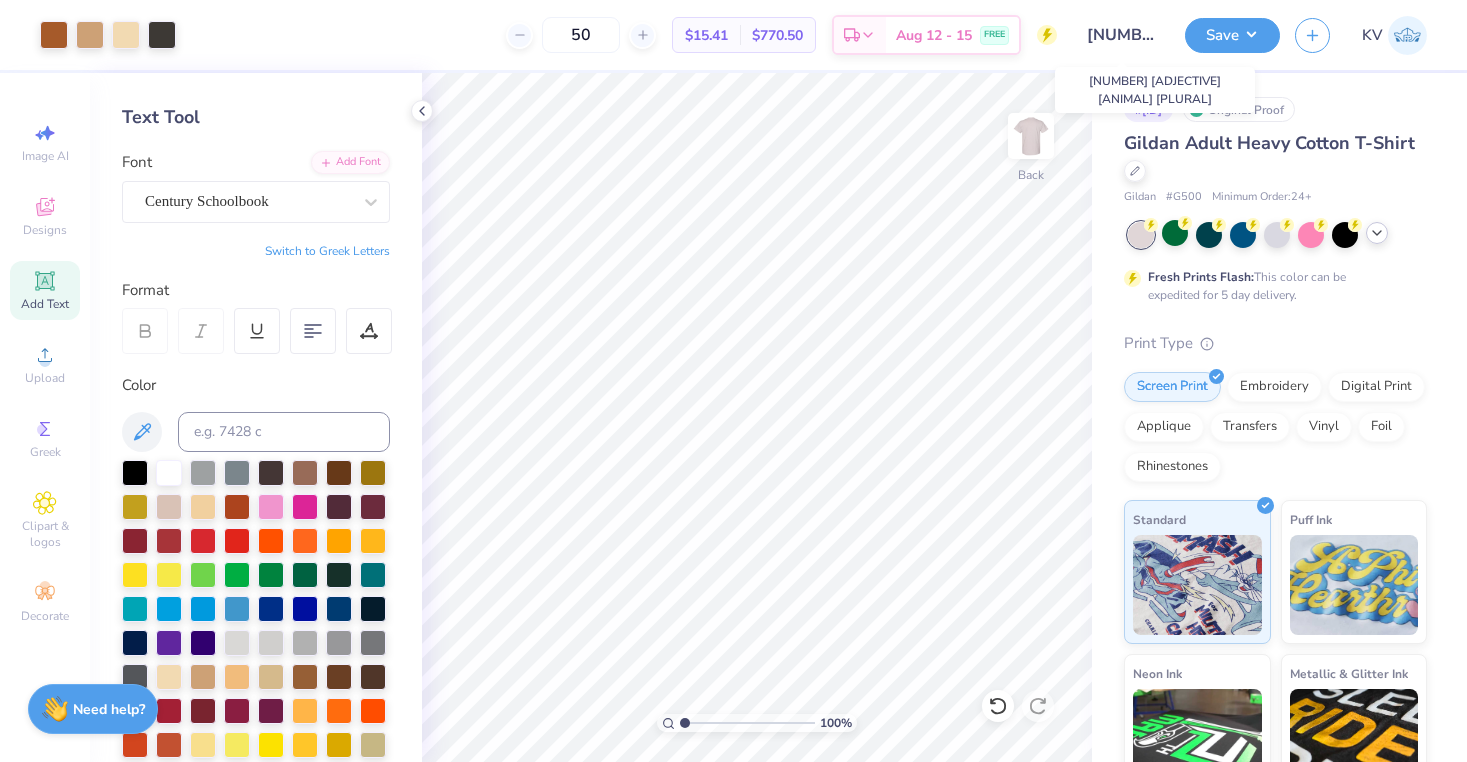 click on "[NUMBER] [ADJECTIVE] [ANIMAL] [PLURAL]" at bounding box center [1121, 35] 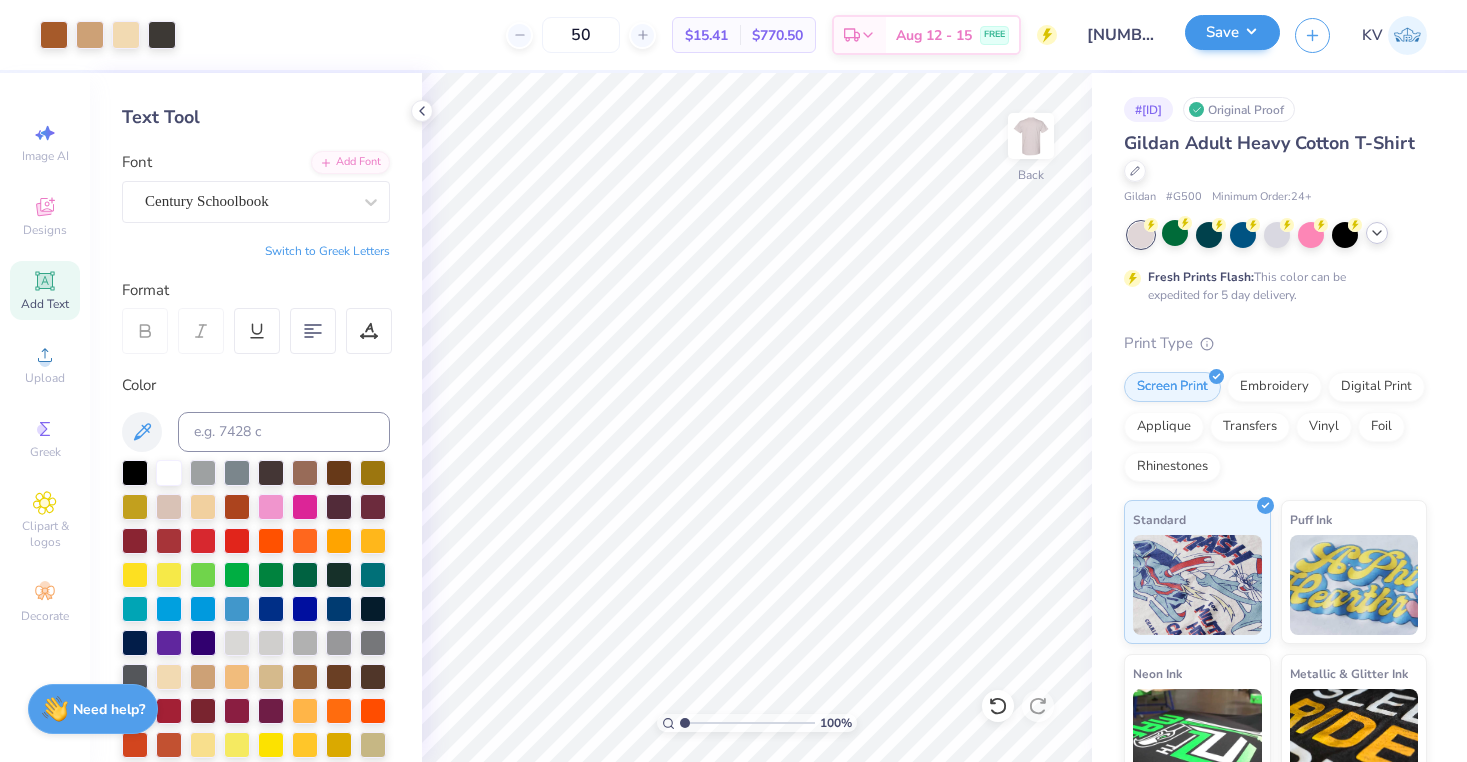 drag, startPoint x: 1151, startPoint y: 34, endPoint x: 1189, endPoint y: 36, distance: 38.052597 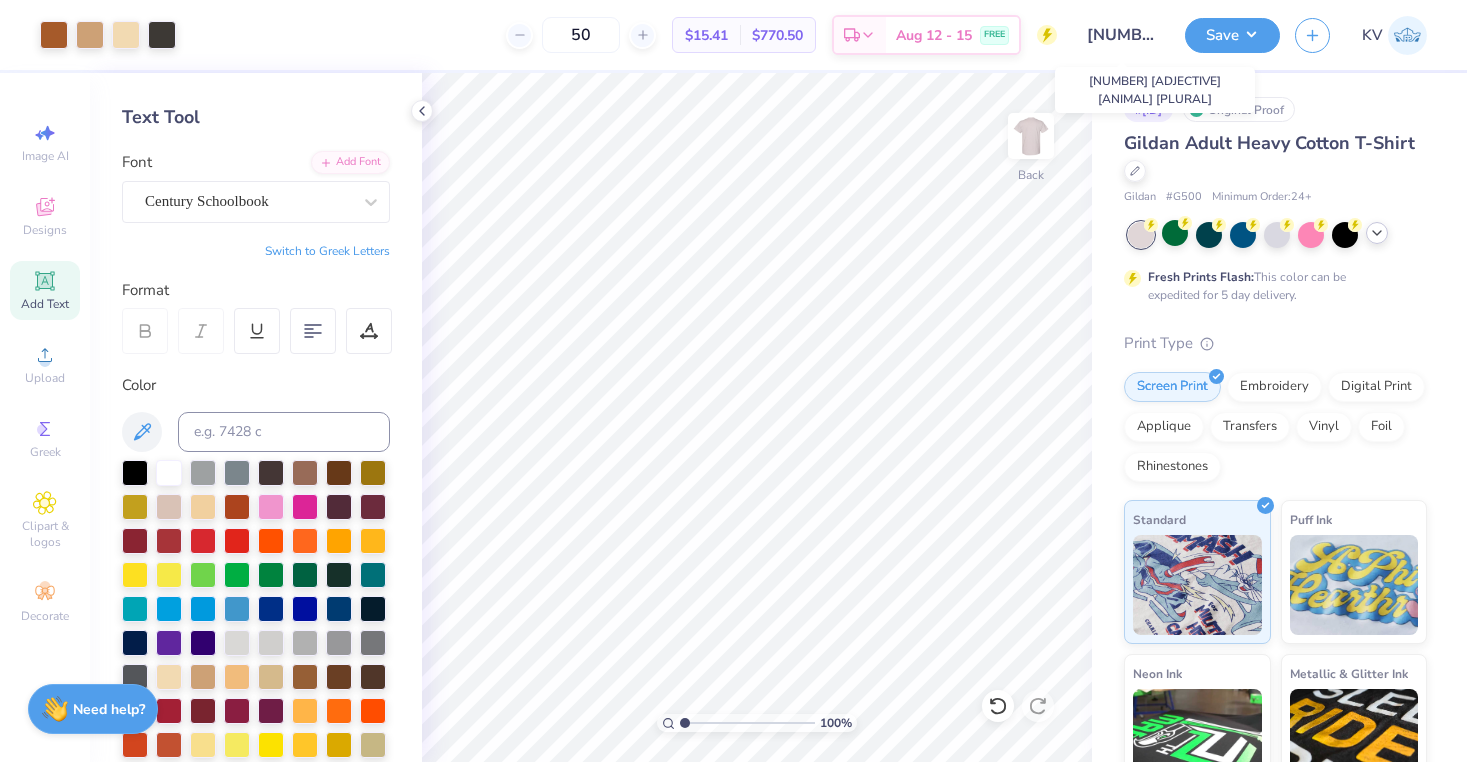 click on "[NUMBER] [ADJECTIVE] [ANIMAL] [PLURAL]" at bounding box center [1121, 35] 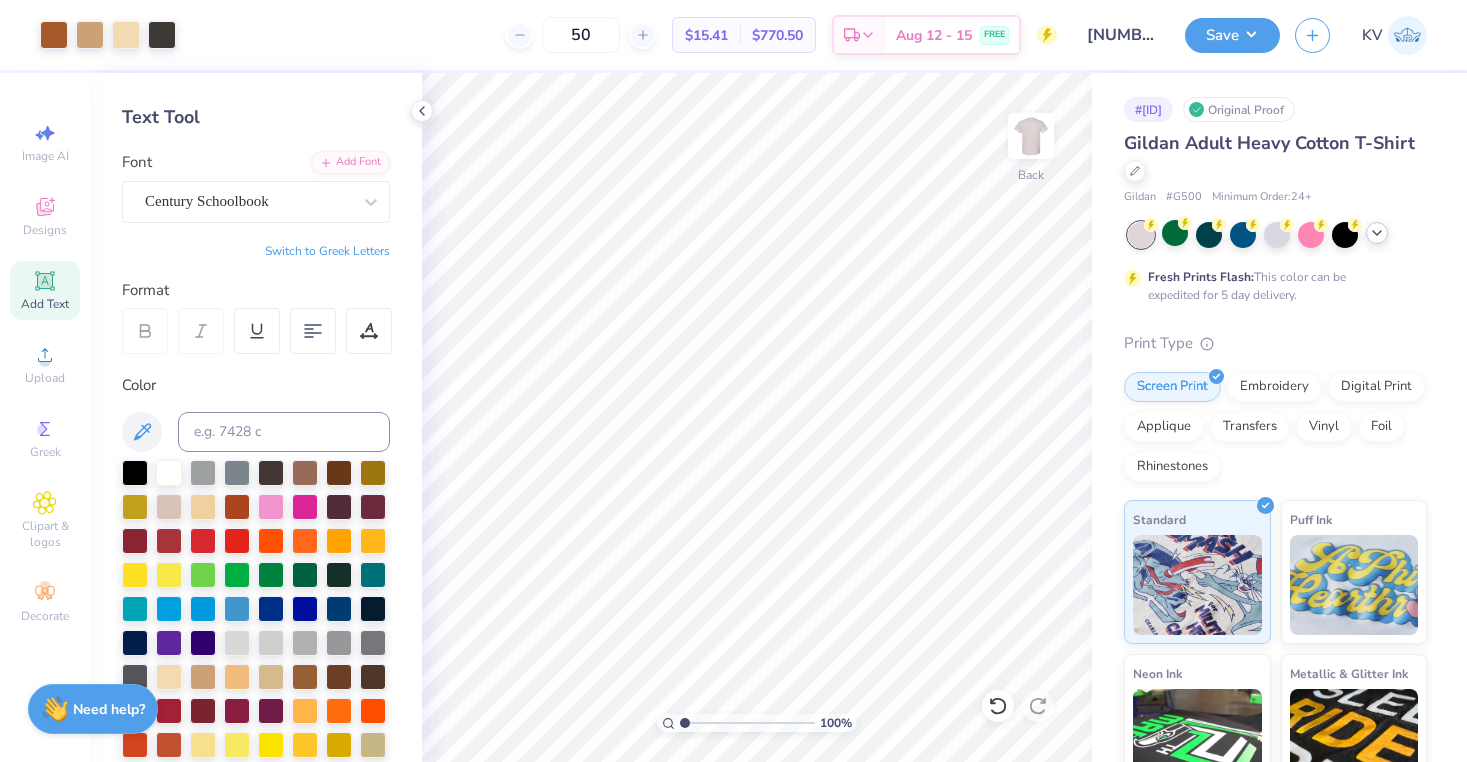 drag, startPoint x: 1105, startPoint y: 39, endPoint x: 1176, endPoint y: 36, distance: 71.063354 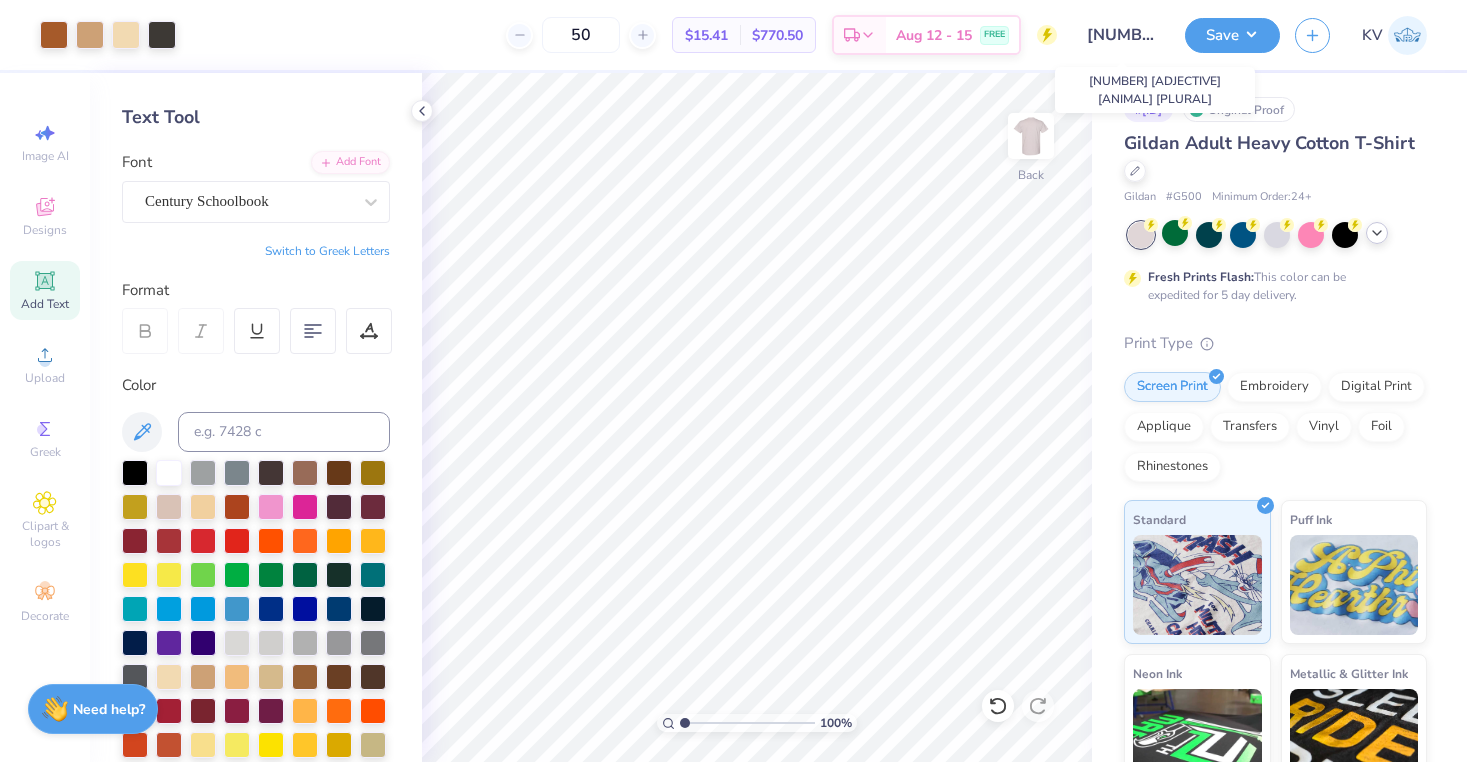 click on "[NUMBER] [ADJECTIVE] [ANIMAL] [PLURAL]" at bounding box center (1121, 35) 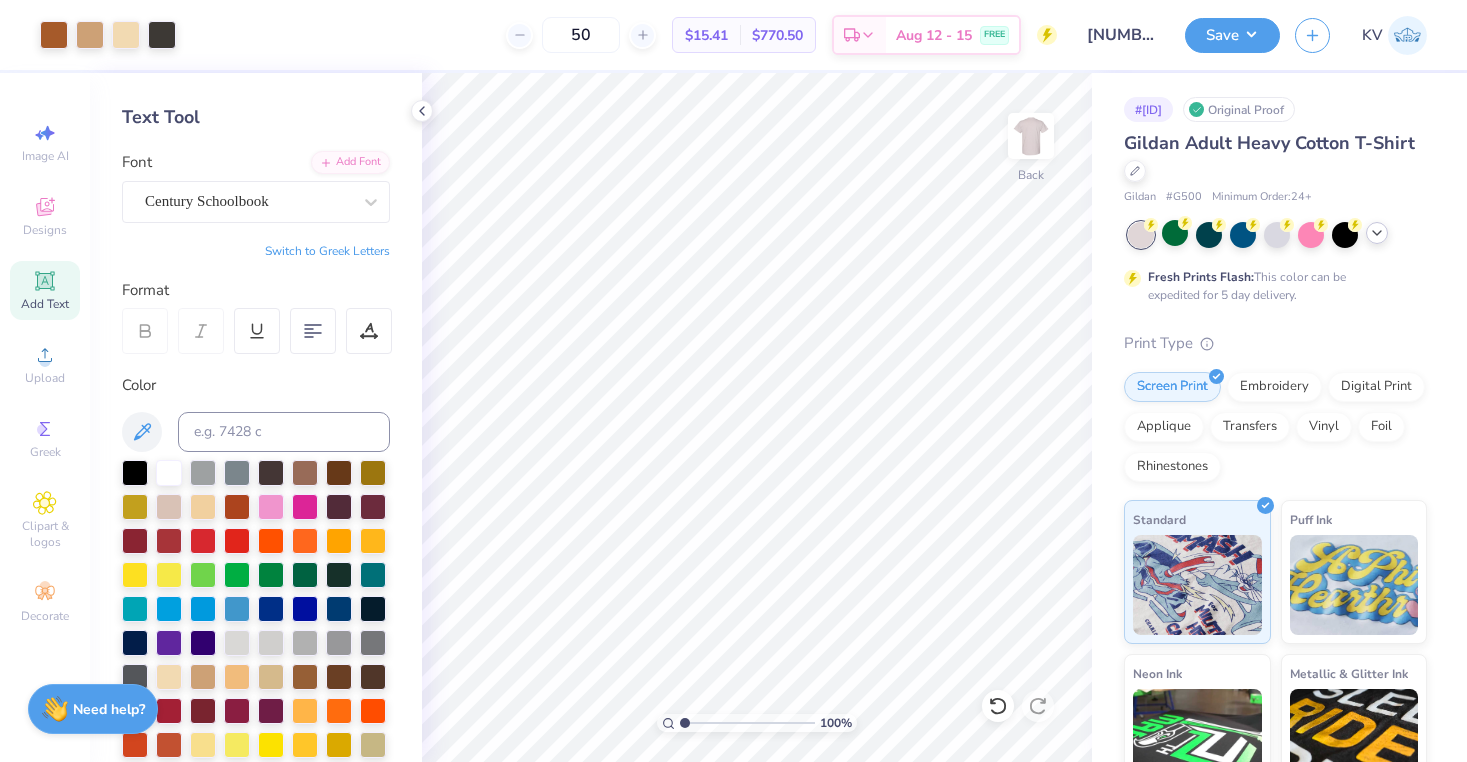 drag, startPoint x: 1238, startPoint y: 44, endPoint x: 1116, endPoint y: 51, distance: 122.20065 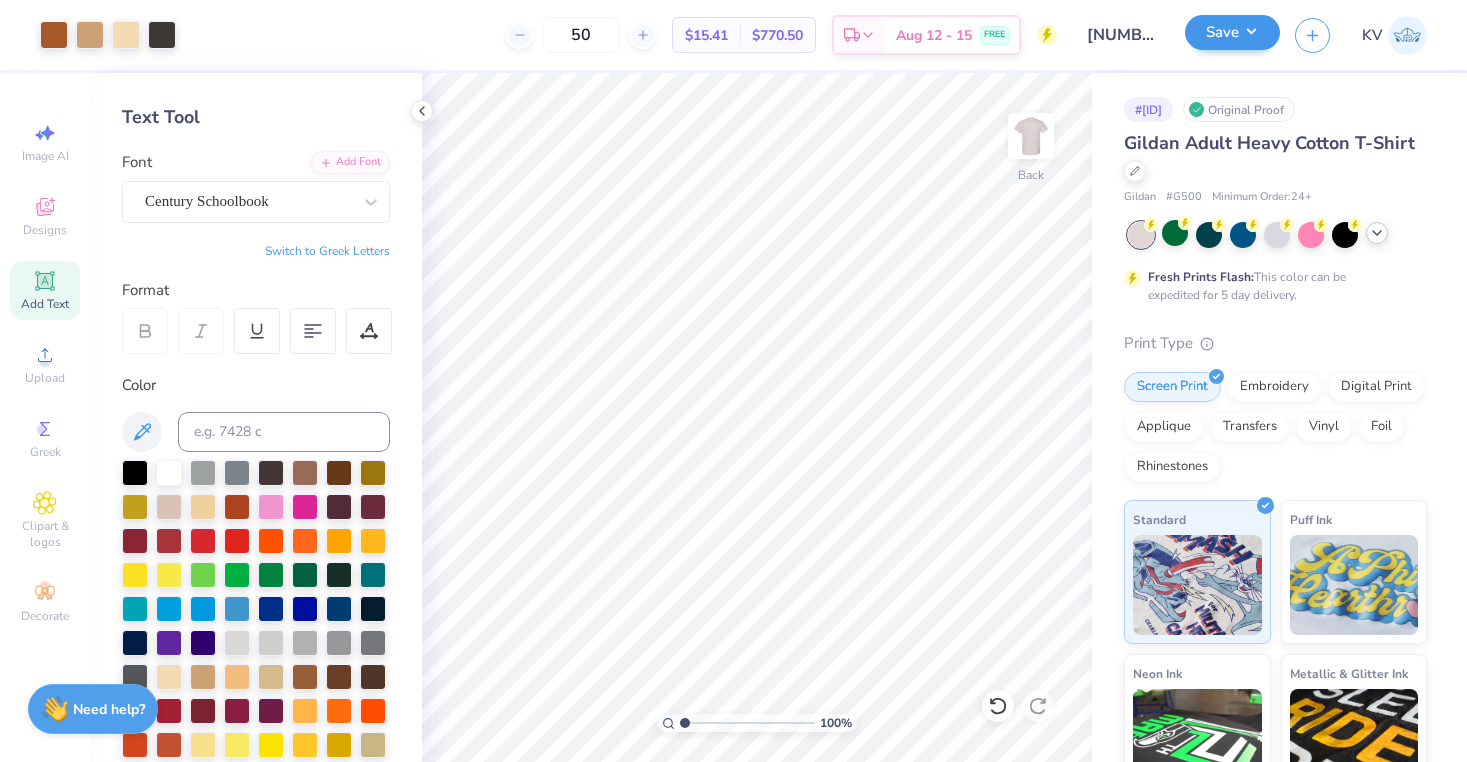 click on "Save" at bounding box center (1232, 32) 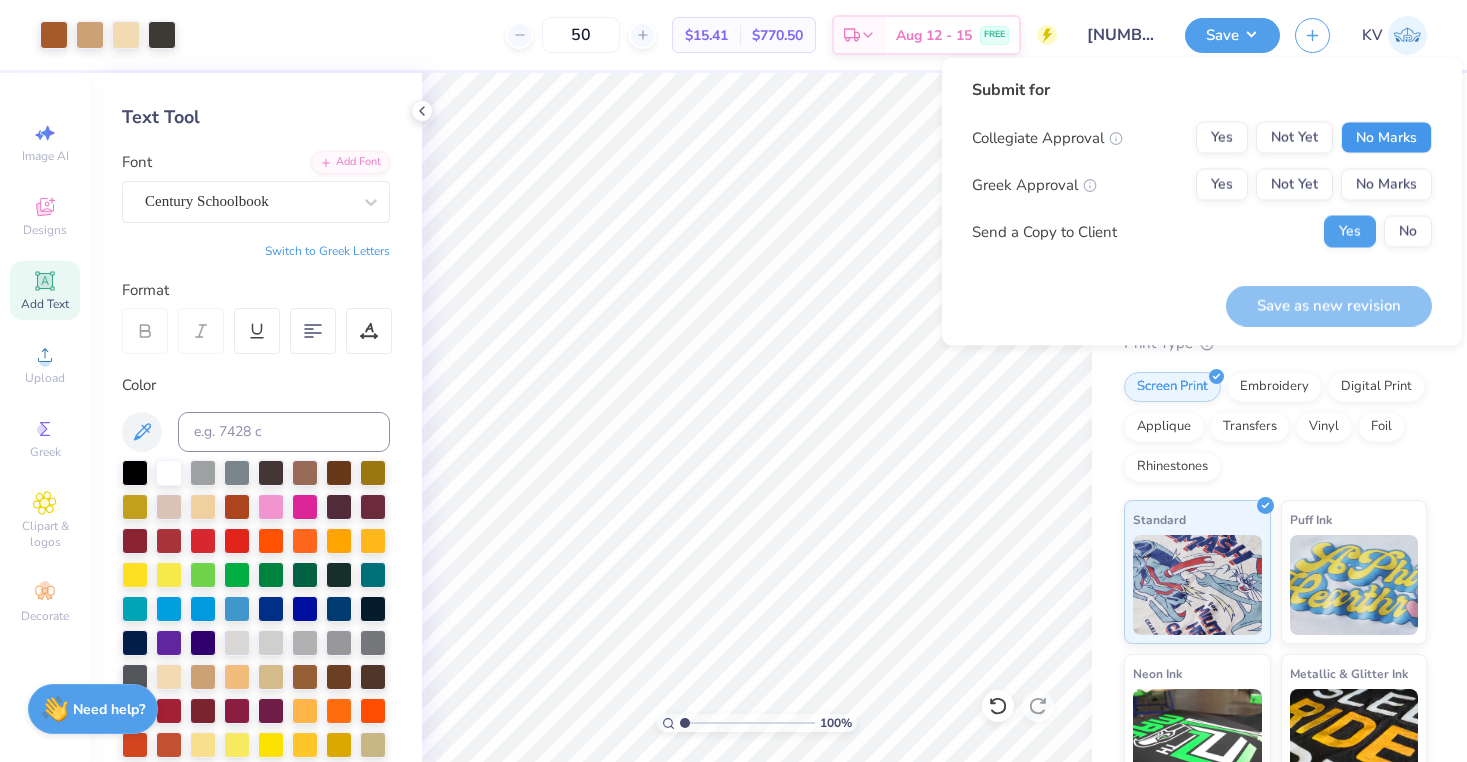 click on "No Marks" at bounding box center (1386, 138) 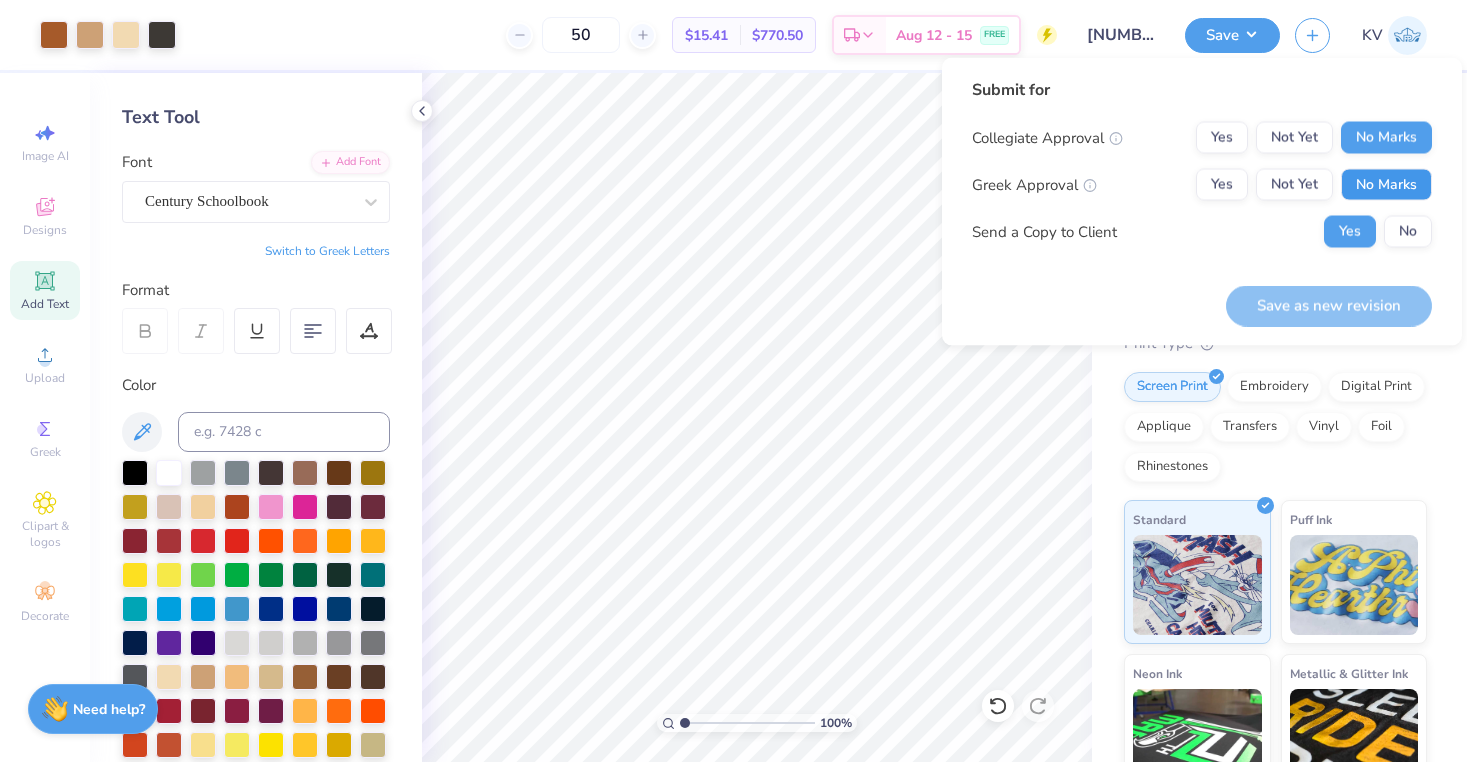 click on "No Marks" at bounding box center (1386, 185) 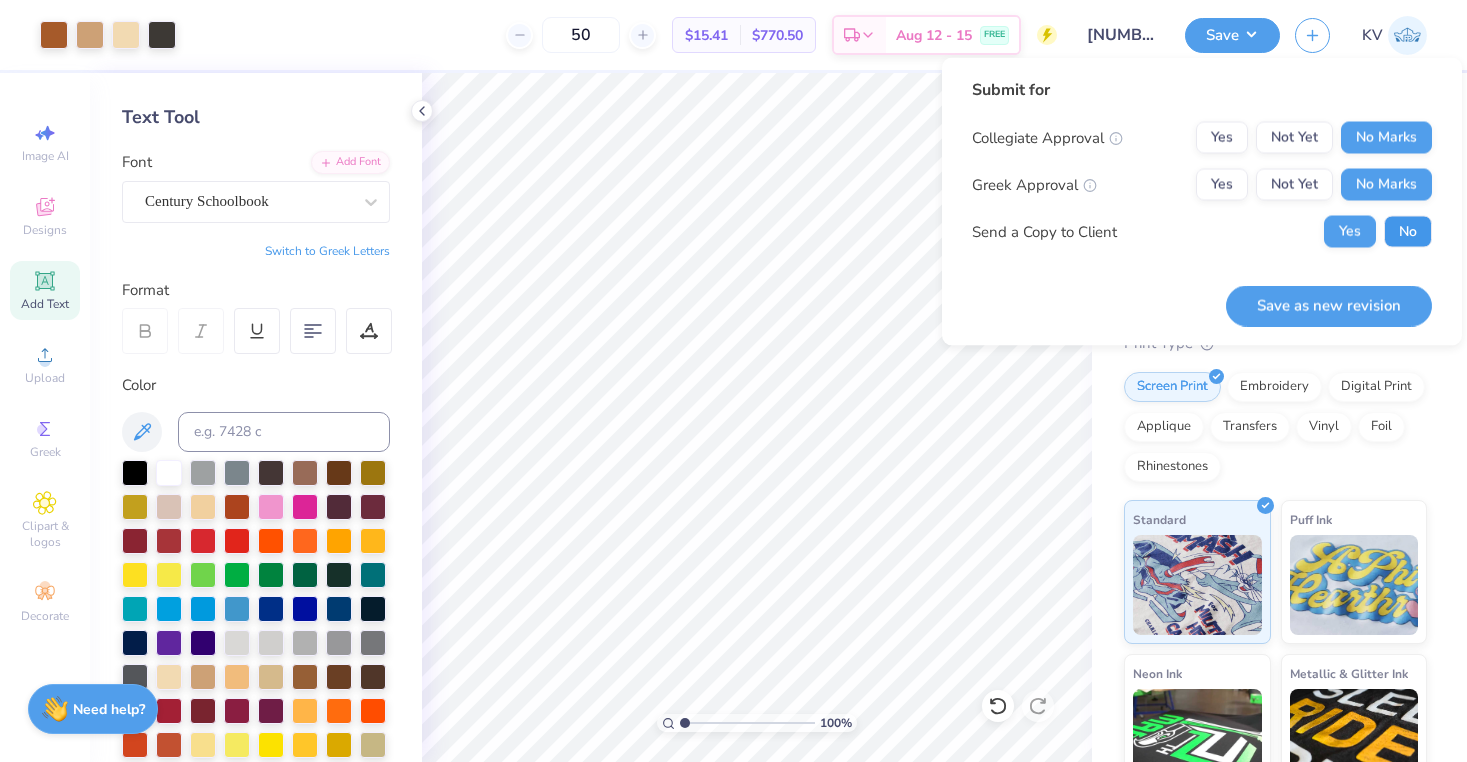 click on "No" at bounding box center (1408, 232) 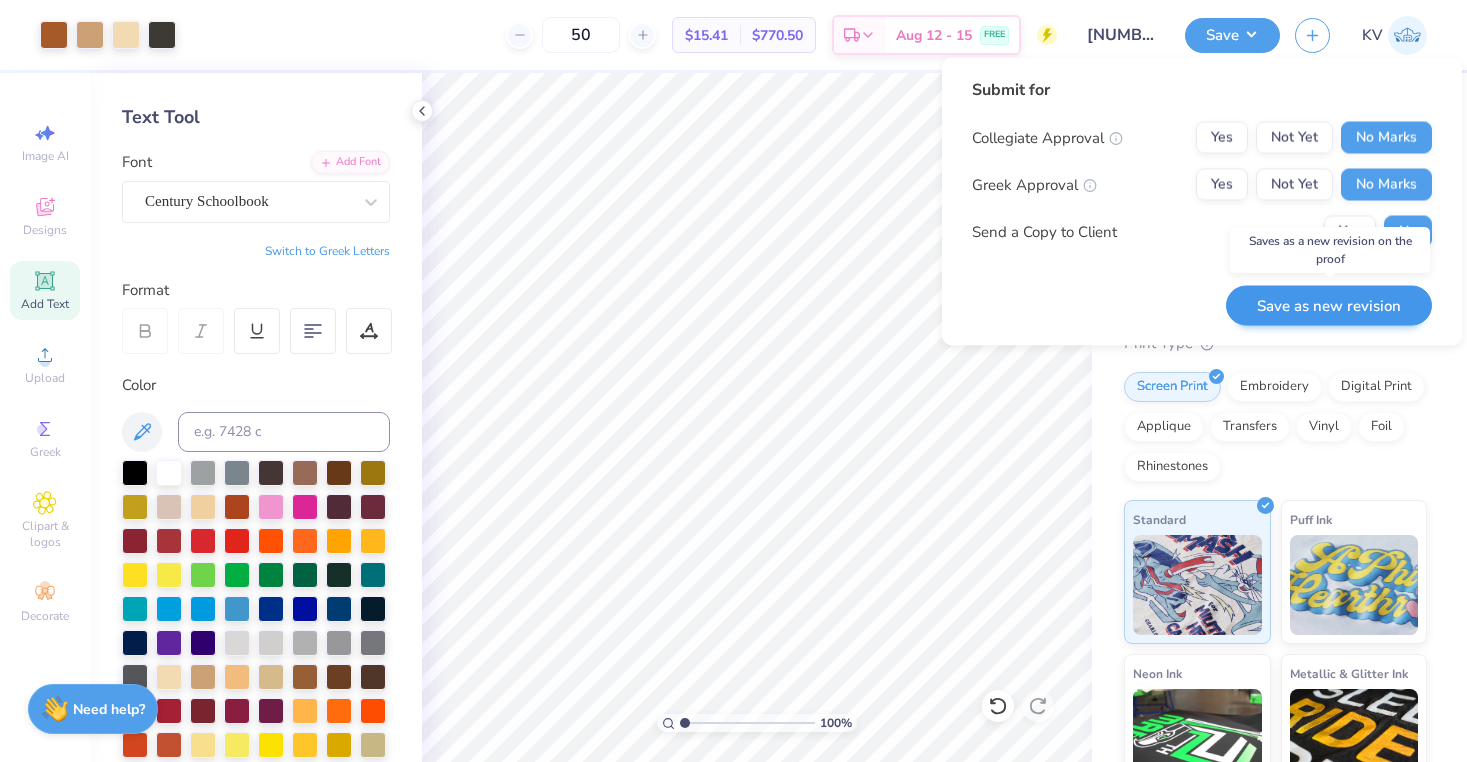 click on "Save as new revision" at bounding box center [1329, 305] 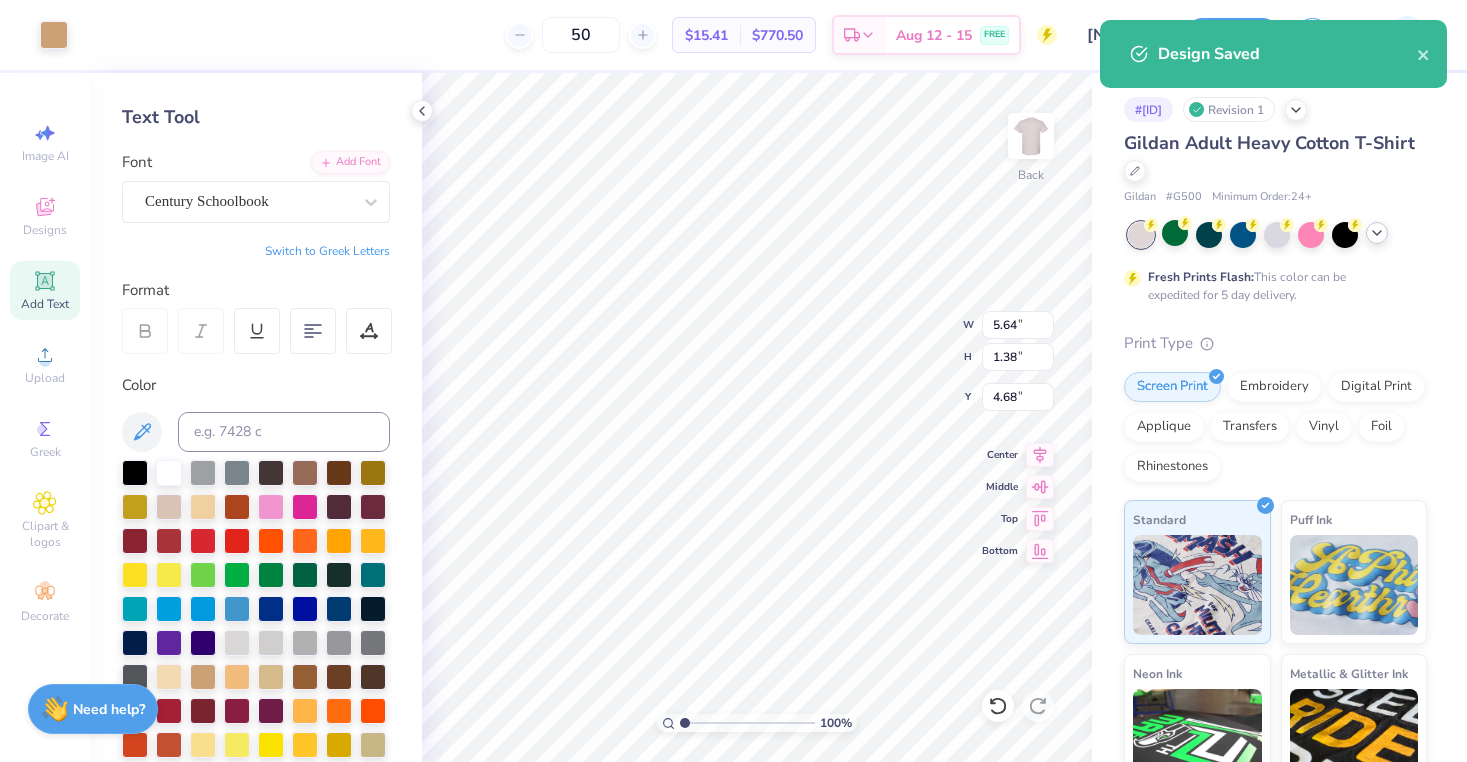 type on "3.35" 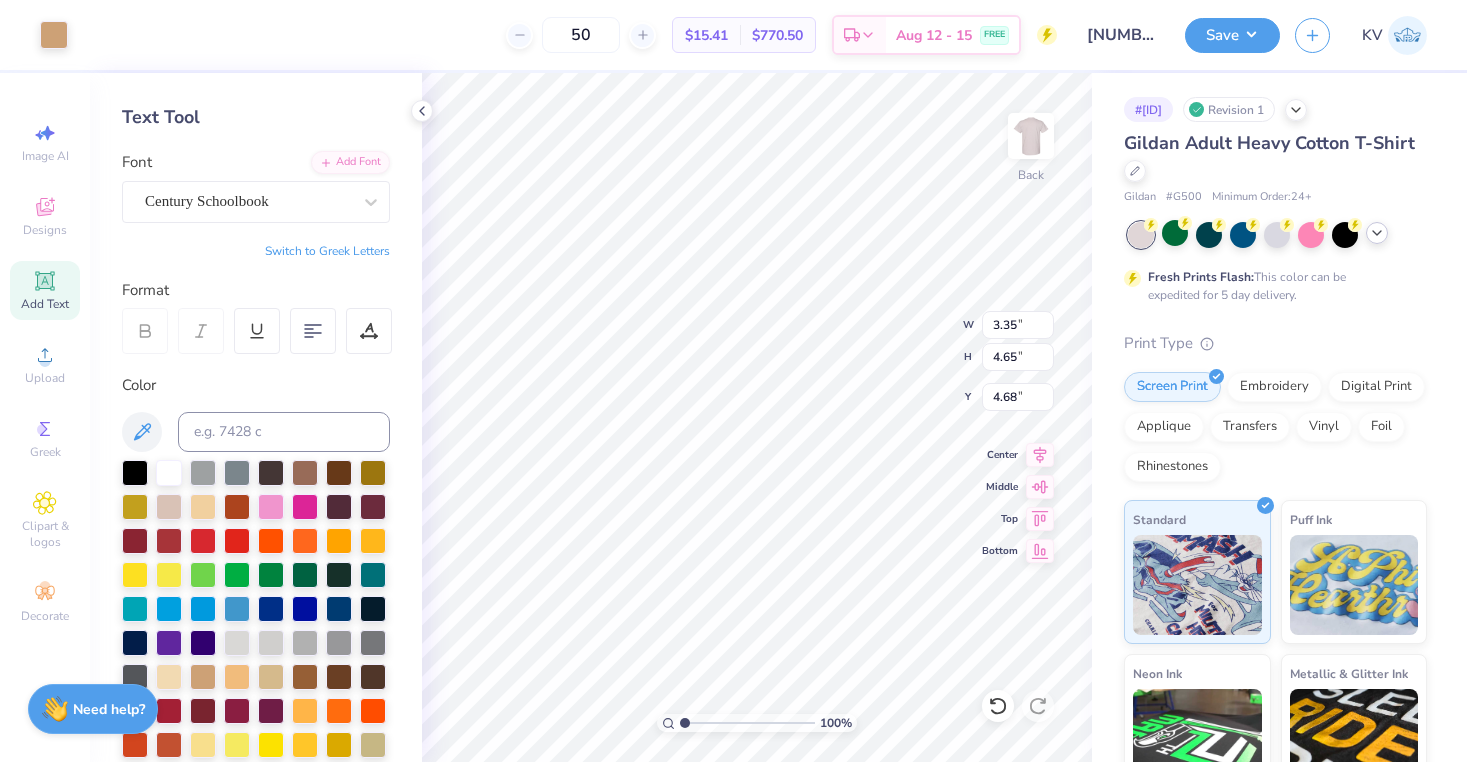 type on "5.64" 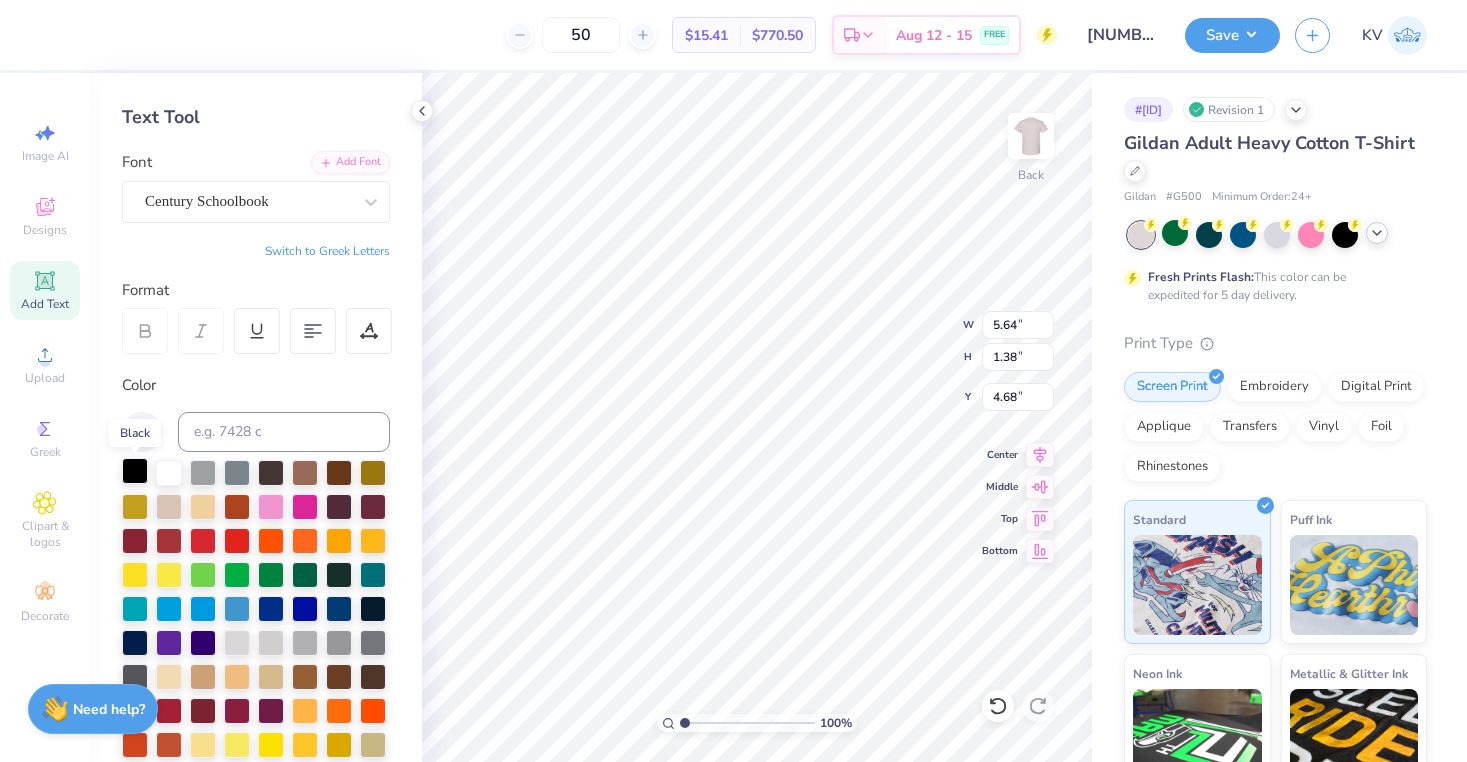 click at bounding box center (135, 471) 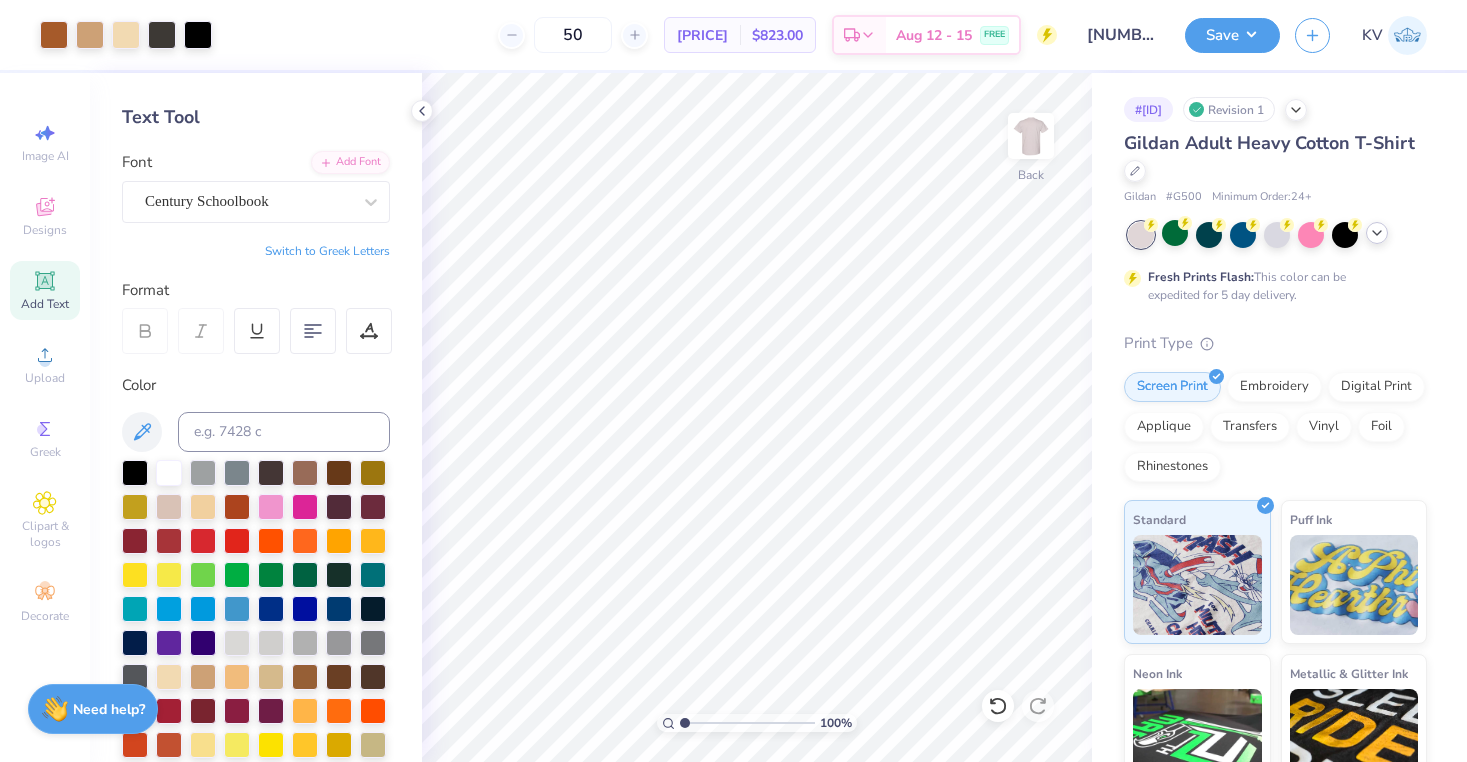 click at bounding box center (256, 677) 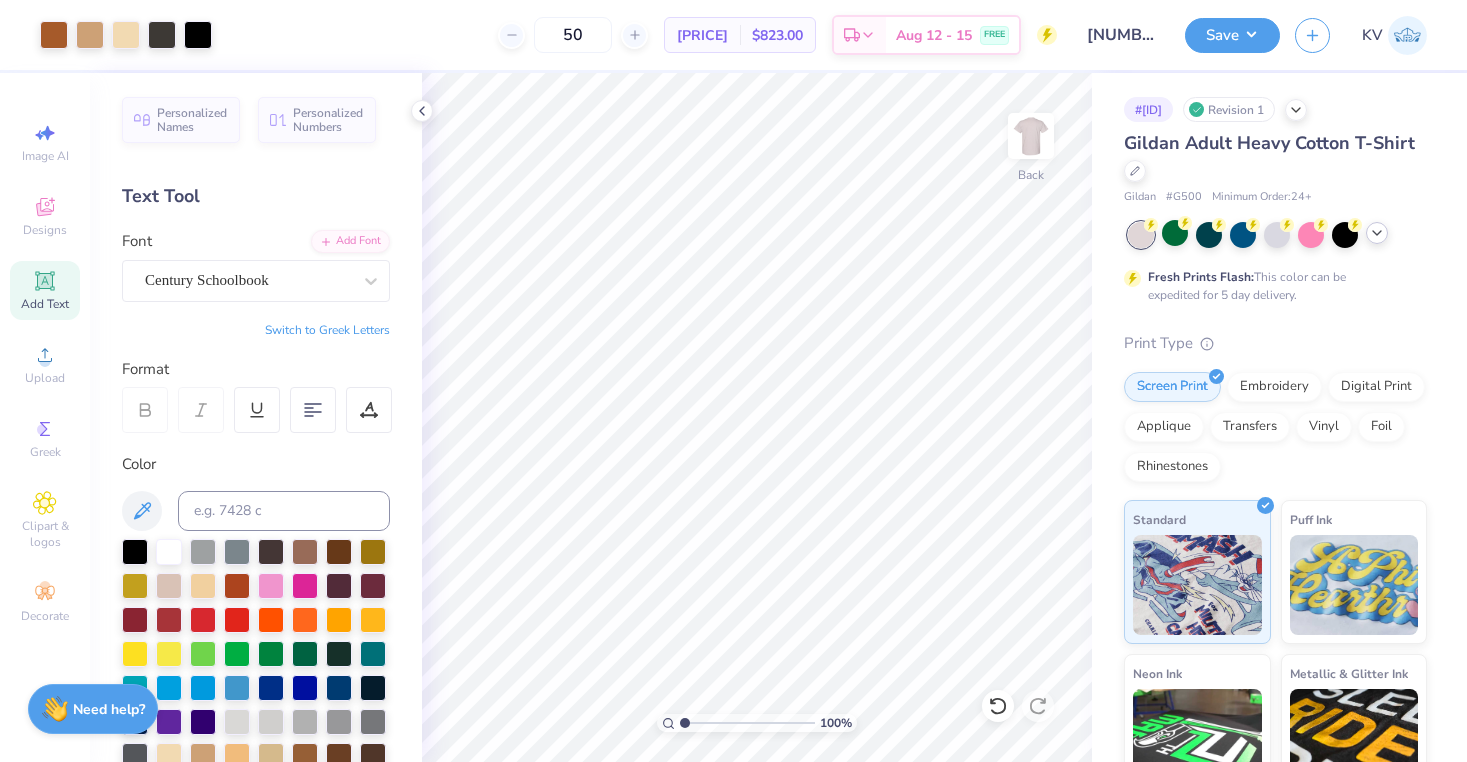 scroll, scrollTop: 0, scrollLeft: 0, axis: both 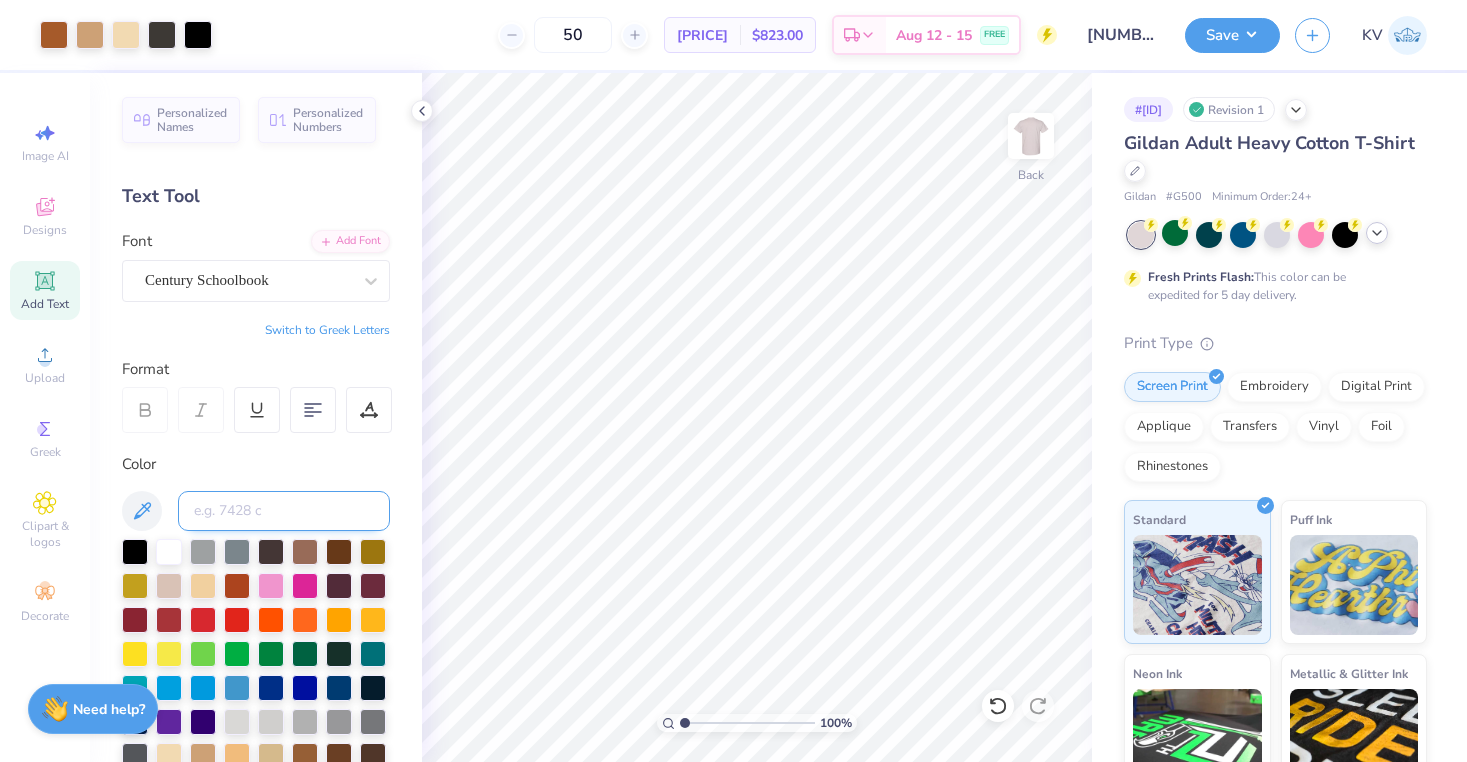 click at bounding box center (284, 511) 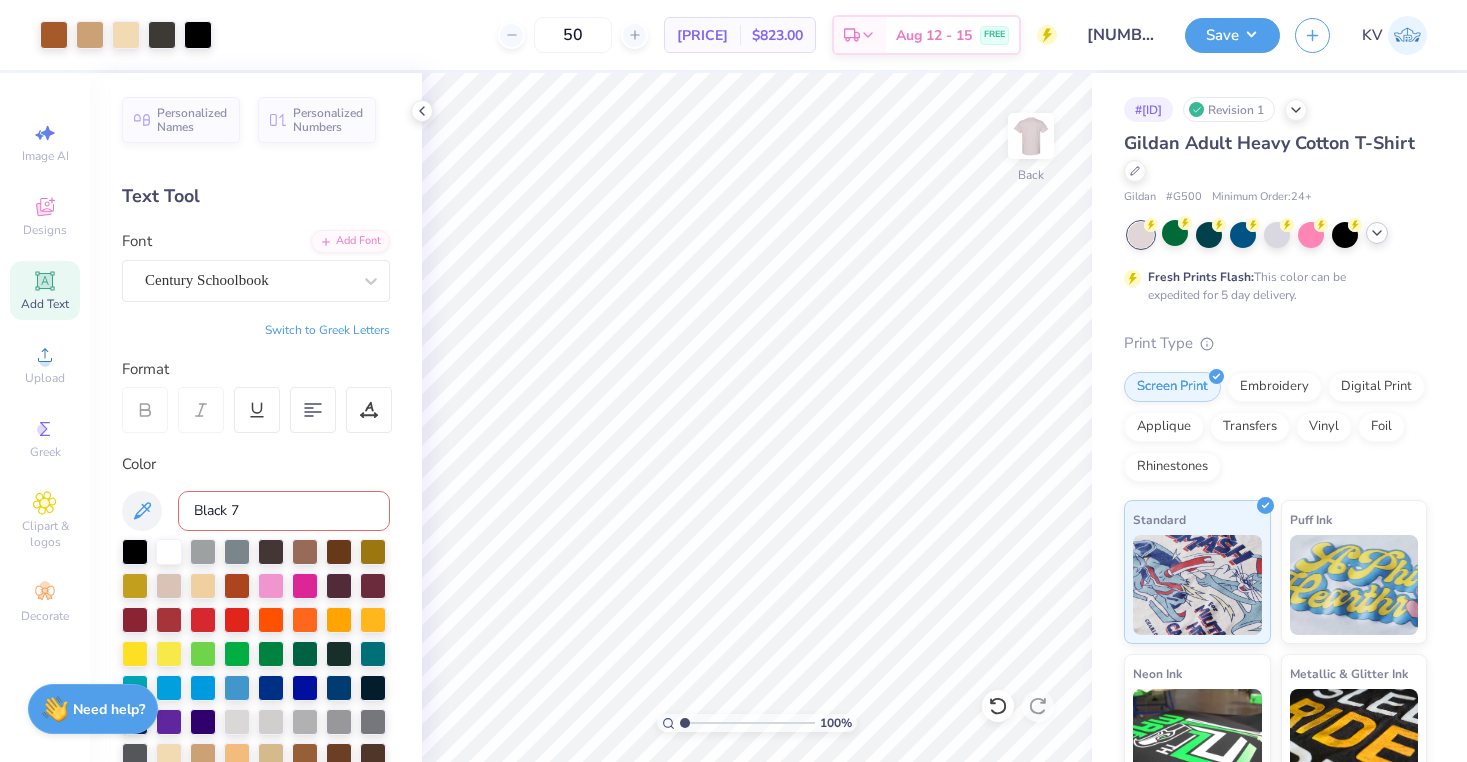 type on "Black 7" 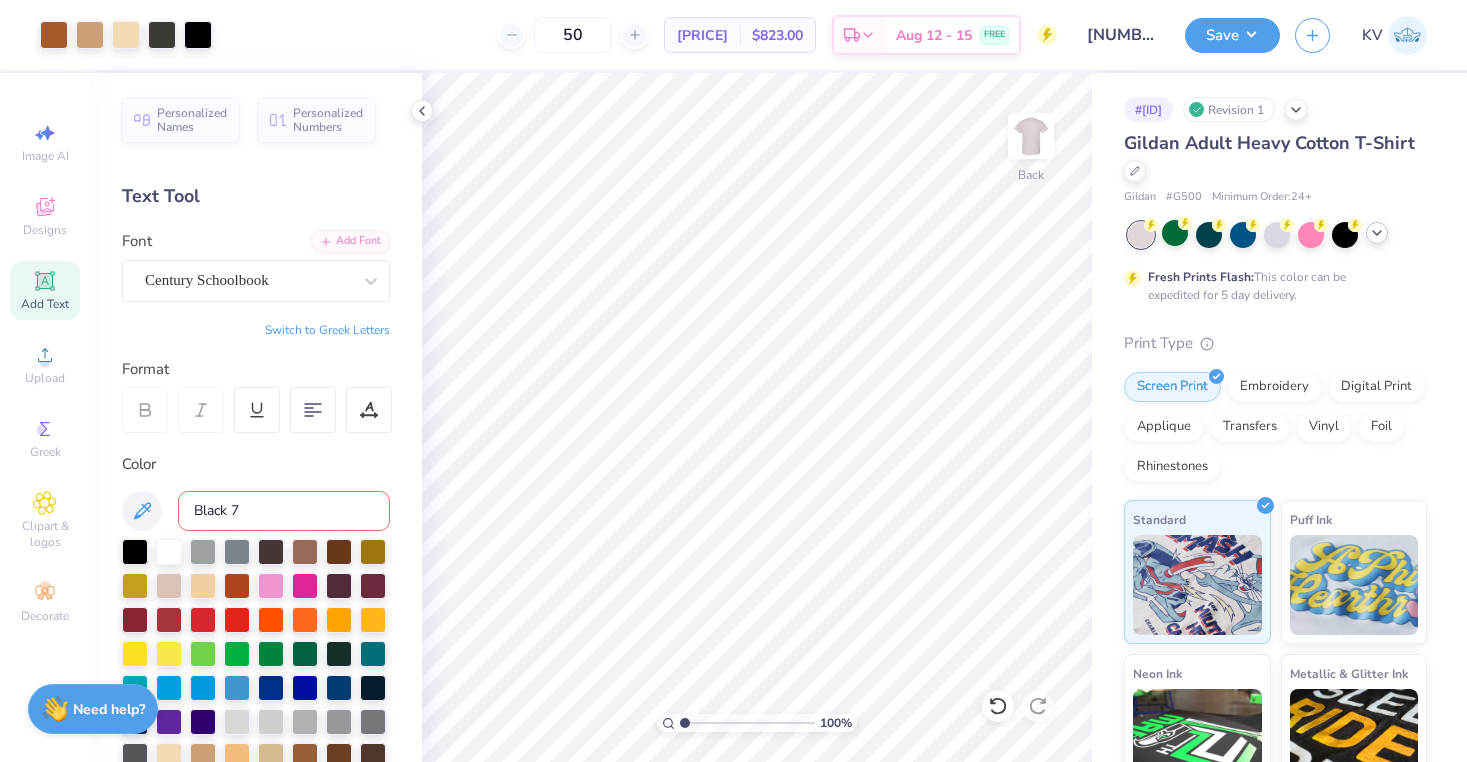 type 